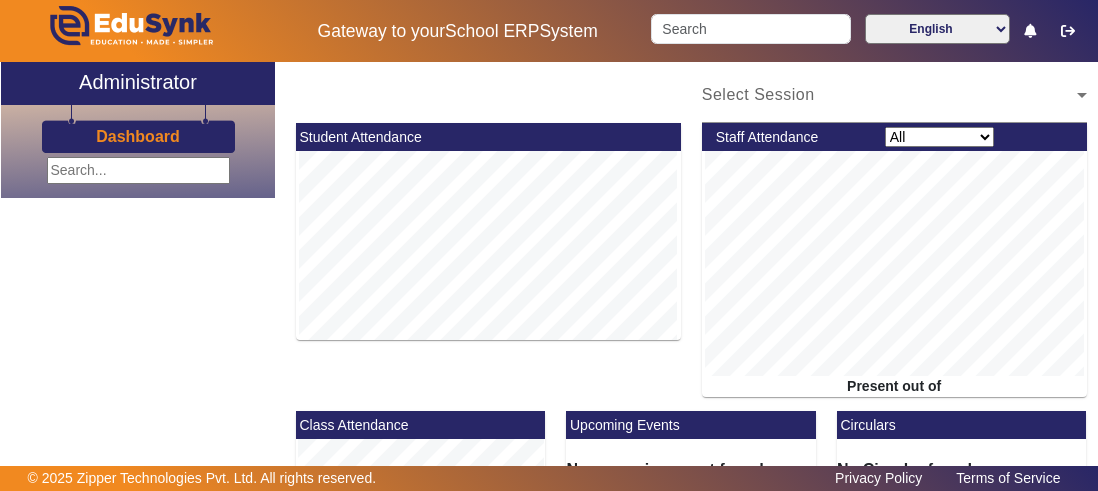 scroll, scrollTop: 0, scrollLeft: 0, axis: both 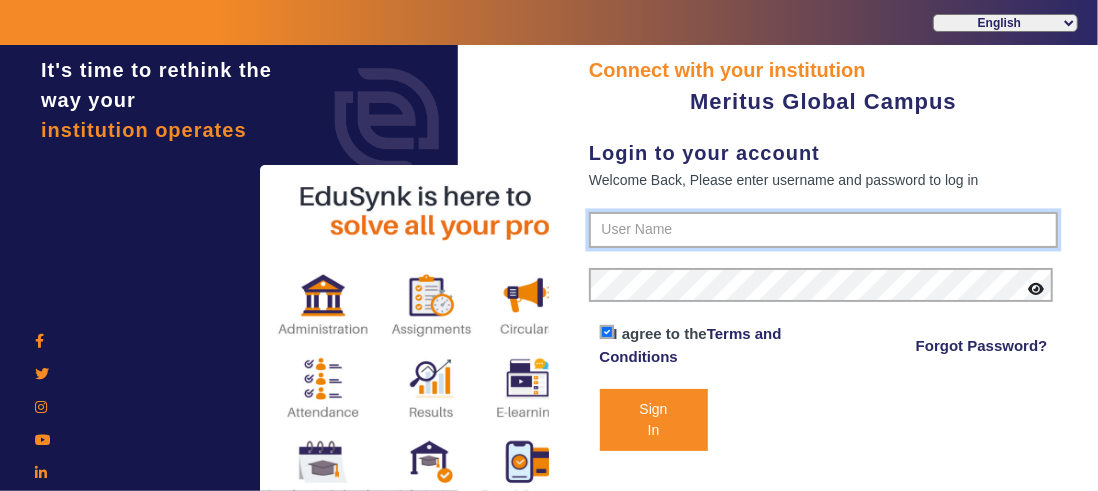 type on "8593852575" 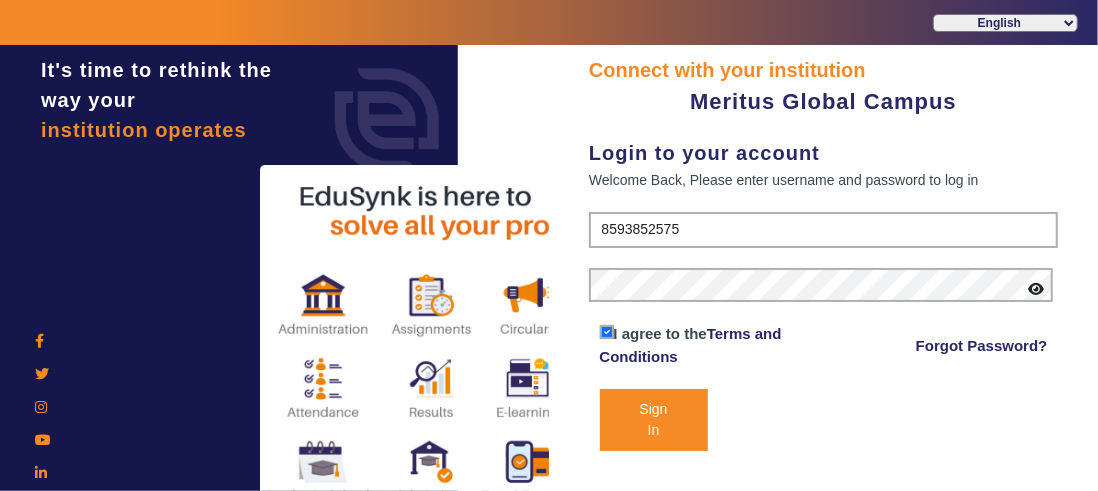 click on "Sign In" 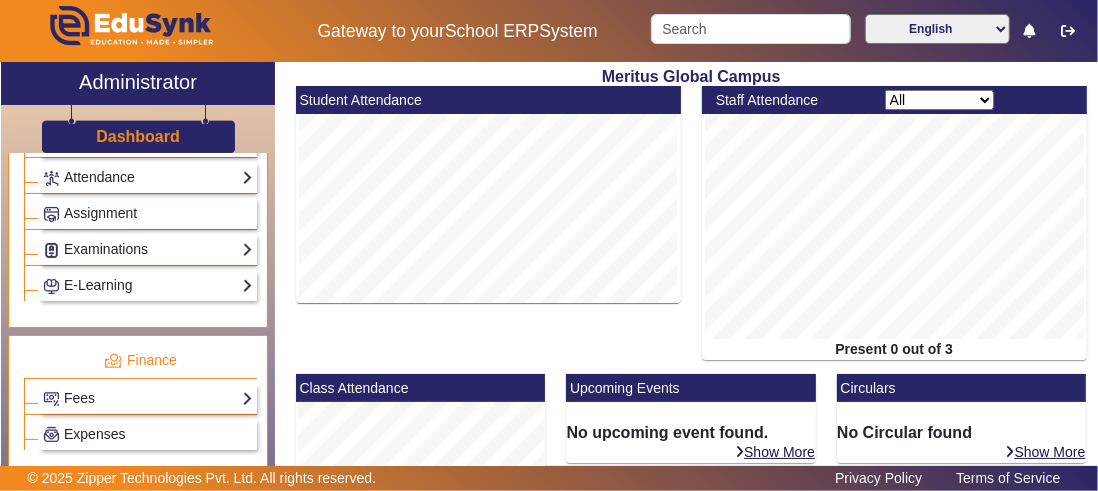scroll, scrollTop: 912, scrollLeft: 0, axis: vertical 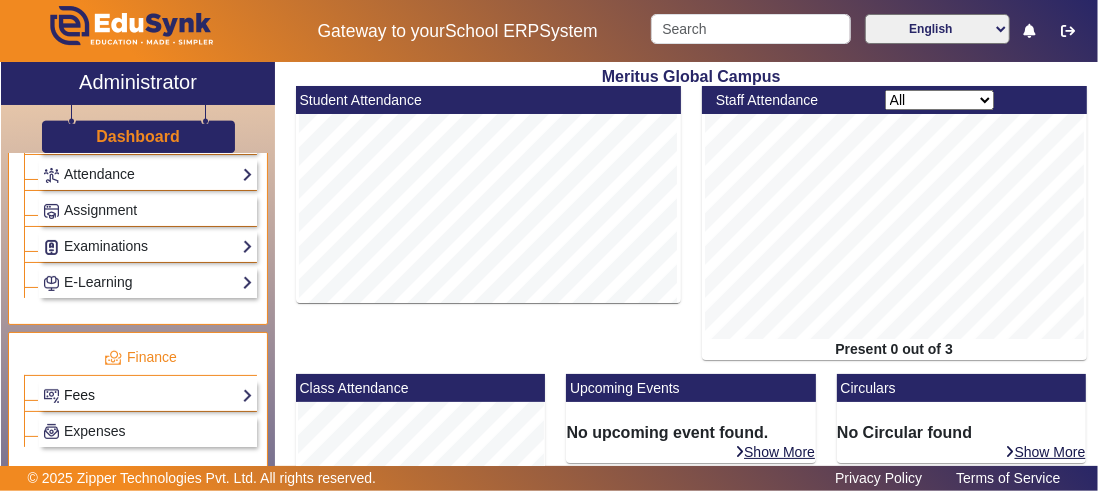 click on "Fees" 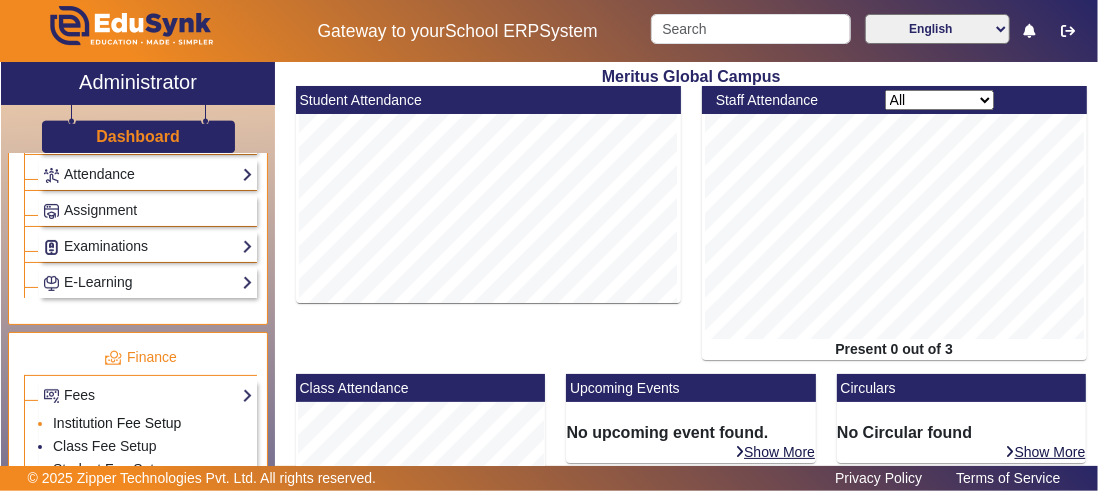click on "Institution Fee Setup" 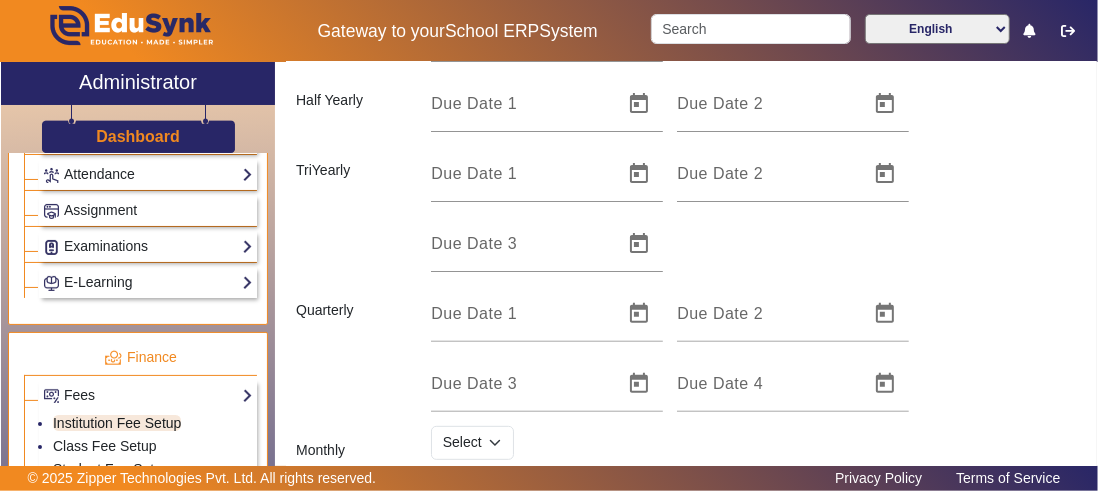 scroll, scrollTop: 324, scrollLeft: 0, axis: vertical 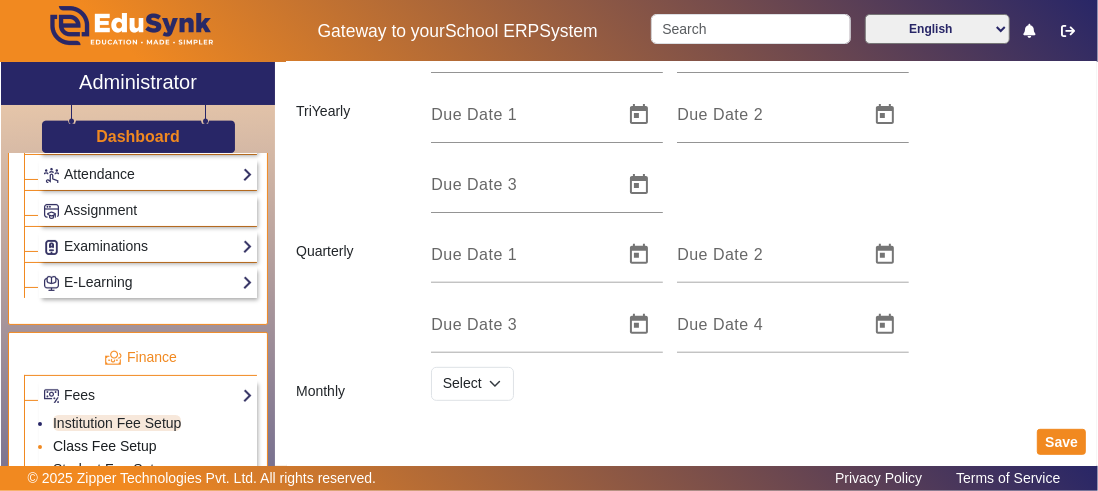 click on "Class Fee Setup" 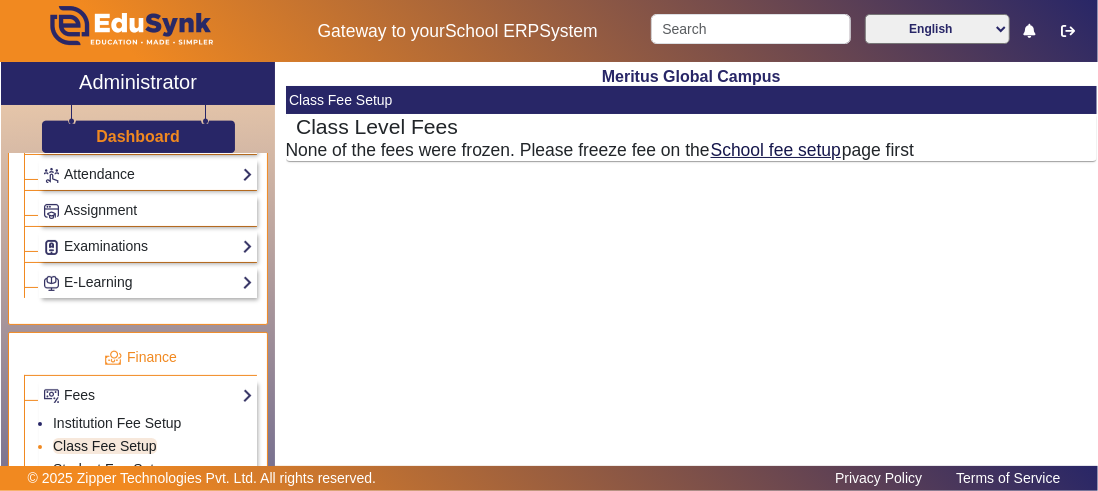 scroll, scrollTop: 0, scrollLeft: 0, axis: both 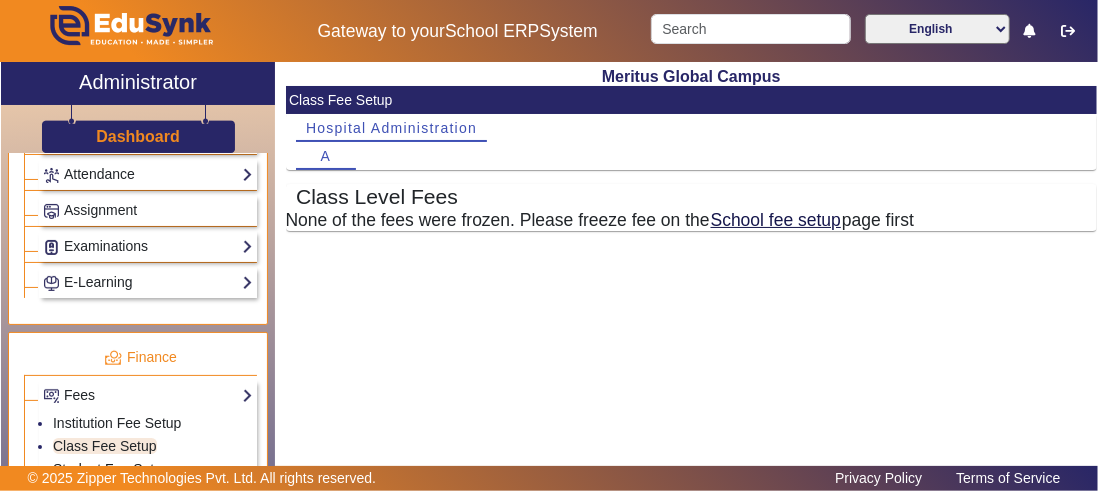 click on "Student Fee Setup" 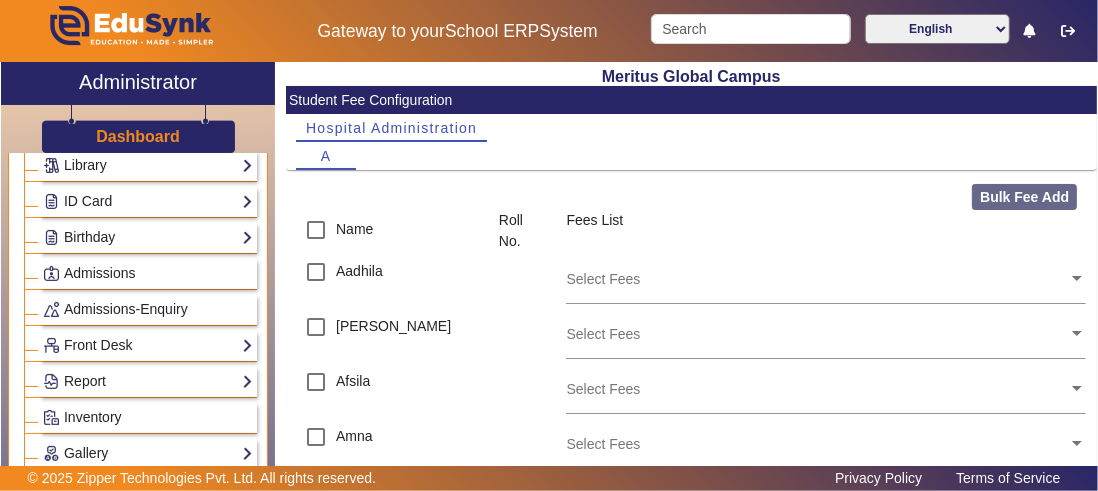 scroll, scrollTop: 231, scrollLeft: 0, axis: vertical 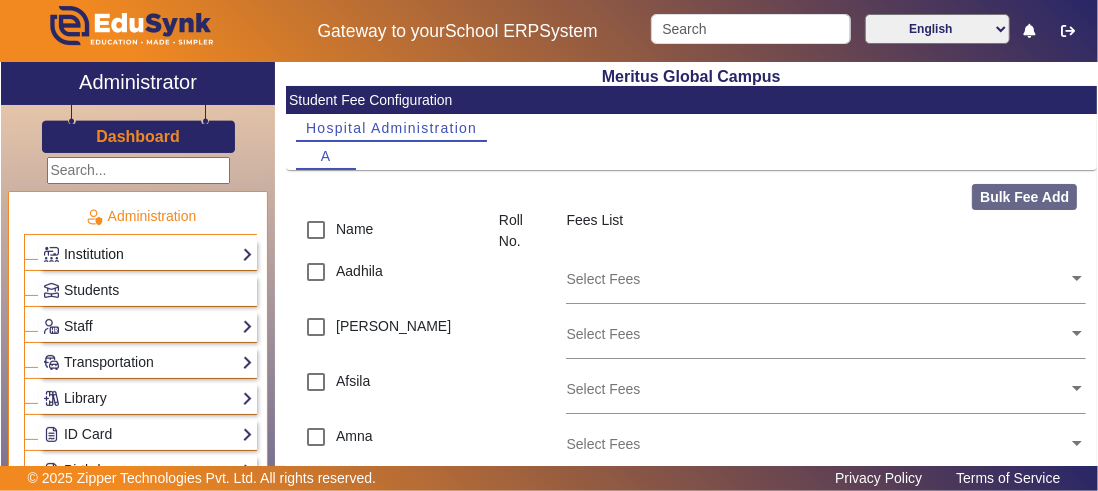 click on "Institution" 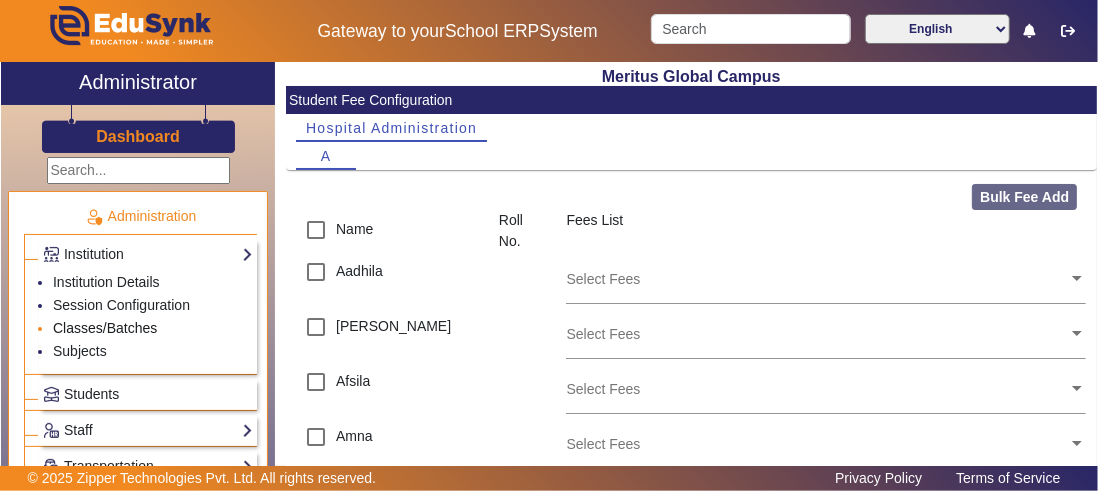 click on "Classes/Batches" 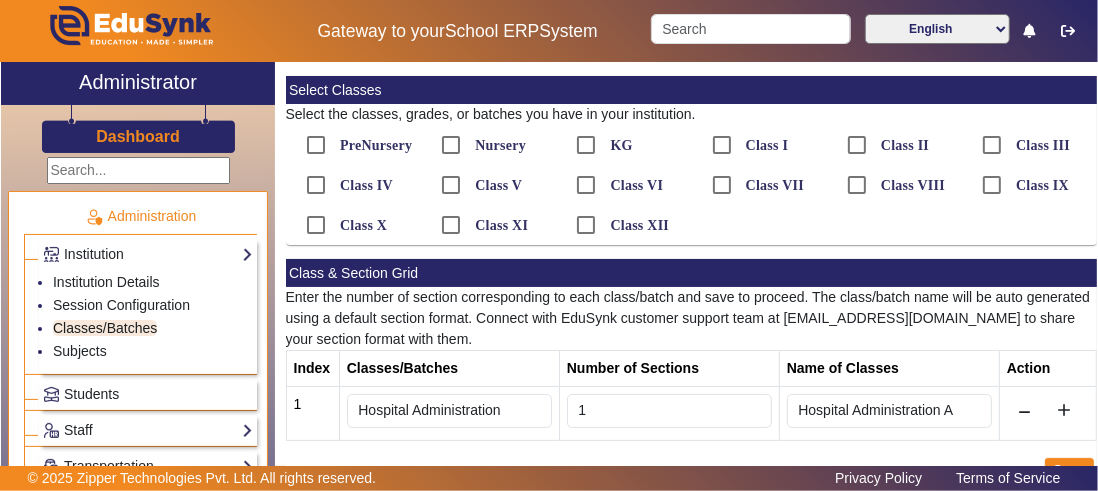 scroll, scrollTop: 41, scrollLeft: 0, axis: vertical 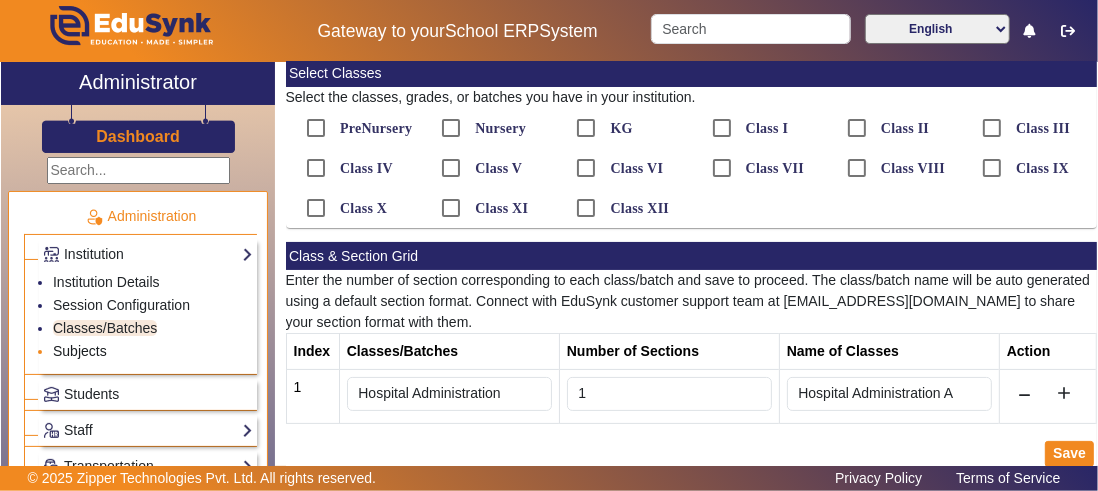 click on "Subjects" 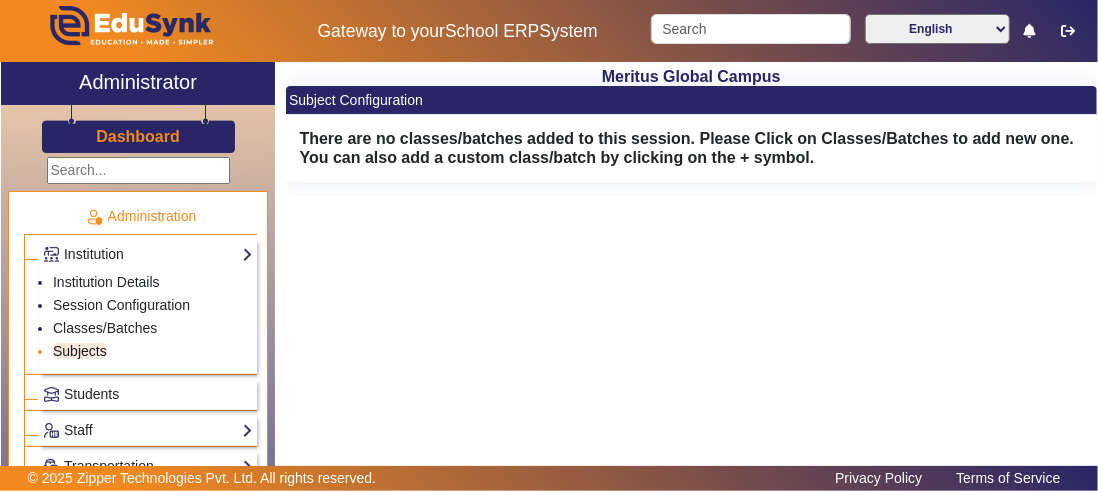 scroll, scrollTop: 0, scrollLeft: 0, axis: both 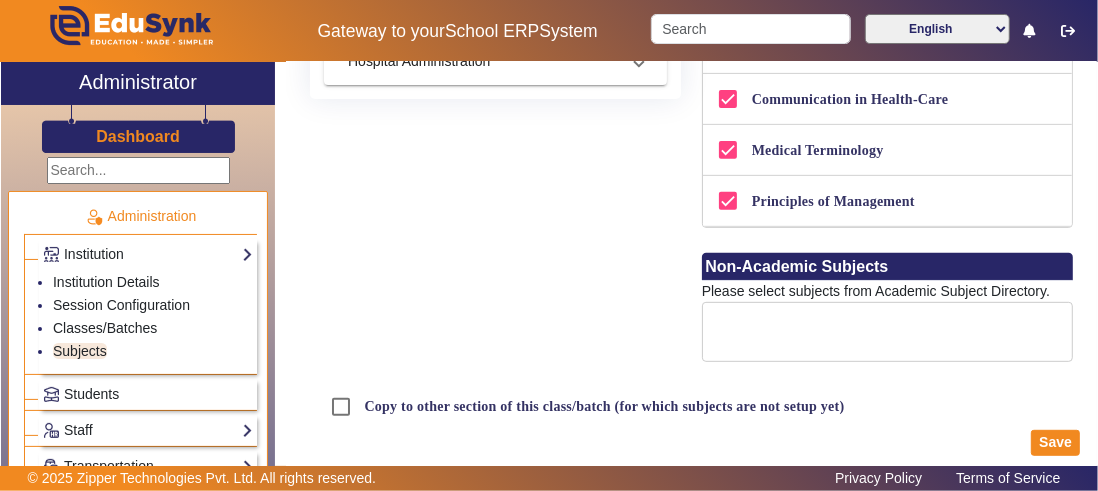 click at bounding box center (887, 332) 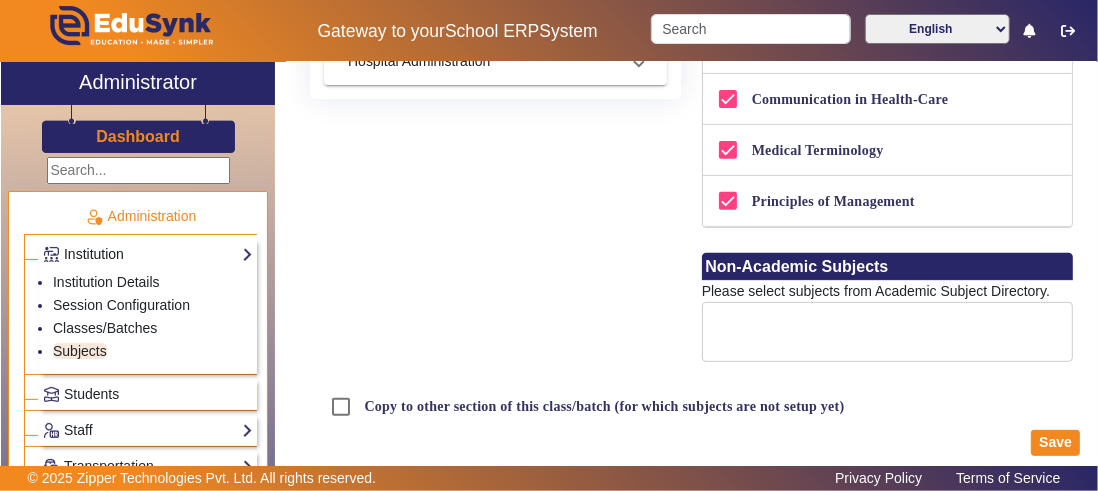 click on "Institution" 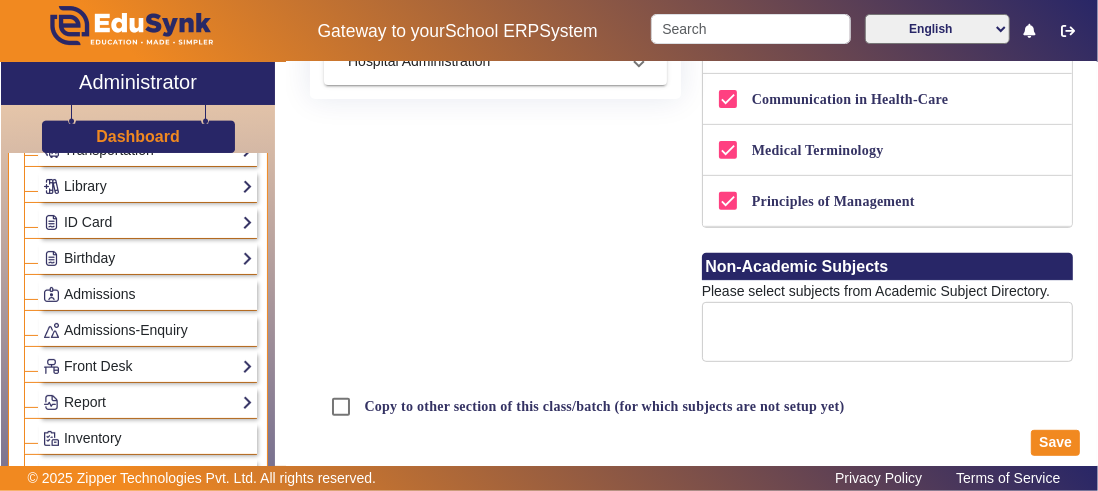 scroll, scrollTop: 217, scrollLeft: 0, axis: vertical 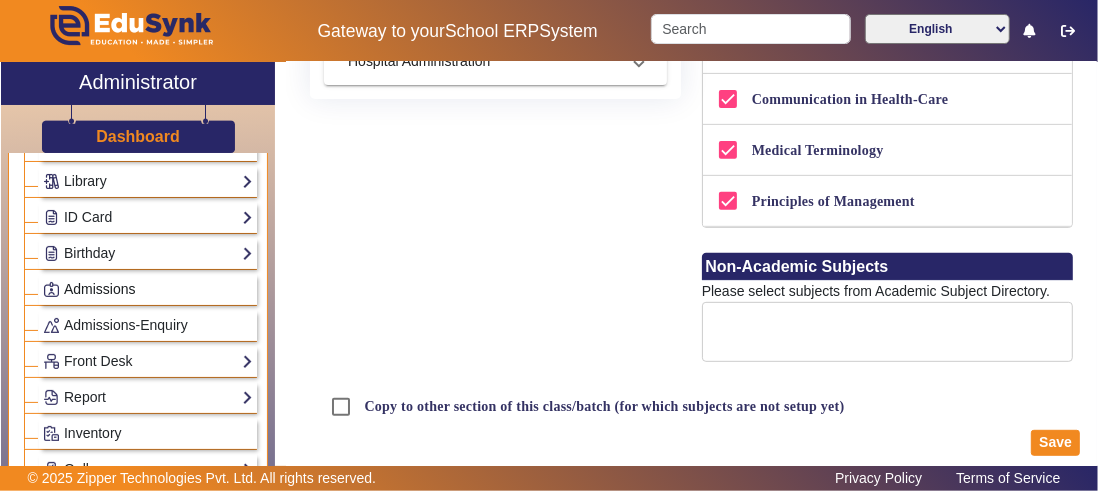 click on "Admissions" 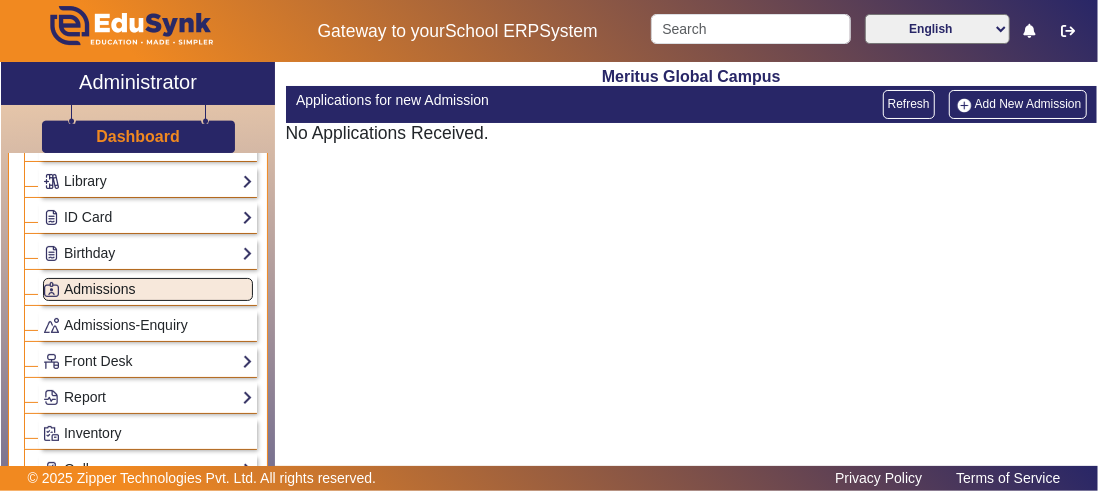 click on "Admissions" 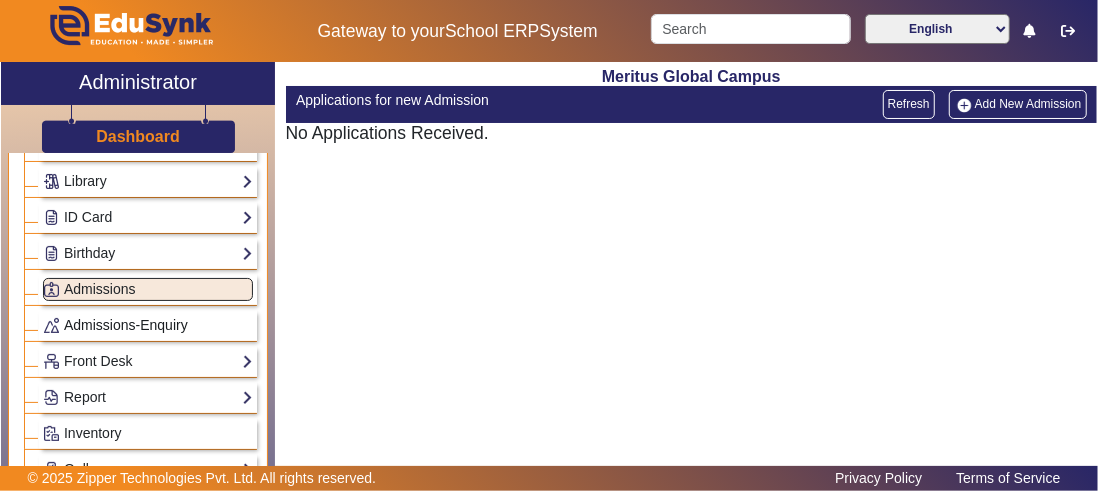 click on "Admissions-Enquiry" 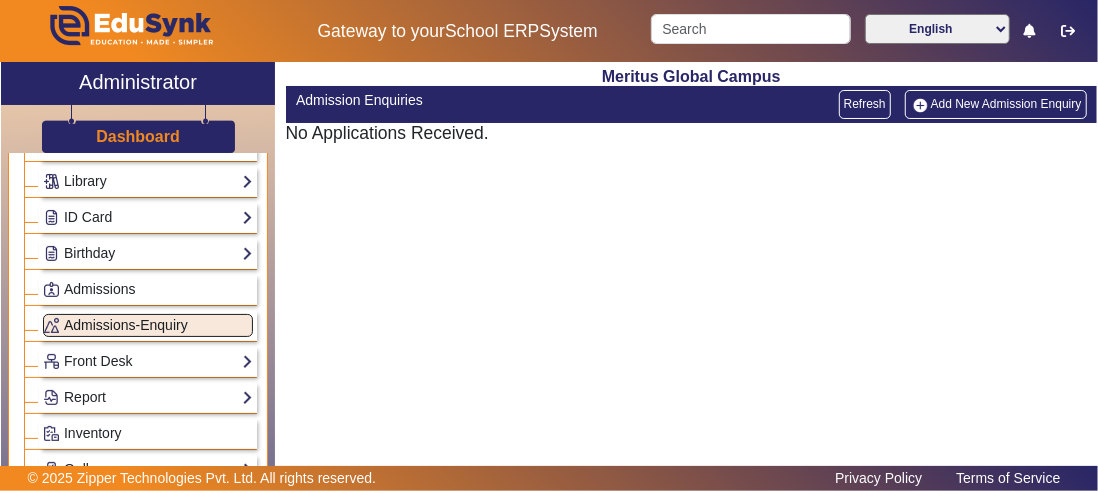 click on "Admissions-Enquiry" 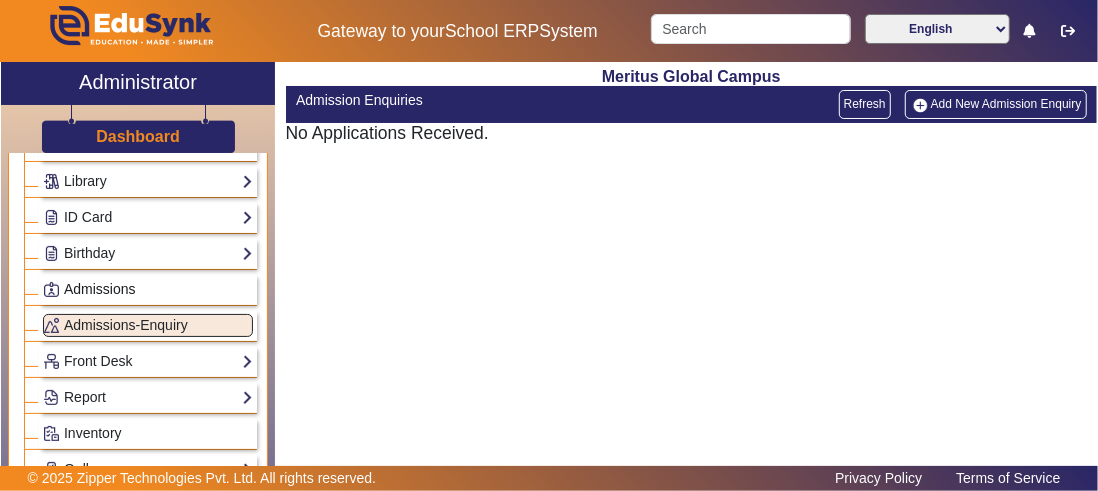 click on "Admissions" 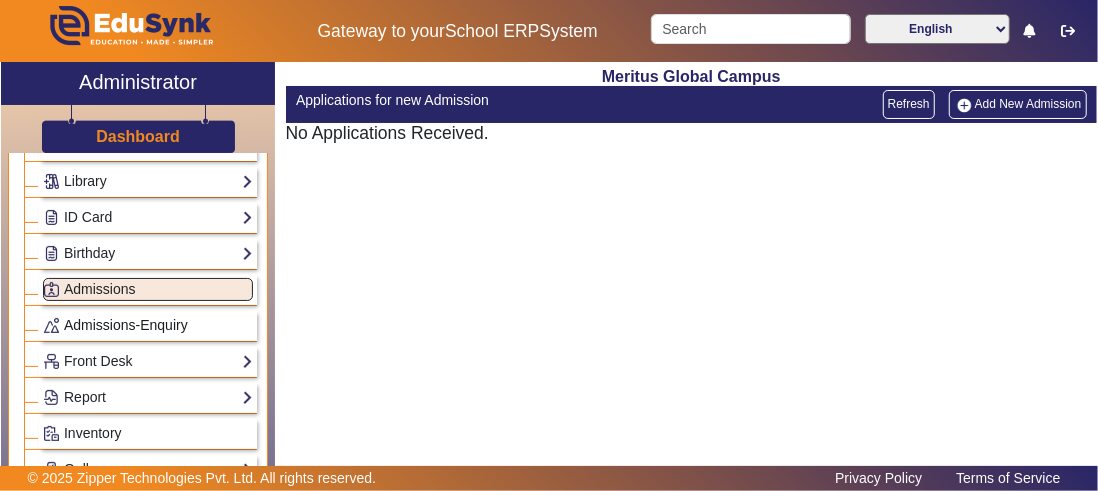click on "Admissions-Enquiry" 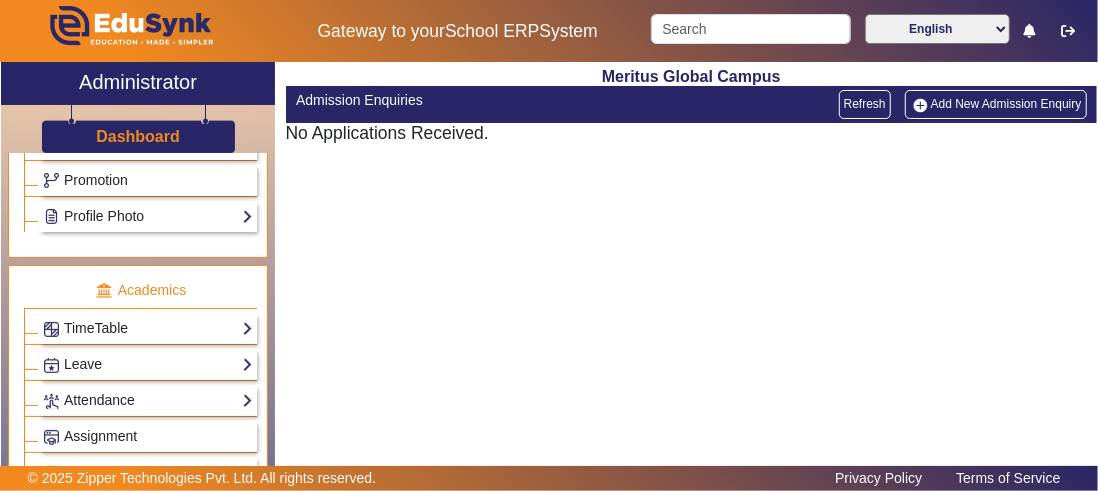 scroll, scrollTop: 688, scrollLeft: 0, axis: vertical 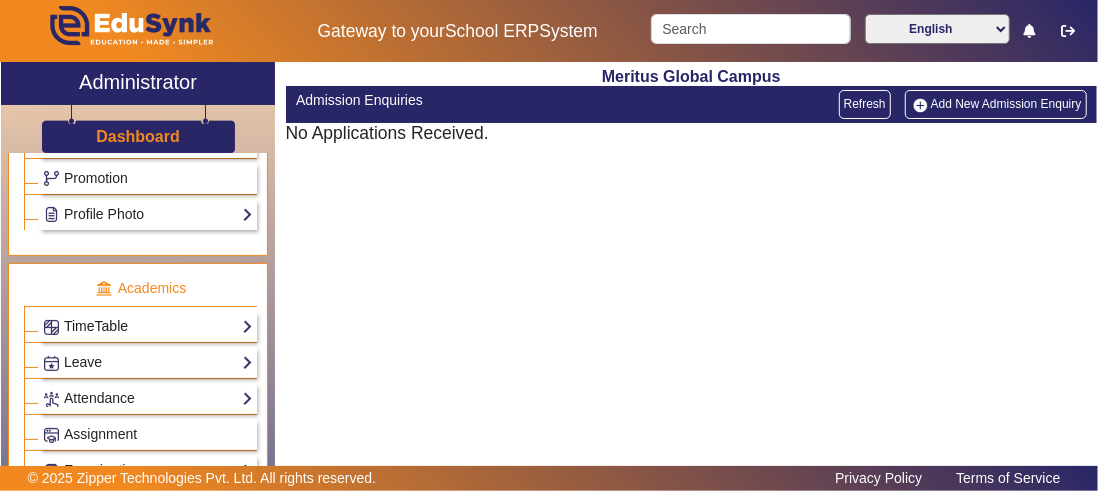 click on "TimeTable" 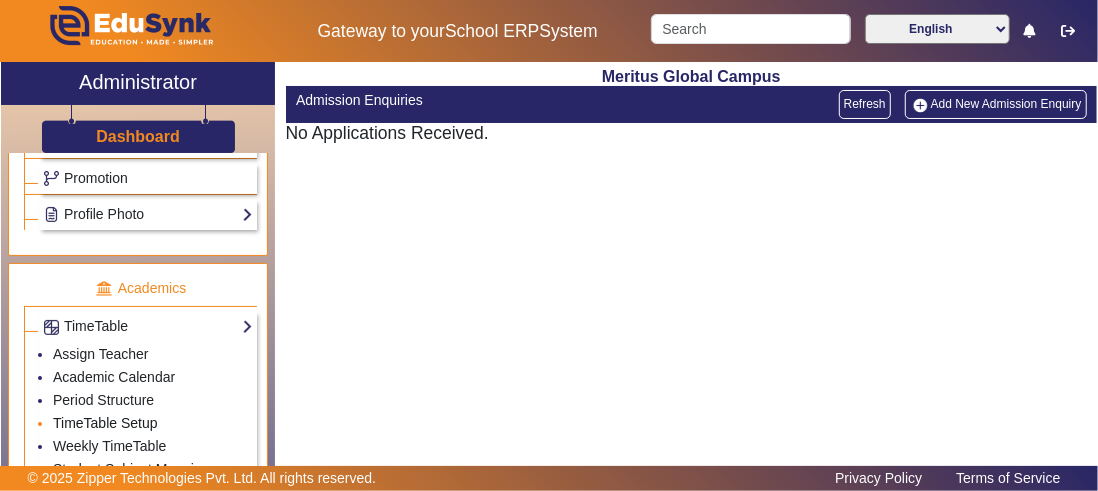 click on "TimeTable Setup" 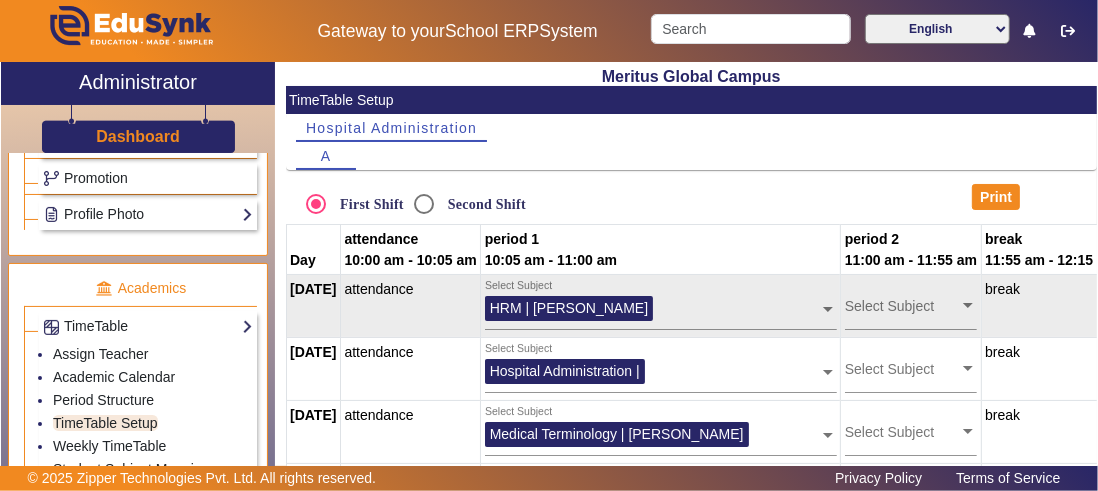 click 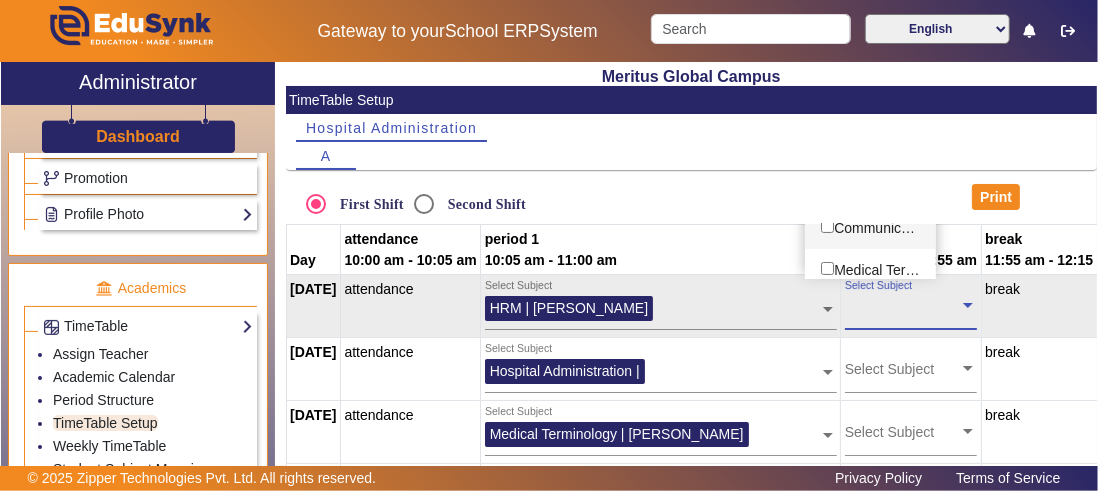 click at bounding box center [827, 226] 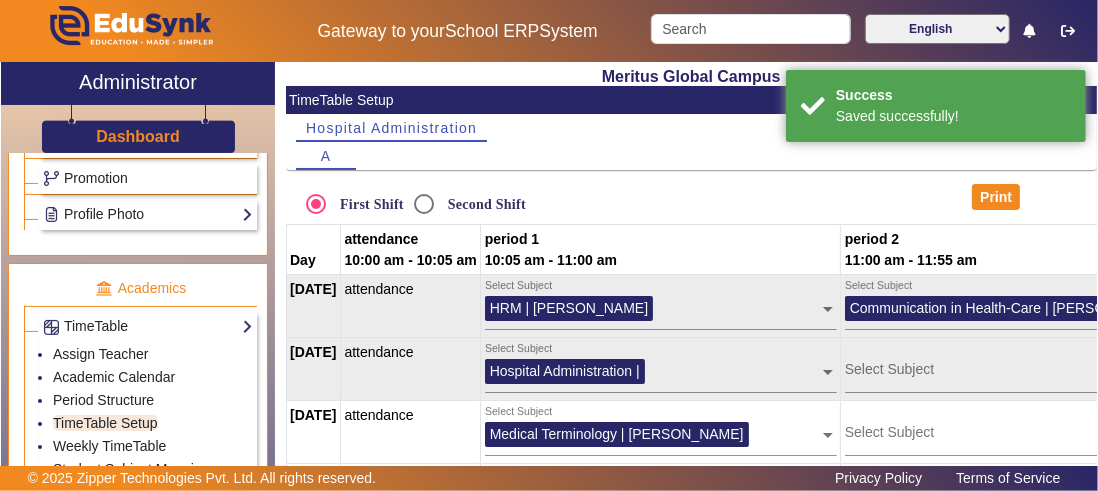 scroll, scrollTop: 0, scrollLeft: 44, axis: horizontal 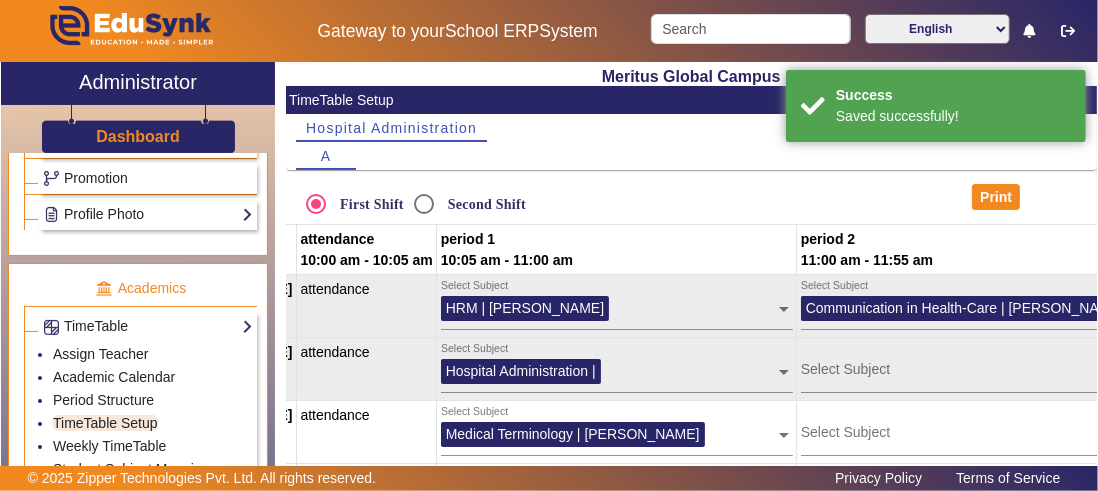 click 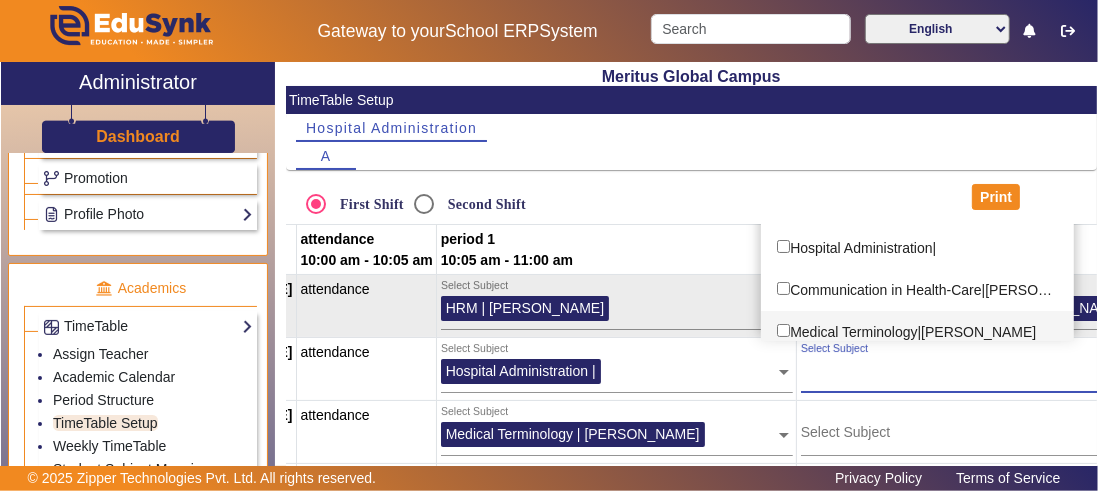 click at bounding box center (783, 330) 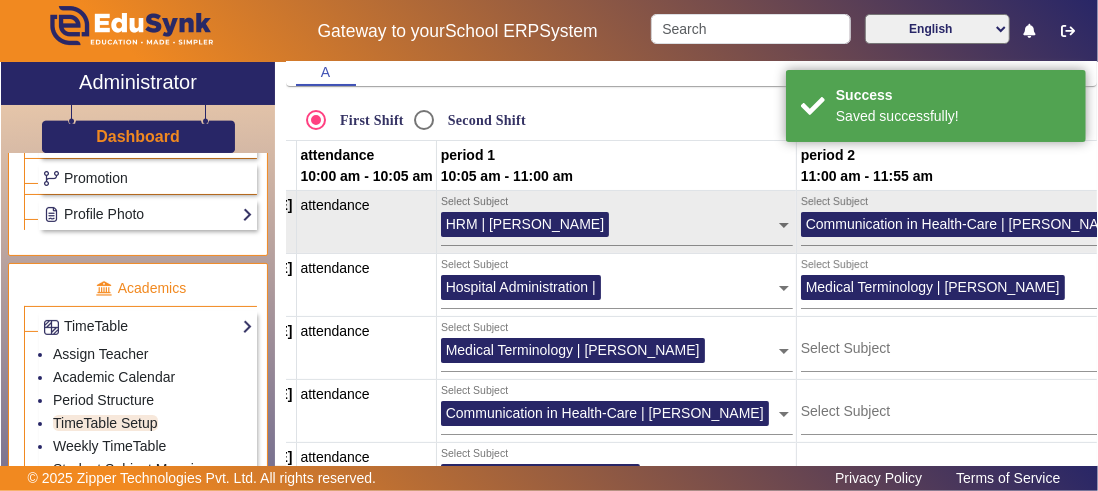 scroll, scrollTop: 96, scrollLeft: 0, axis: vertical 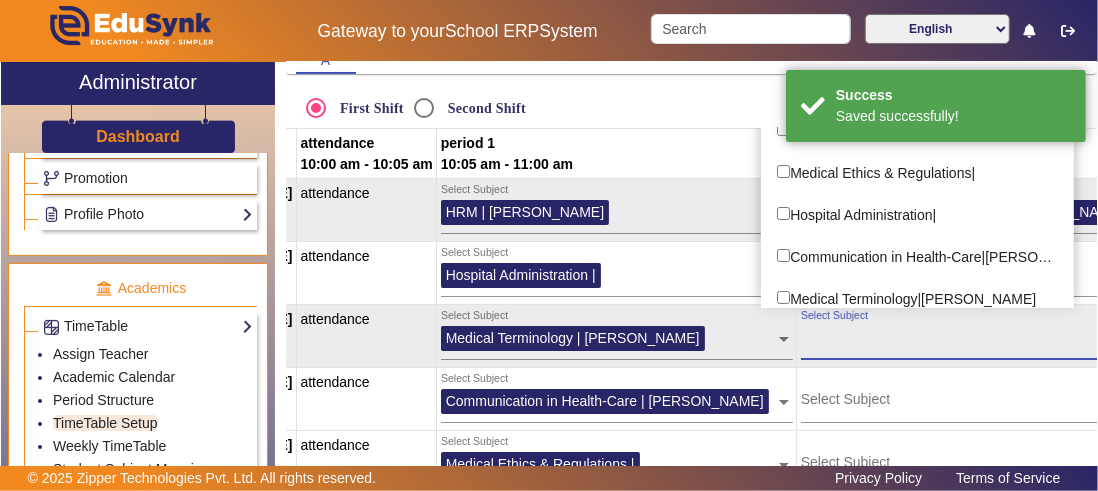 click 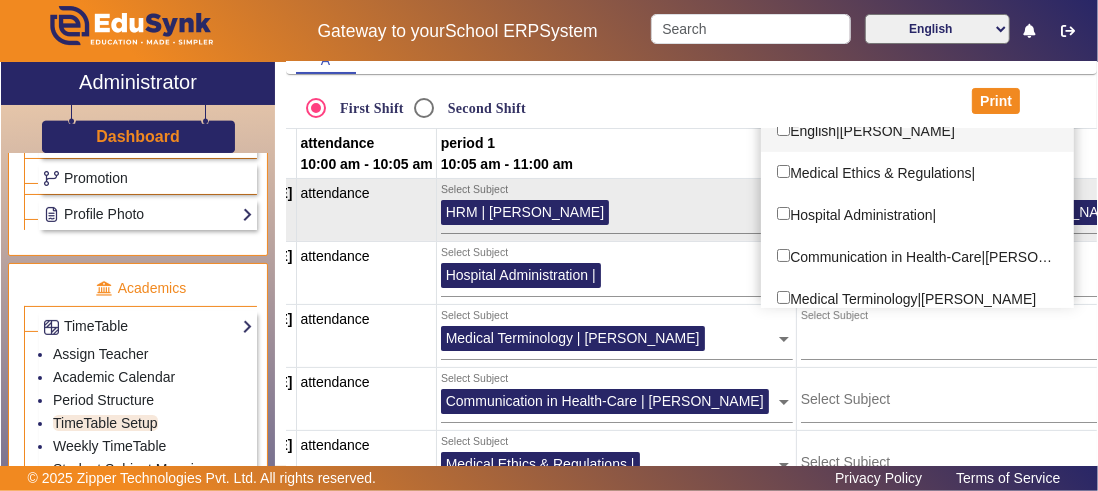 click at bounding box center (783, 129) 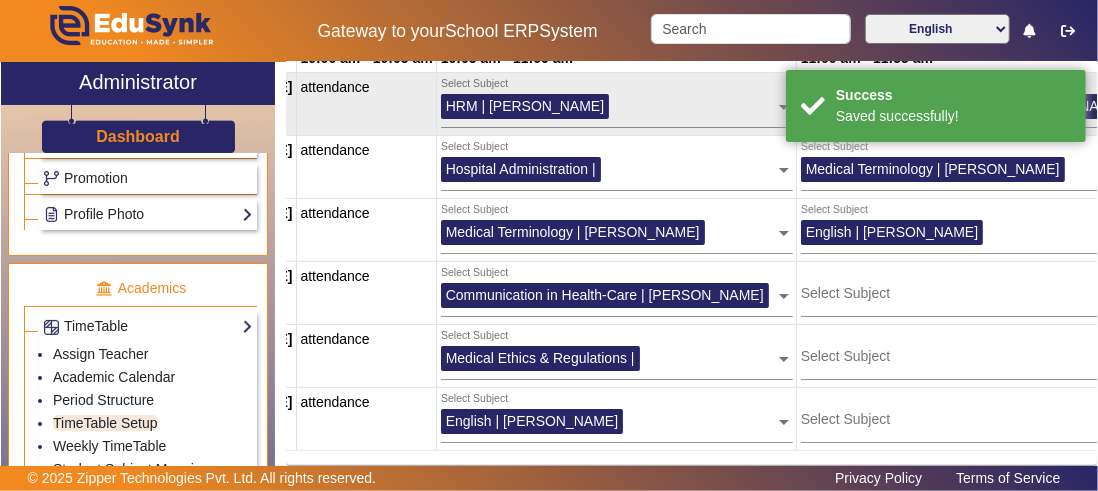 scroll, scrollTop: 208, scrollLeft: 0, axis: vertical 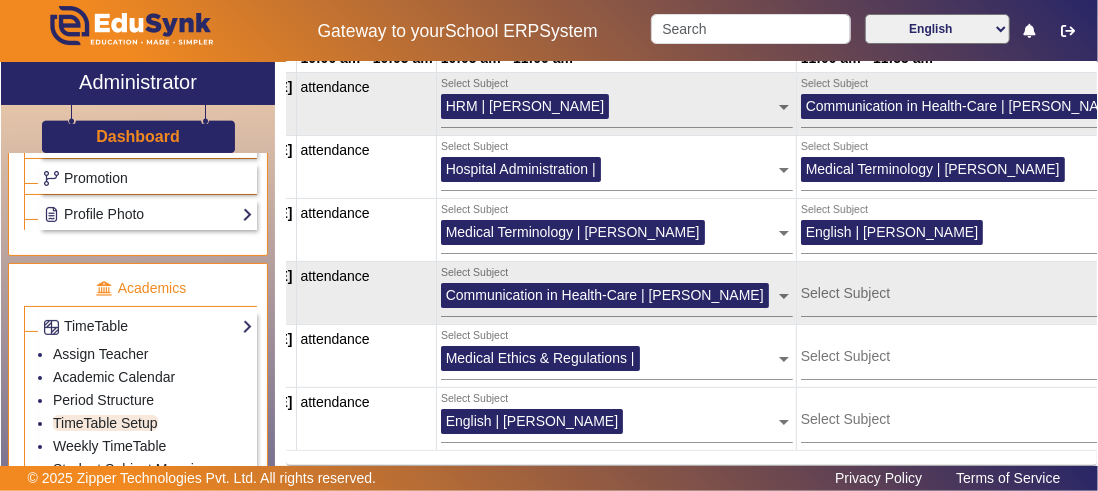 click 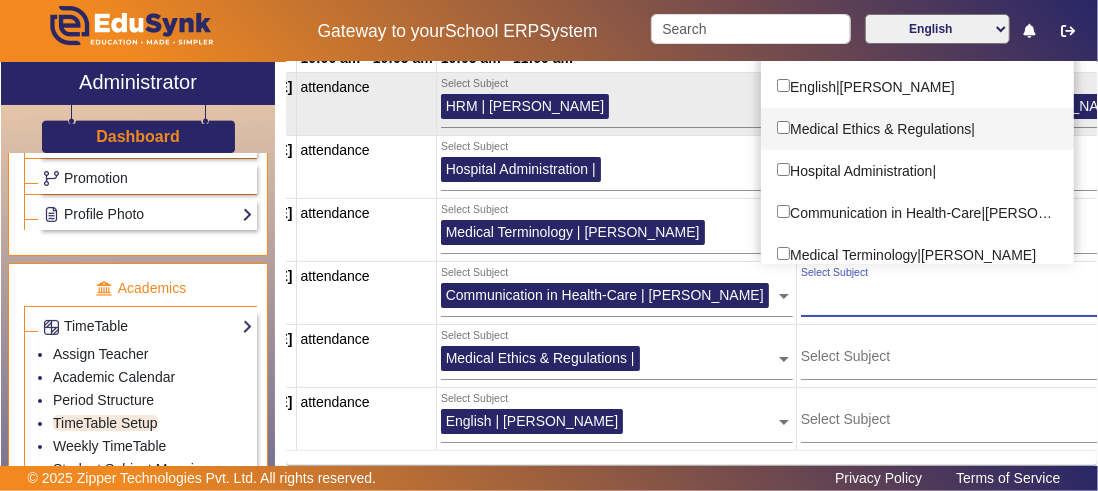 click at bounding box center (783, 127) 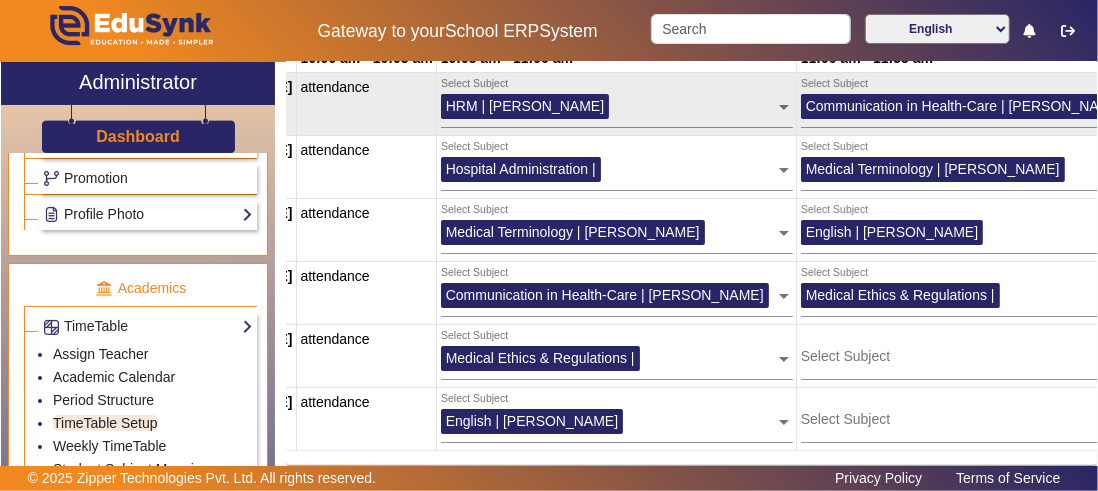 scroll, scrollTop: 208, scrollLeft: 0, axis: vertical 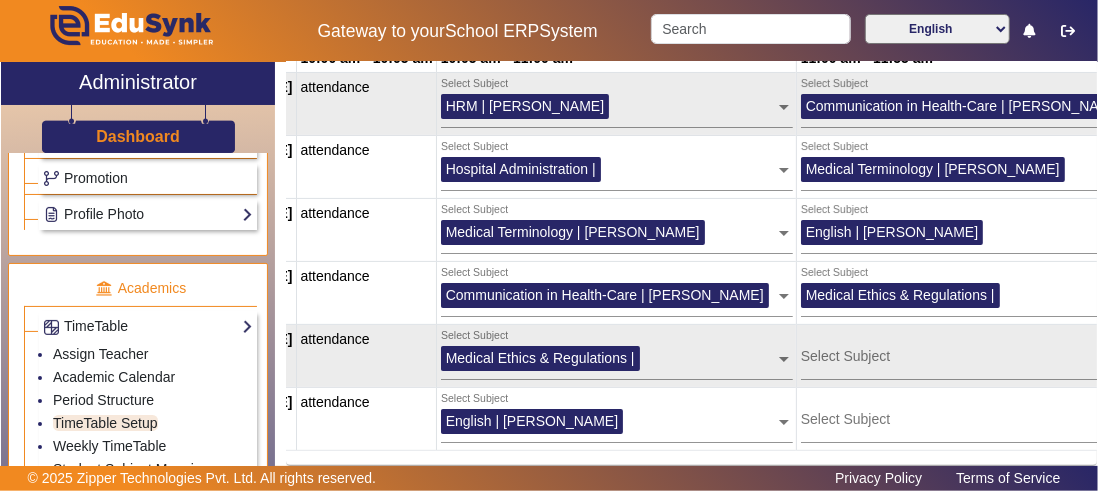 click 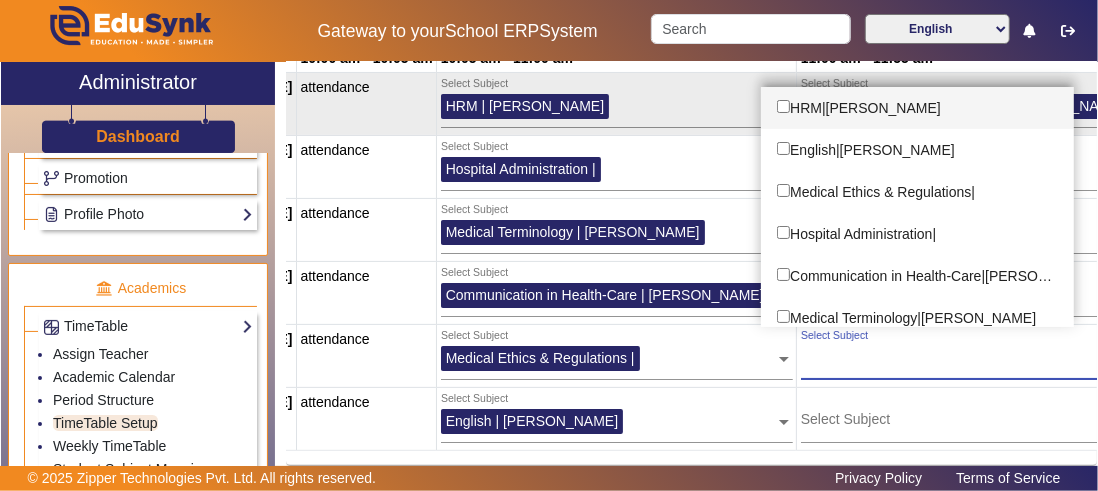 click at bounding box center (783, 106) 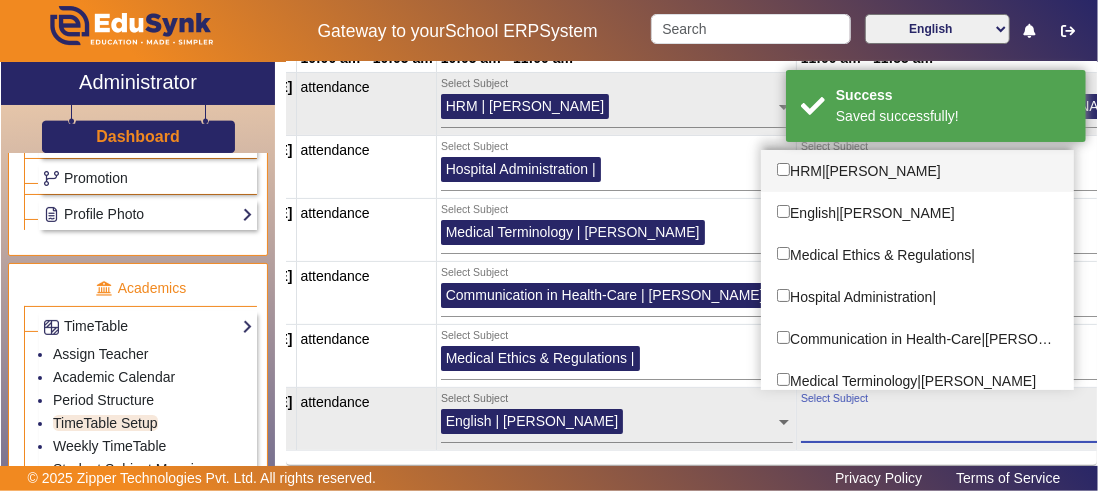 click 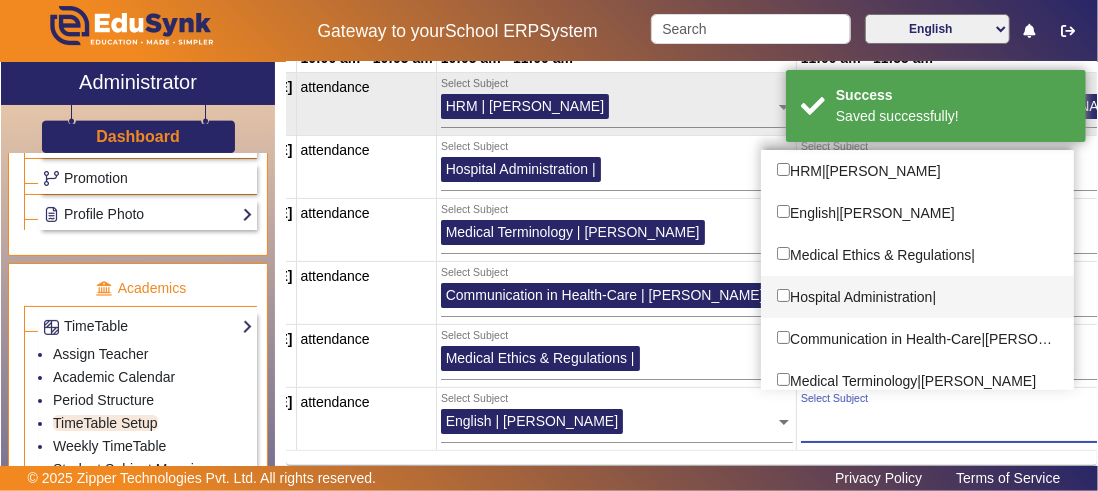 drag, startPoint x: 998, startPoint y: 289, endPoint x: 1005, endPoint y: 306, distance: 18.384777 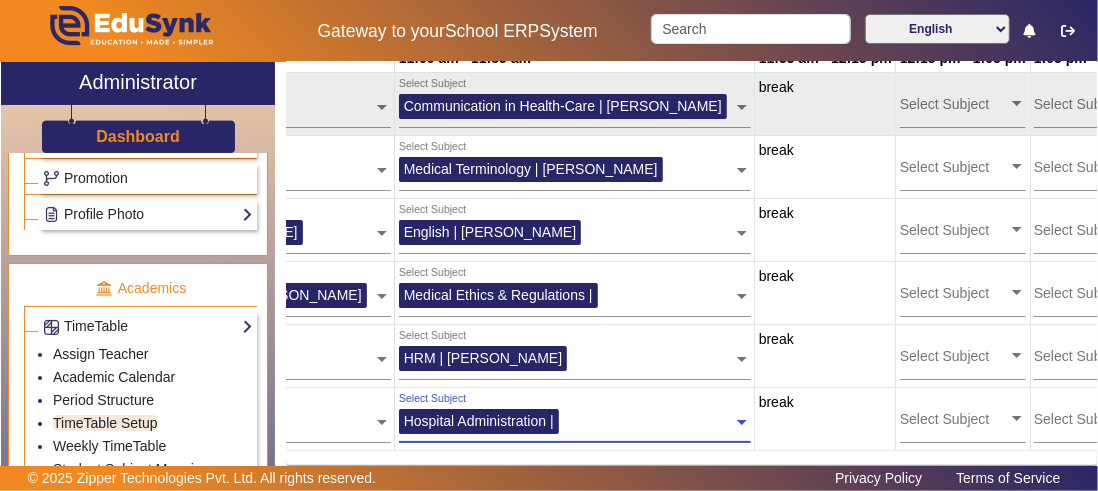 scroll, scrollTop: 0, scrollLeft: 464, axis: horizontal 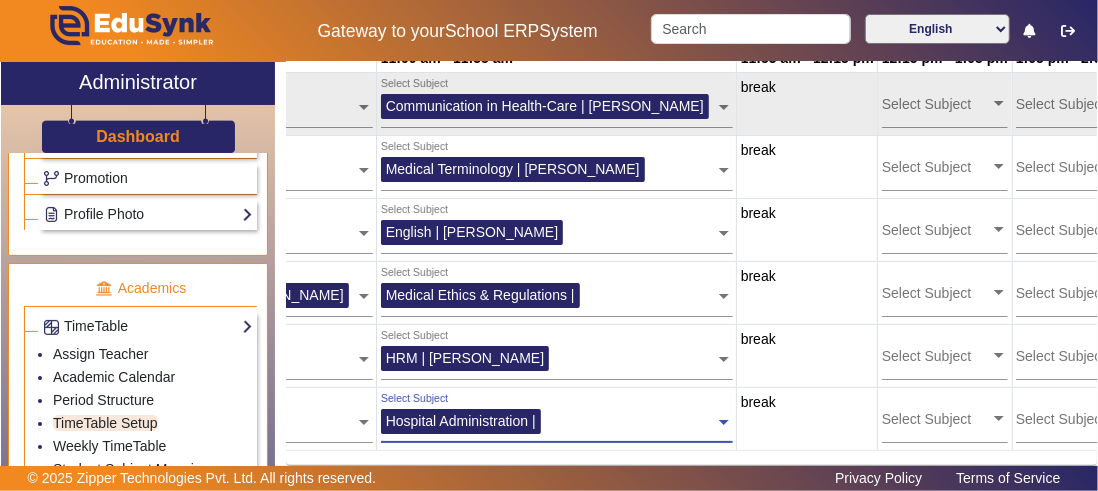 click 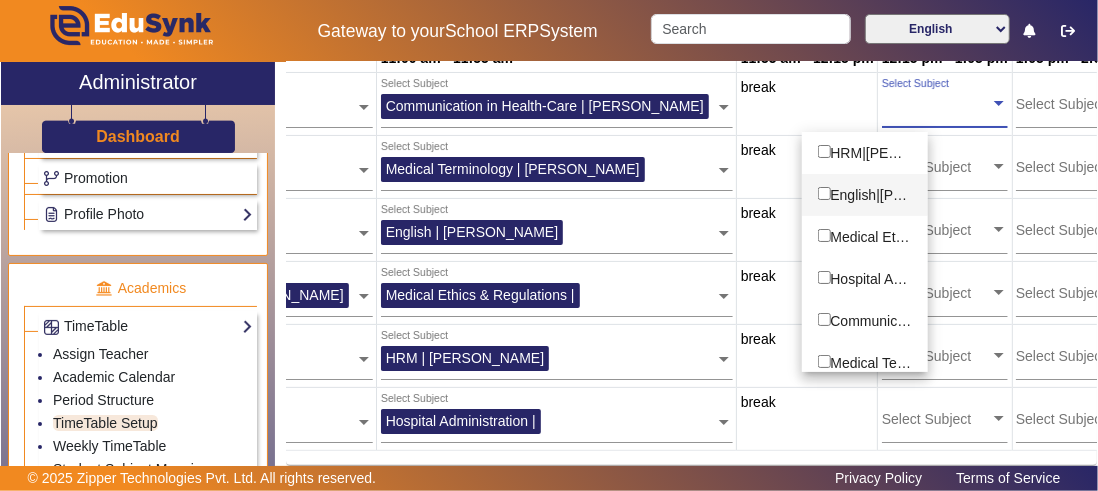 click at bounding box center [824, 193] 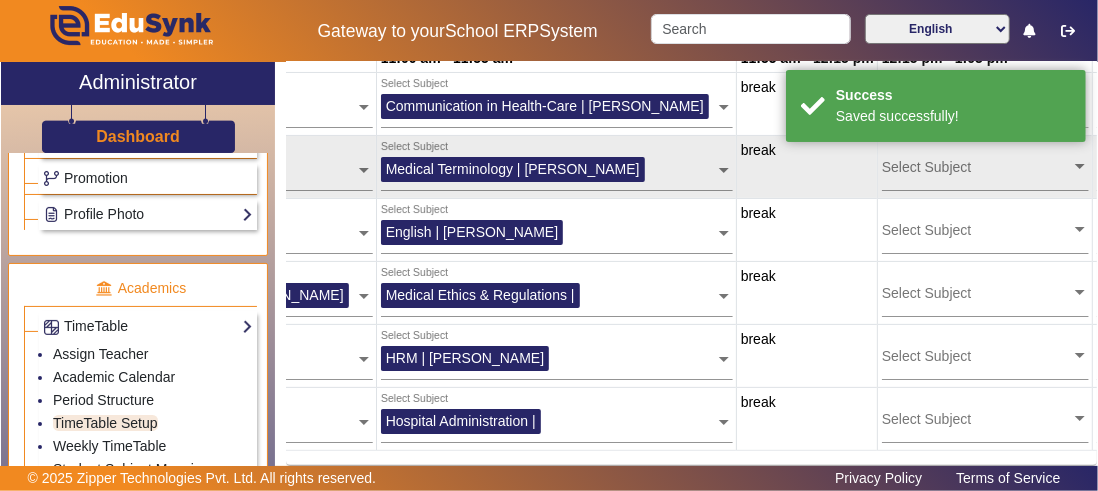click 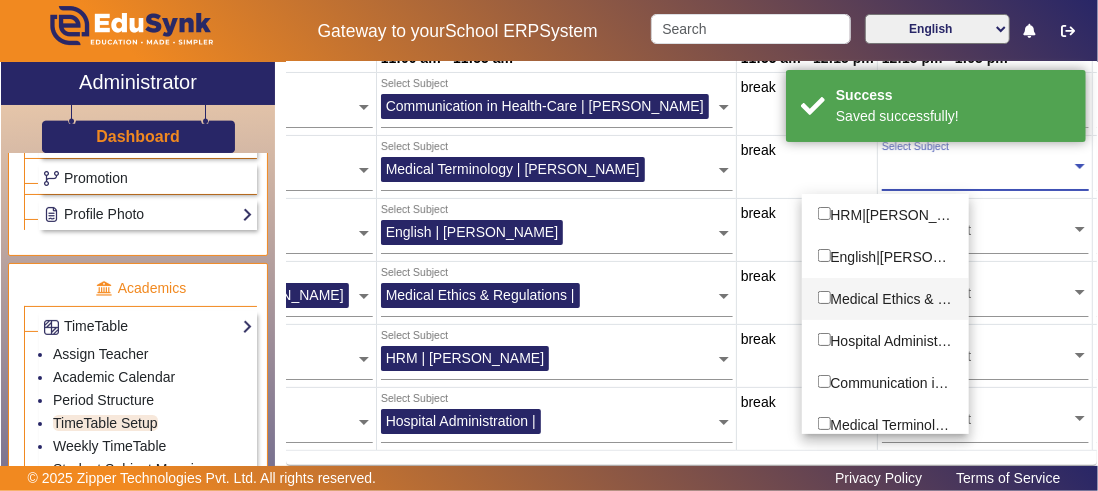 click at bounding box center (824, 297) 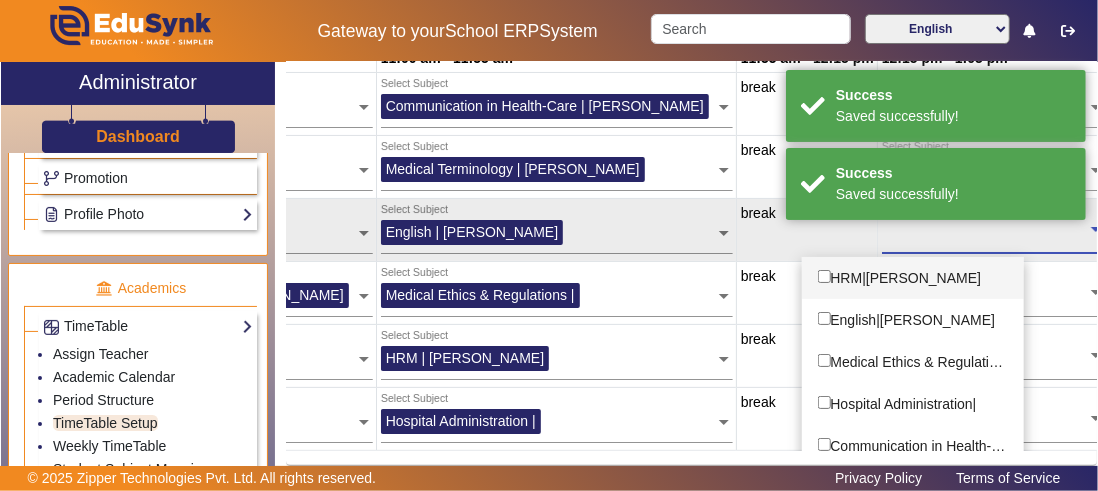 click on "Select Subject" 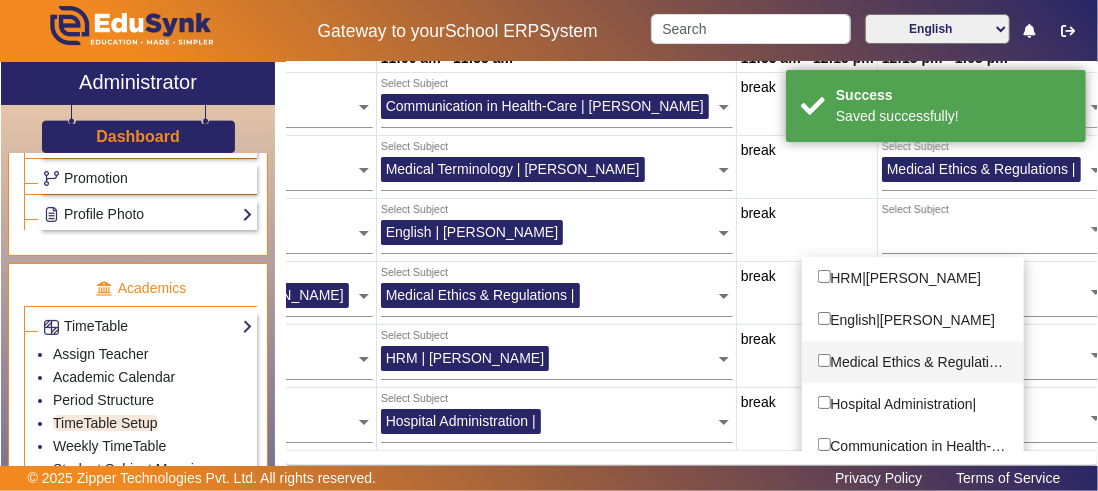 click at bounding box center [824, 360] 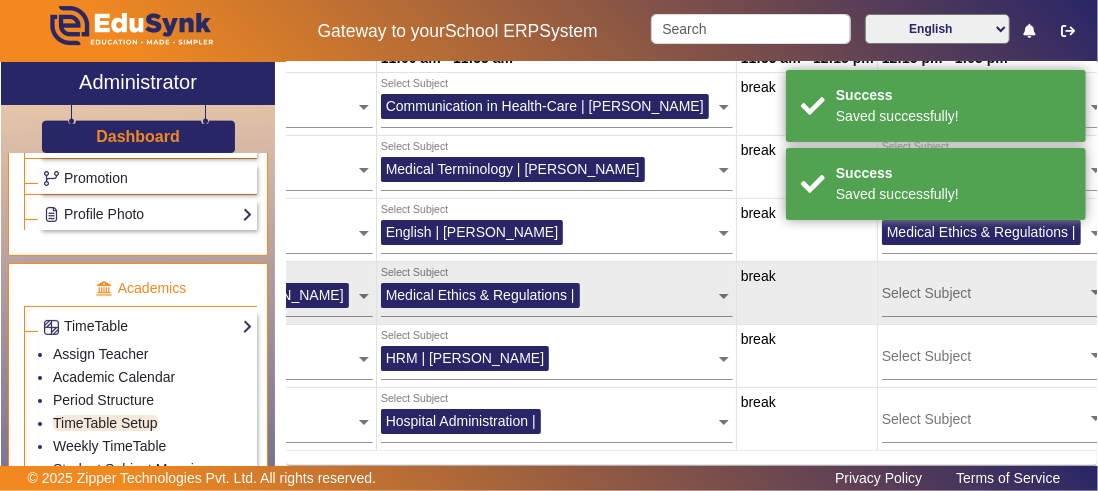 click on "Select Subject" 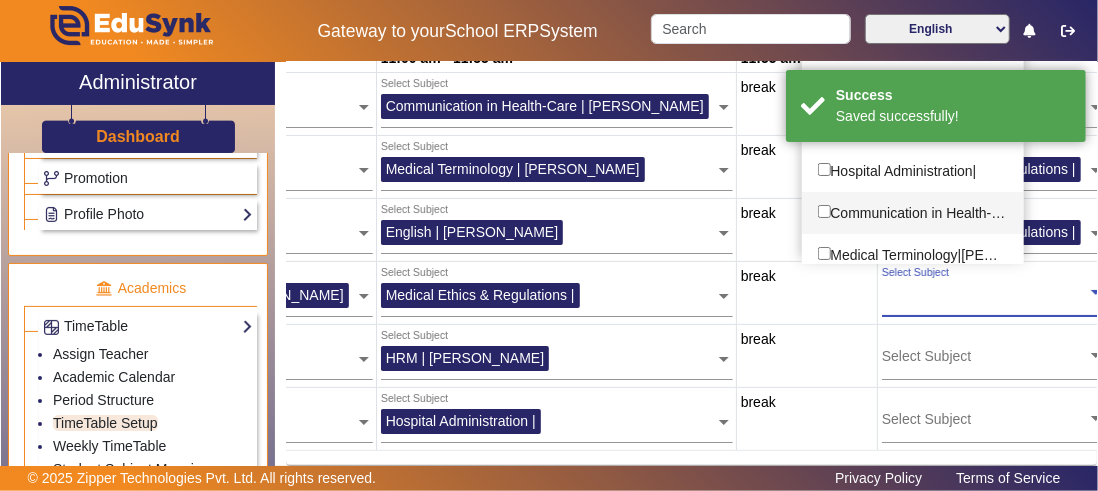 click at bounding box center [824, 211] 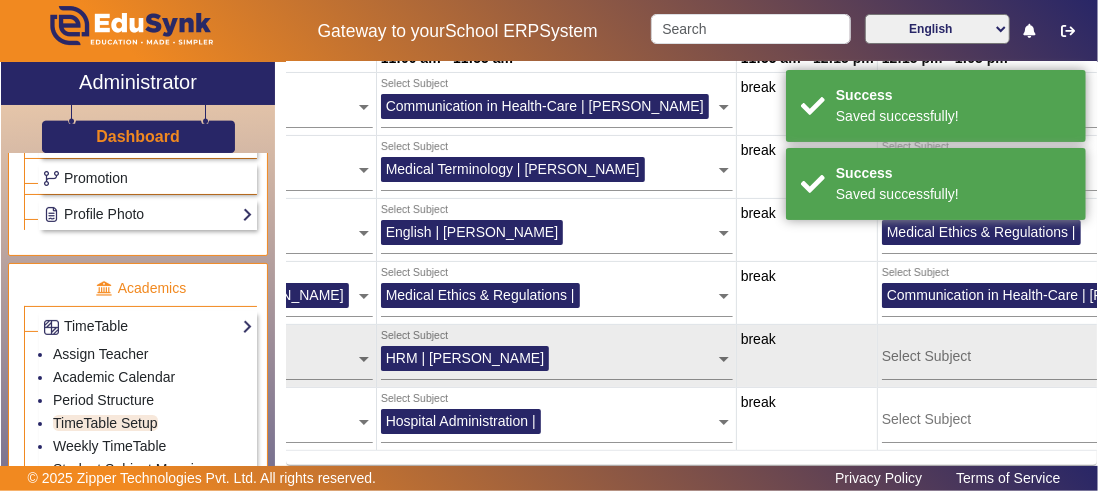 click 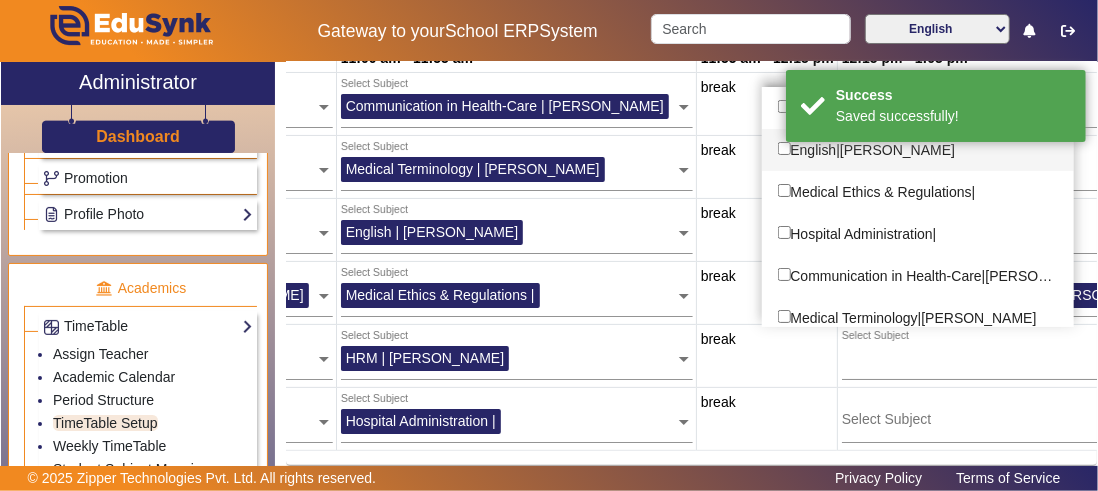click at bounding box center (784, 148) 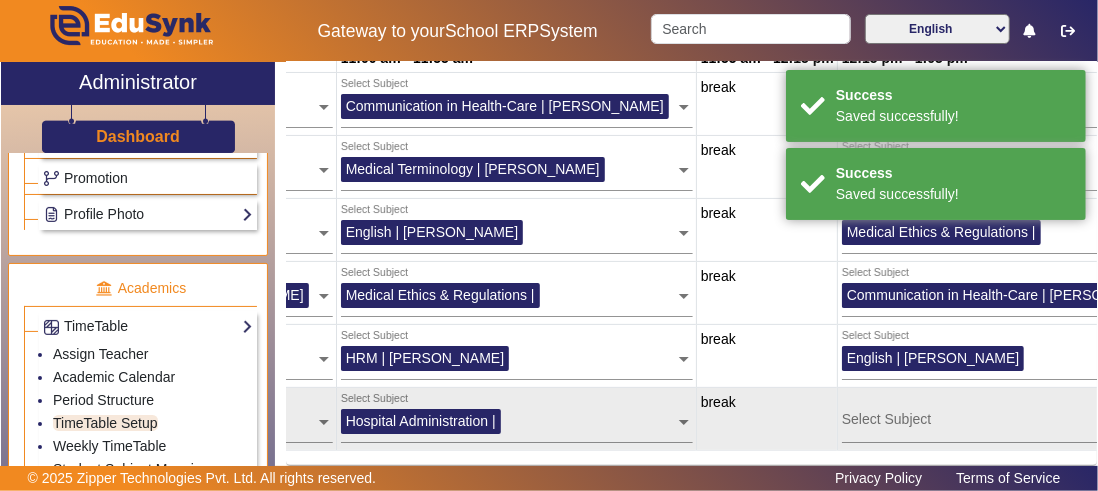 click 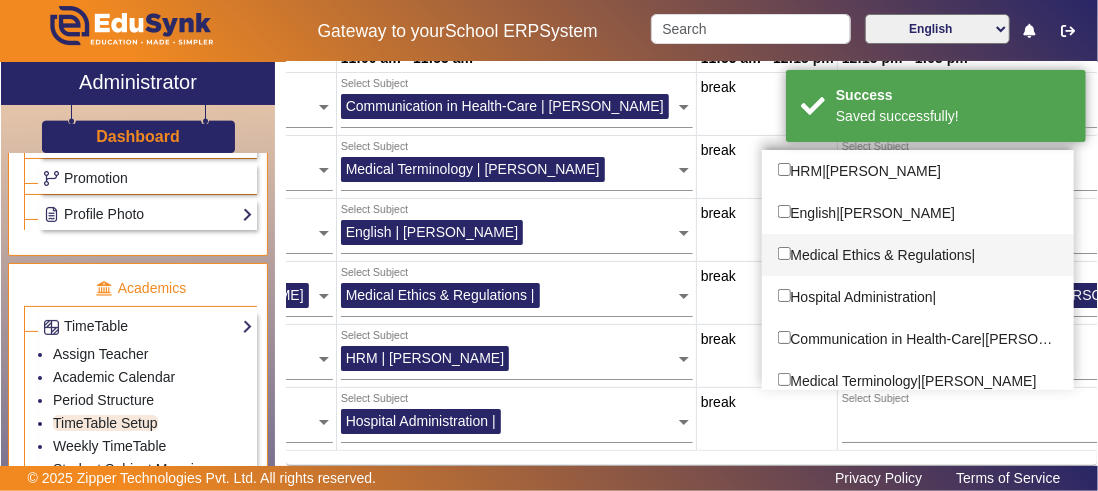 click at bounding box center [784, 253] 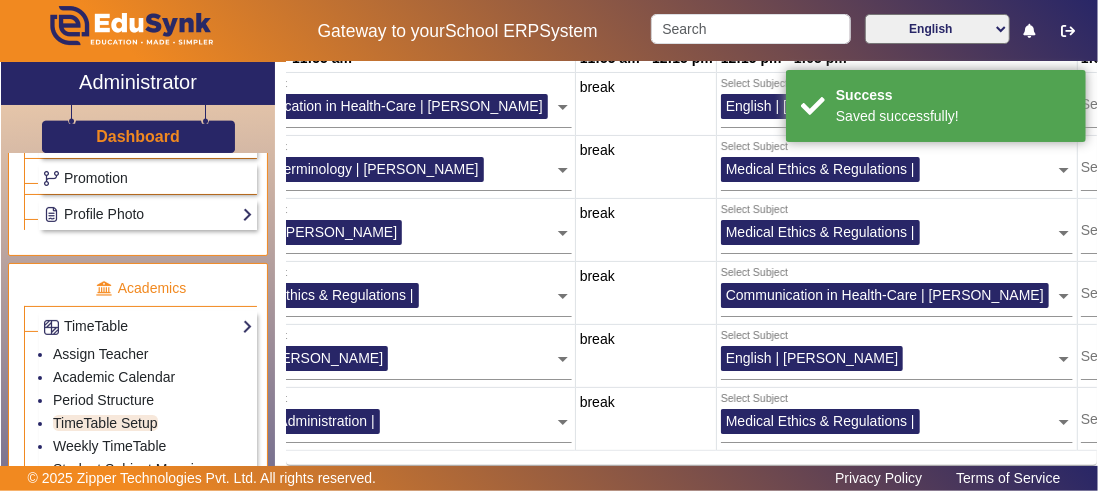 scroll, scrollTop: 0, scrollLeft: 650, axis: horizontal 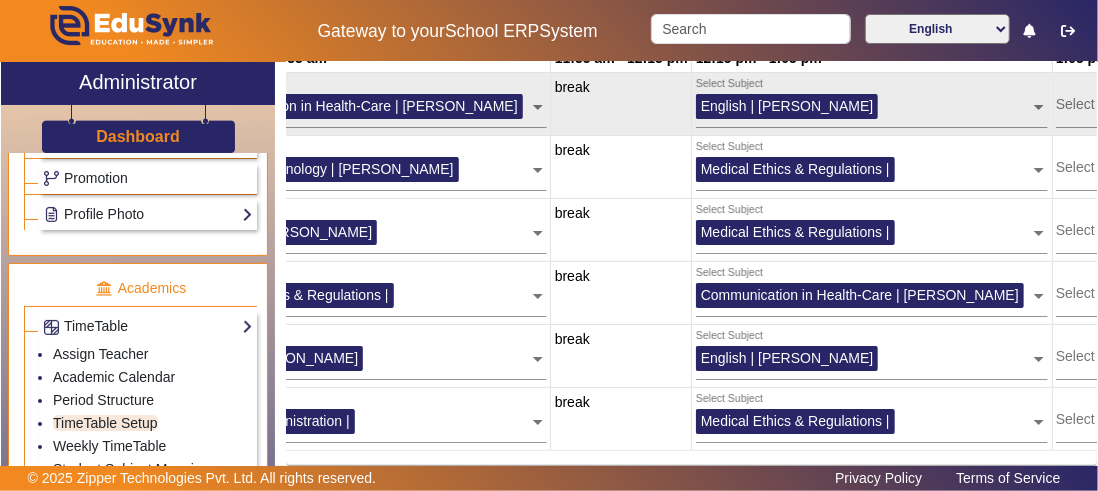 click 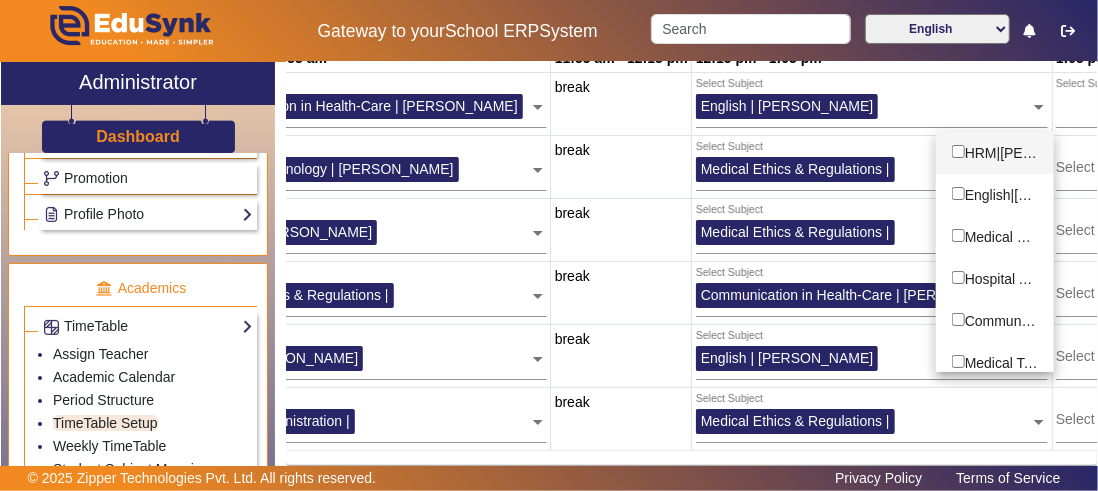 click at bounding box center (958, 151) 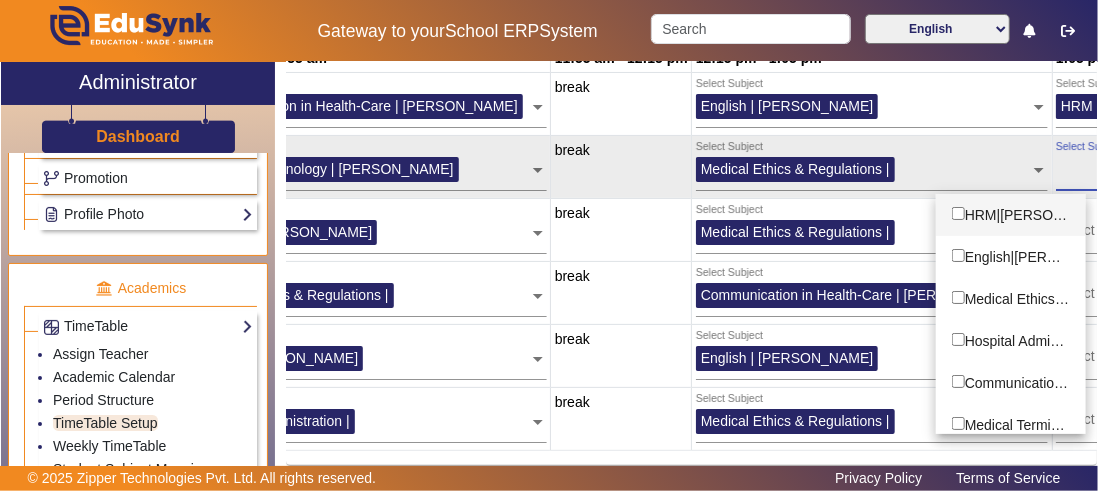 scroll, scrollTop: 0, scrollLeft: 662, axis: horizontal 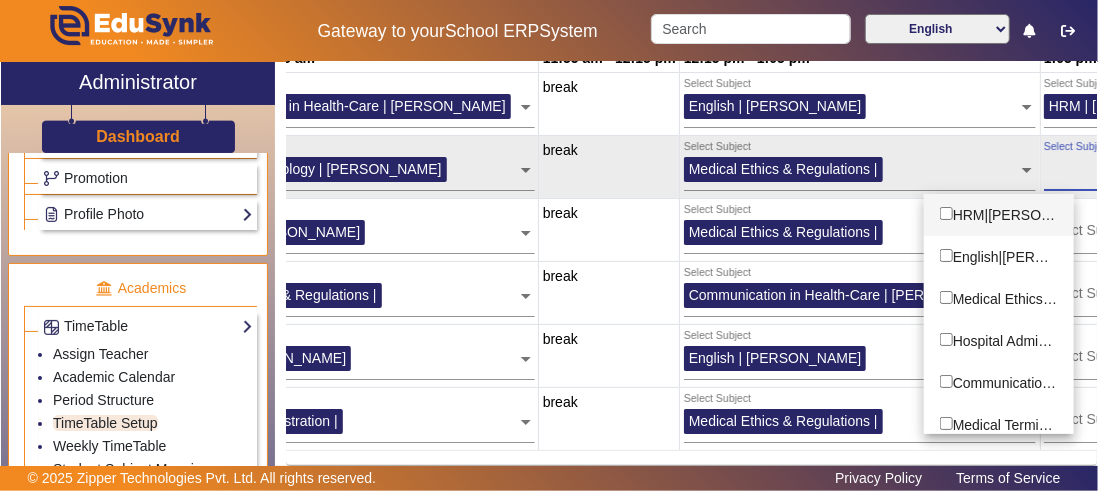click 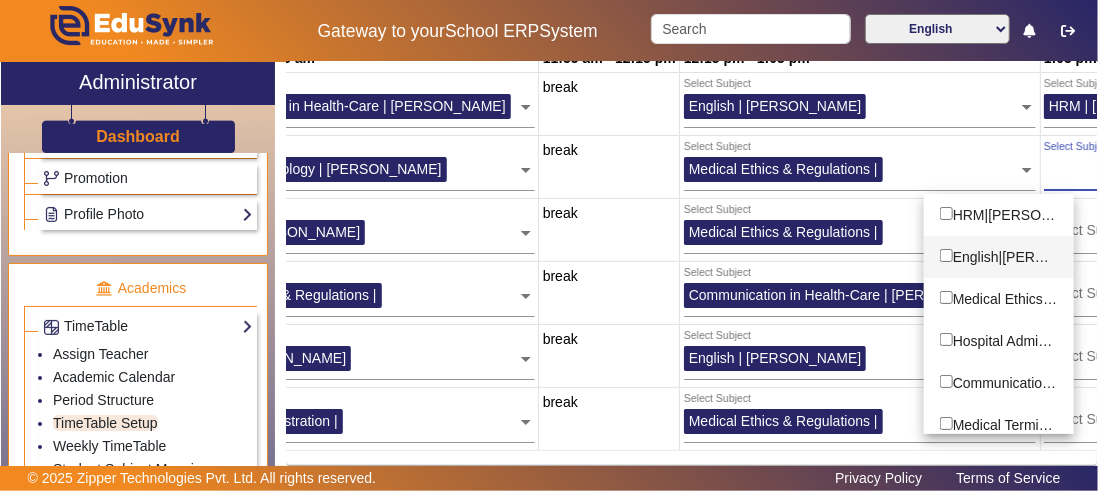 click at bounding box center [946, 255] 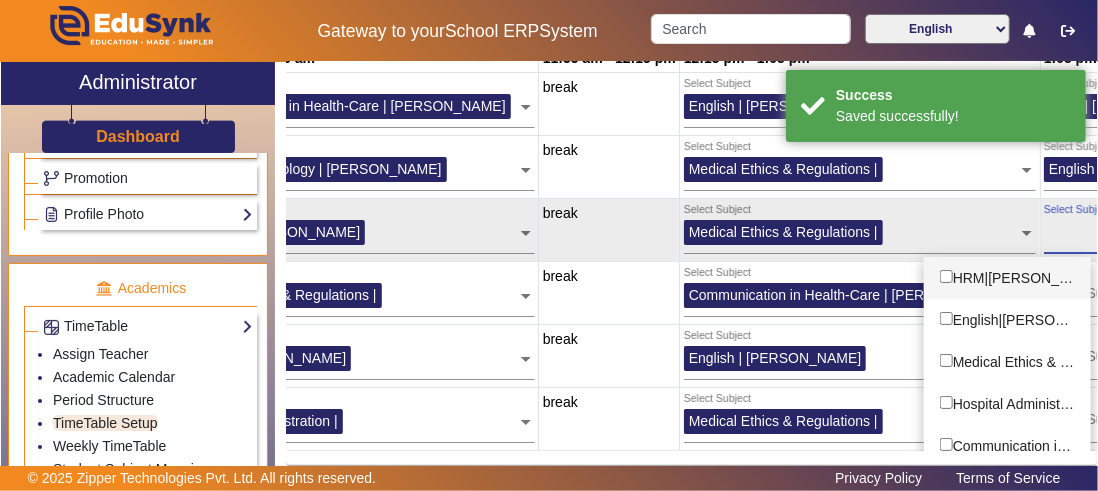 click 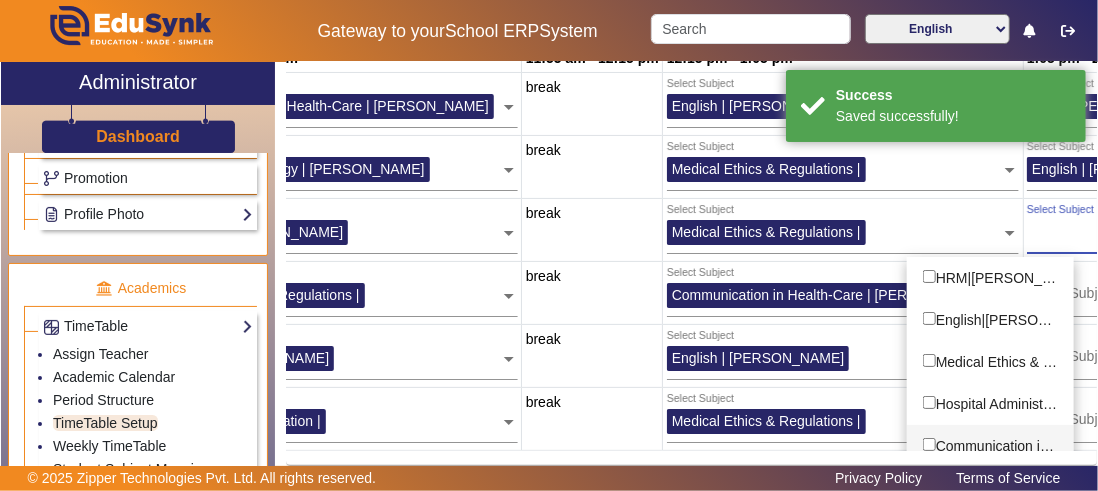 click at bounding box center [929, 444] 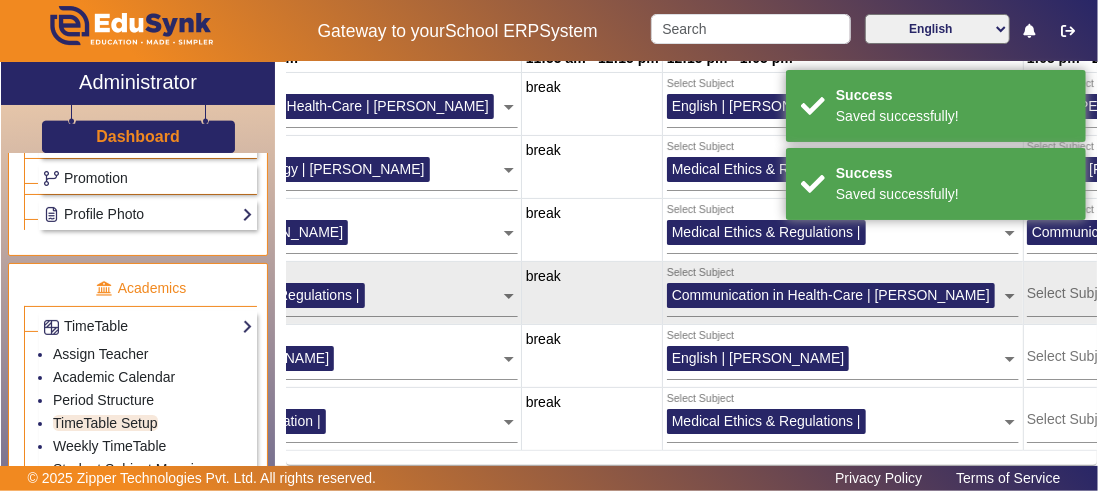 click 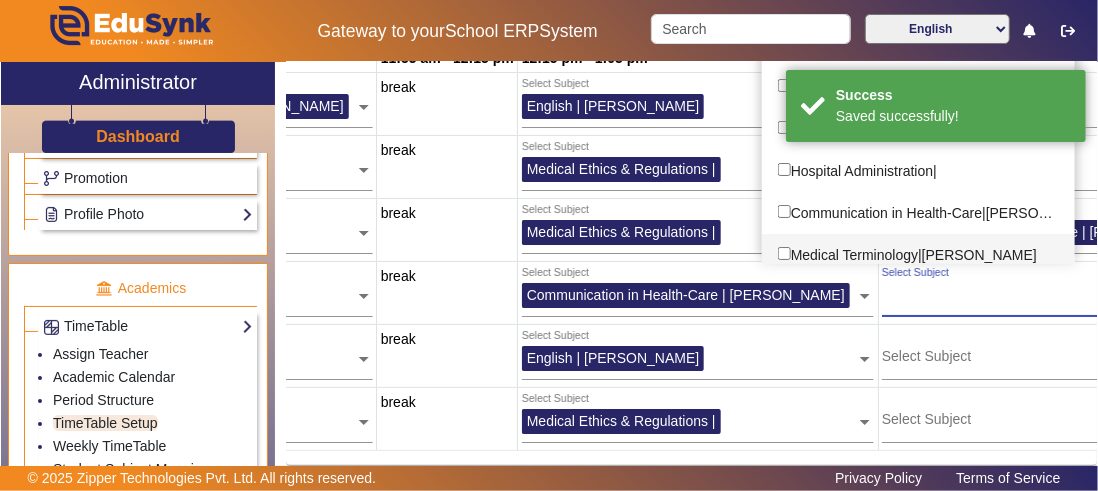 click at bounding box center [784, 253] 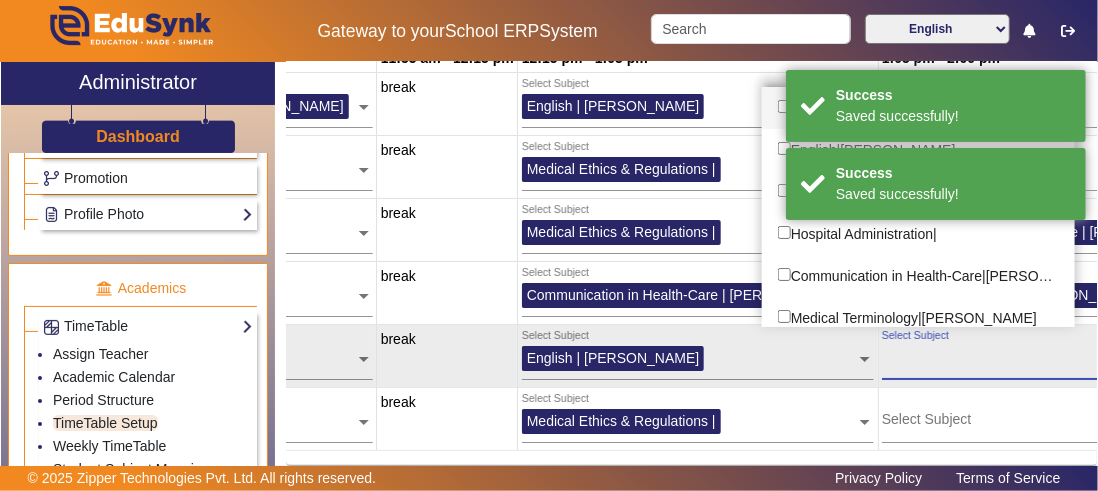 click 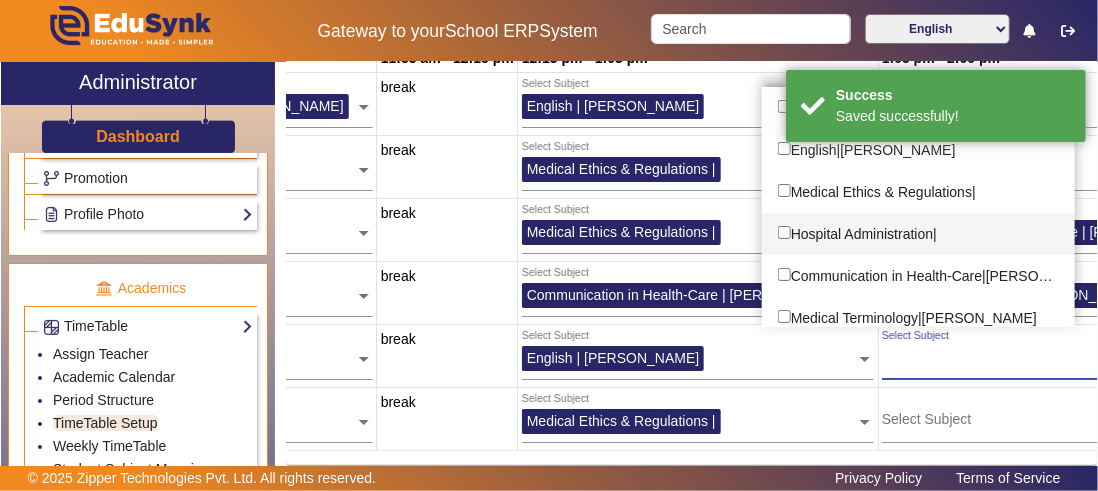 click at bounding box center [784, 232] 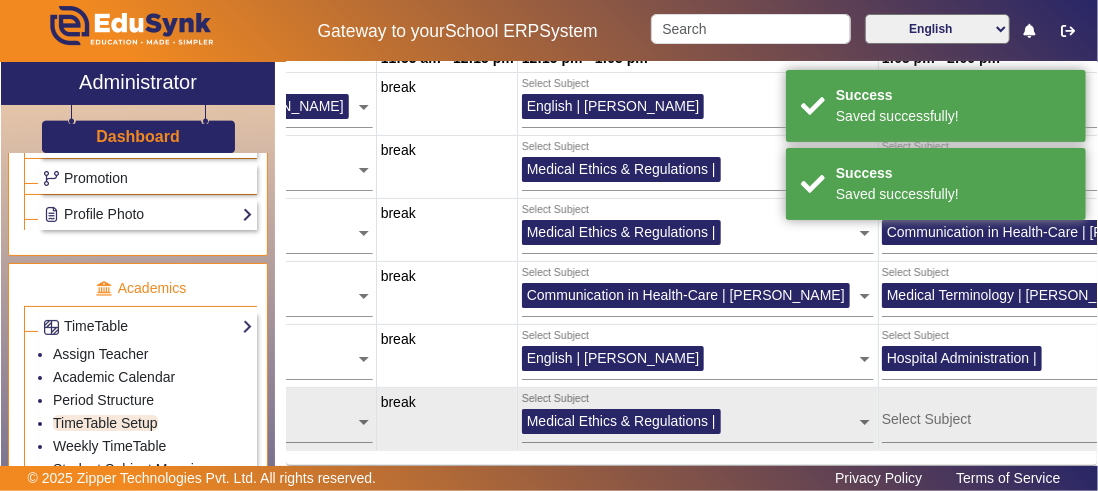 click 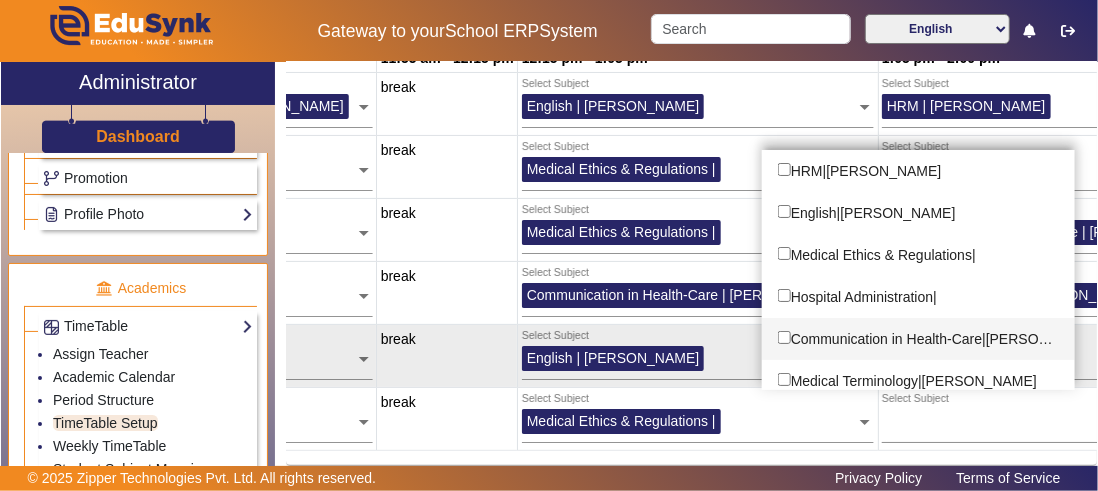 click at bounding box center (784, 337) 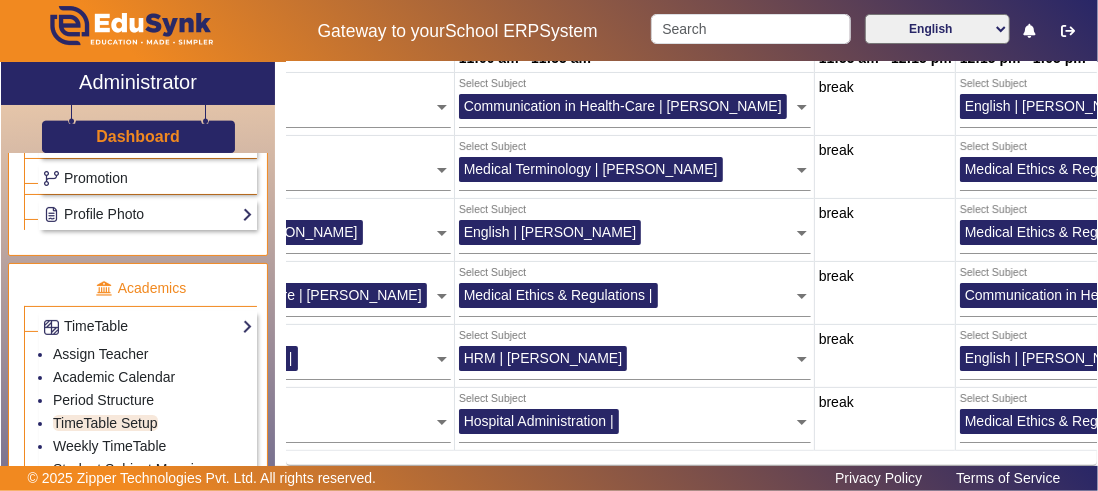 scroll, scrollTop: 0, scrollLeft: 400, axis: horizontal 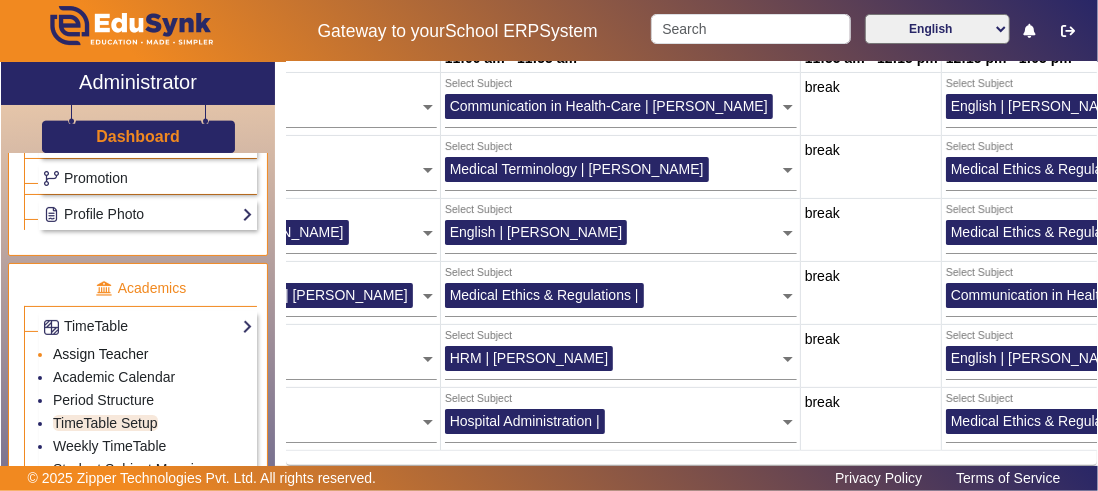 click on "Assign Teacher" 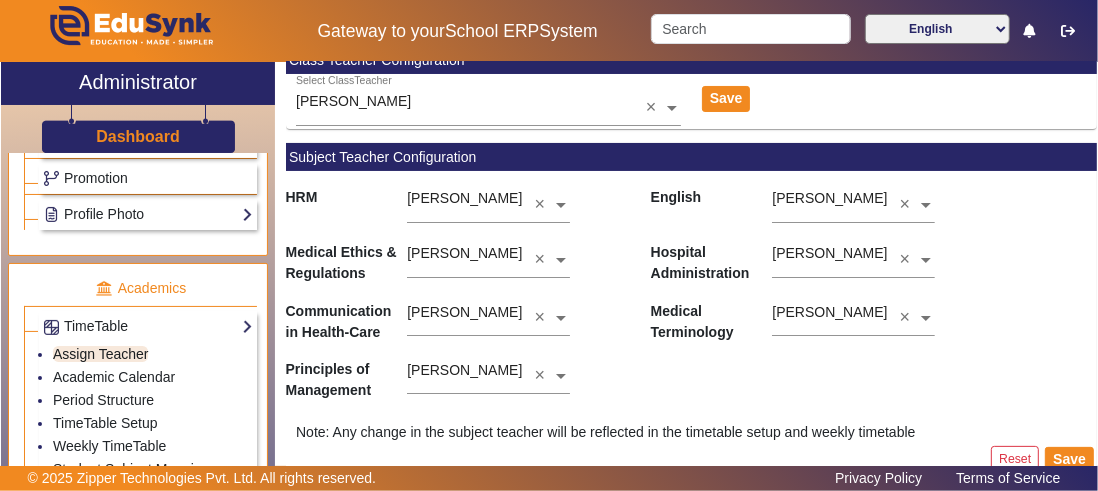 scroll, scrollTop: 118, scrollLeft: 0, axis: vertical 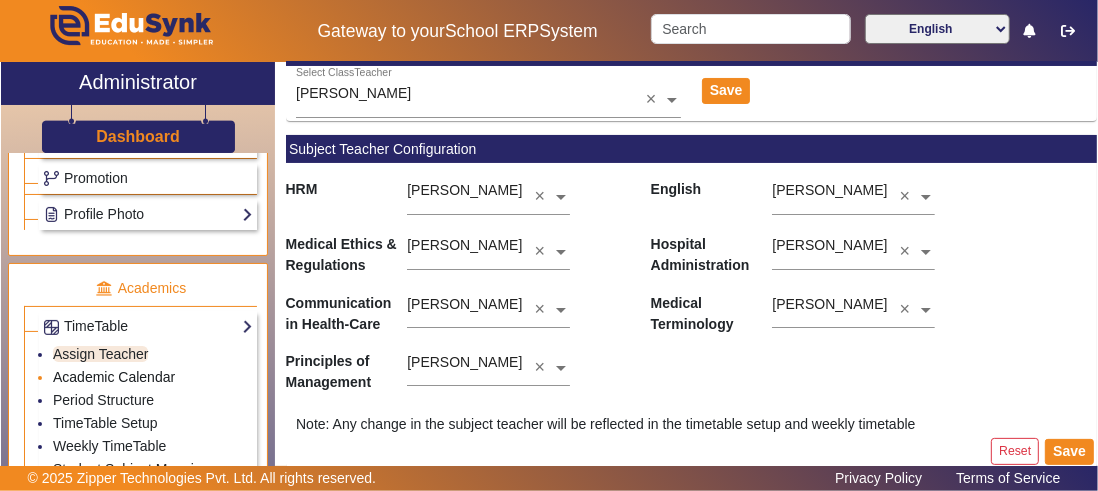 click on "Academic Calendar" 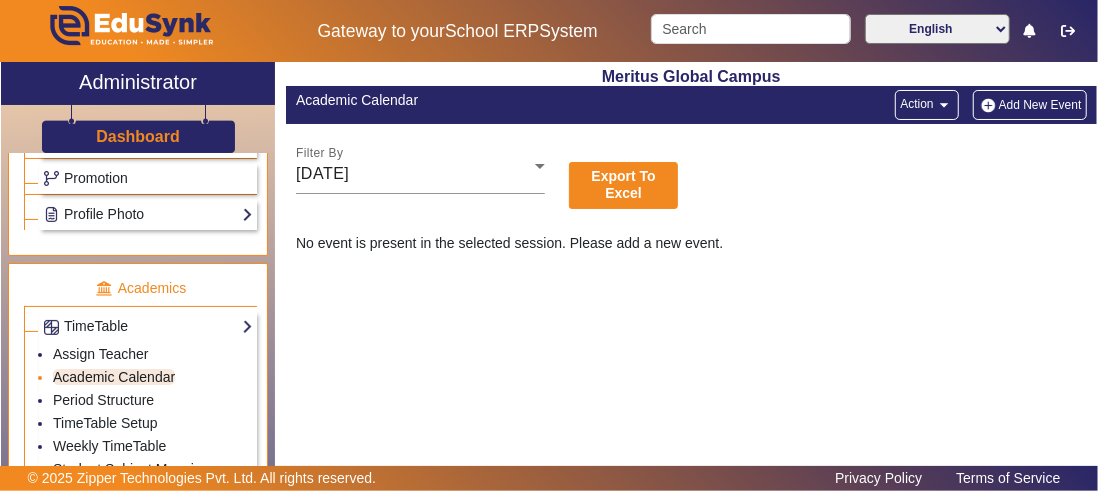 click on "Academic Calendar" 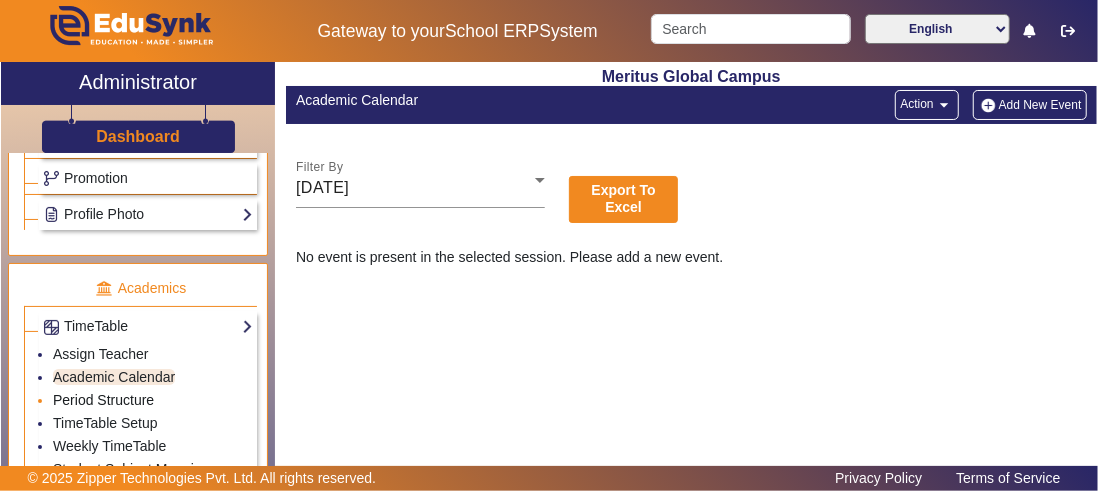 click on "Period Structure" 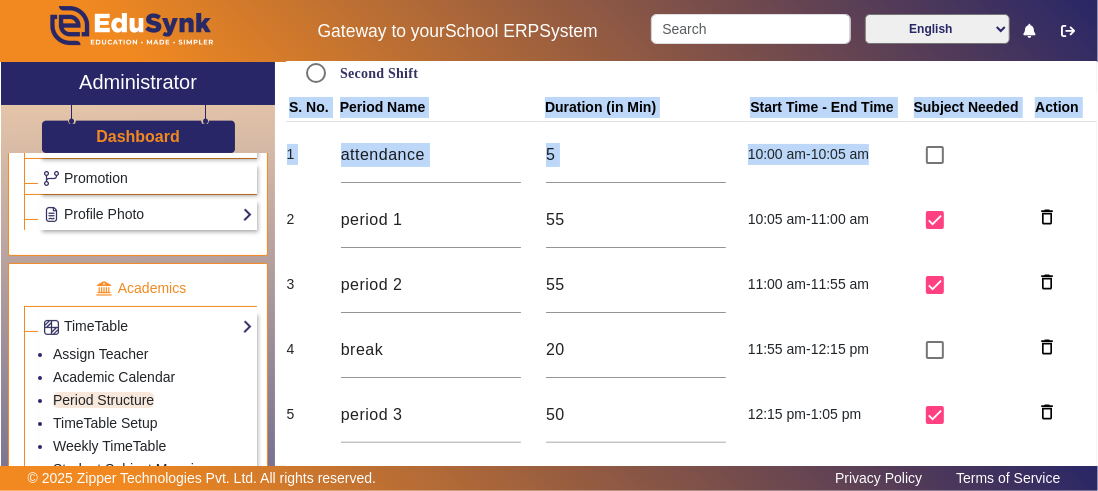 scroll, scrollTop: 207, scrollLeft: 0, axis: vertical 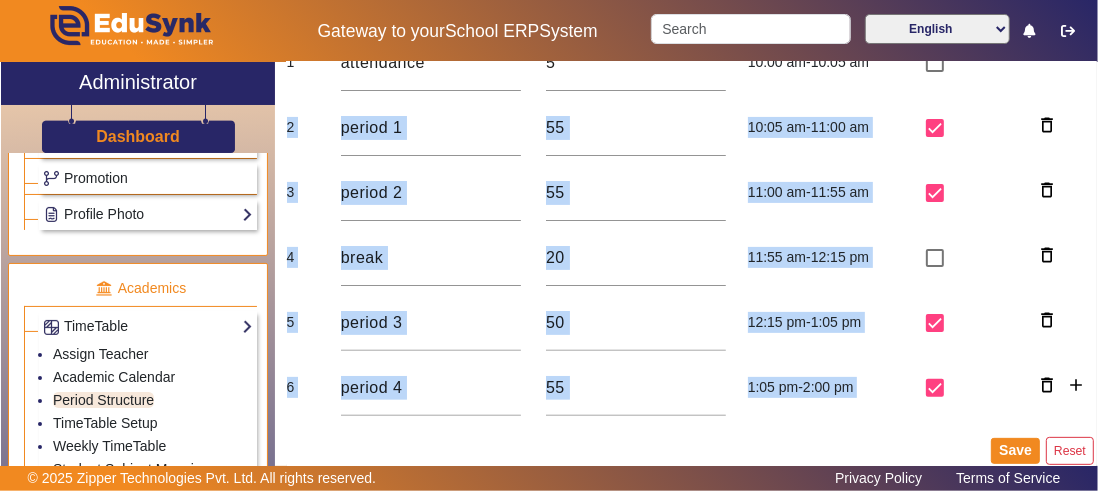 drag, startPoint x: 1086, startPoint y: 291, endPoint x: 1096, endPoint y: 458, distance: 167.29913 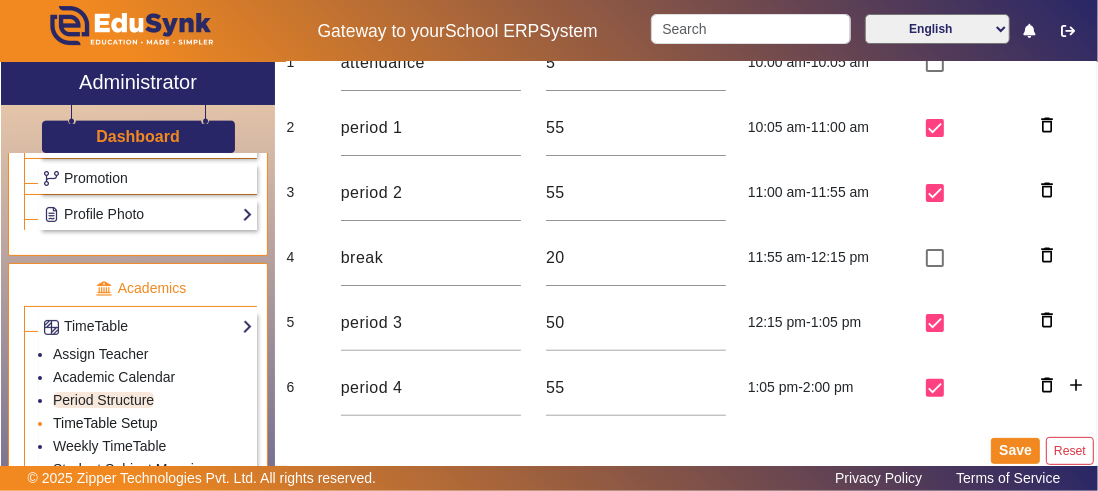 click on "TimeTable Setup" 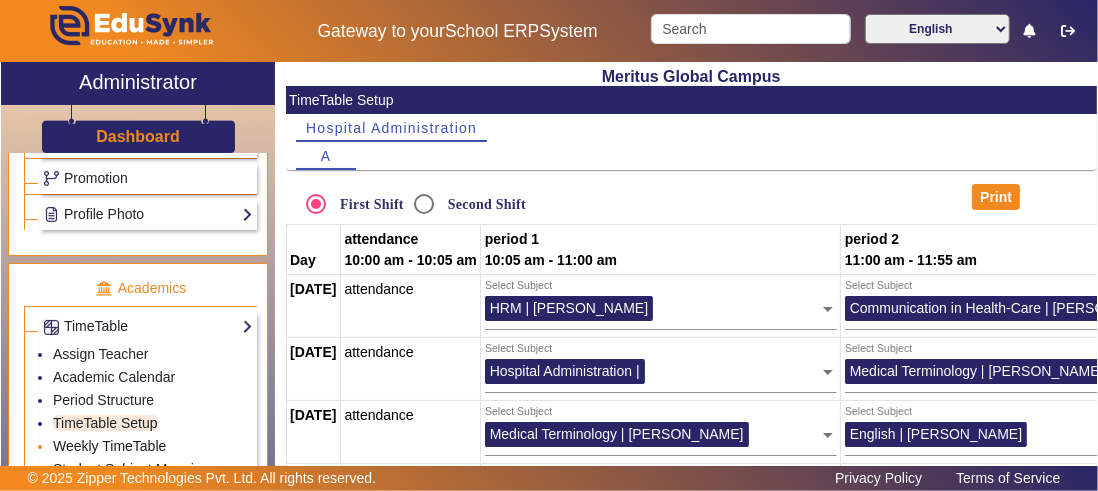 click on "Weekly TimeTable" 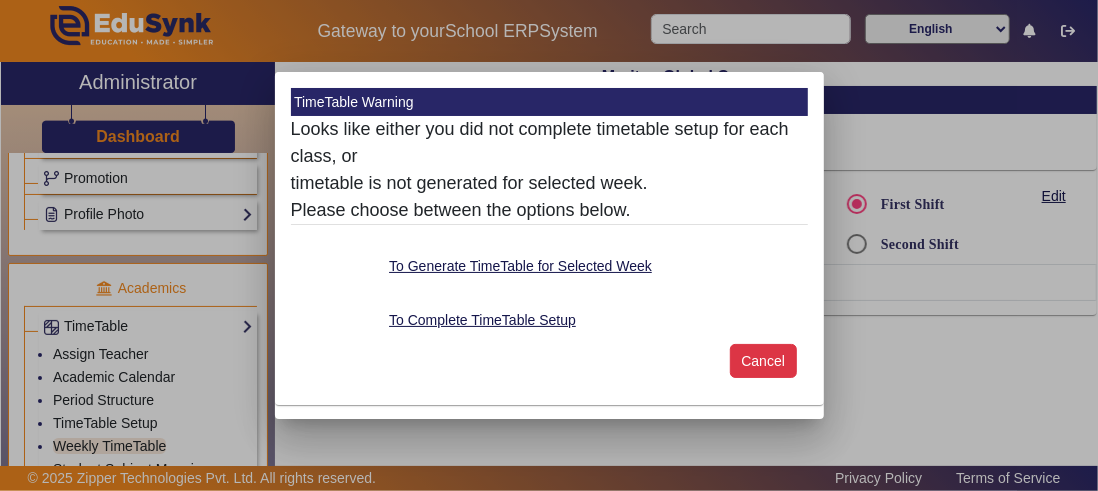 click on "Cancel" 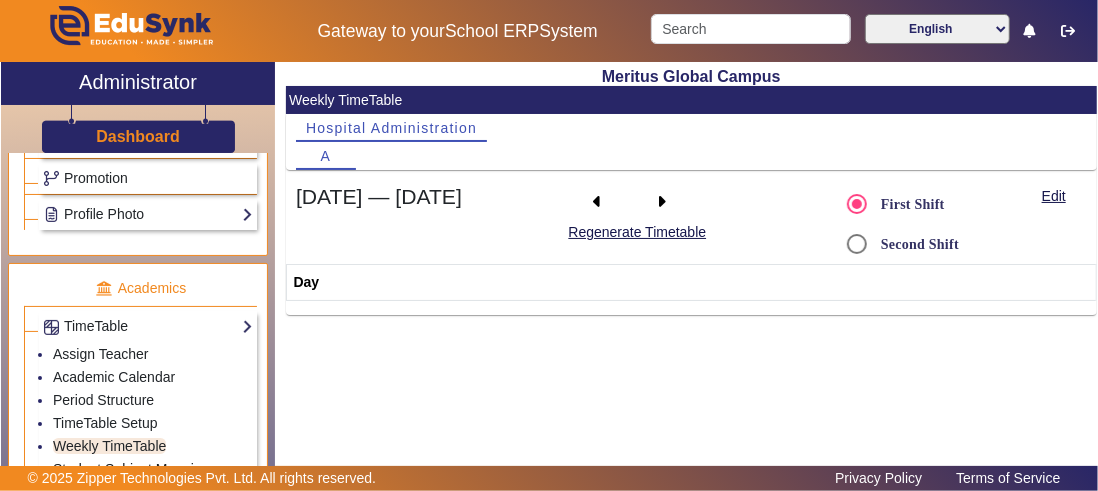 click on "Student Subject Mapping" 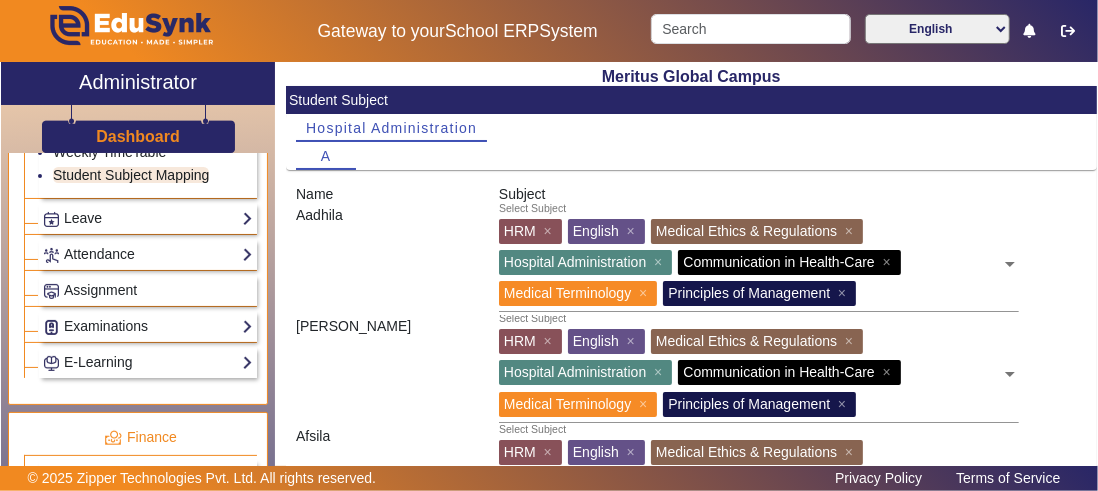 scroll, scrollTop: 987, scrollLeft: 0, axis: vertical 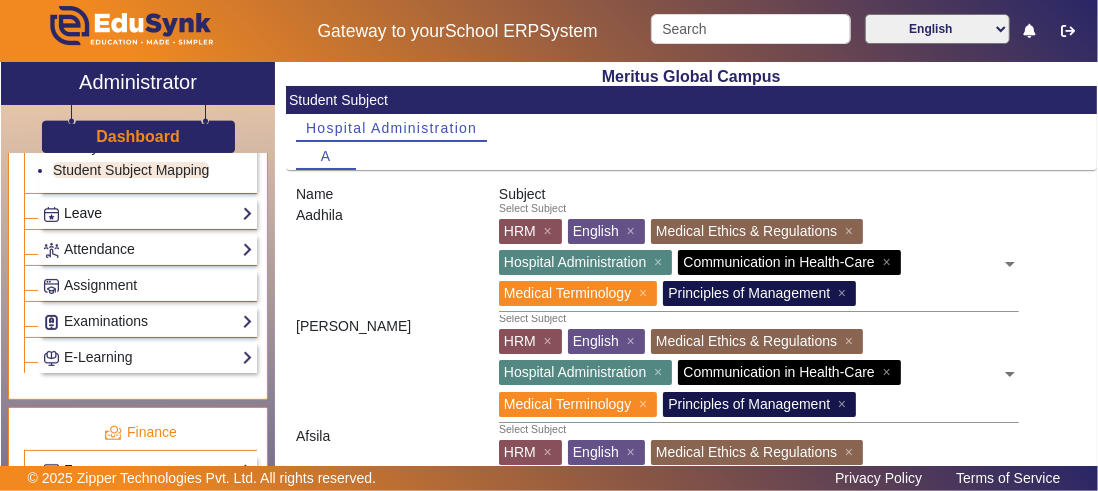 click on "Leave" 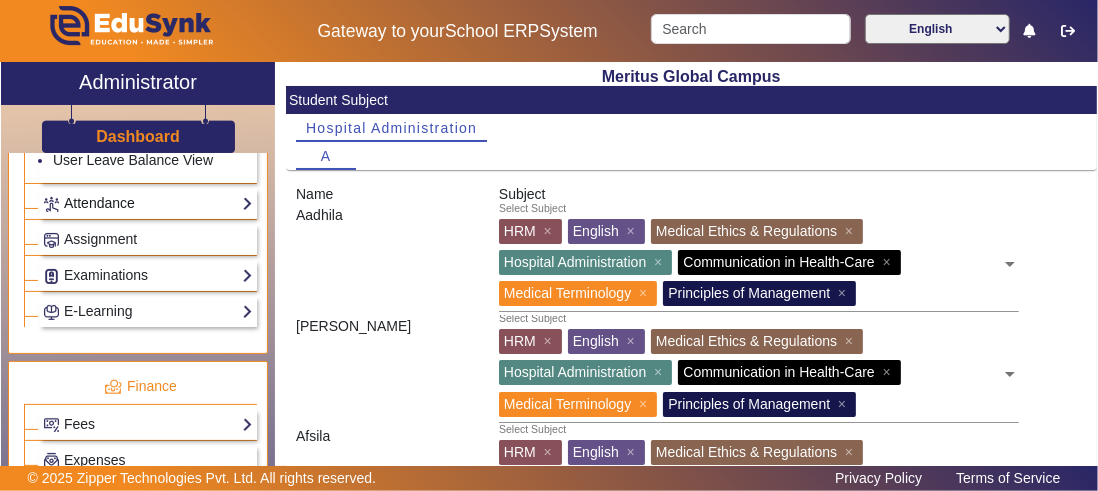 click on "Attendance" 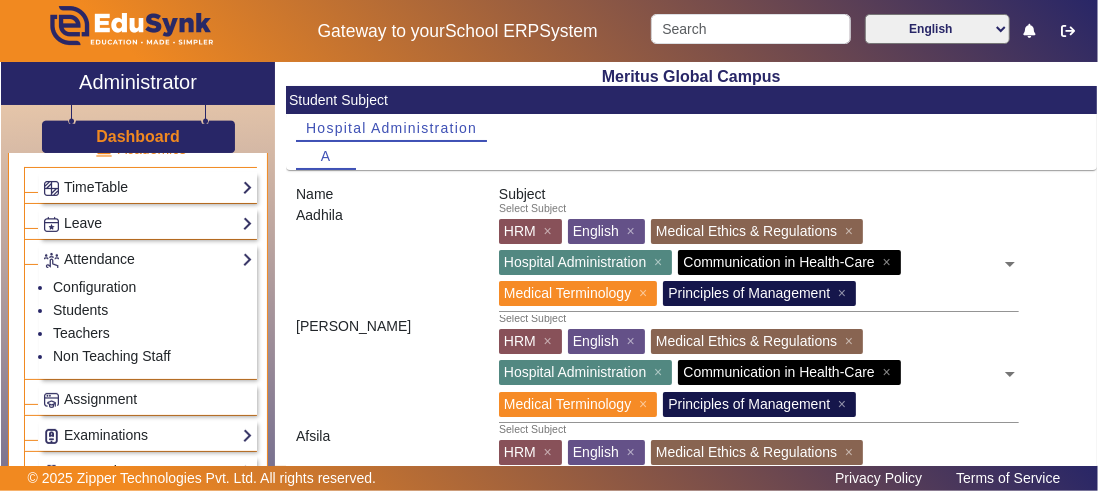 scroll, scrollTop: 787, scrollLeft: 0, axis: vertical 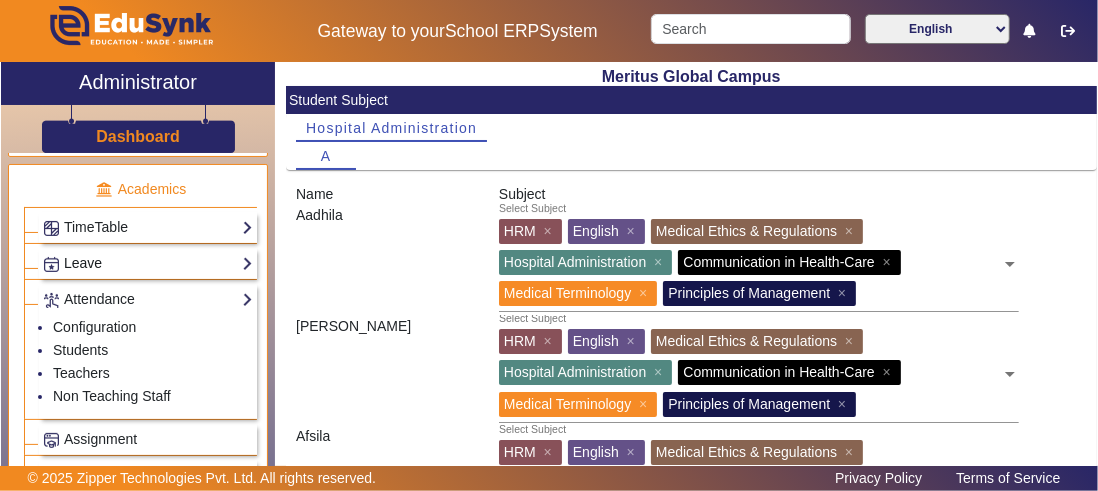 click on "Leave" 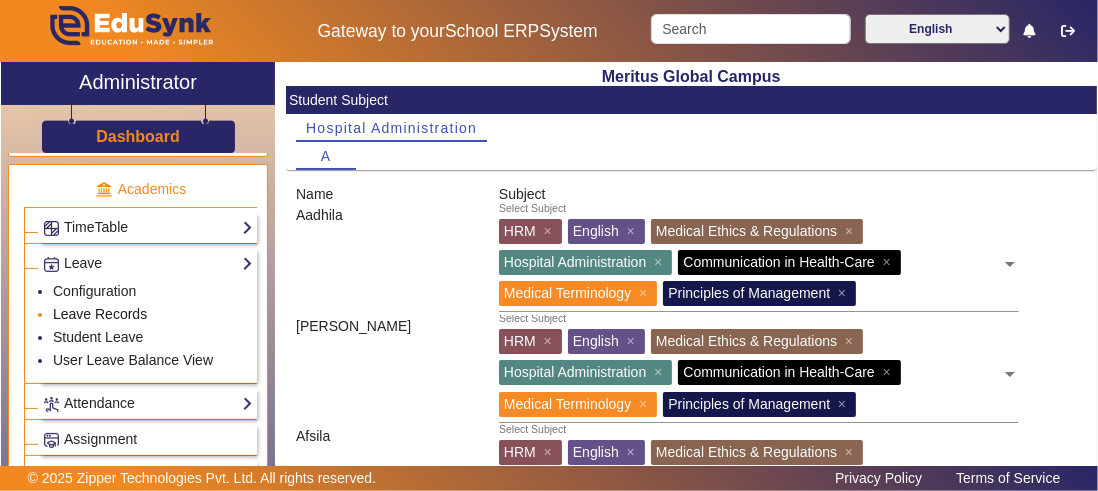 click on "Leave Records" 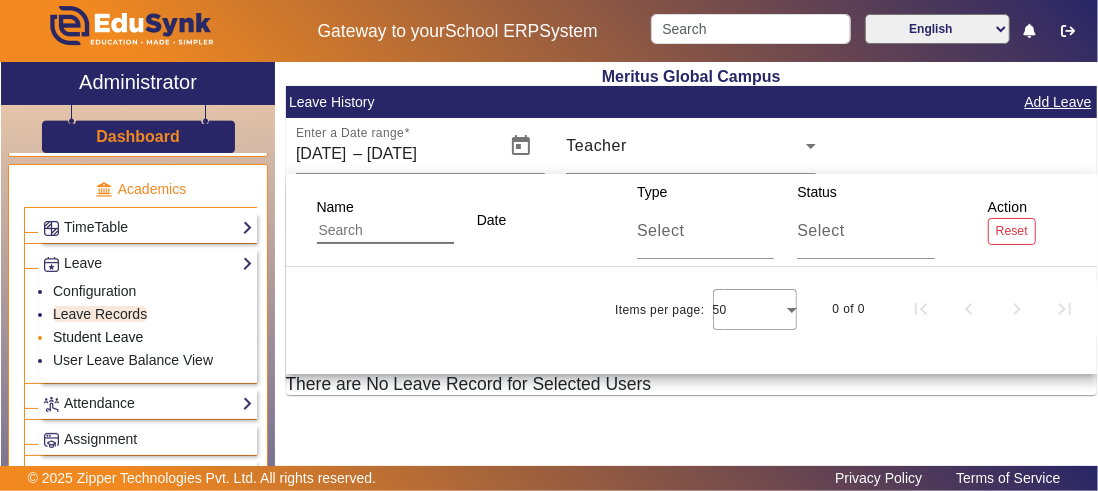 click on "Student Leave" 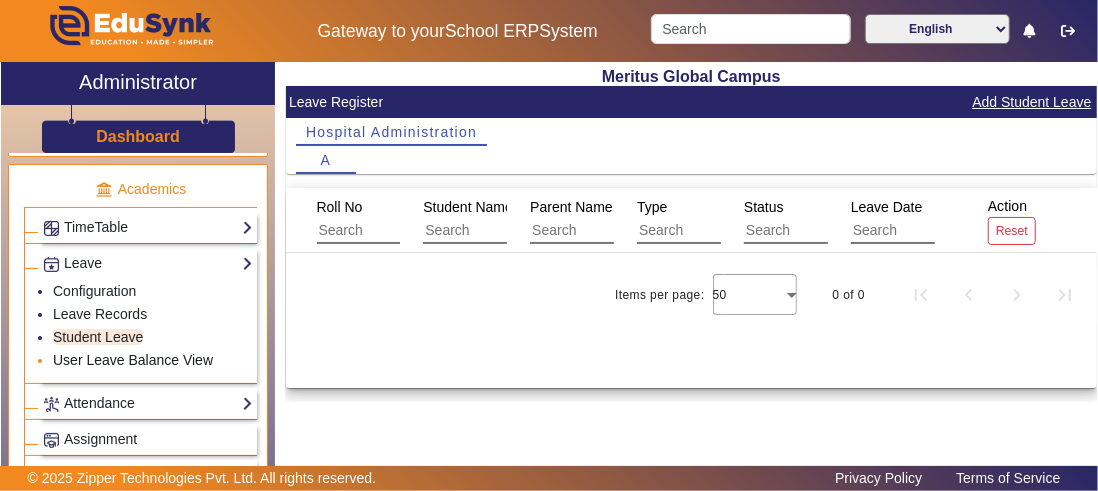 click on "User Leave Balance View" 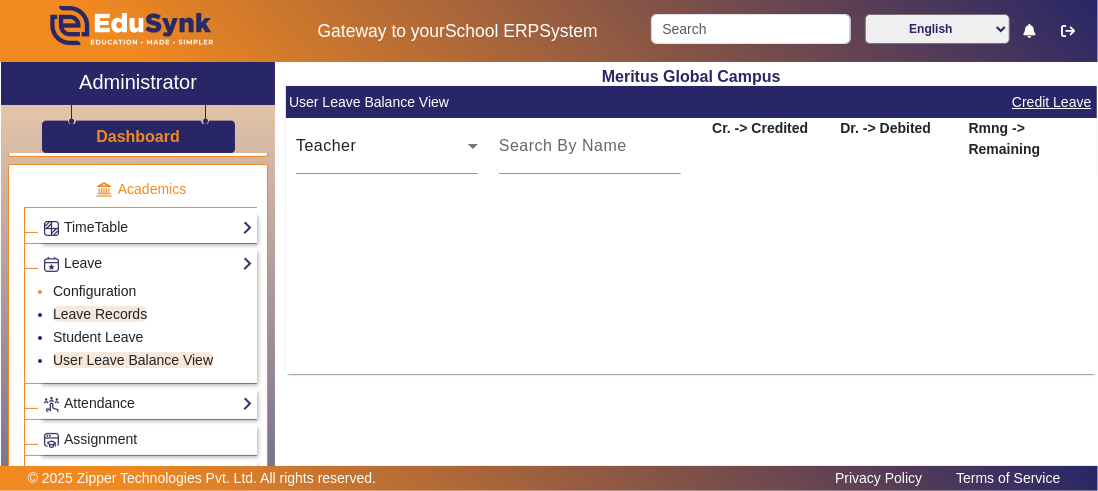 click on "Configuration" 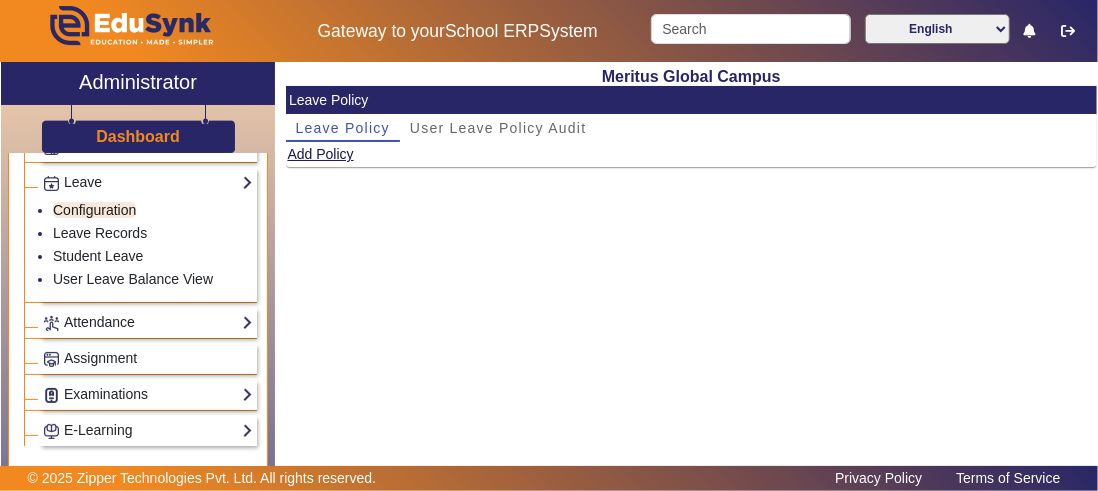 scroll, scrollTop: 901, scrollLeft: 0, axis: vertical 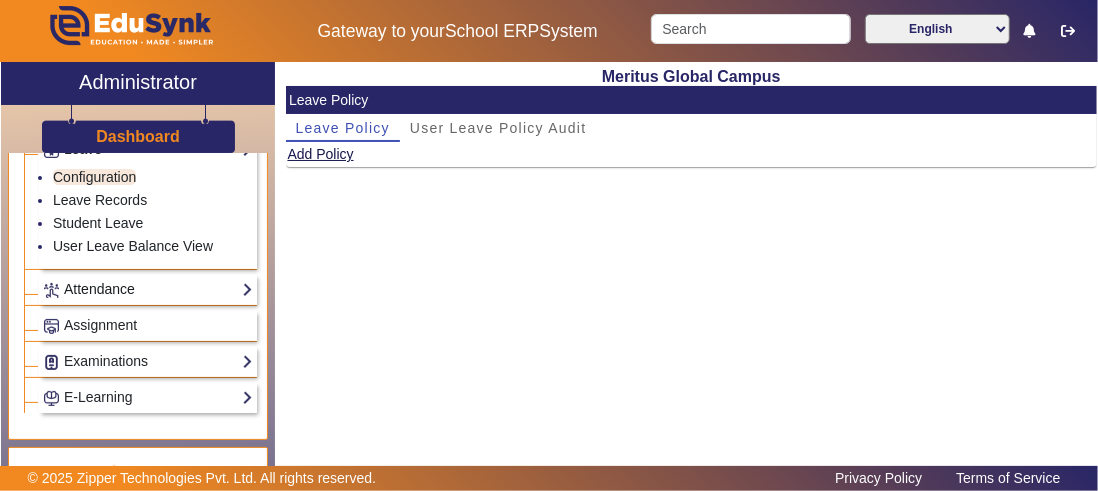 click on "Attendance" 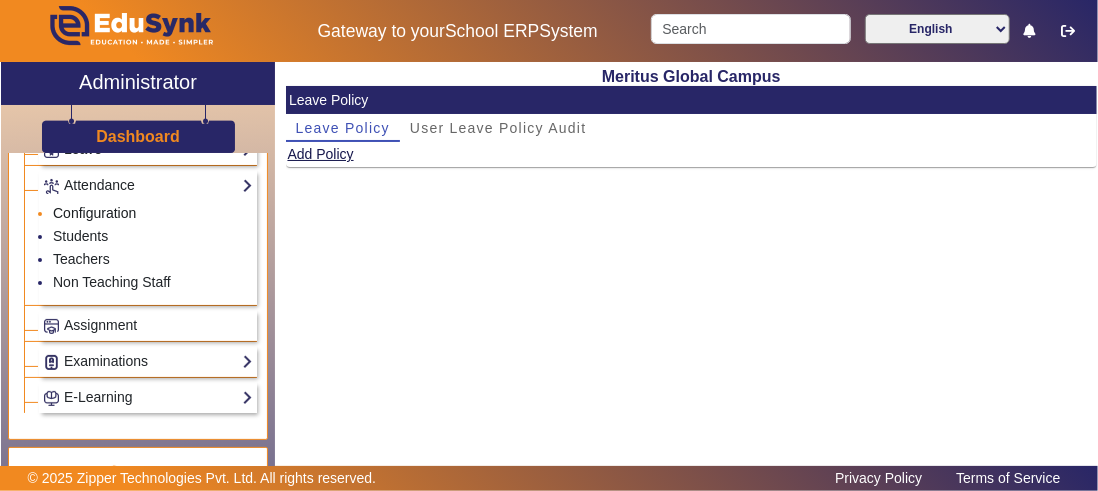 click on "Configuration" 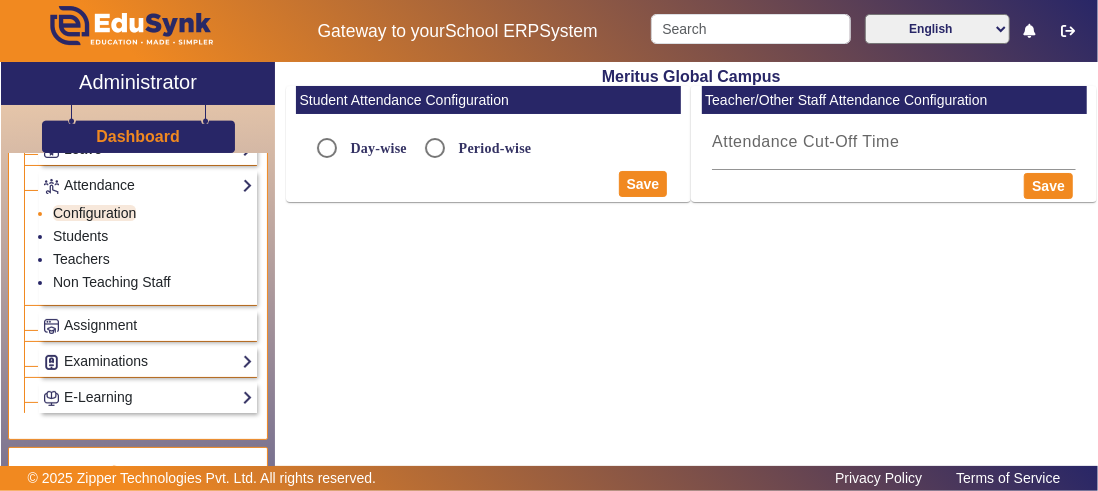 radio on "true" 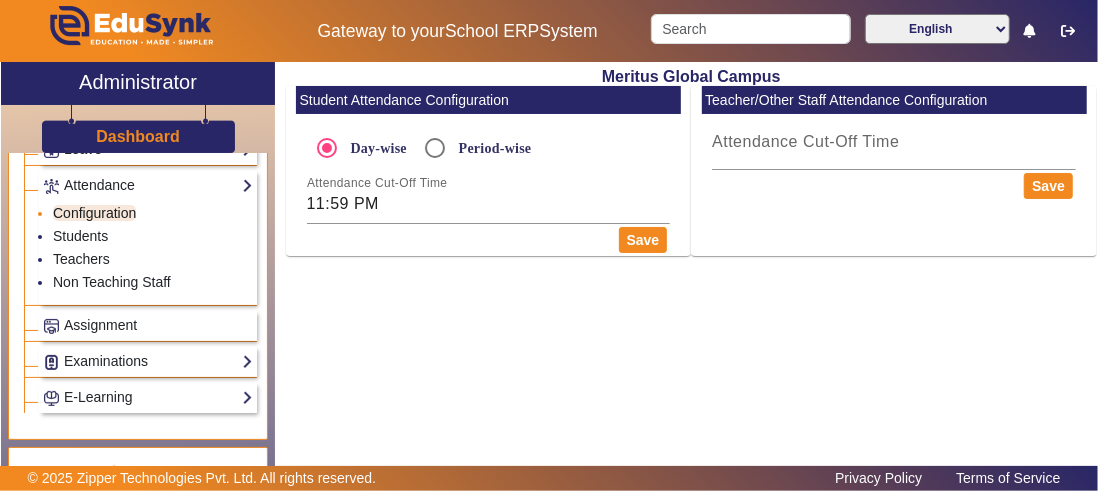 type on "11:59 PM" 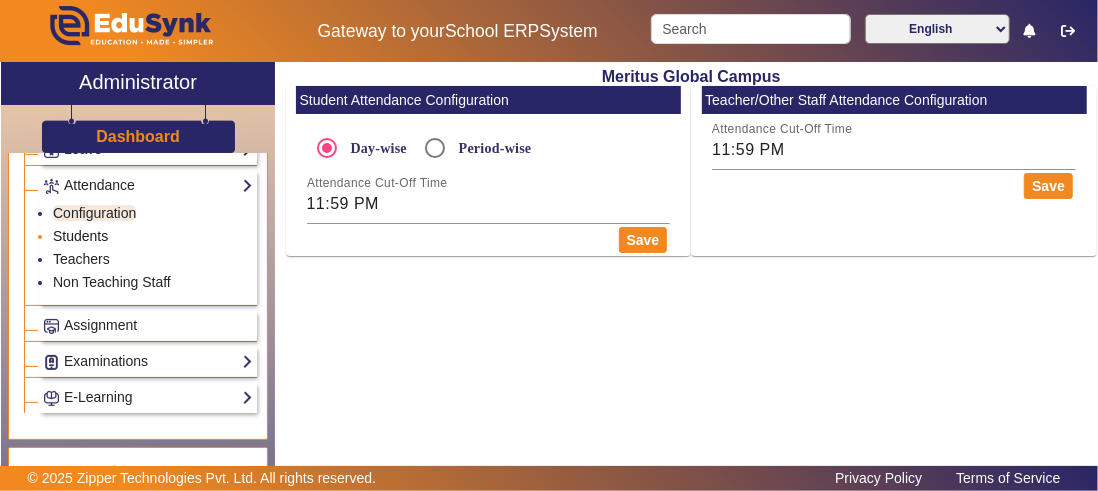 click on "Students" 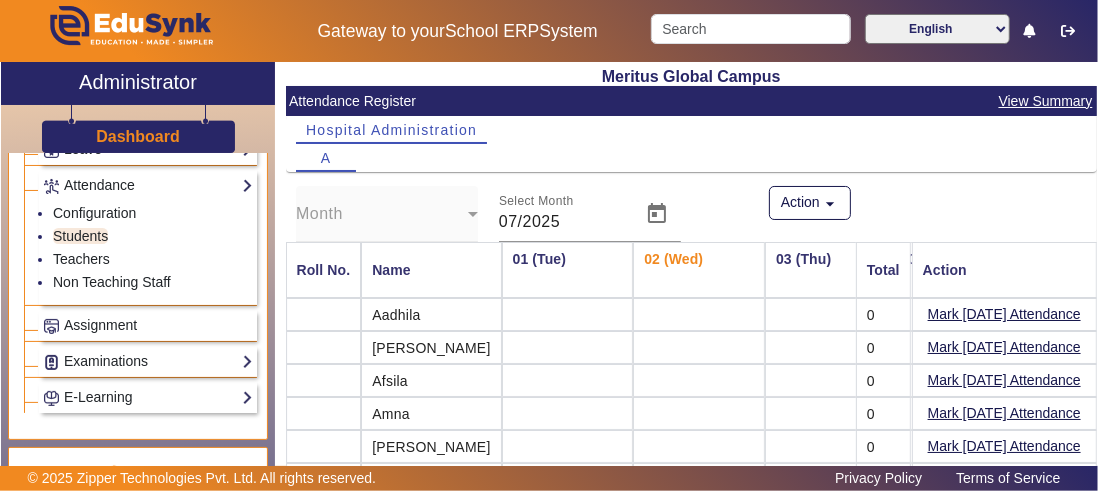click at bounding box center [568, 314] 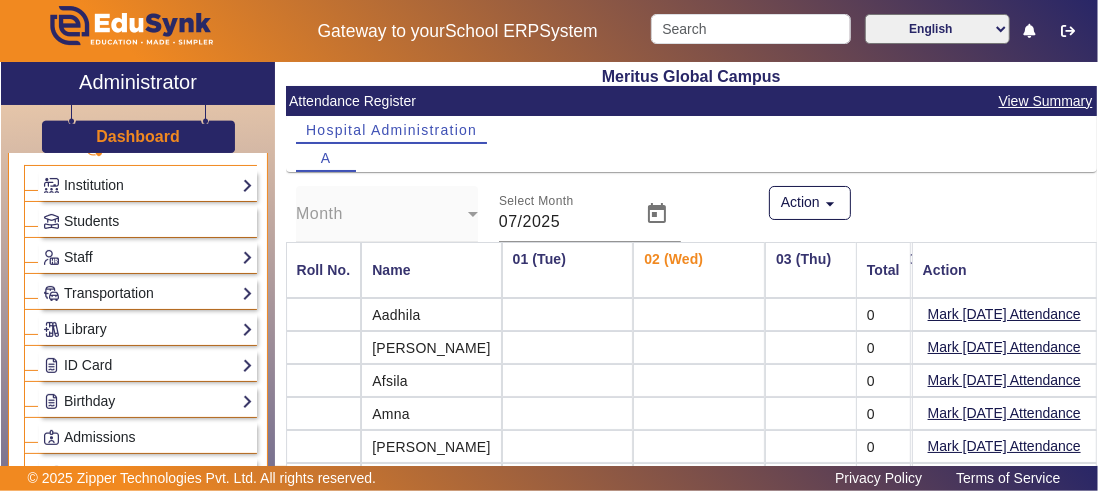 scroll, scrollTop: 0, scrollLeft: 0, axis: both 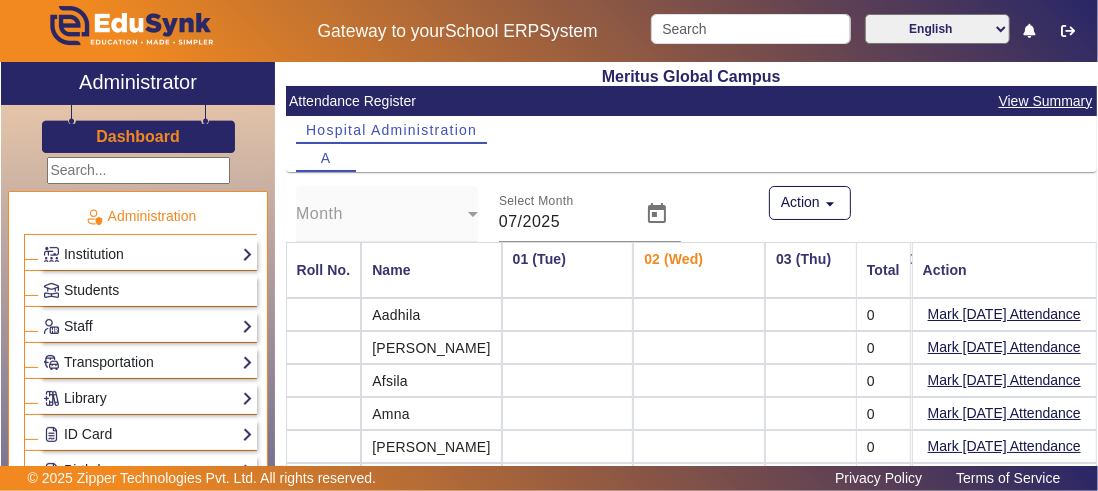 click 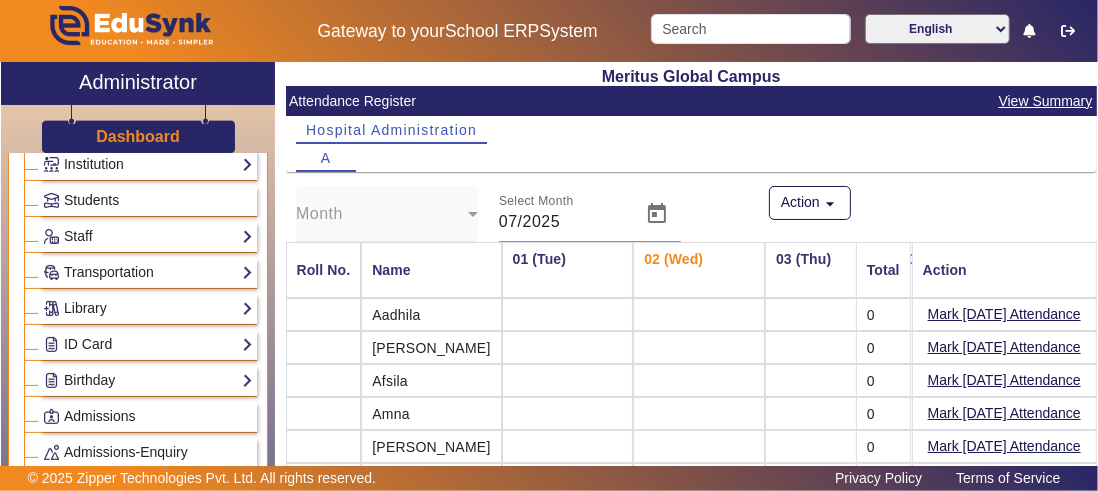 scroll, scrollTop: 0, scrollLeft: 0, axis: both 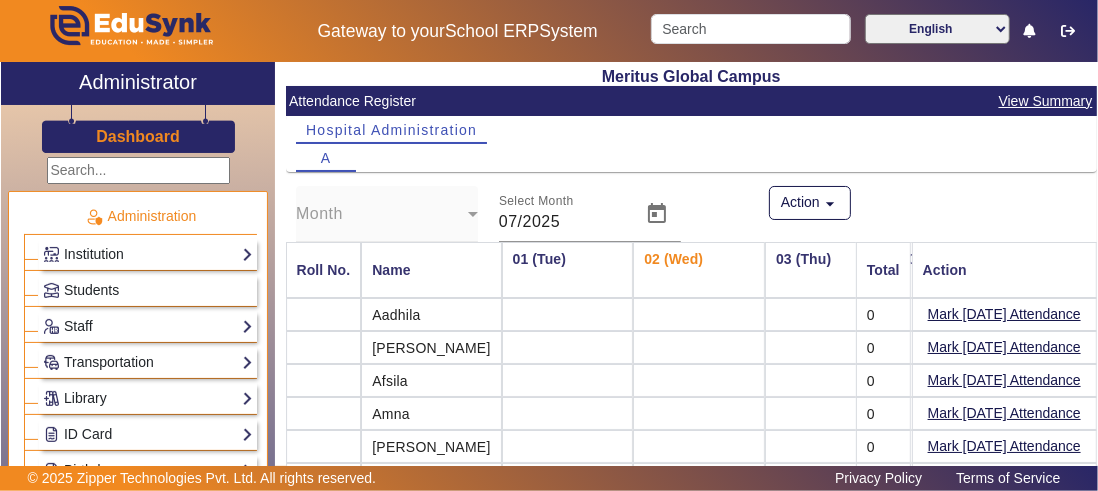 click on "02 (Wed)" at bounding box center (699, 270) 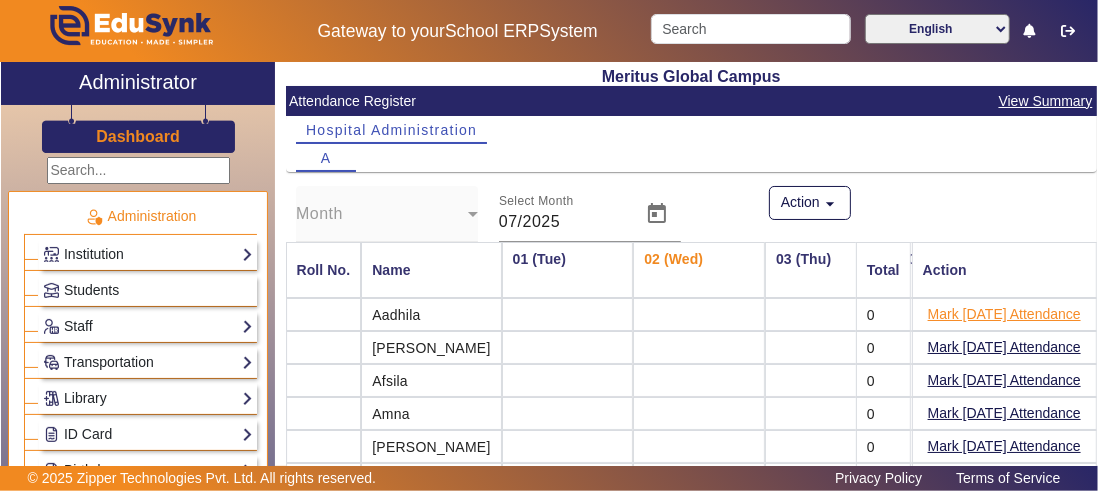 click on "Mark [DATE] Attendance" at bounding box center [1004, 314] 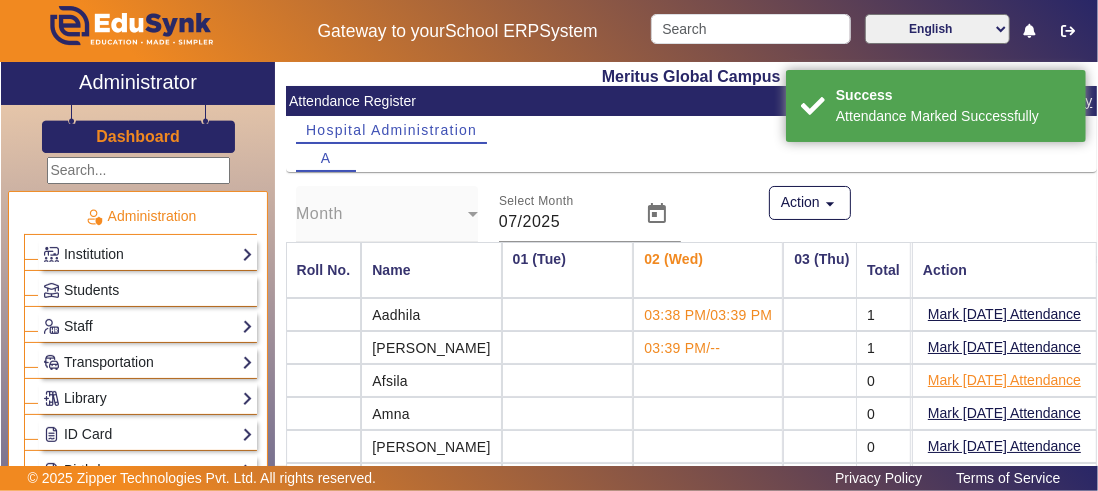 click on "Mark [DATE] Attendance" at bounding box center [1004, 380] 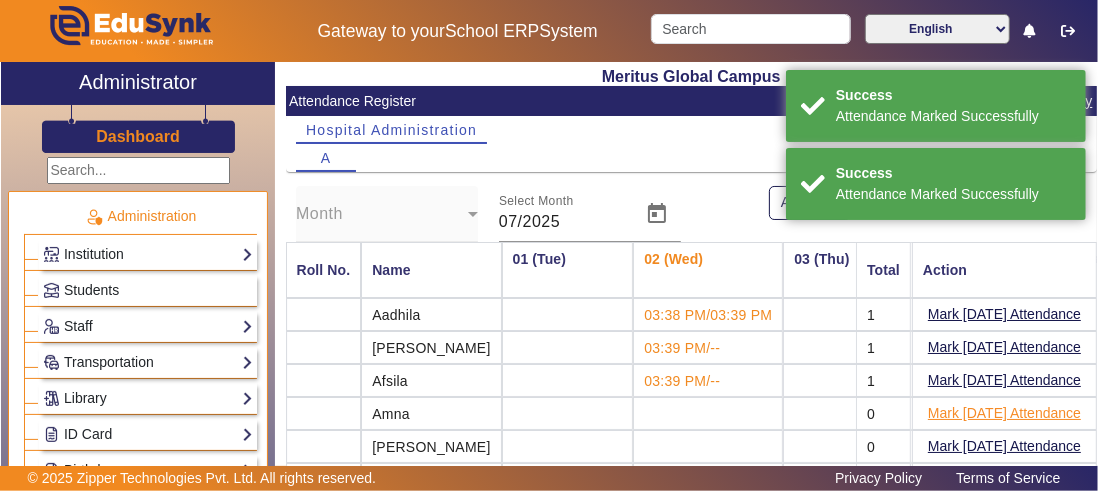 click on "Mark [DATE] Attendance" at bounding box center (1004, 413) 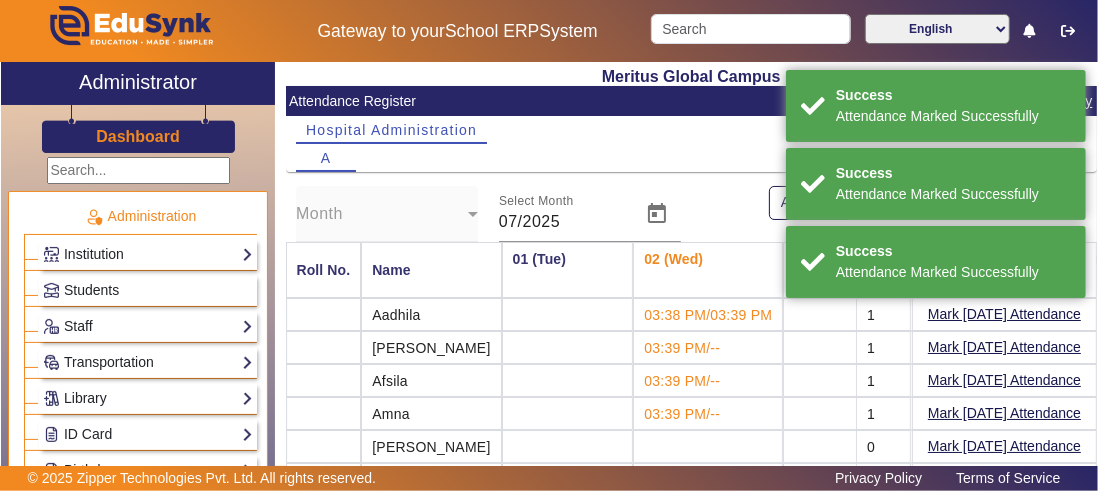 click on "Mark [DATE] Attendance" at bounding box center [1004, 446] 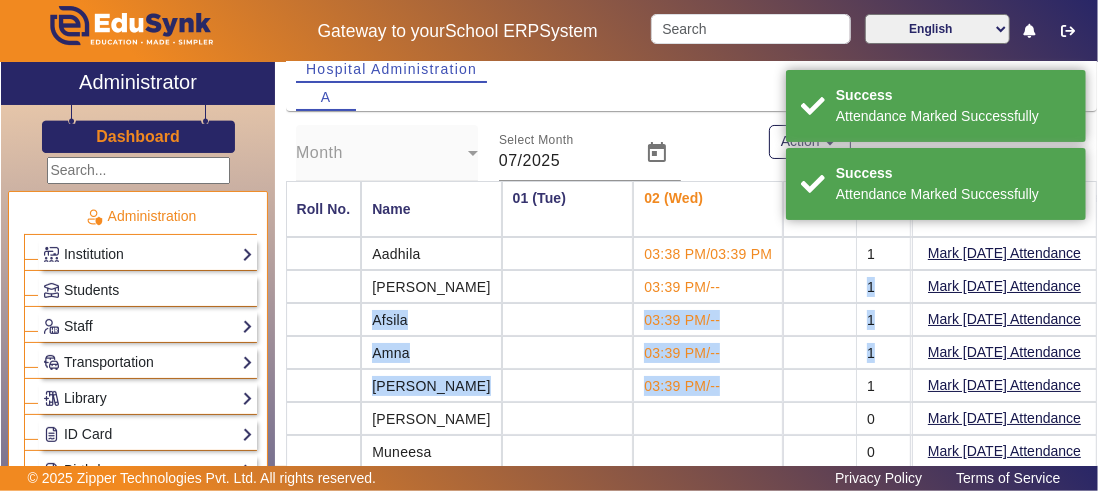 drag, startPoint x: 1086, startPoint y: 342, endPoint x: 1090, endPoint y: 385, distance: 43.185646 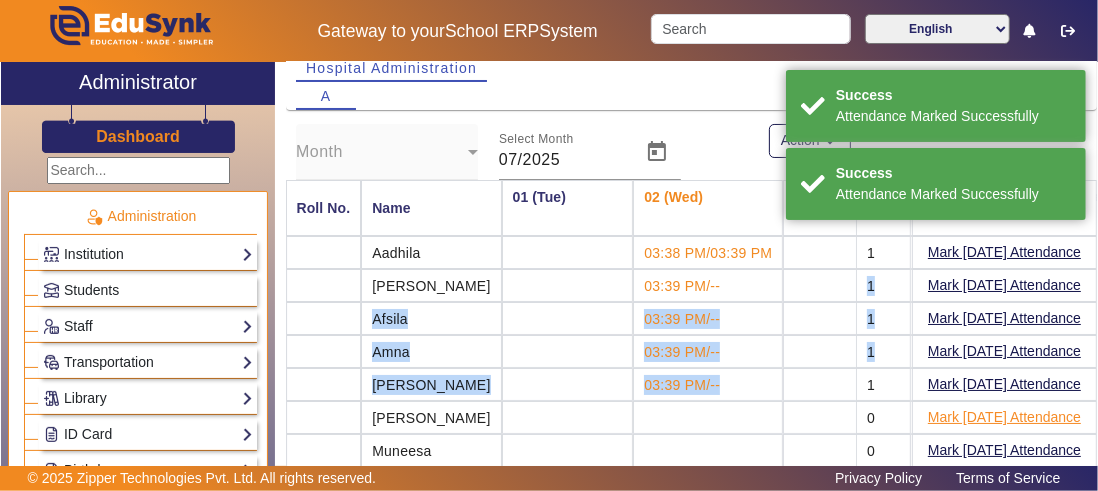 click on "Mark [DATE] Attendance" at bounding box center [1004, 417] 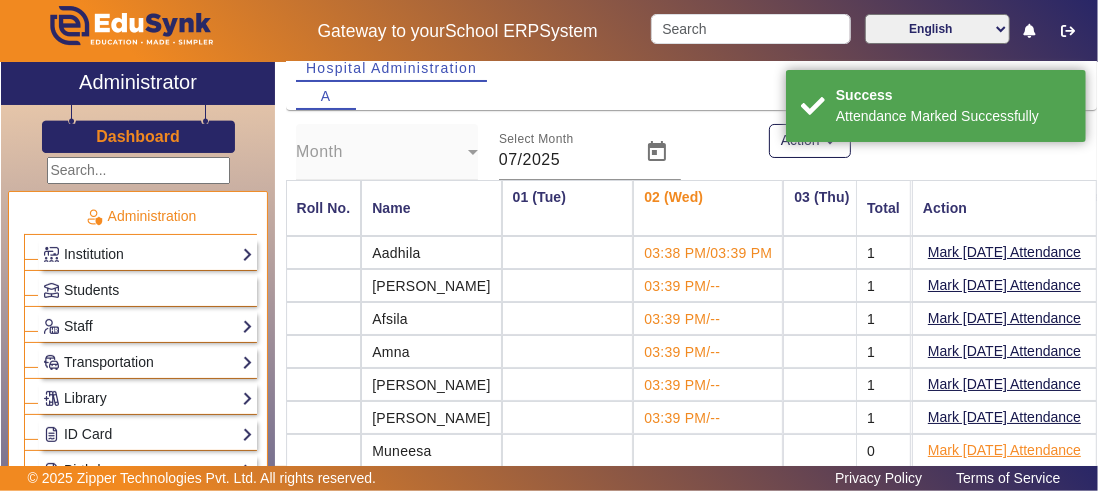 click on "Mark [DATE] Attendance" at bounding box center [1004, 450] 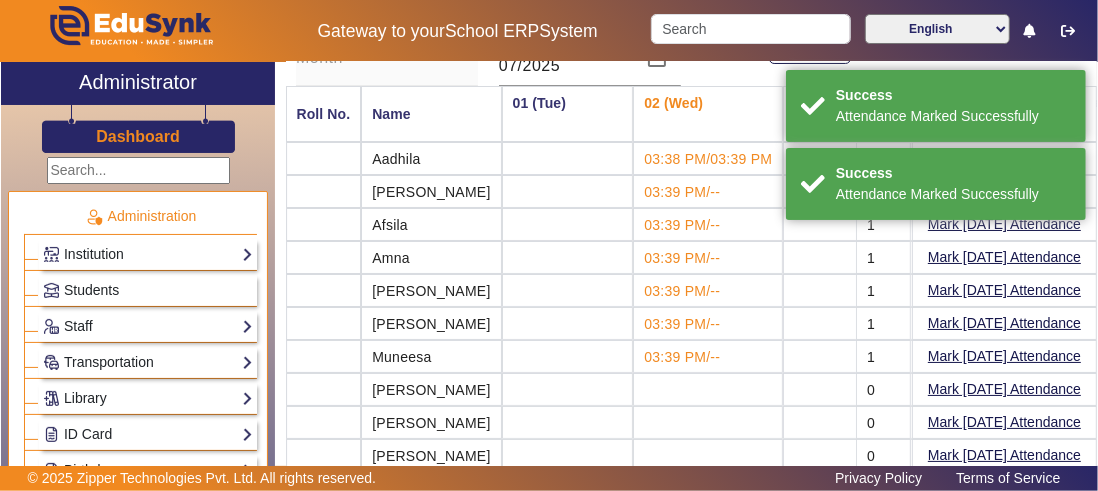 scroll, scrollTop: 176, scrollLeft: 0, axis: vertical 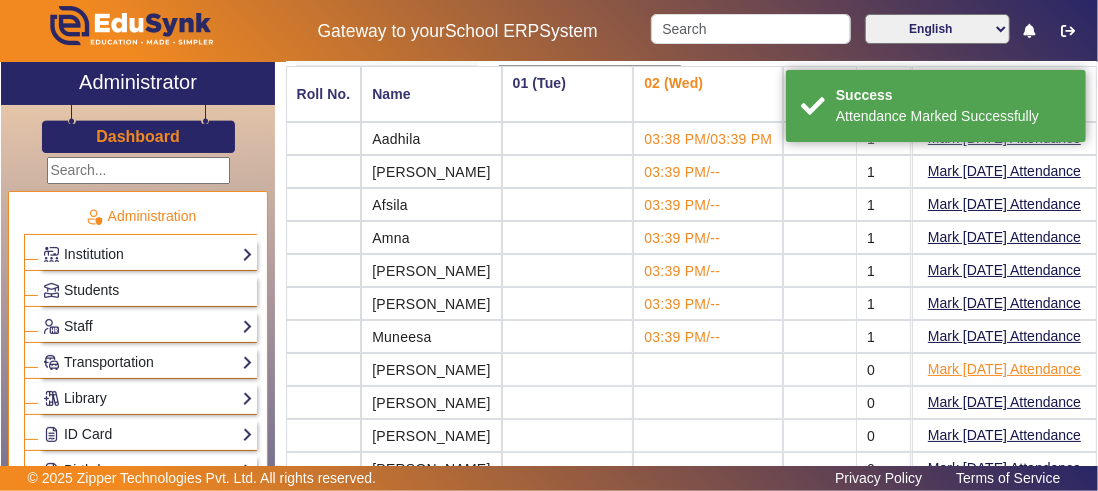 click on "Mark [DATE] Attendance" at bounding box center (1004, 369) 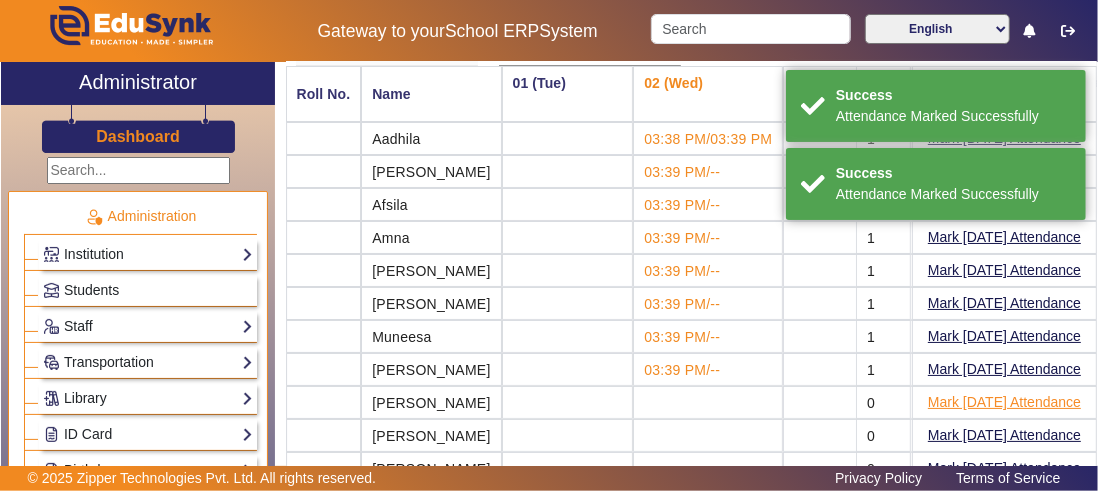 click on "Mark [DATE] Attendance" at bounding box center [1004, 402] 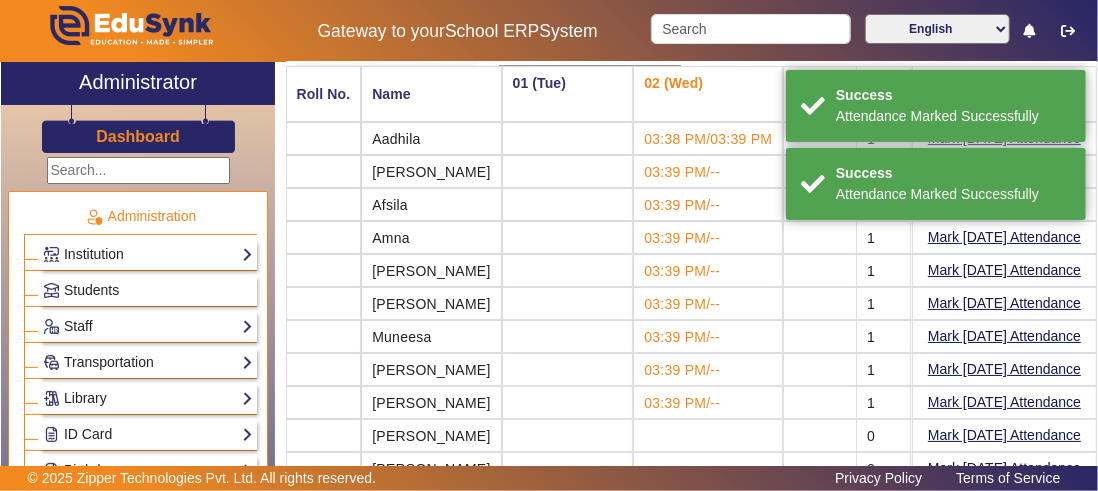 click on "Mark [DATE] Attendance" at bounding box center [1004, 435] 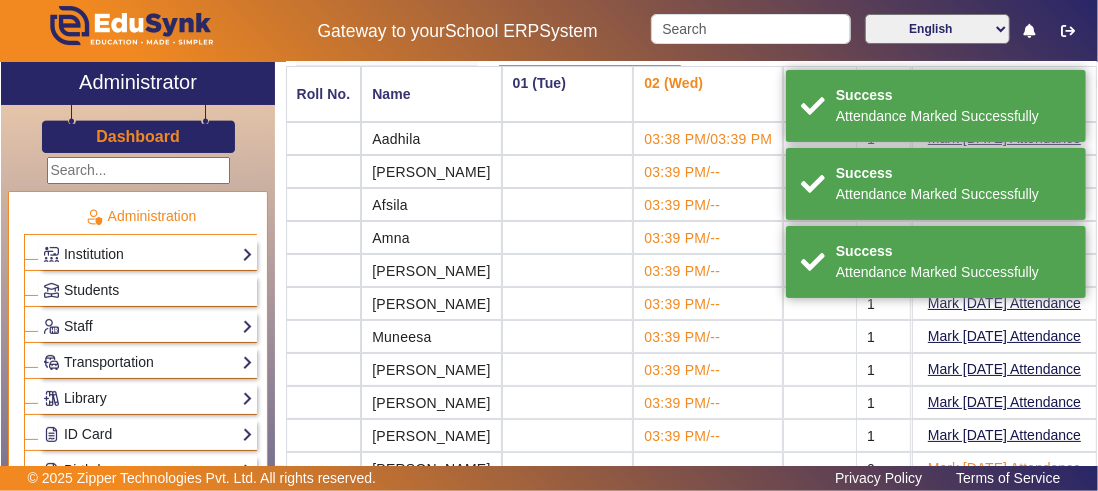 click on "Mark [DATE] Attendance" at bounding box center (1004, 468) 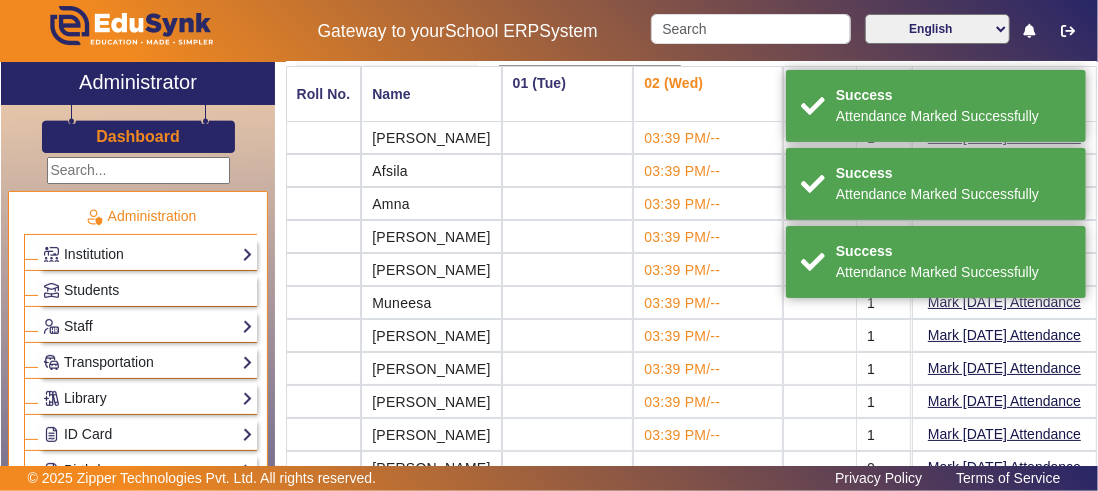 scroll, scrollTop: 41, scrollLeft: 0, axis: vertical 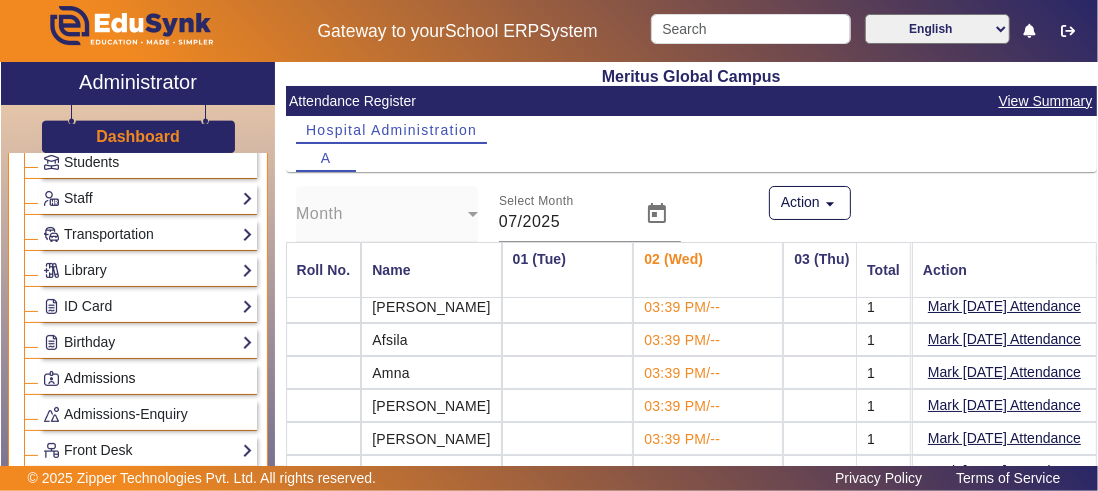 click on "Admissions" 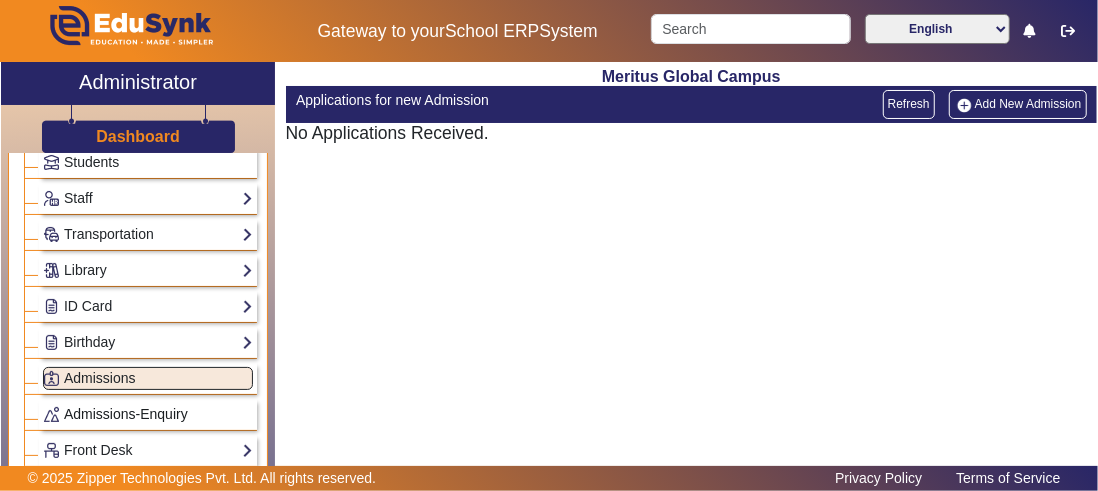 click on "Admissions-Enquiry" 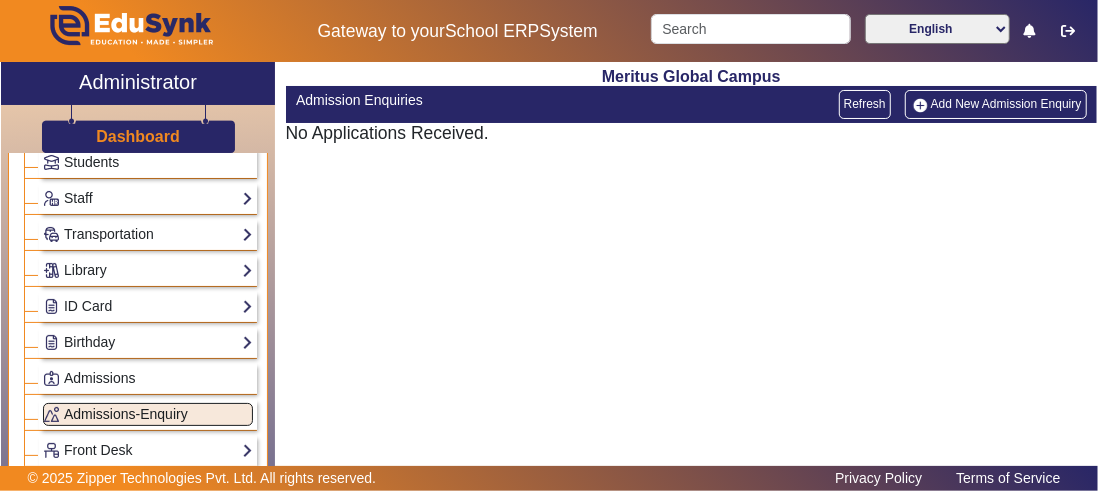 click on "Admissions-Enquiry" 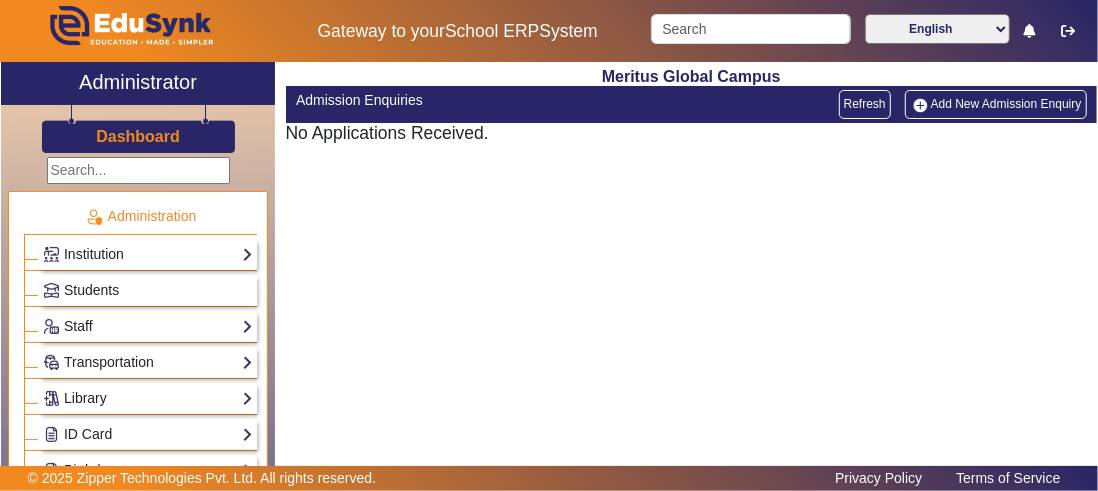 scroll, scrollTop: 0, scrollLeft: 0, axis: both 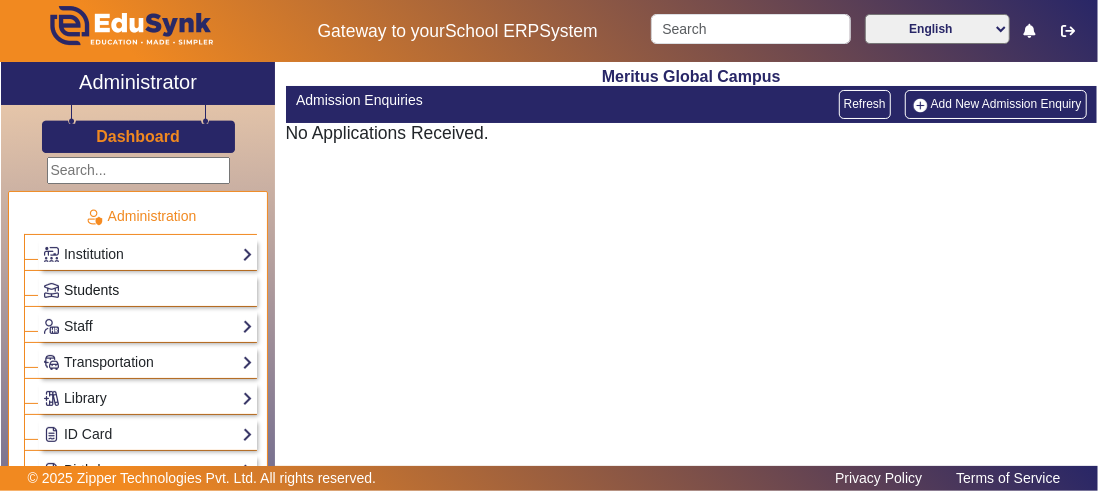 click on "Students" 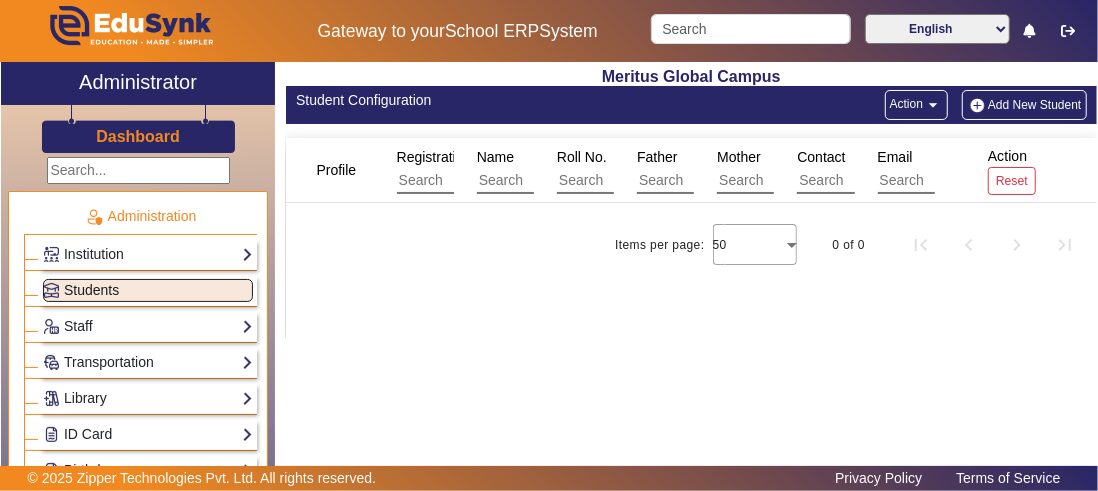 click on "Students" 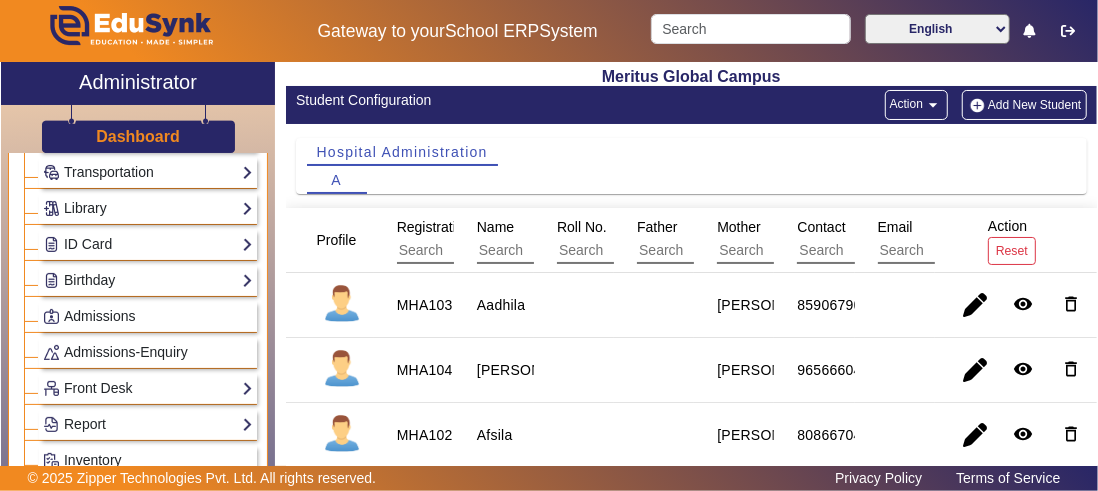 scroll, scrollTop: 222, scrollLeft: 0, axis: vertical 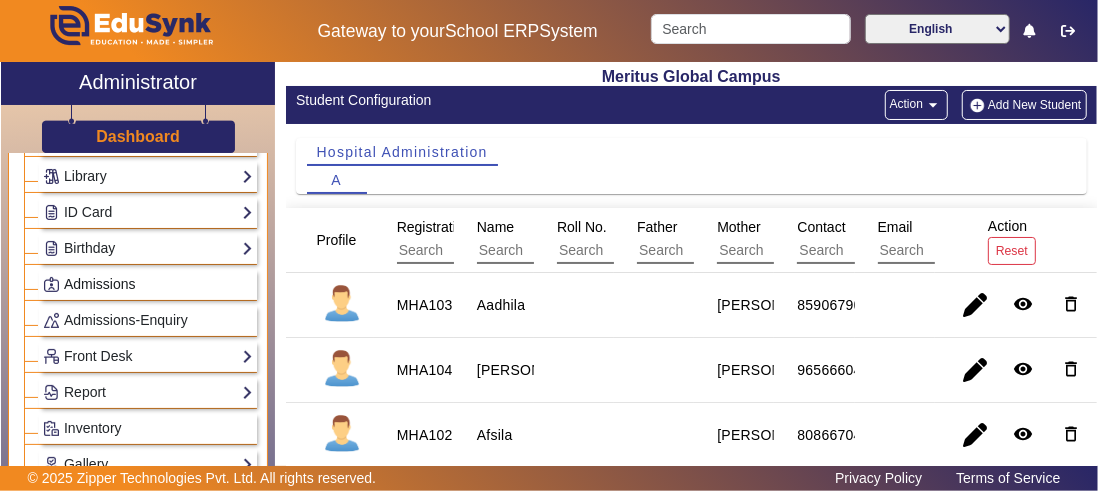 click on "Admissions" 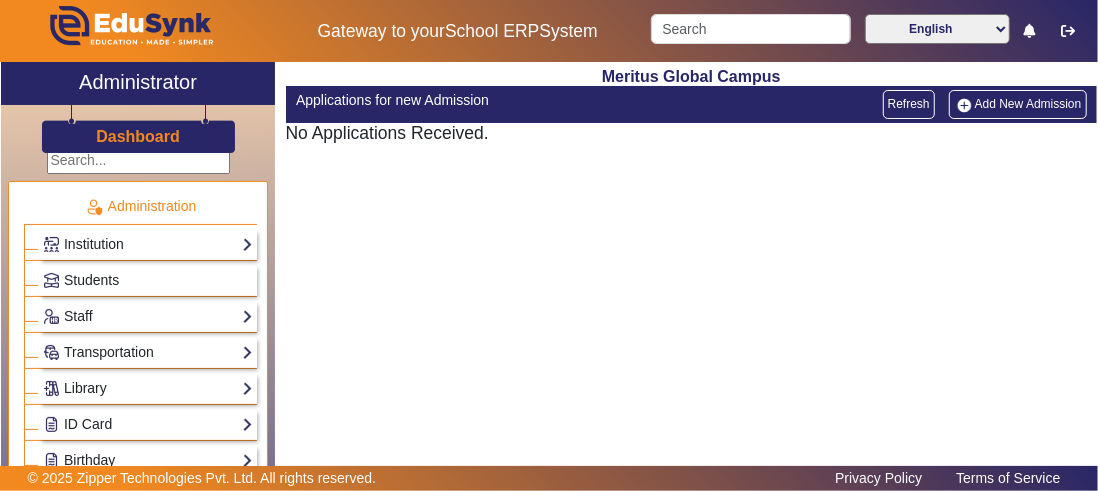 scroll, scrollTop: 3, scrollLeft: 0, axis: vertical 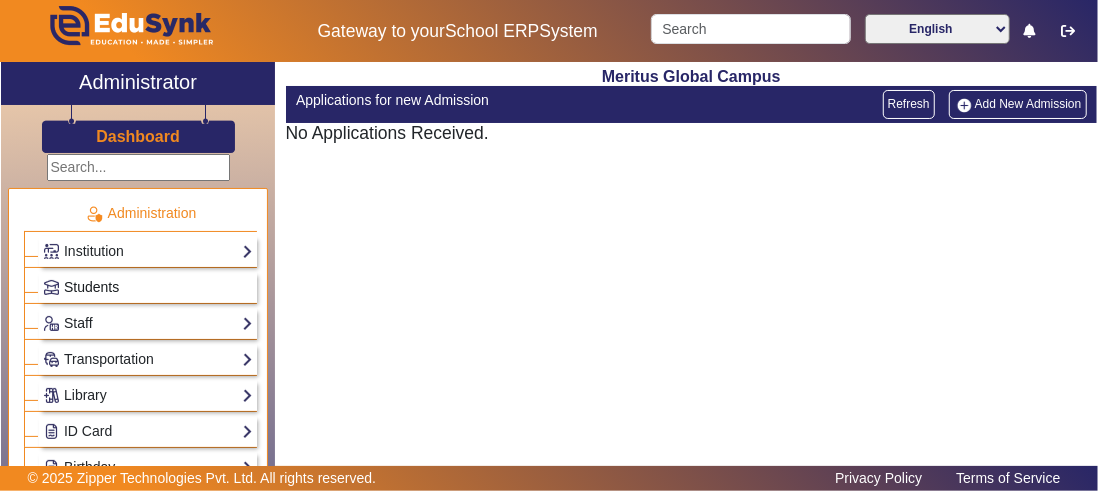 click on "Students" 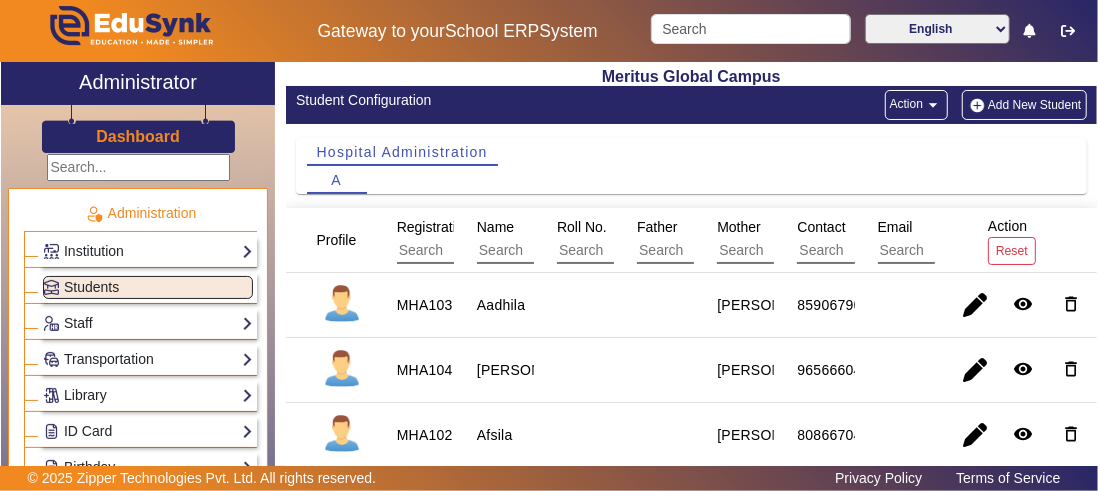 click on "Add New Student" 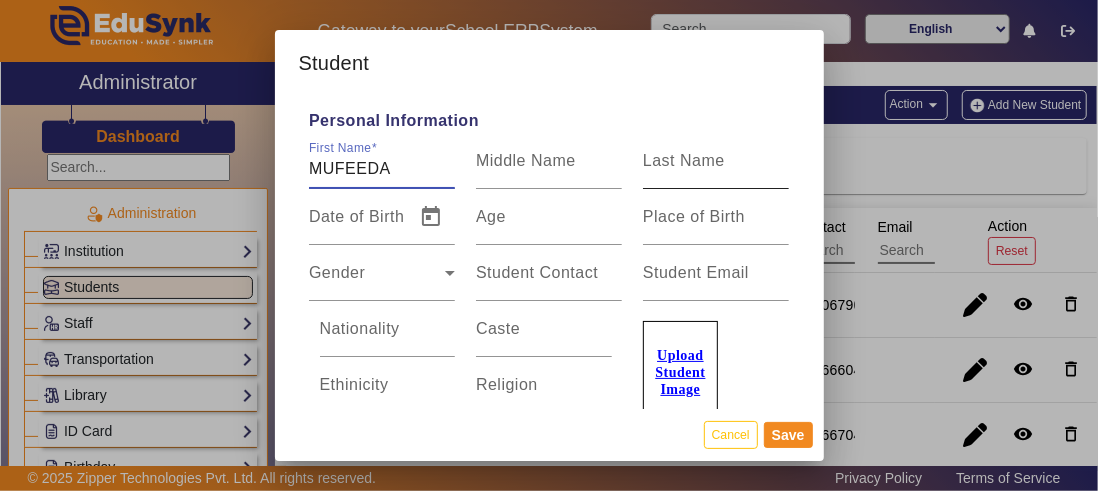 type on "MUFEEDA" 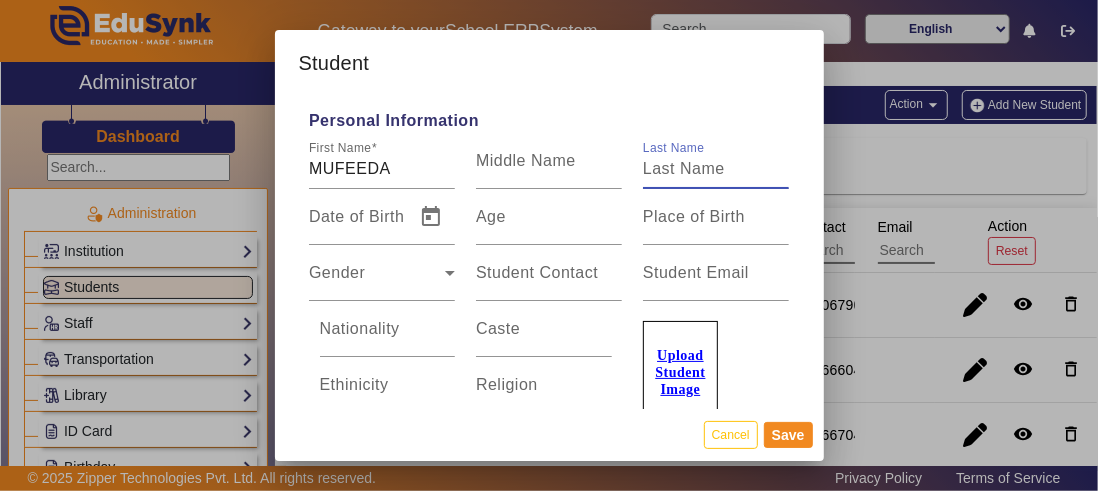 click on "Last Name" at bounding box center (716, 169) 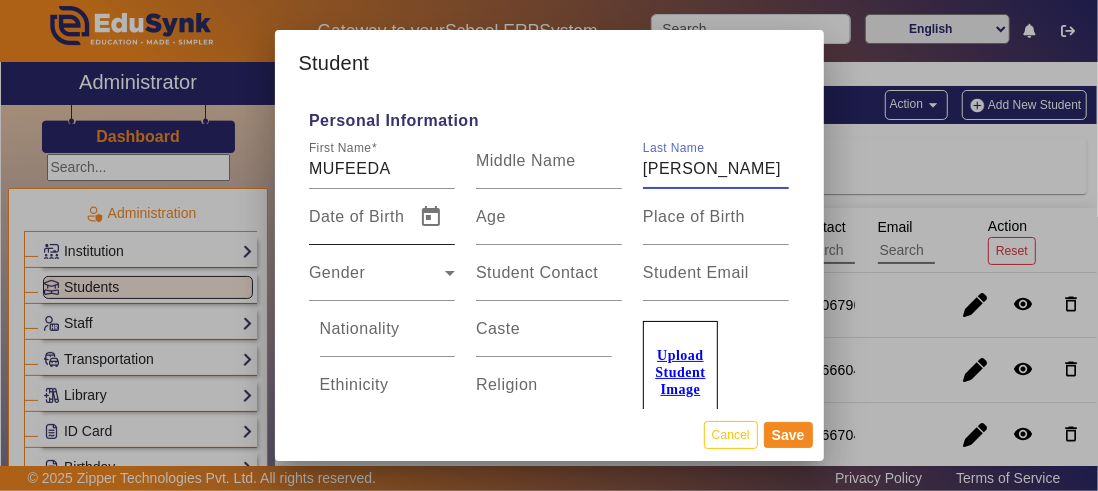 type on "[PERSON_NAME]" 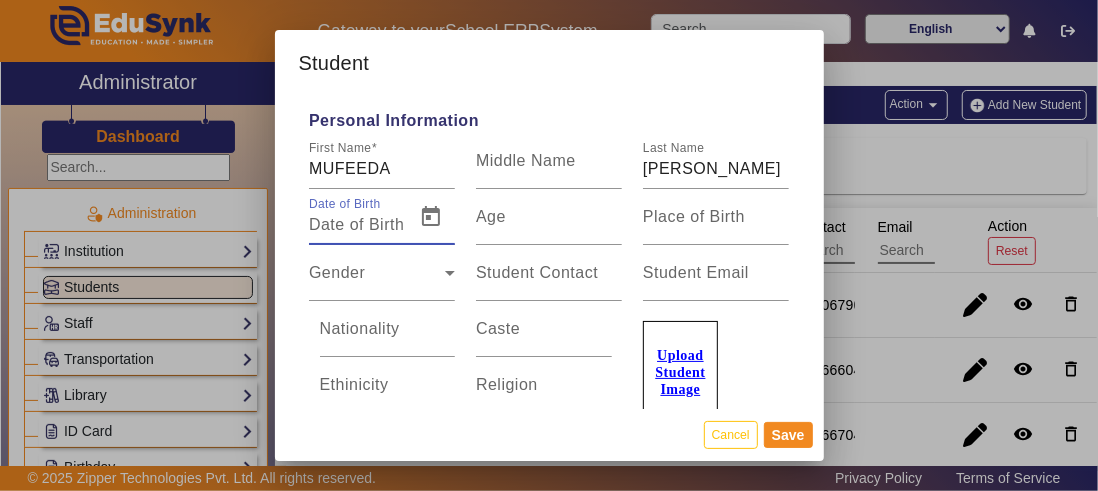 type on "[DATE]" 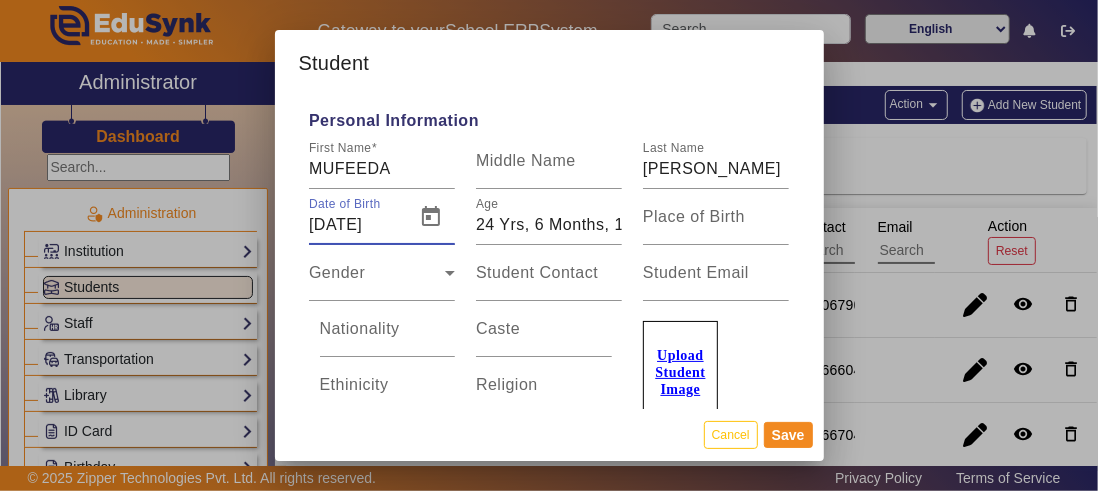 type on "01/01/20010" 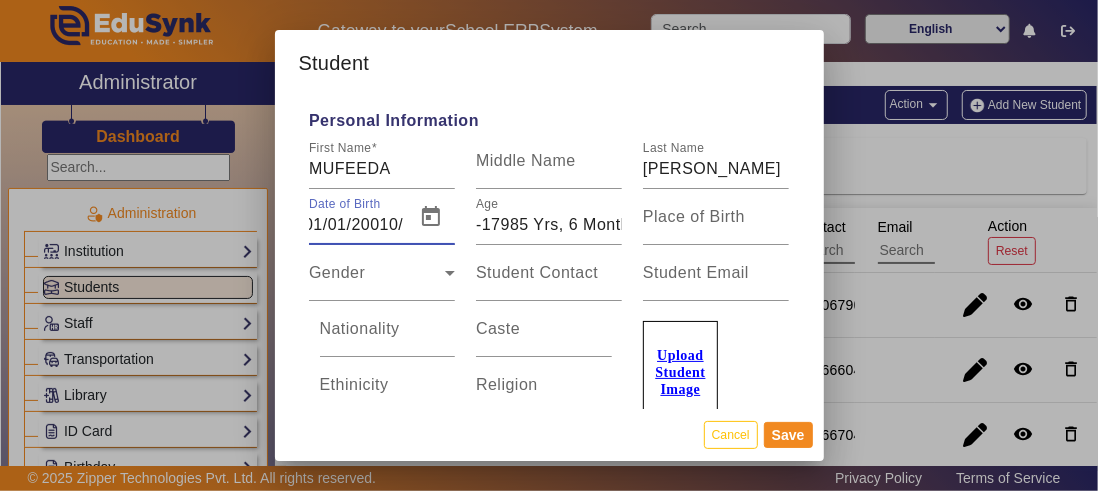 type on "01/01/20010/0" 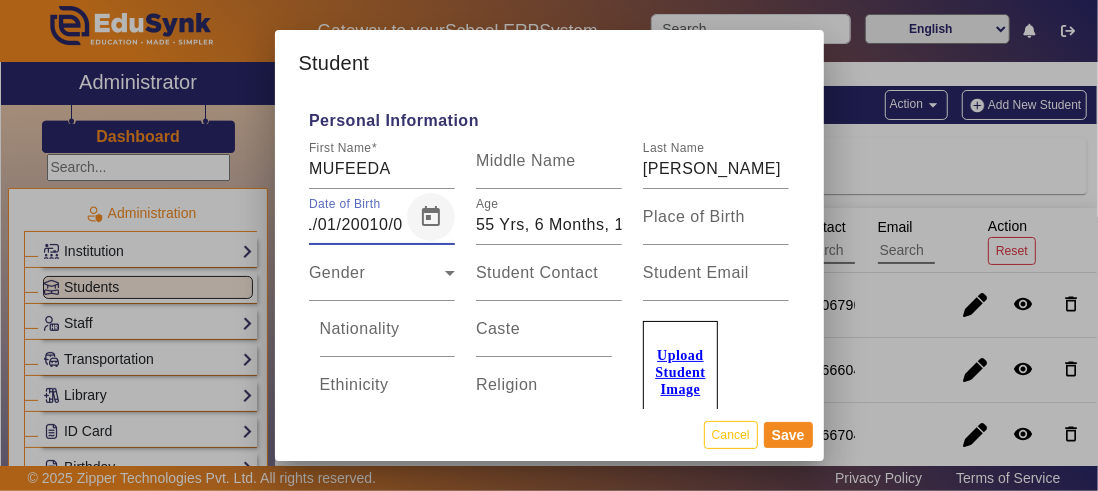 scroll, scrollTop: 0, scrollLeft: 3, axis: horizontal 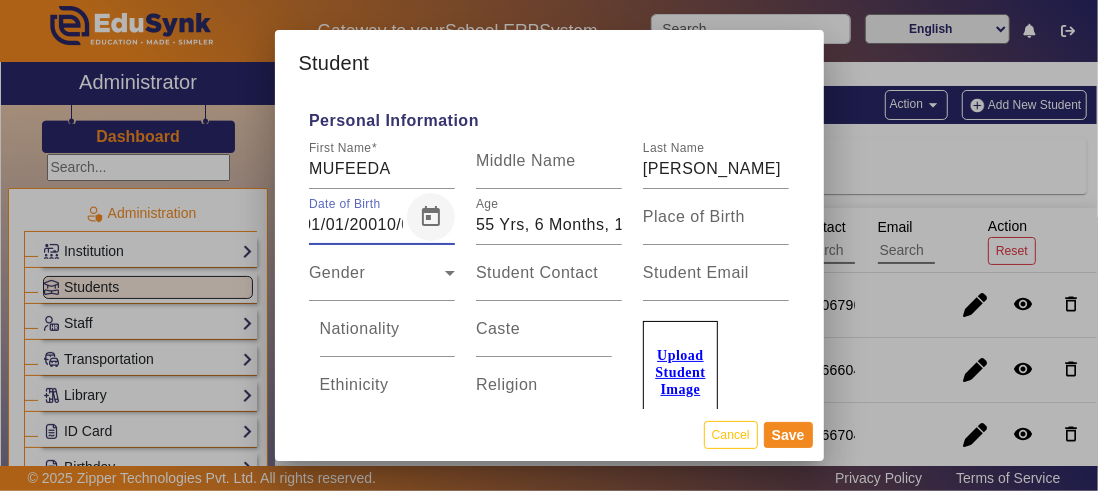 type on "01/01/20010" 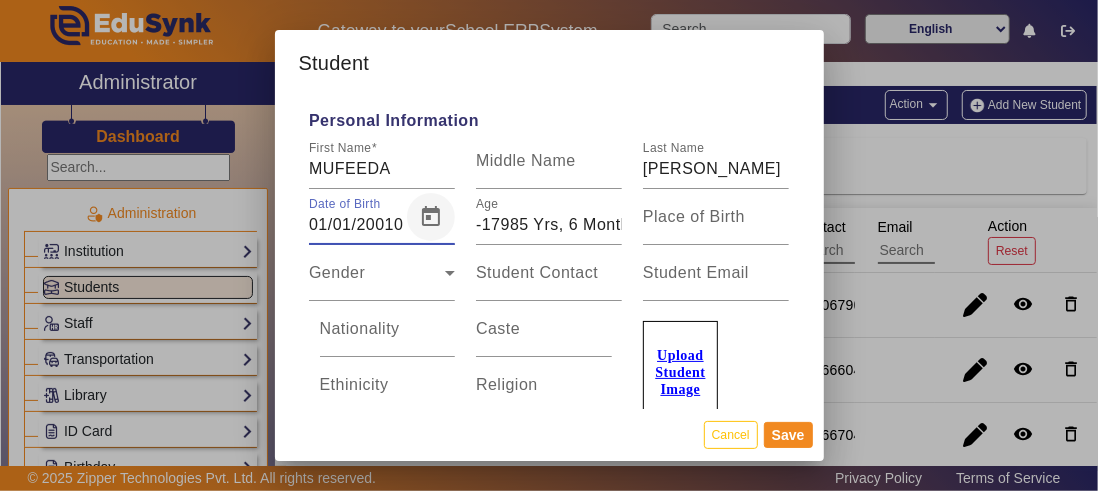 type on "[DATE]" 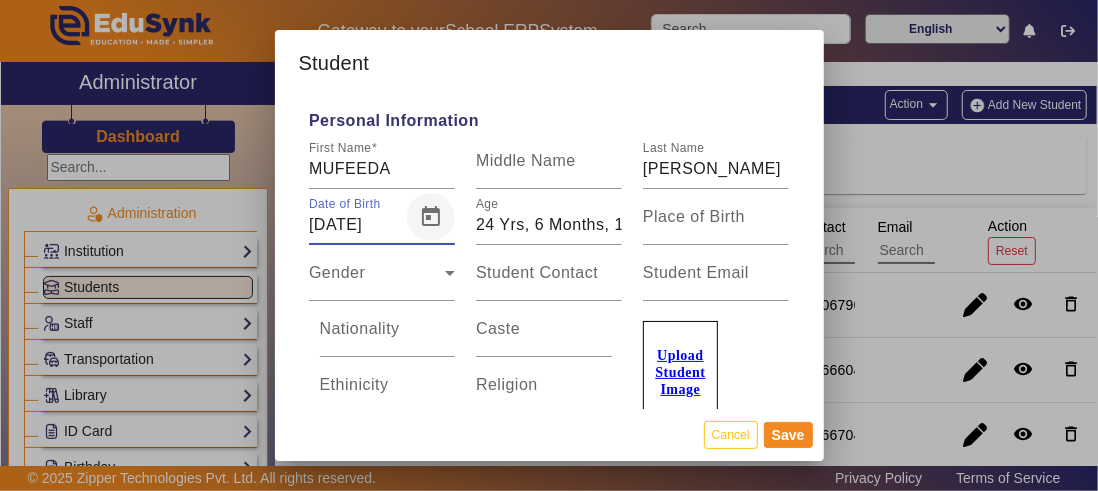 scroll, scrollTop: 0, scrollLeft: 0, axis: both 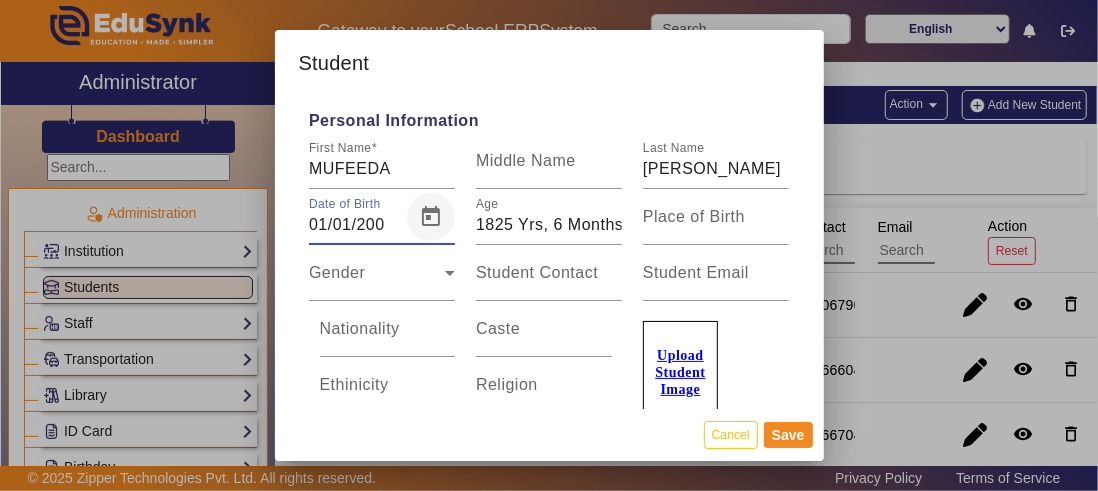 type on "[DATE]" 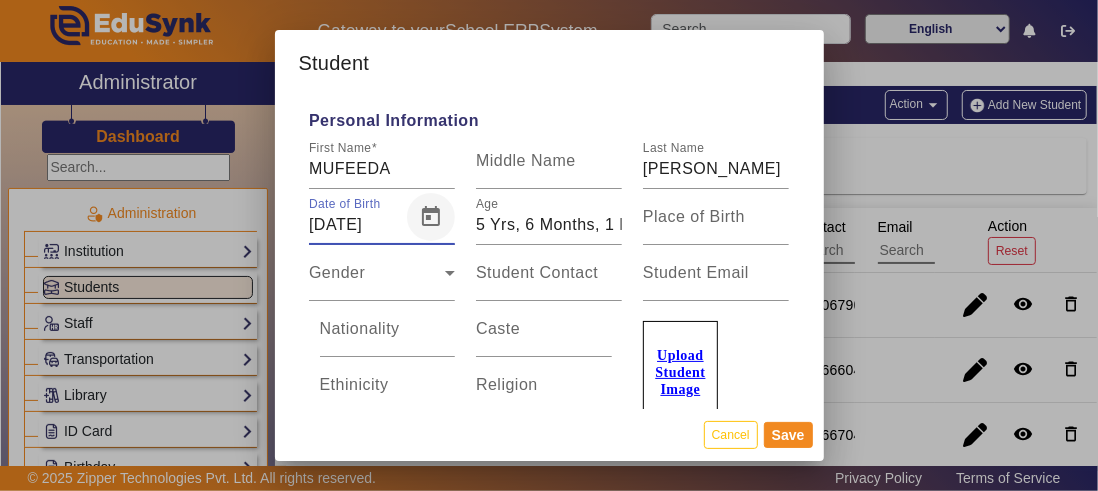 type on "01/01/202" 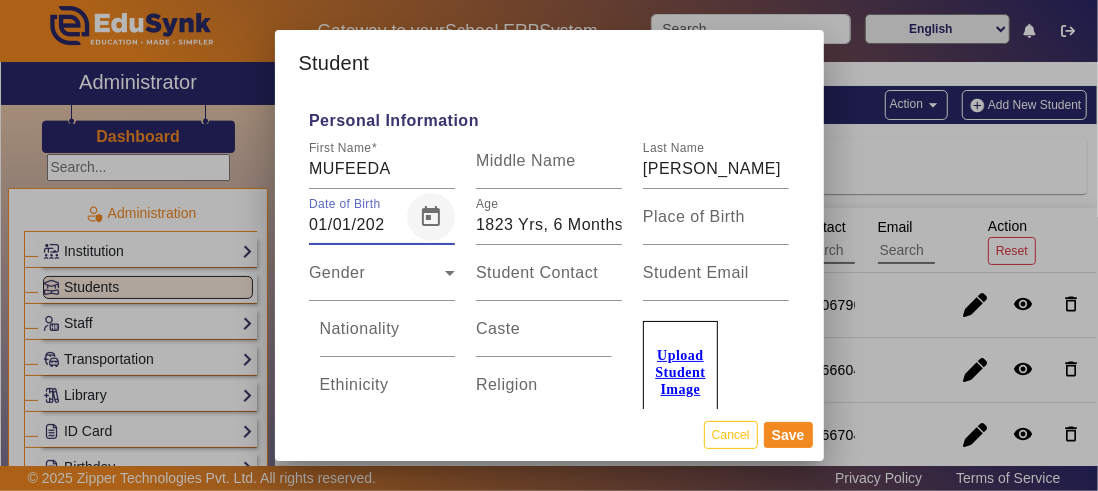 type on "[DATE]" 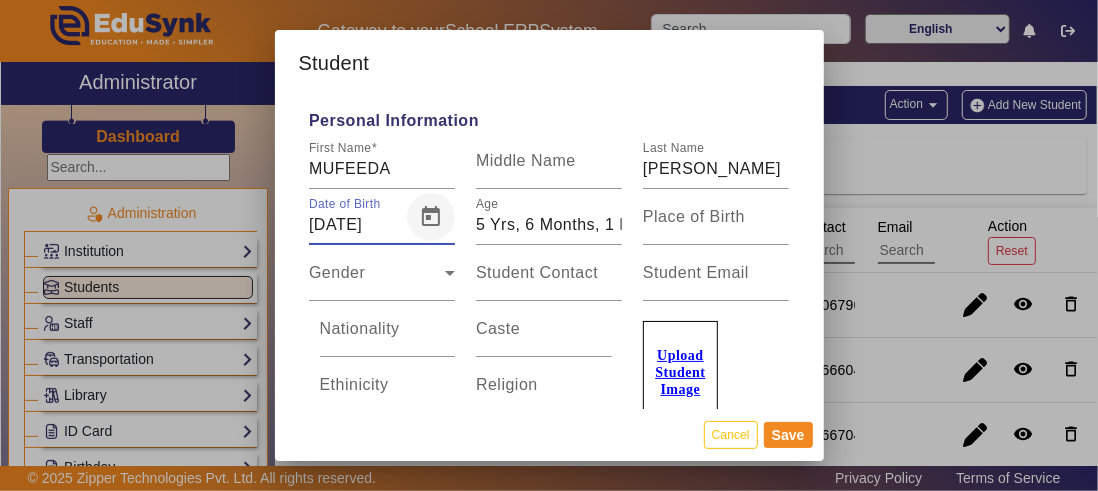 type on "01/01/202" 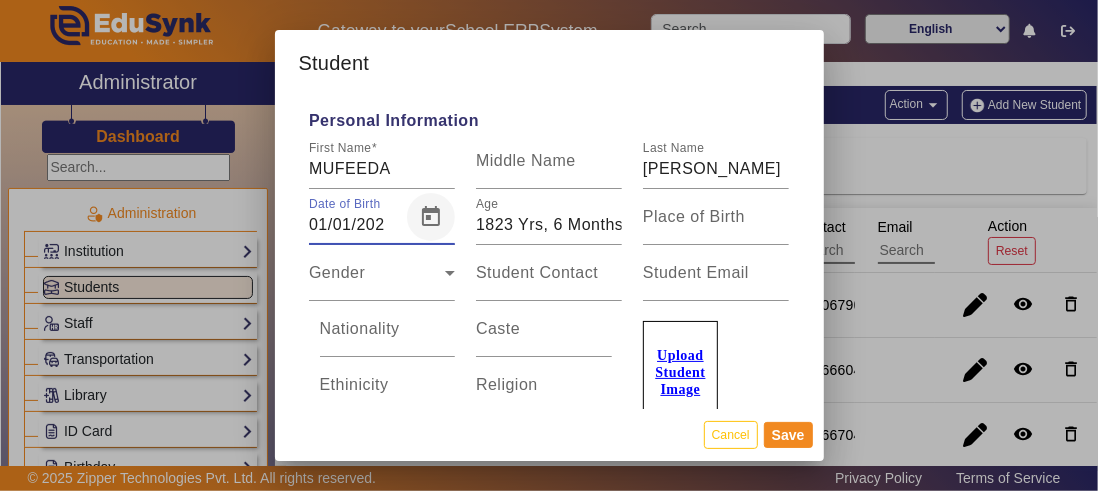 type on "[DATE]" 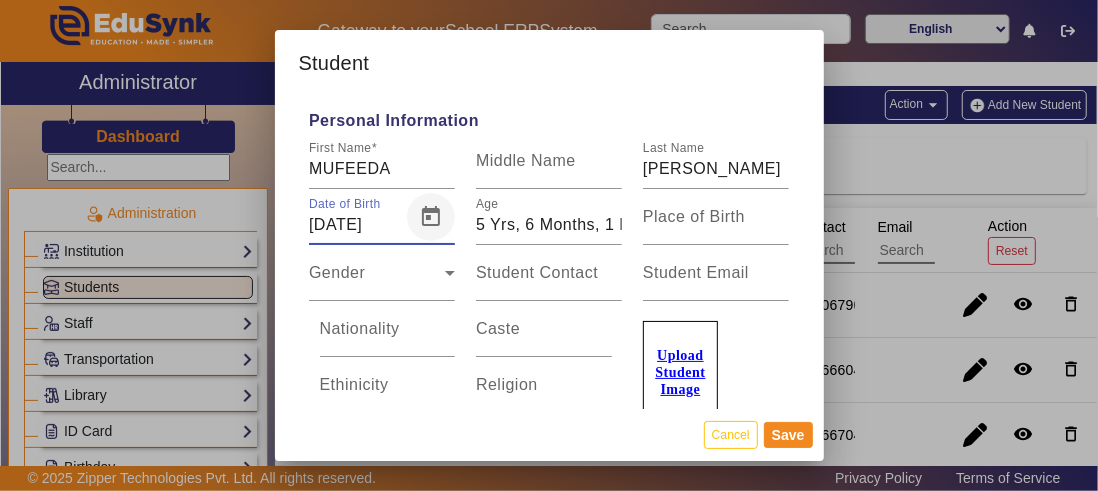 type on "01/01/202" 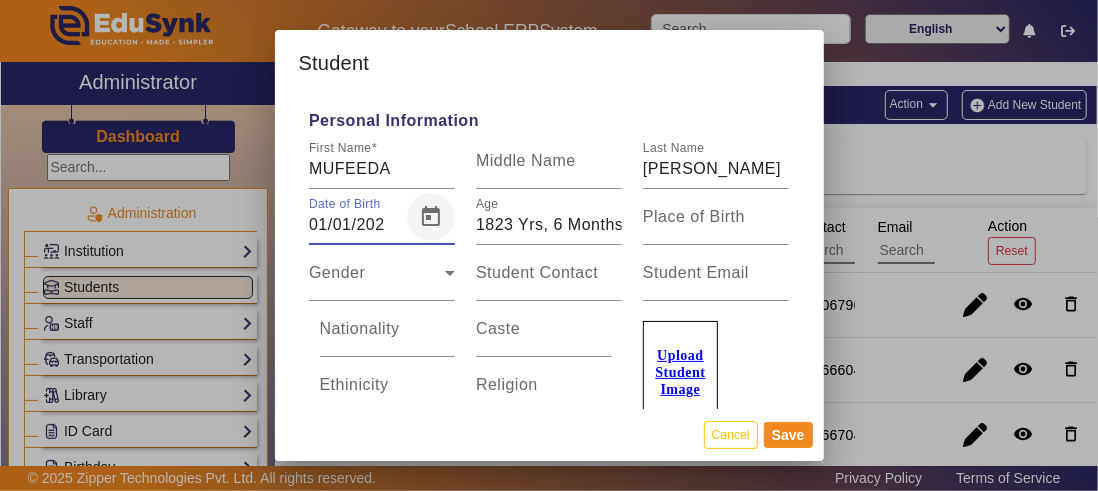 type on "[DATE]" 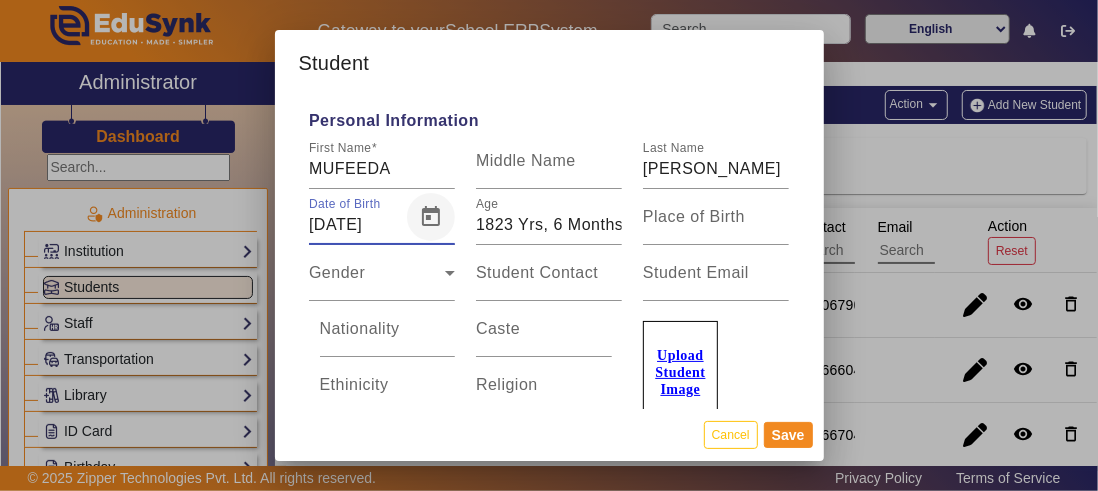 type on "5 Yrs, 6 Months, 1 Days" 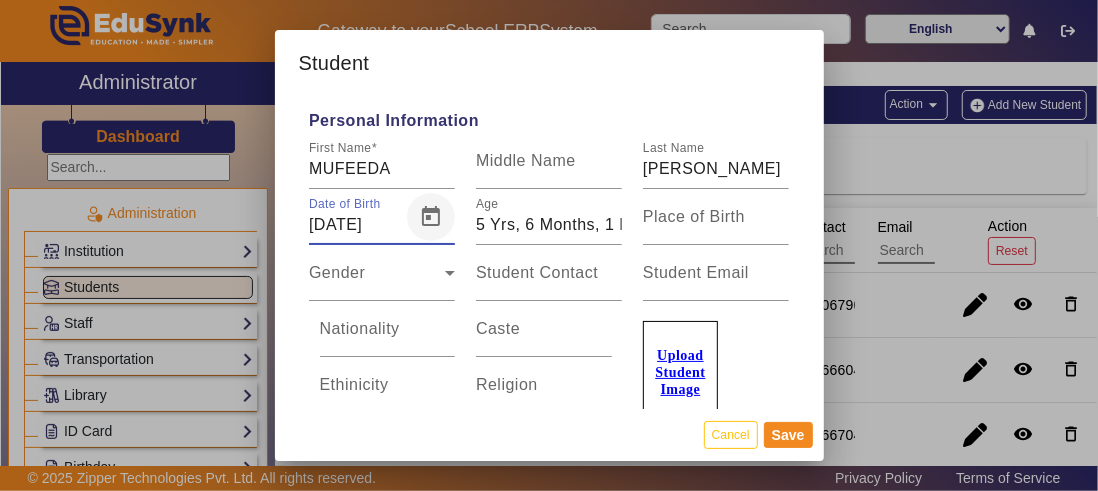 type on "01/01/202" 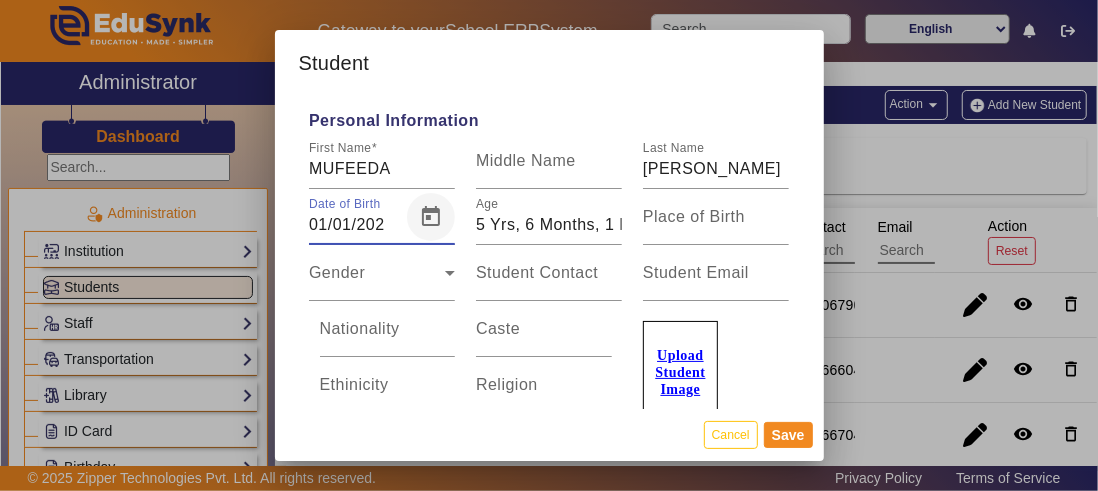 type on "1823 Yrs, 6 Months, 1 Days" 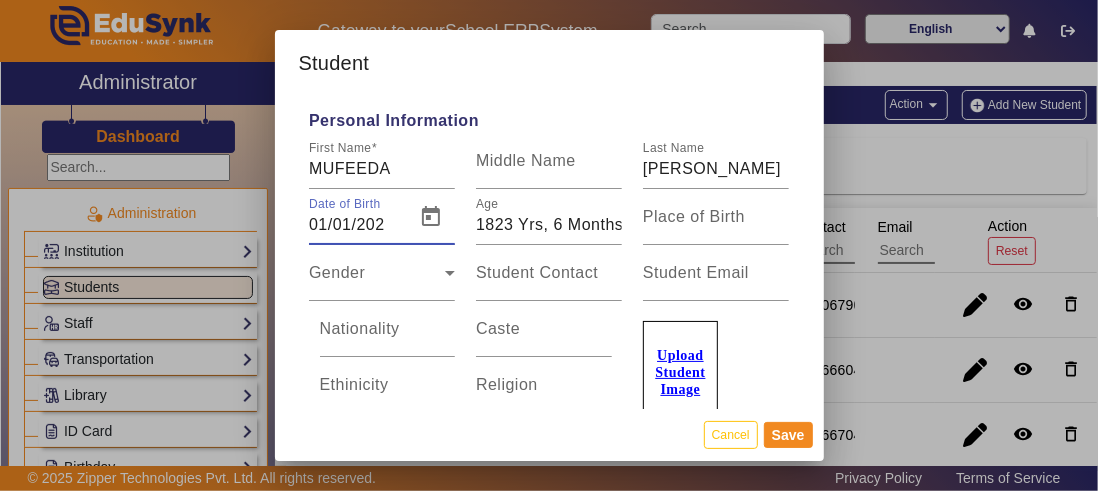 click on "01/01/202" at bounding box center [356, 225] 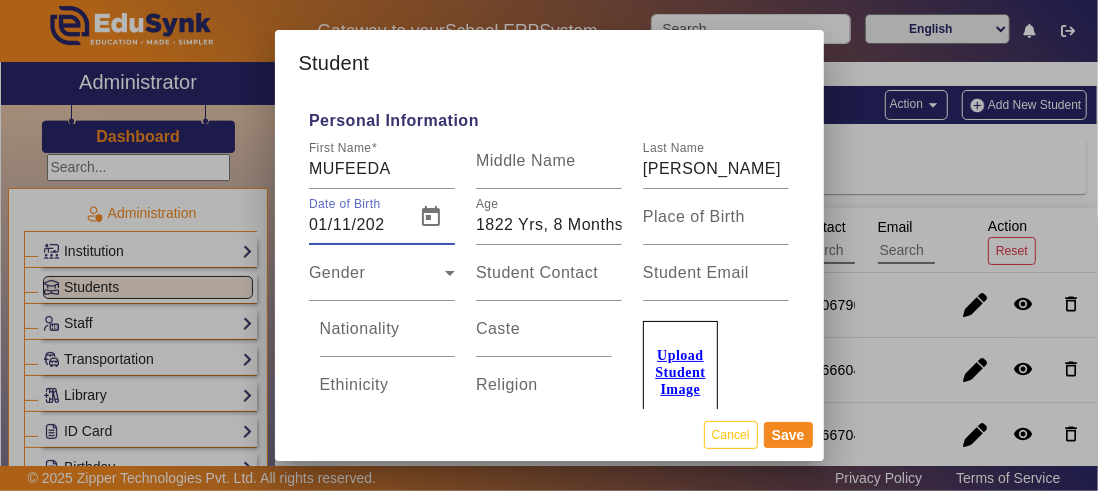 click on "01/11/202" at bounding box center [356, 225] 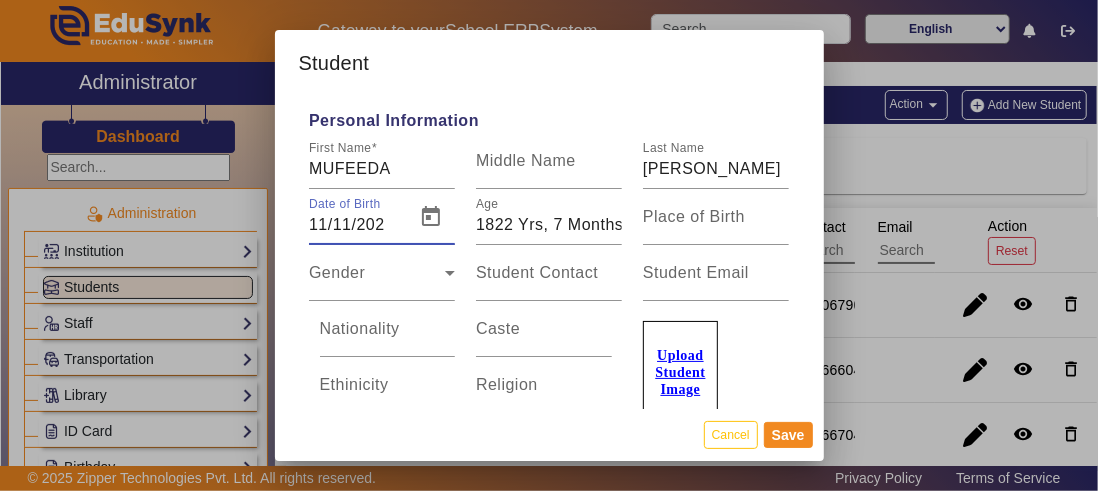 type on "[DATE]" 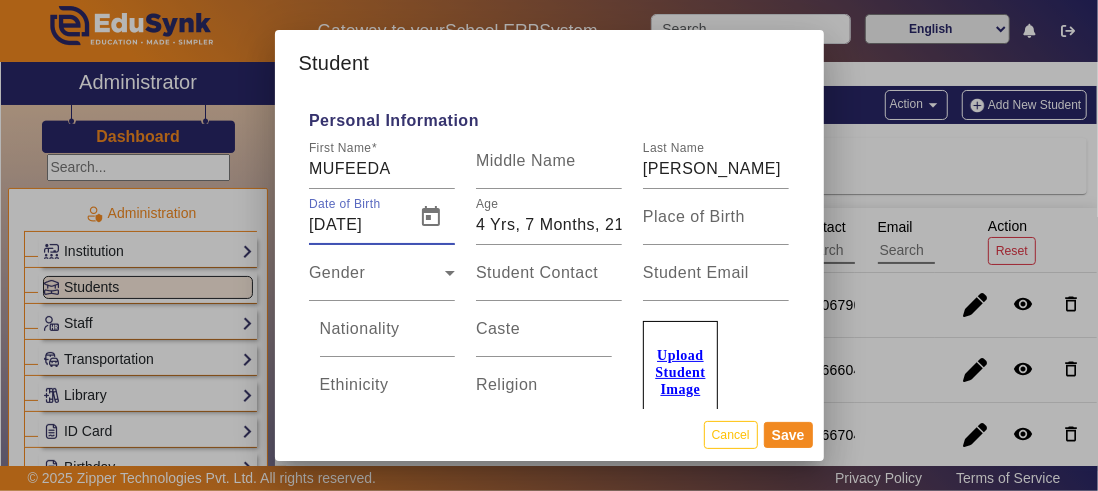 click on "[DATE]" at bounding box center (356, 225) 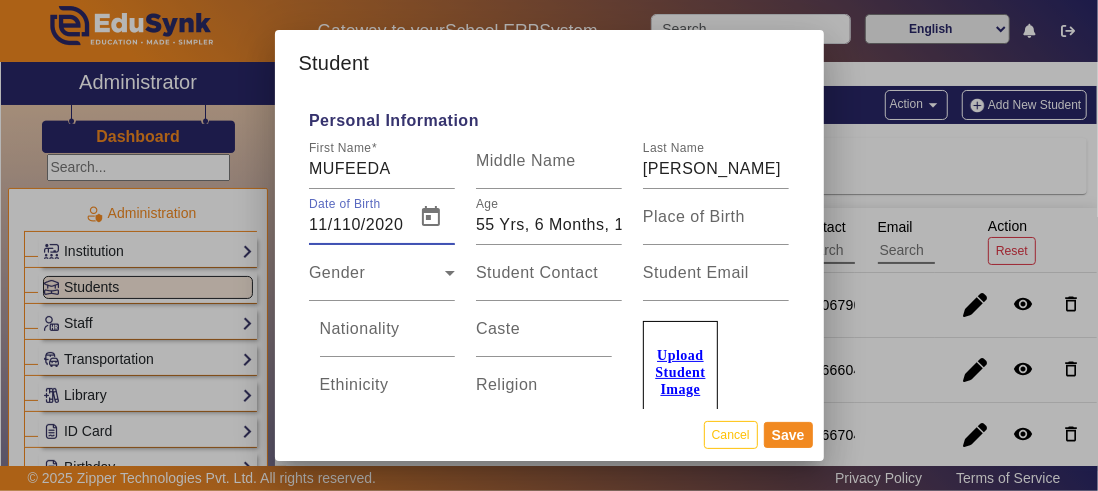 type on "[DATE]" 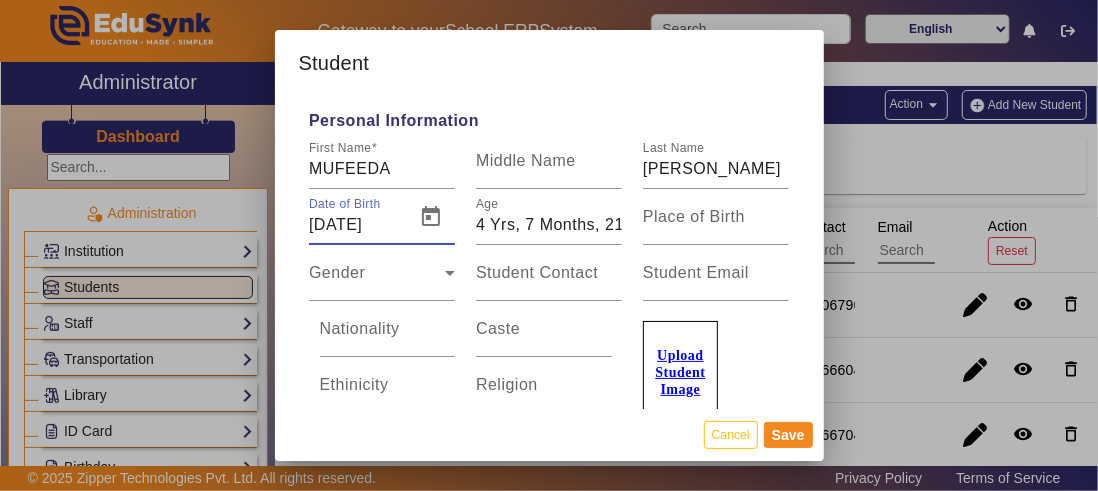 type on "[DATE]" 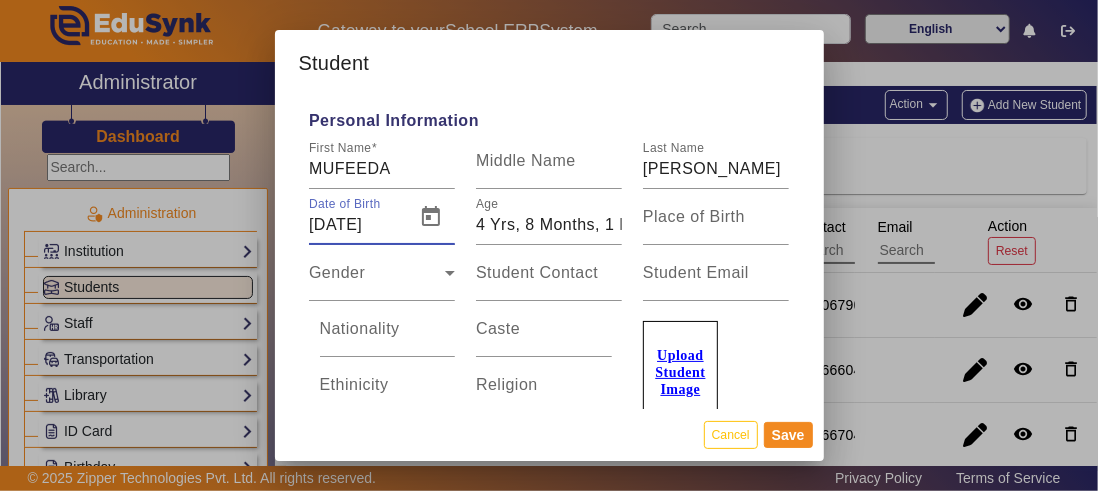 type on "11/01/202" 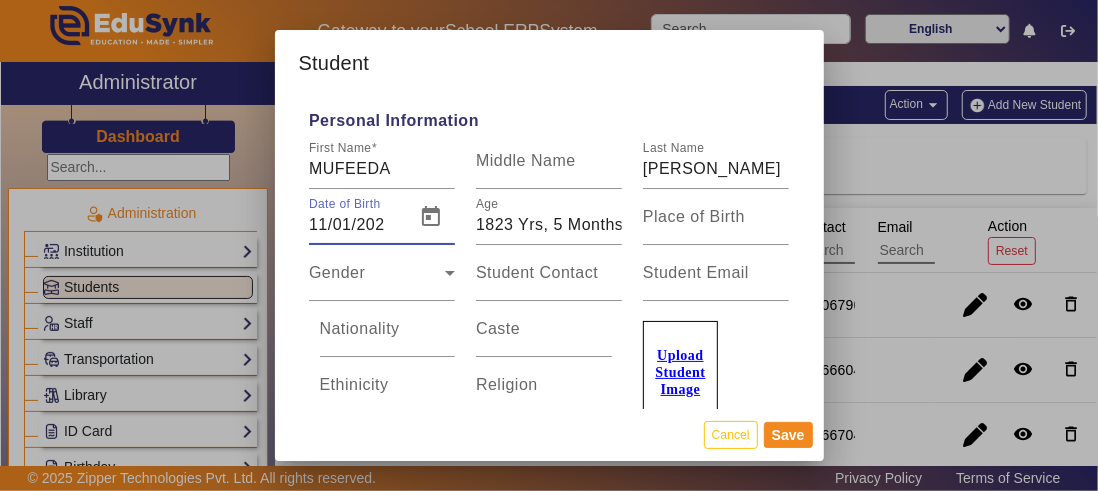 type on "[DATE]" 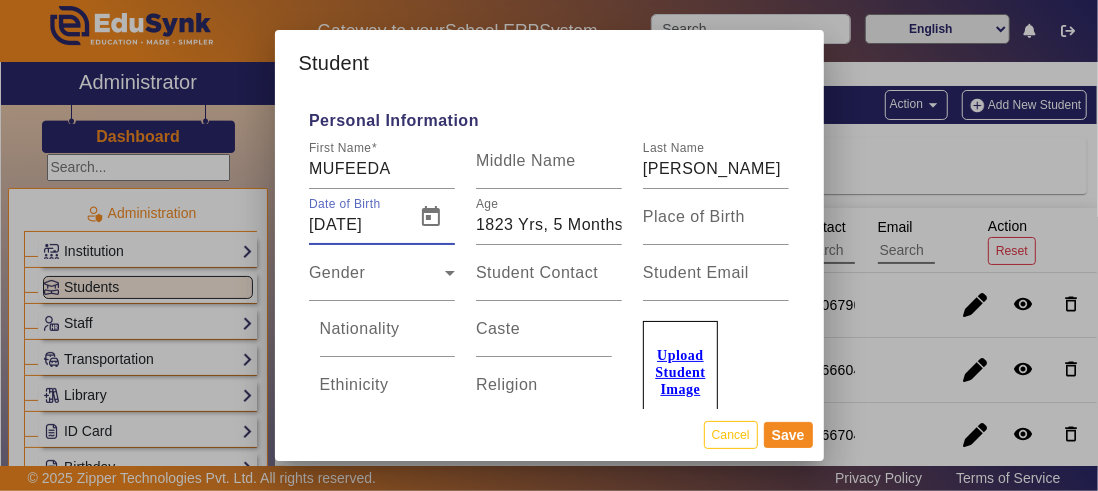 type on "4 Yrs, 8 Months, 1 Days" 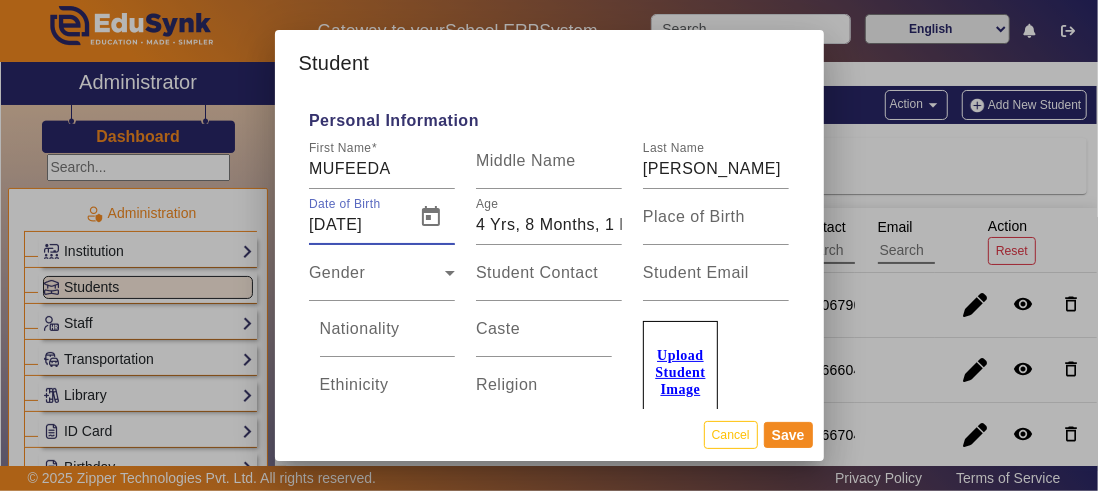 type on "11/01/202" 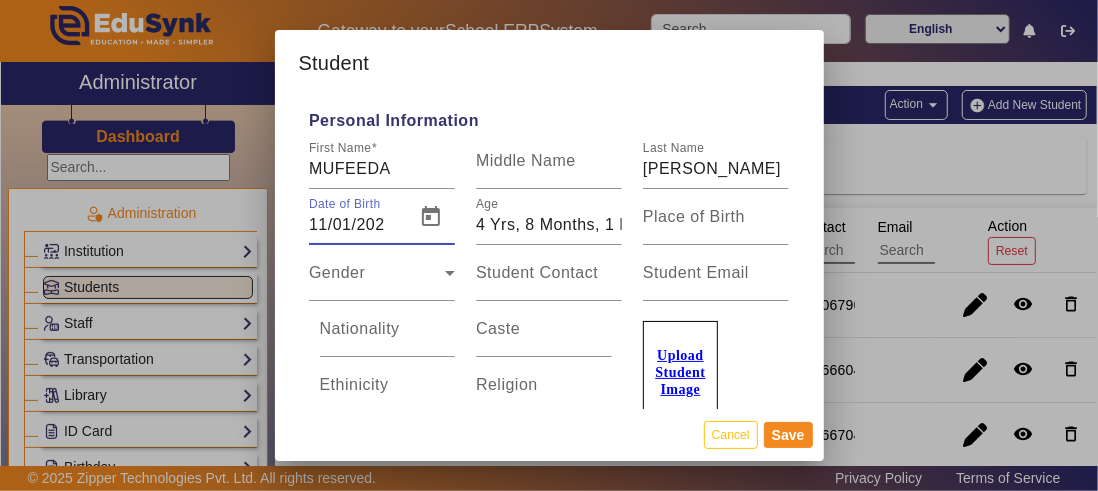 type on "1823 Yrs, 5 Months, 21 Days" 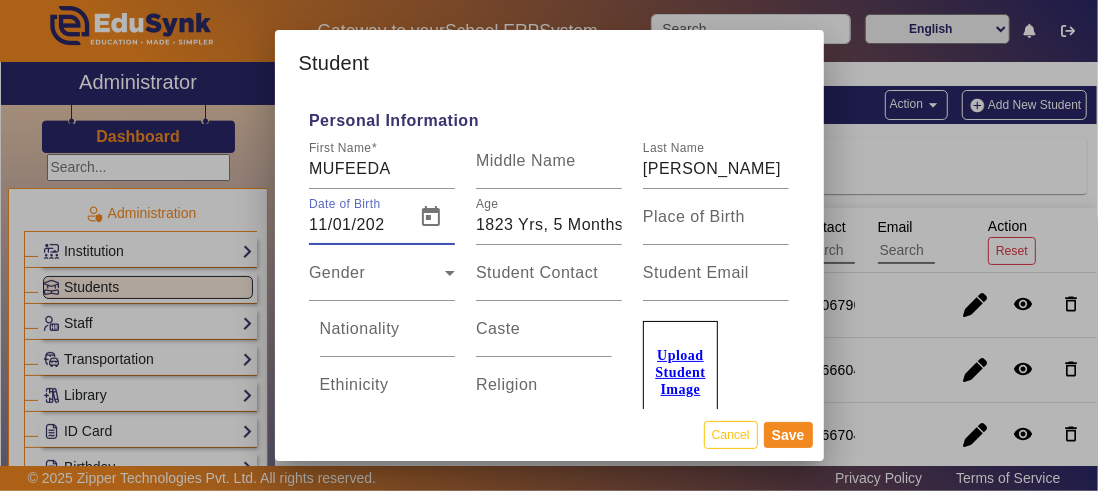 type on "[DATE]" 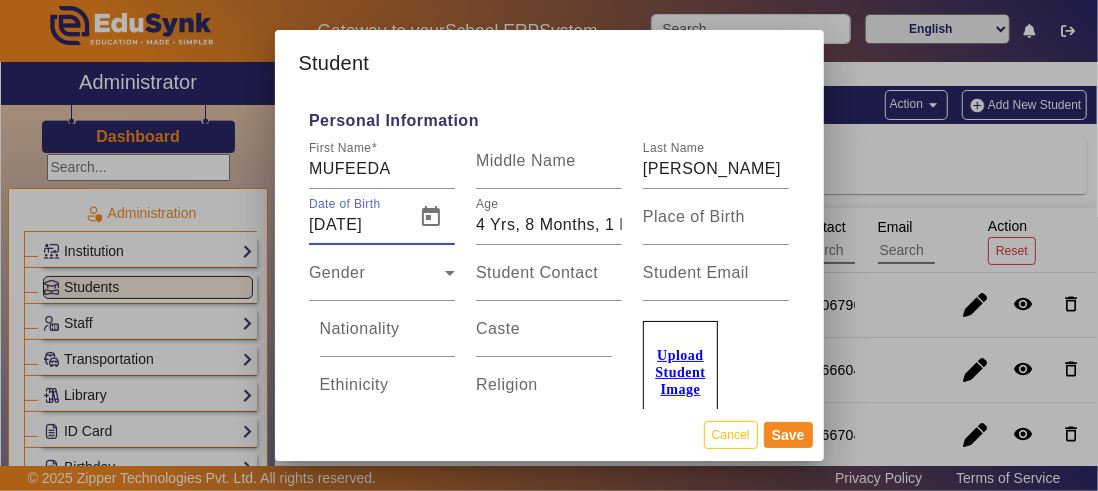 type on "11/01/202" 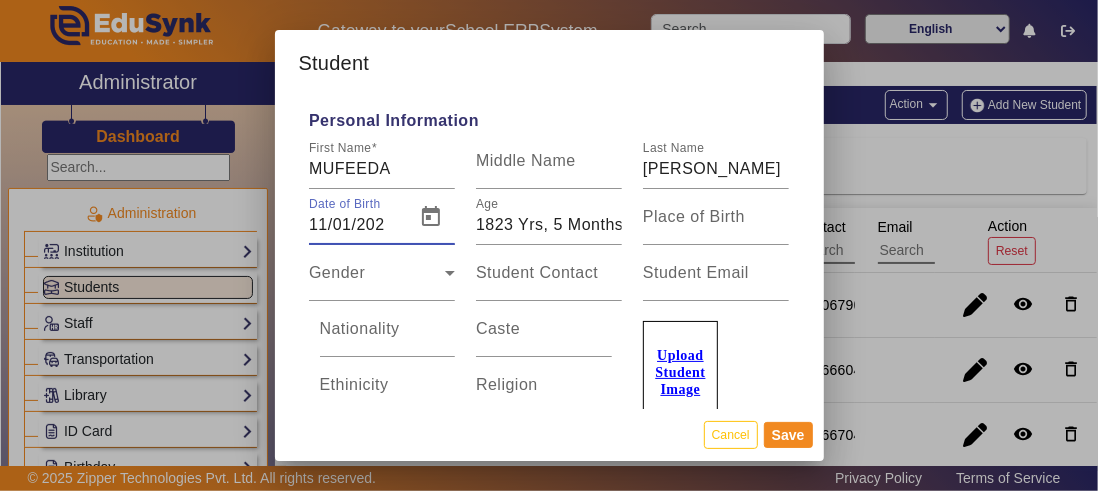 type on "[DATE]" 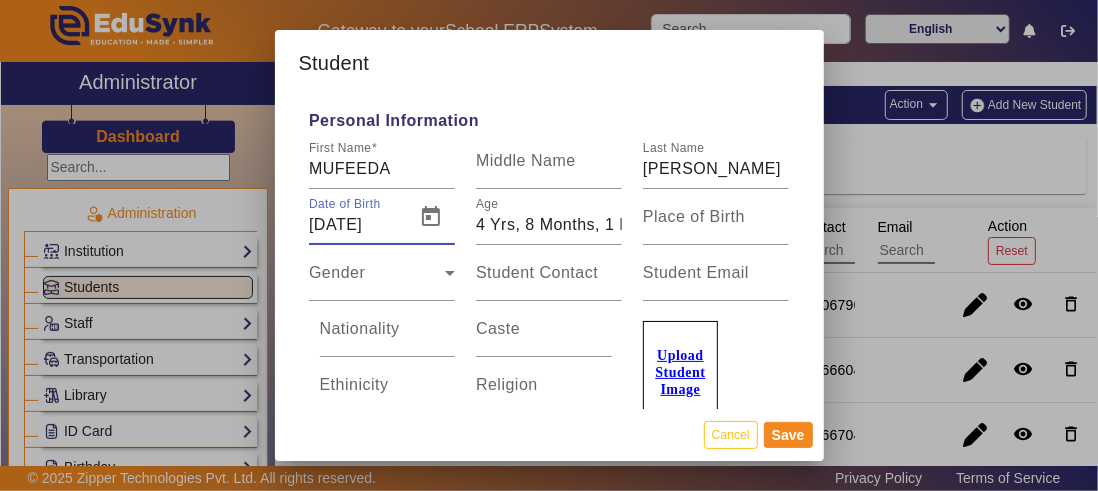 type on "11/01/202" 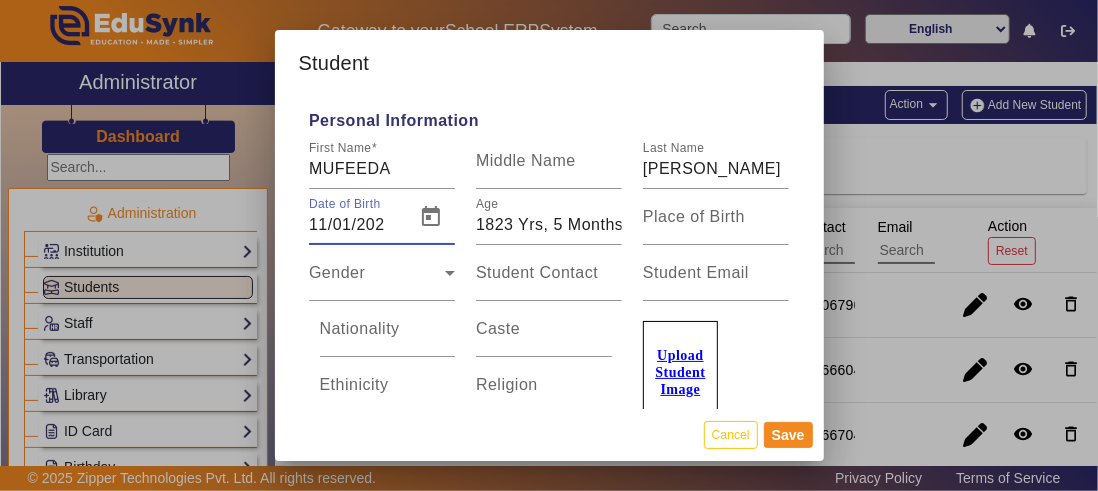 type on "[DATE]" 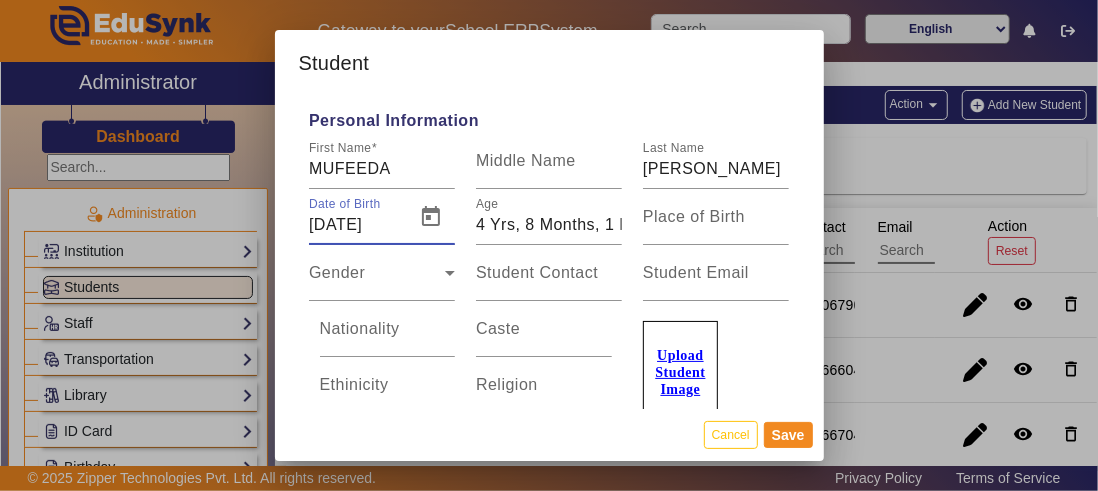 type on "11/01/202" 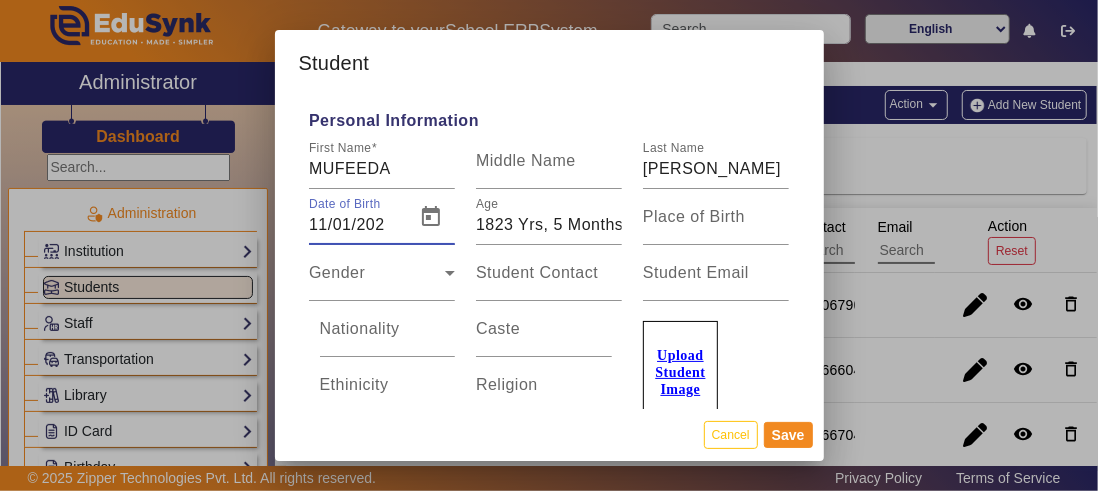 type on "[DATE]" 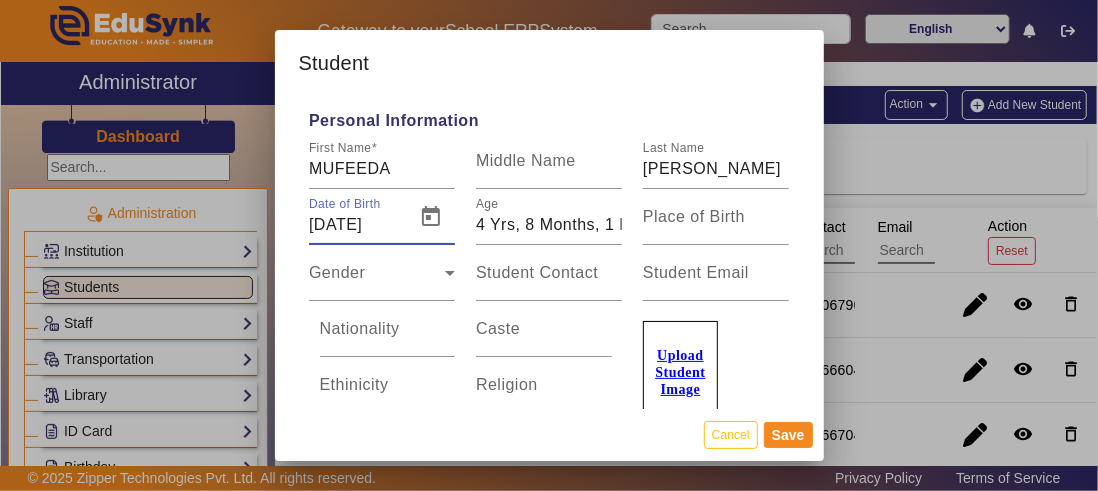 type on "11/01/202" 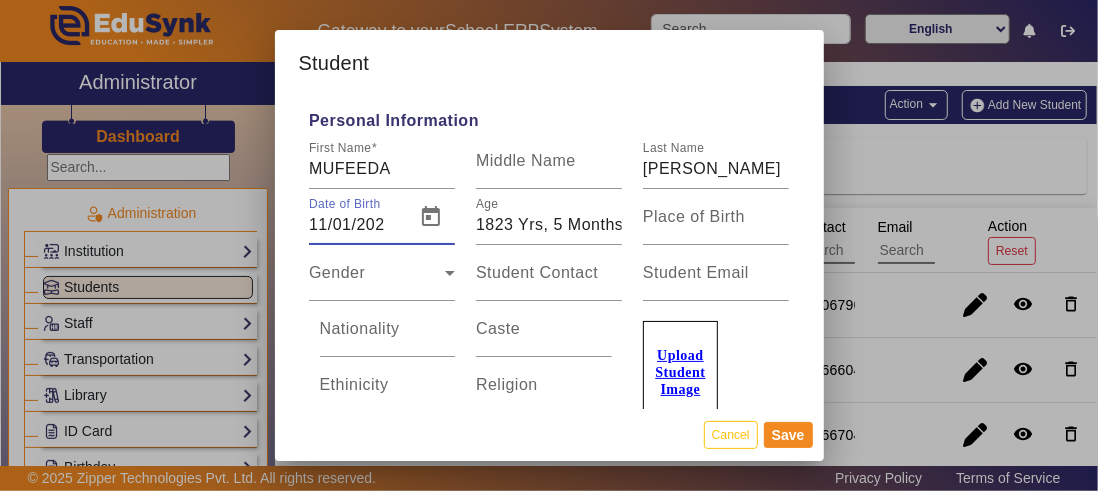 type on "[DATE]" 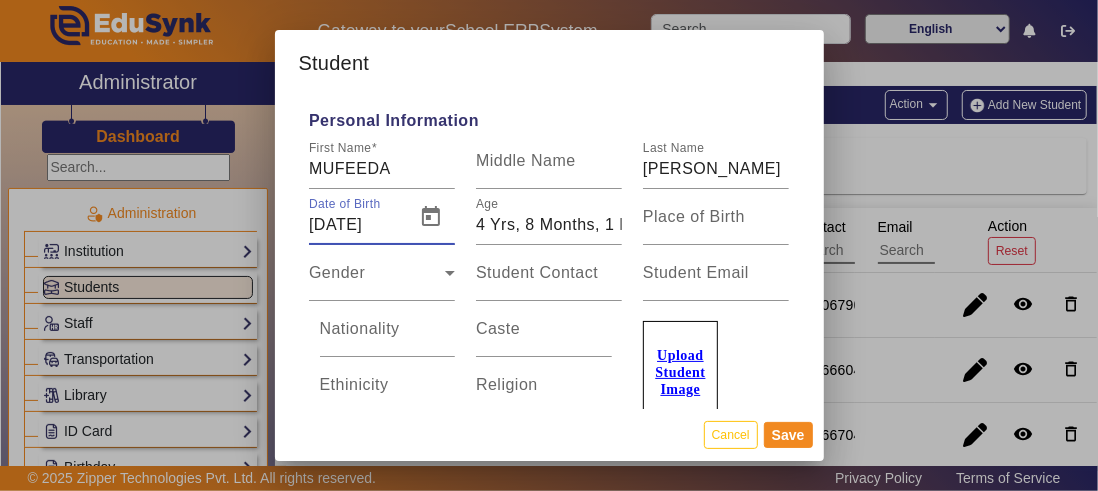 type on "11/01/202" 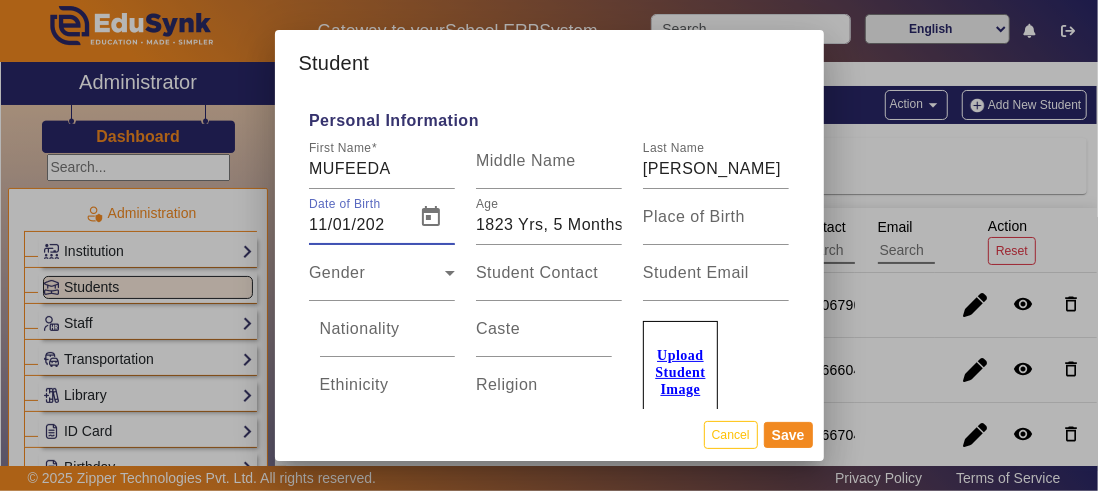 type on "[DATE]" 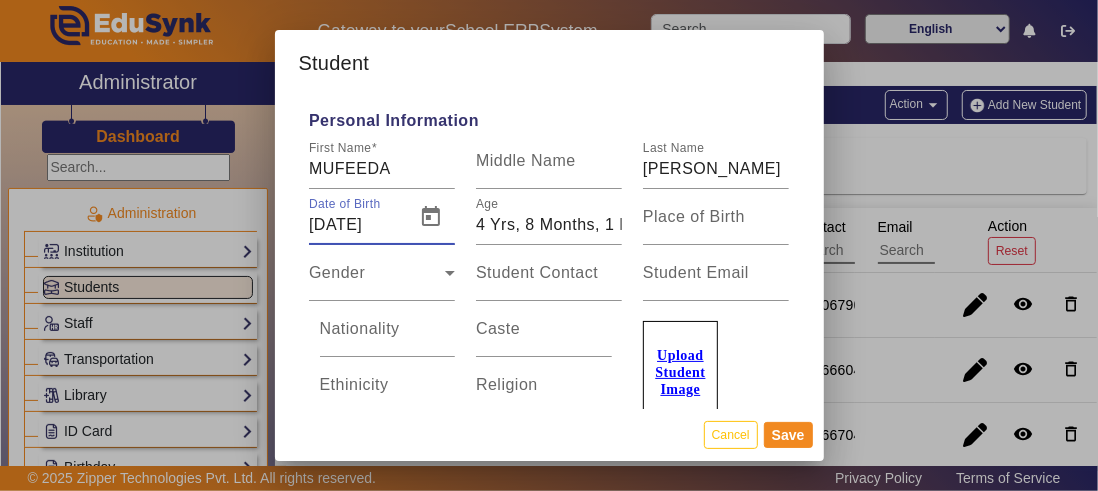 type on "11/01/202" 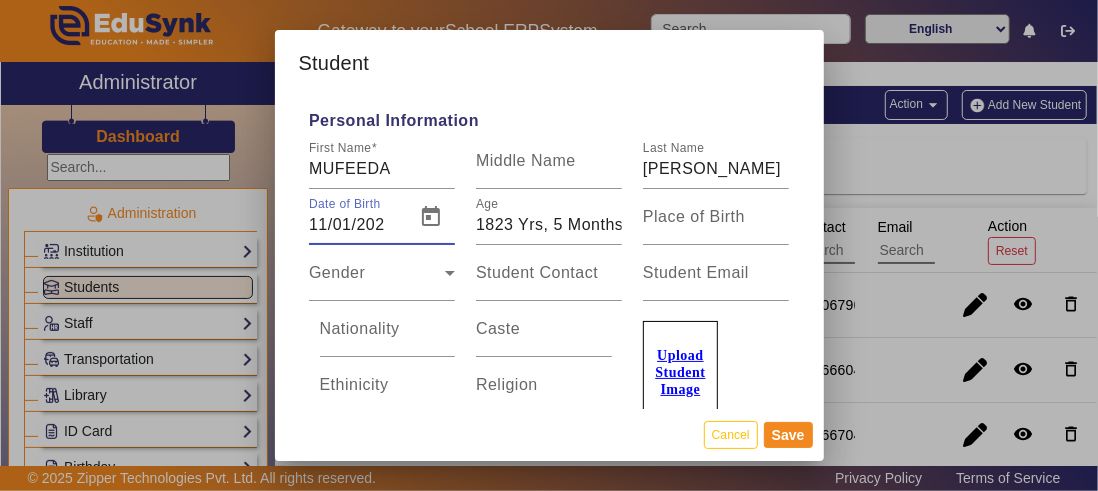 type on "[DATE]" 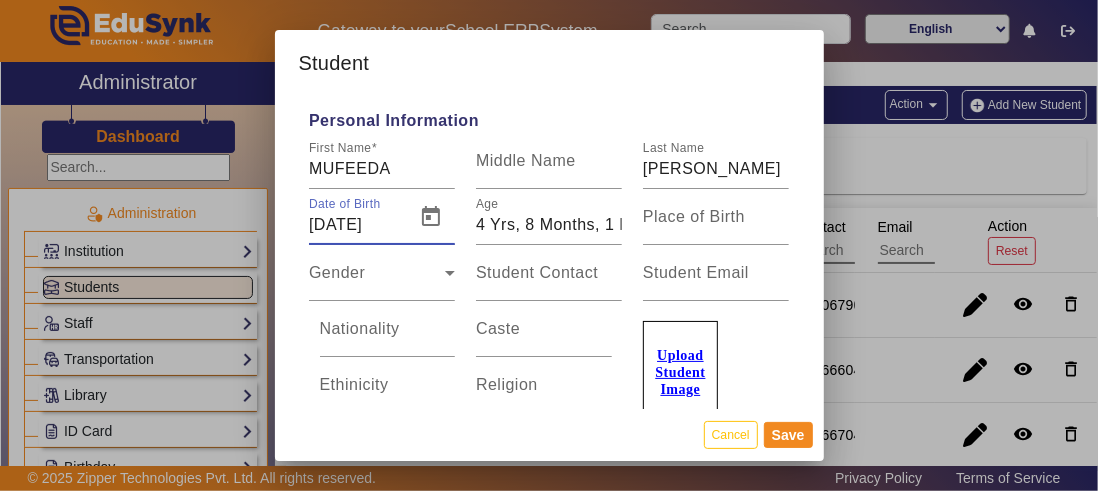 type on "11/01/202" 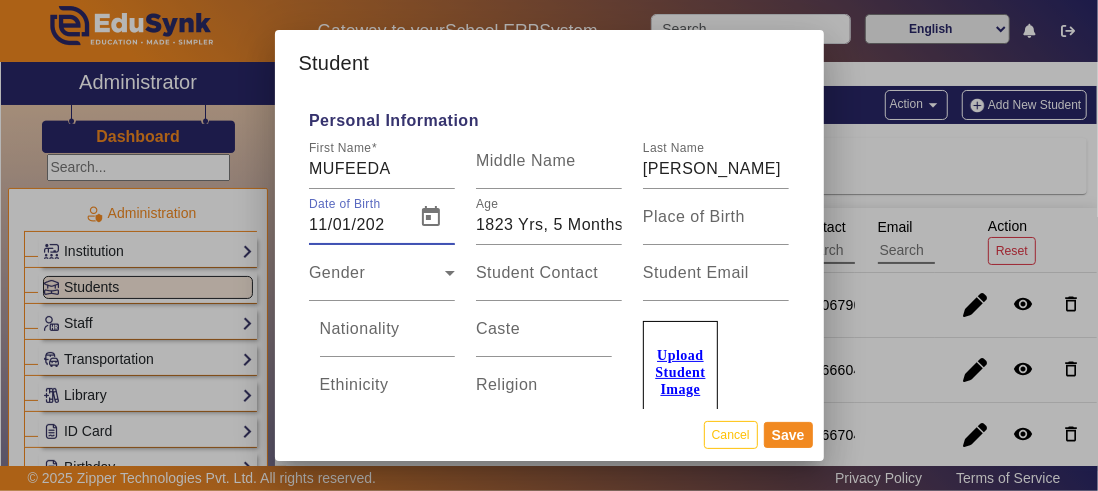 type on "[DATE]" 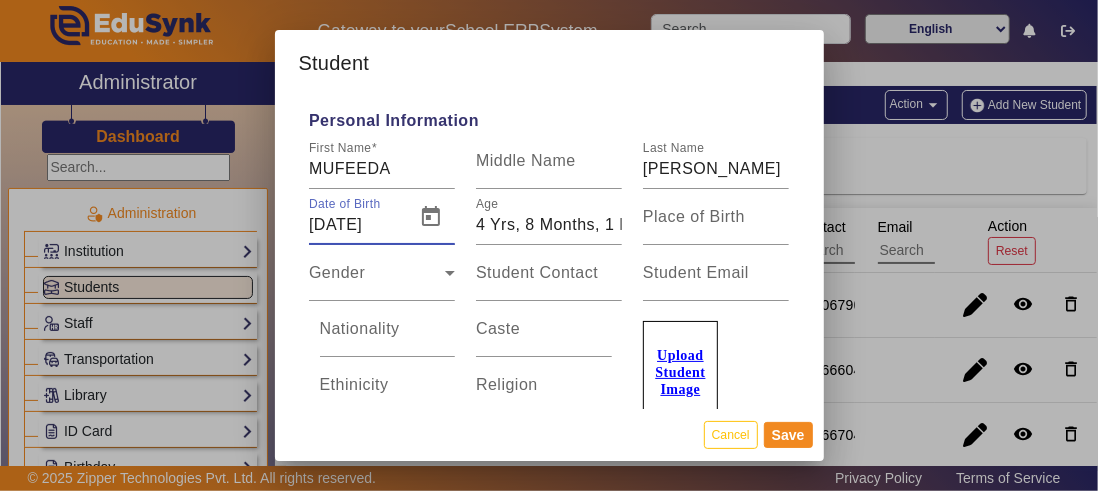 type on "11/01/202" 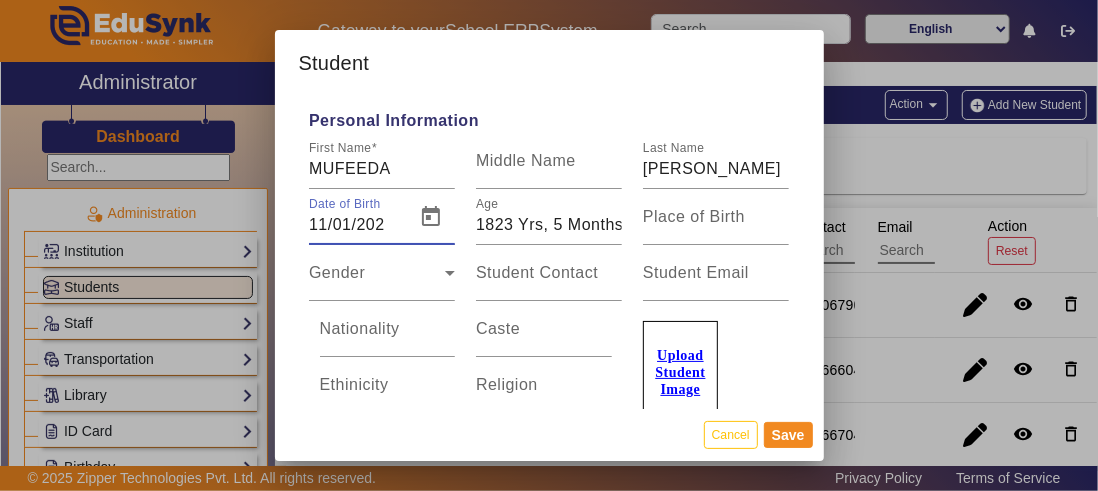 type on "[DATE]" 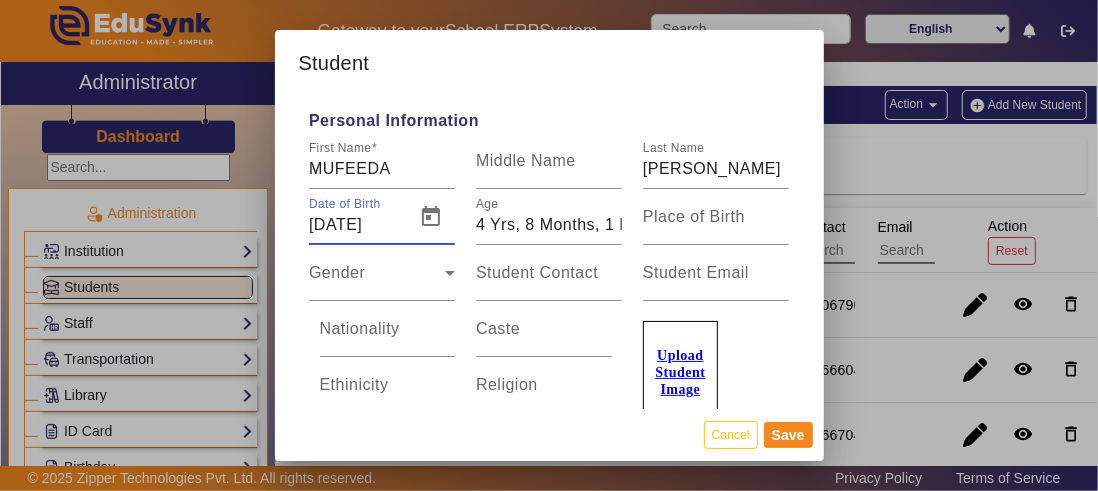 type on "11/01/202" 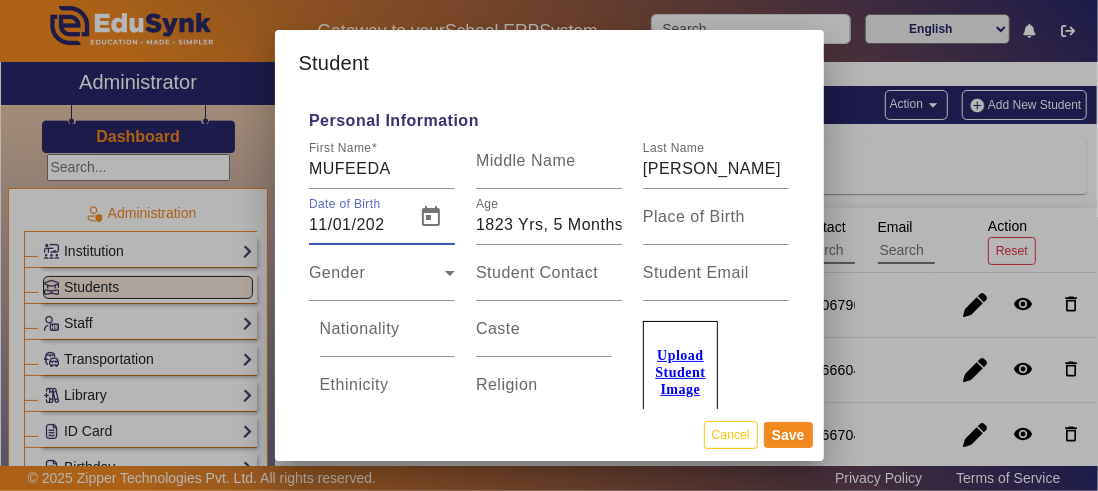 type on "[DATE]" 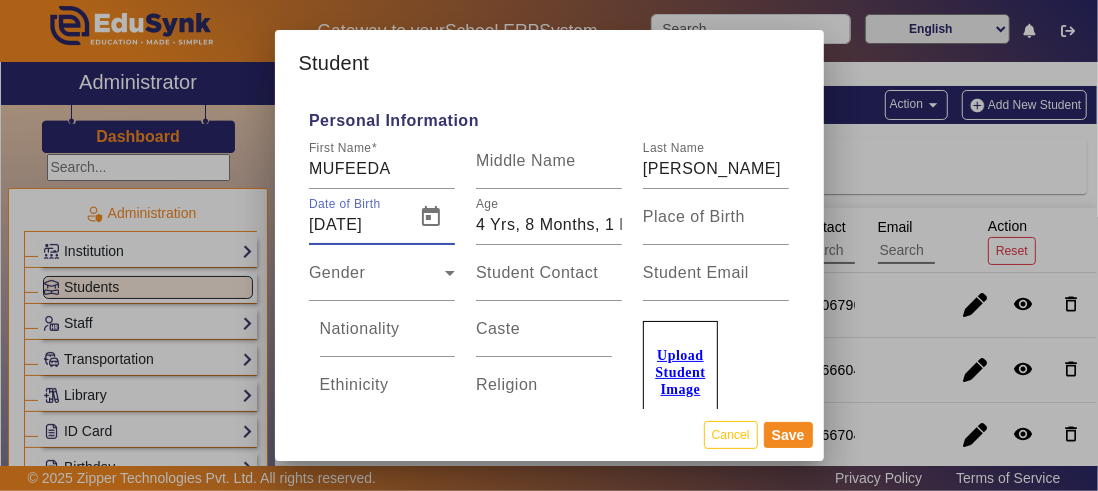 type on "11/01/202" 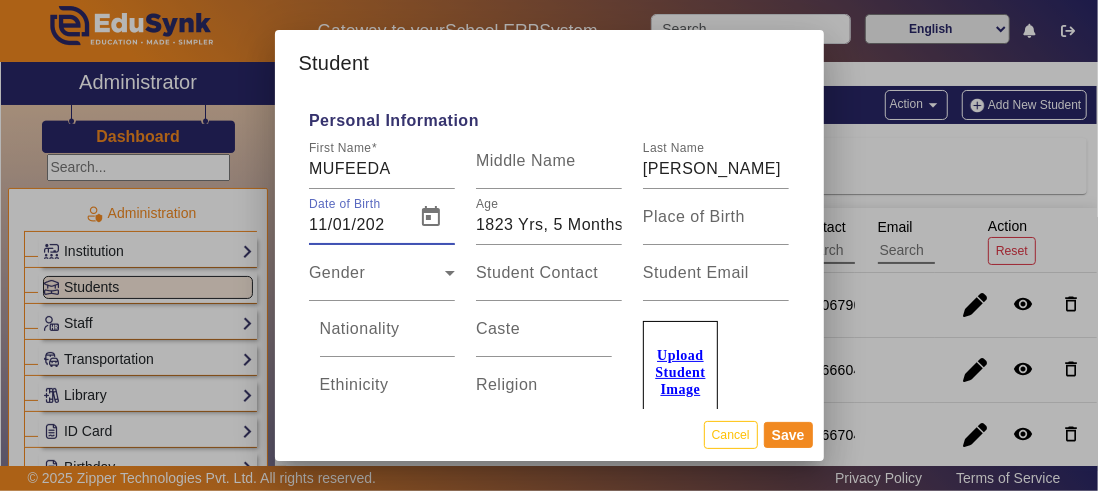 type on "[DATE]" 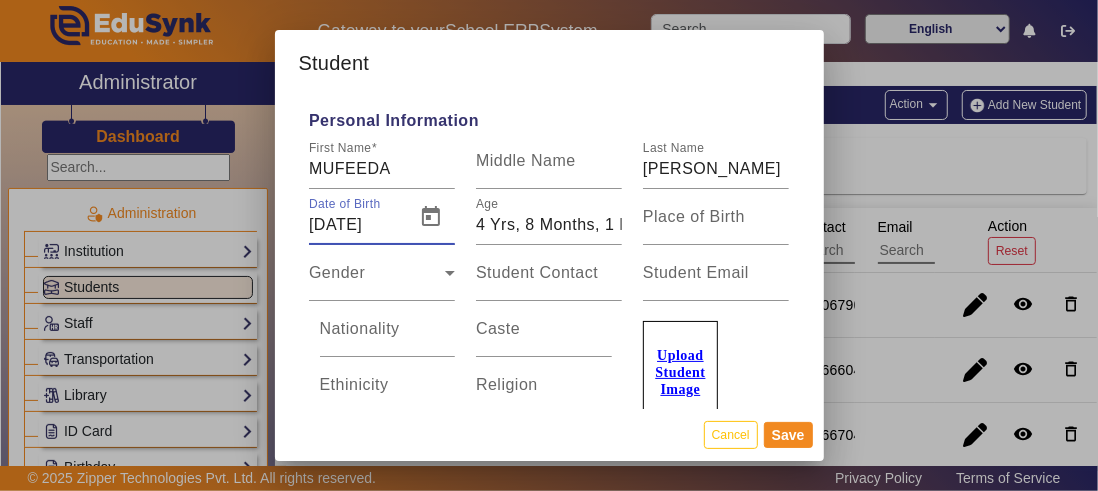 type on "11/01/202" 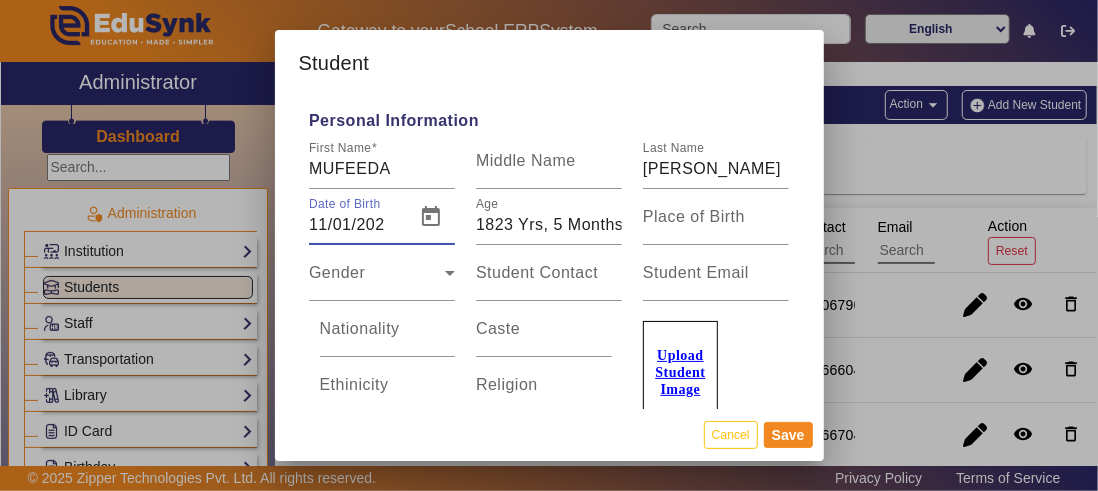 type on "[DATE]" 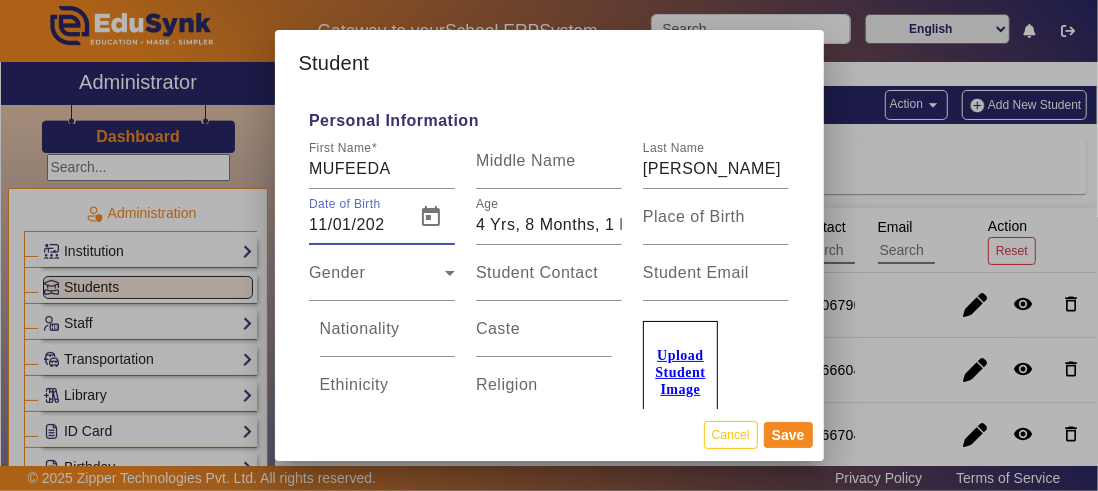 type on "[DATE]" 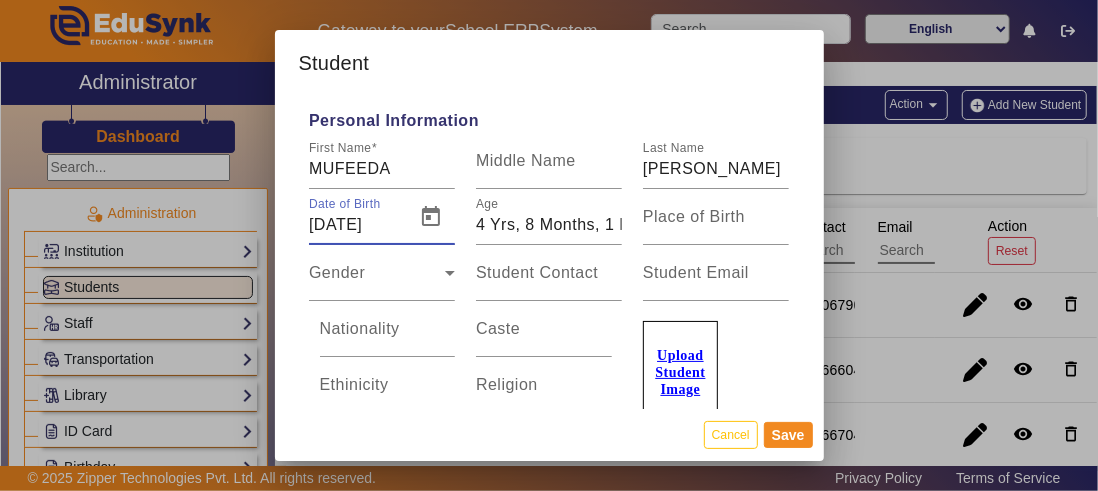type on "11/01/202" 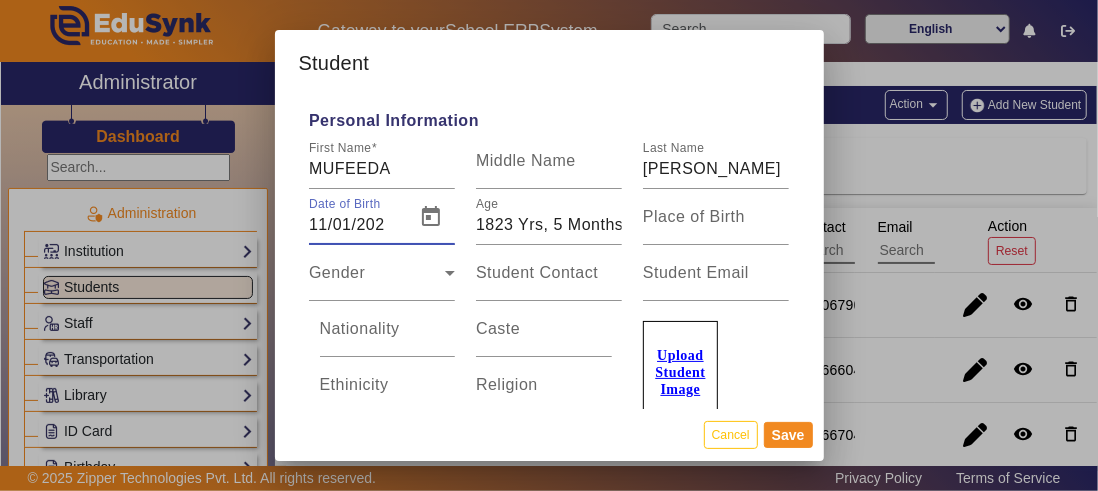 type on "[DATE]" 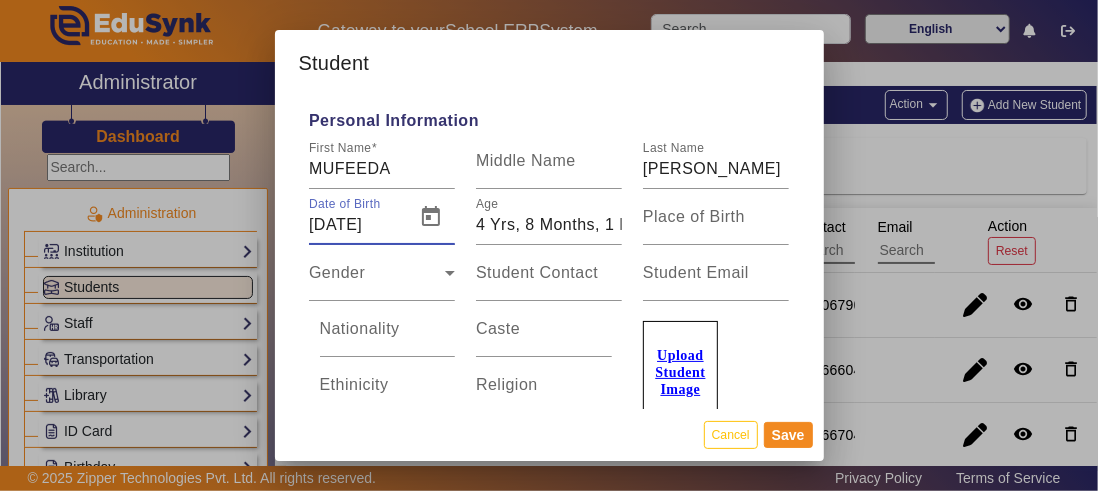 type on "11/01/202" 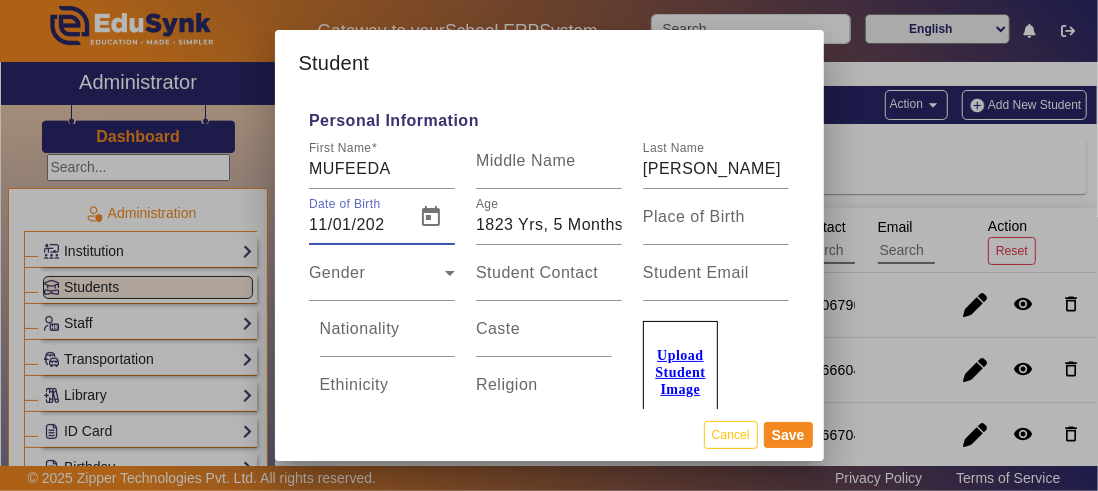 type on "[DATE]" 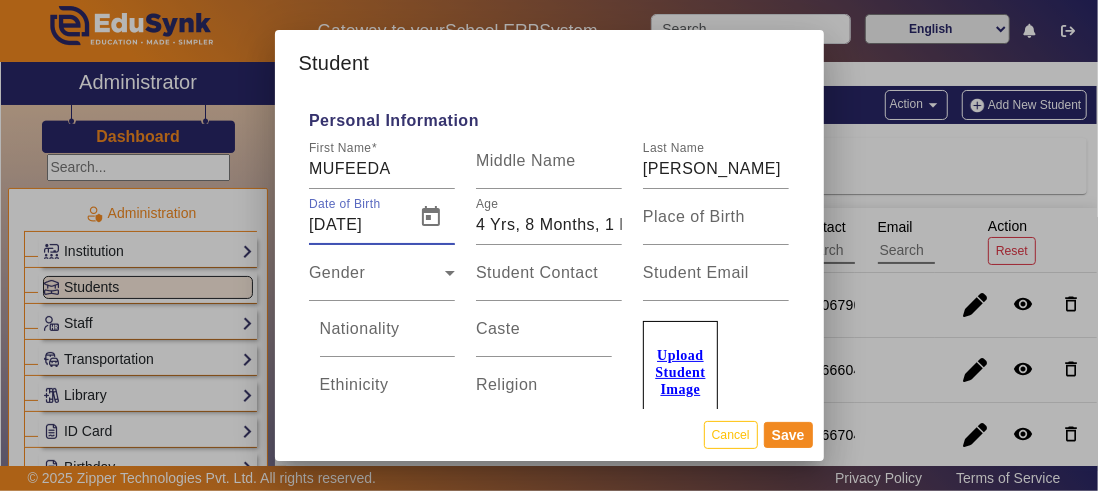 type on "11/01/202" 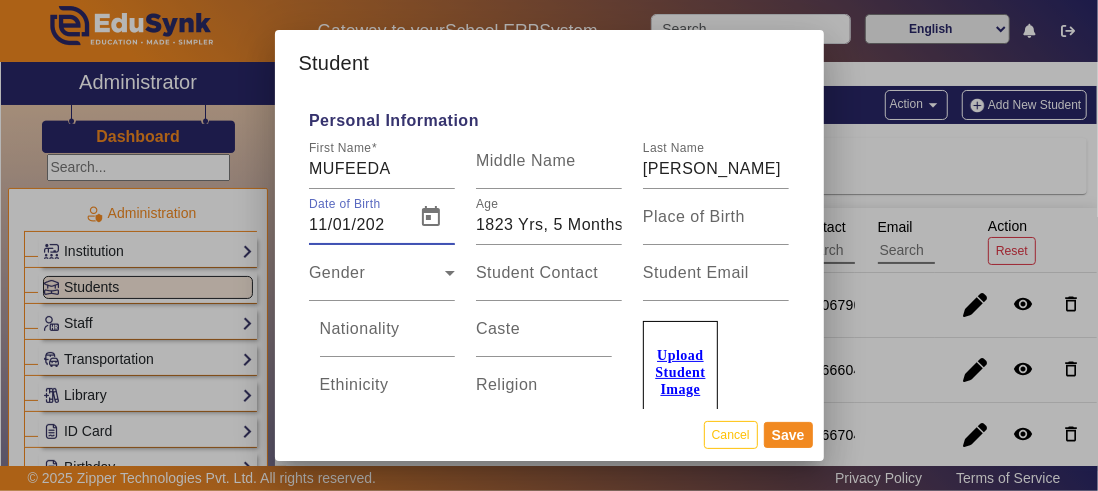 type on "[DATE]" 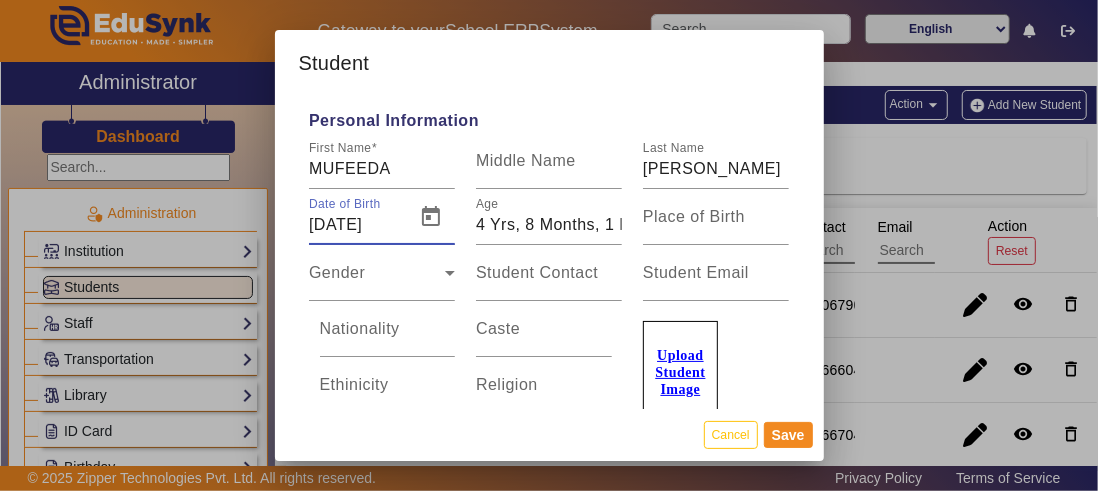 type on "11/01/202" 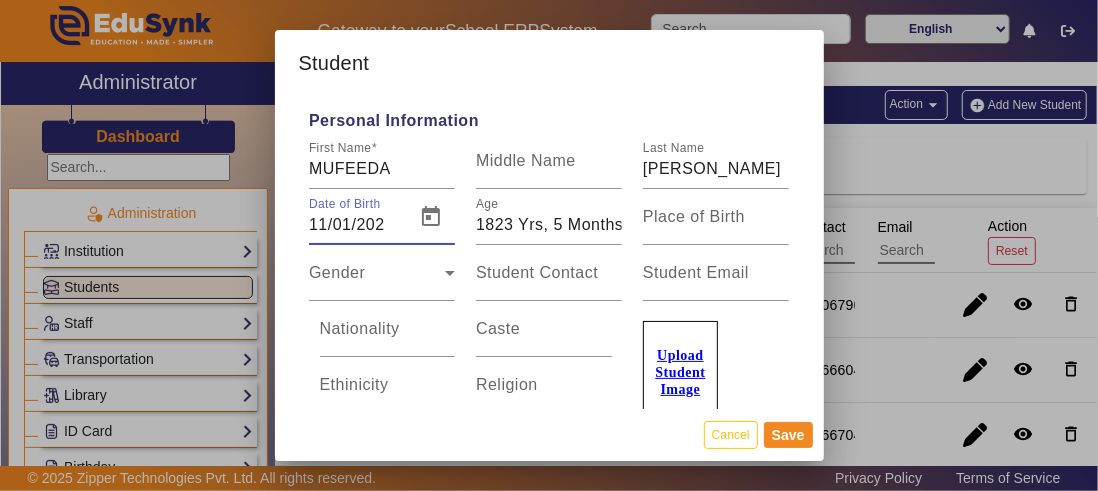 type on "[DATE]" 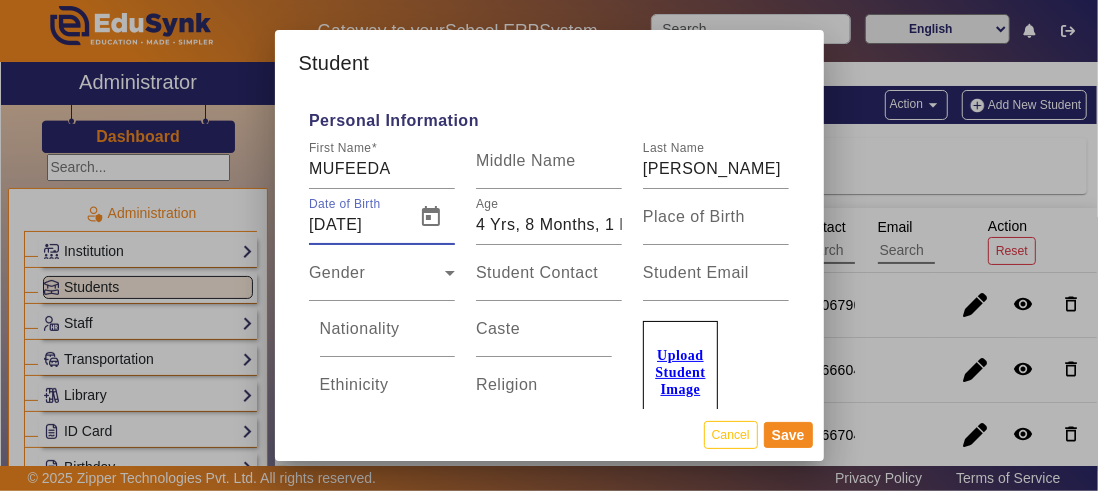 type on "11/01/202" 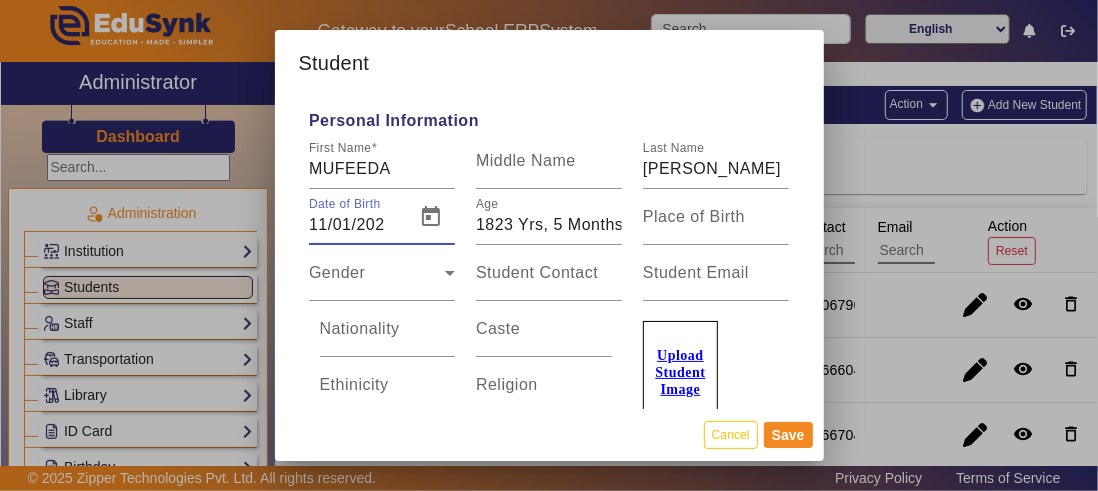 type on "[DATE]" 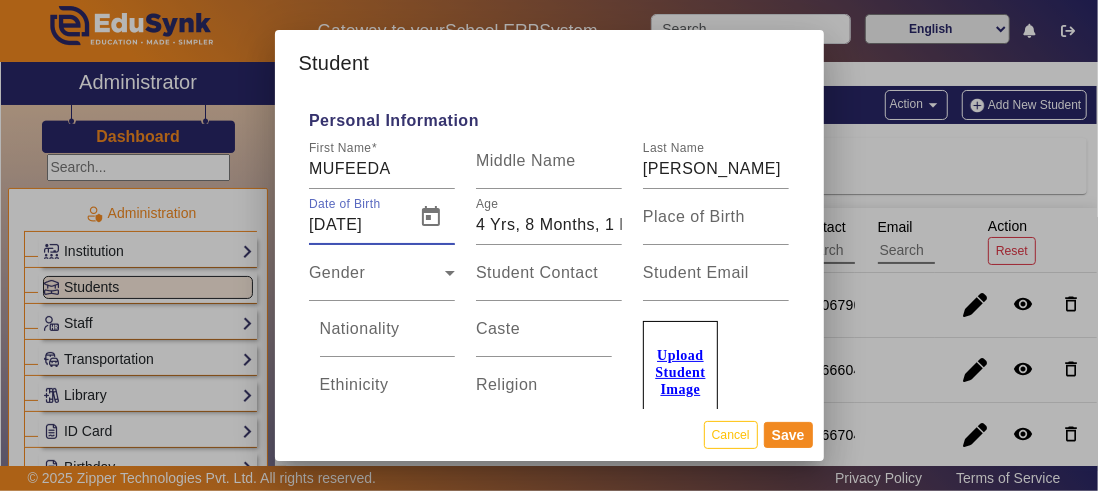 type on "11/01/202" 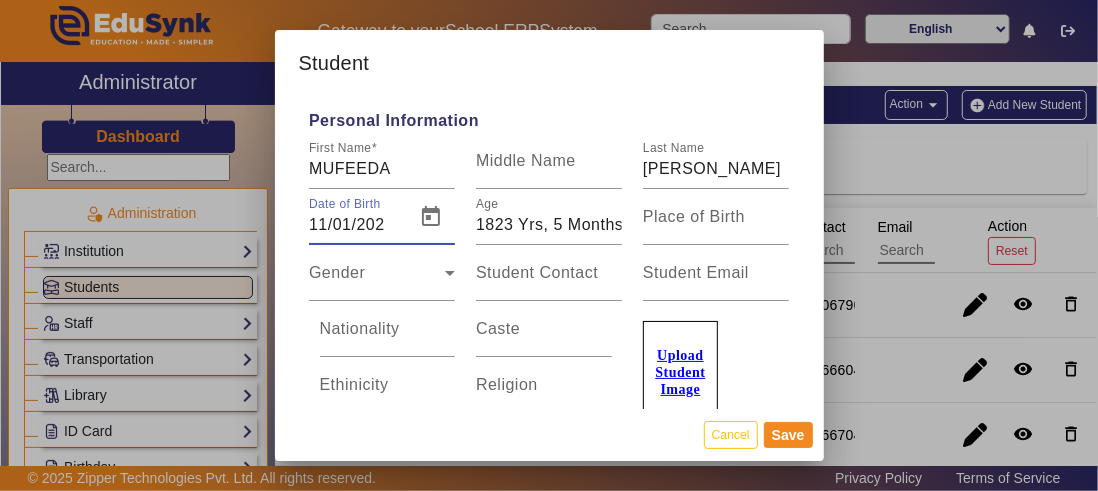 type on "[DATE]" 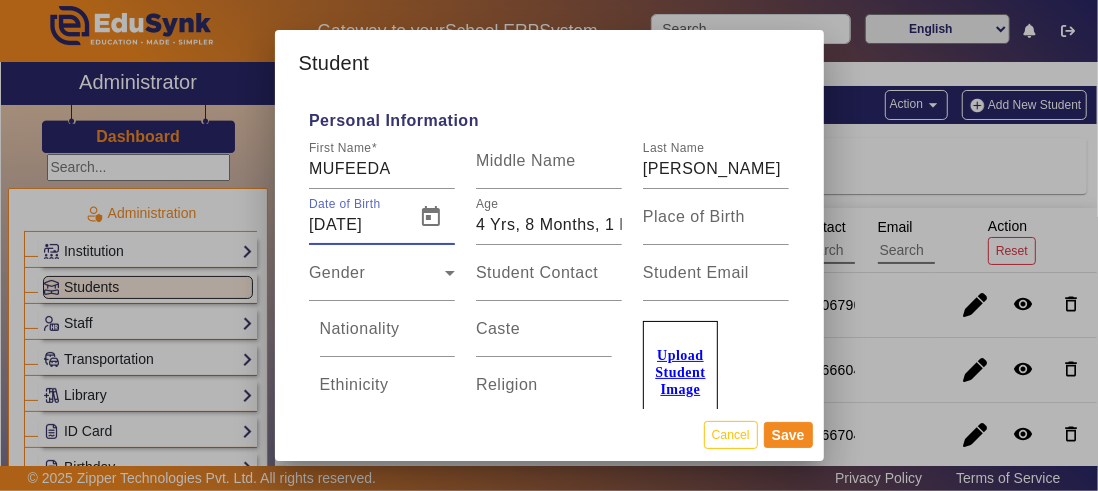 type on "11/01/202" 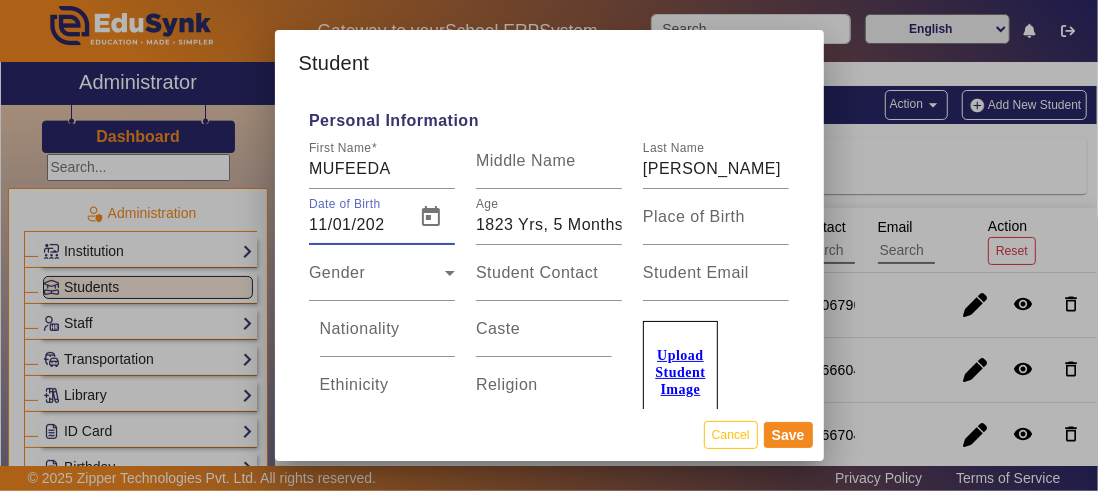 type on "[DATE]" 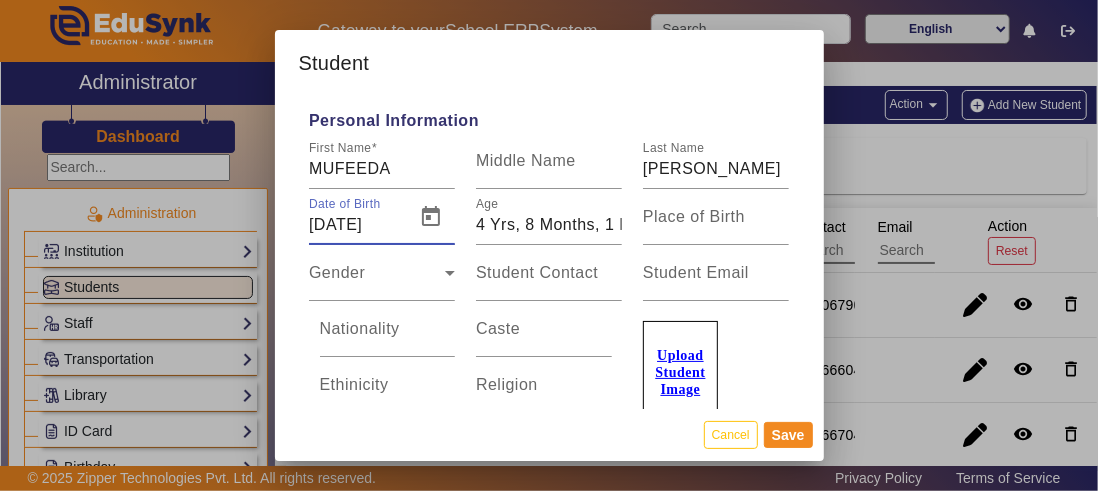 type on "11/01/202" 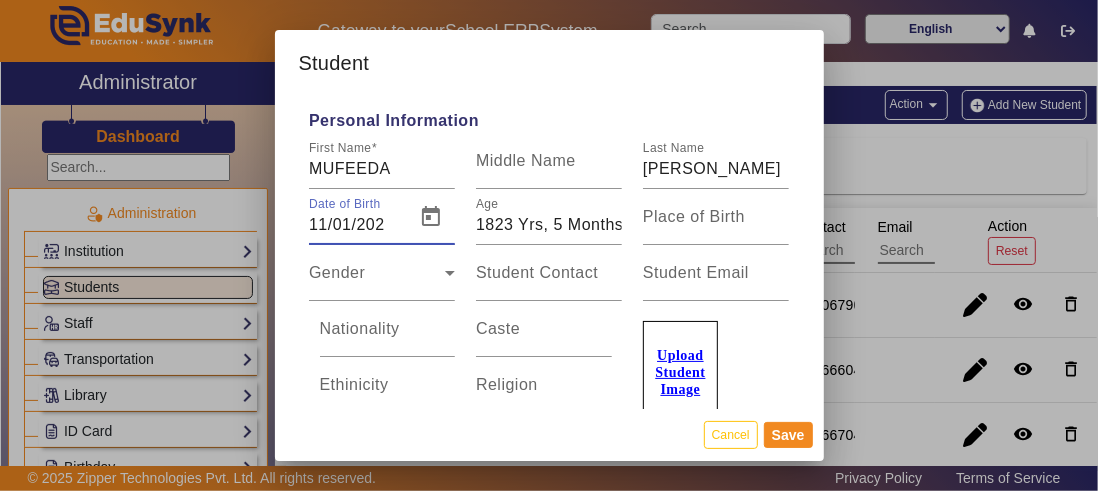 type on "[DATE]" 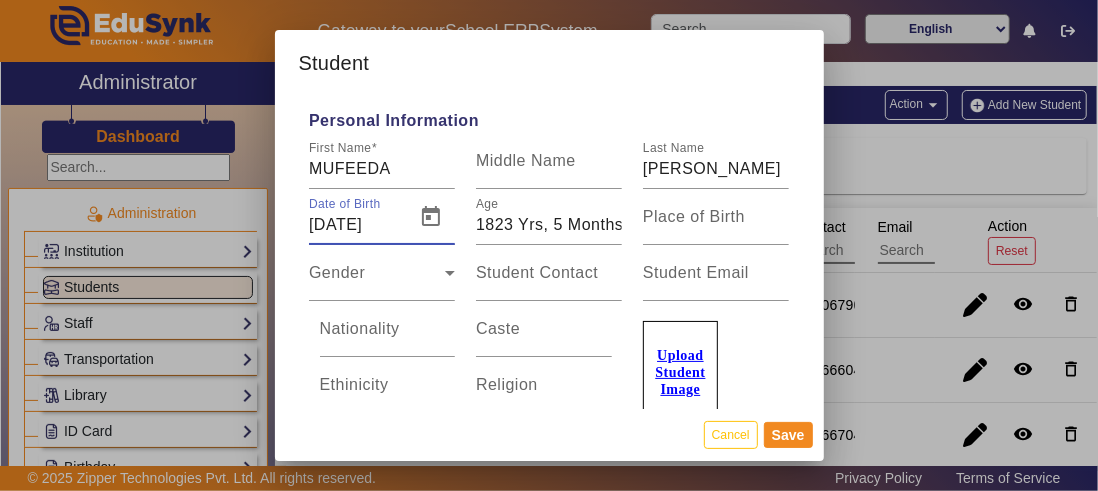 type on "4 Yrs, 8 Months, 1 Days" 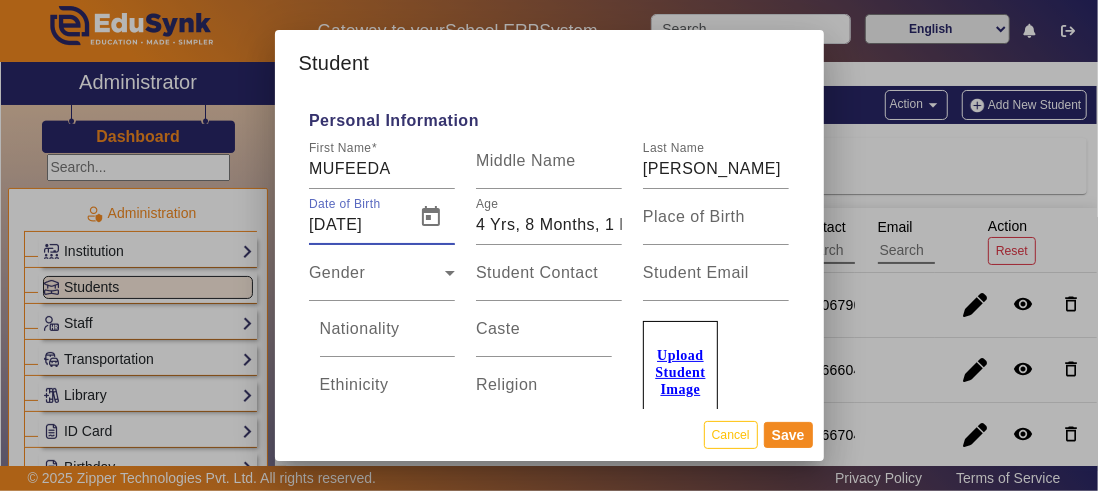 click on "[DATE]" at bounding box center (356, 225) 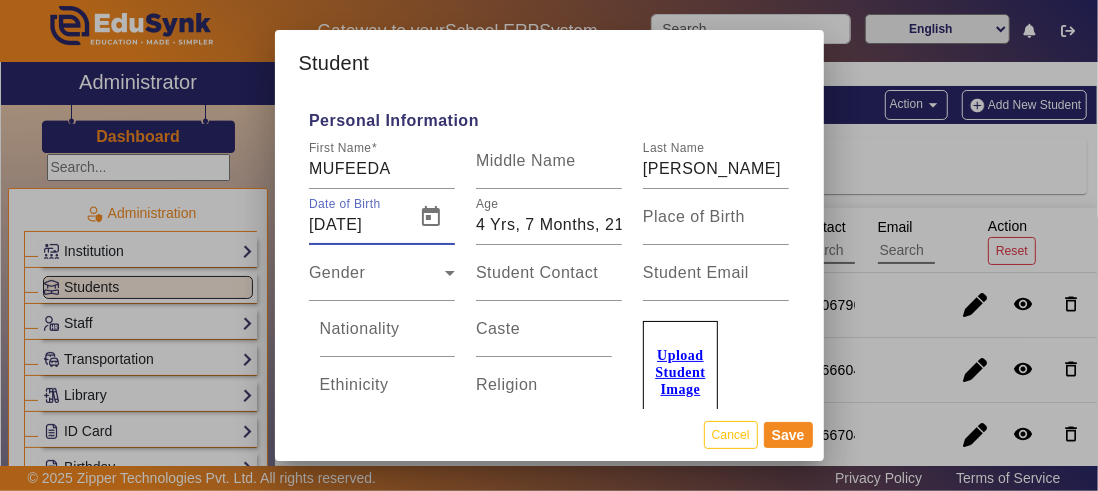 type on "11/11/20200" 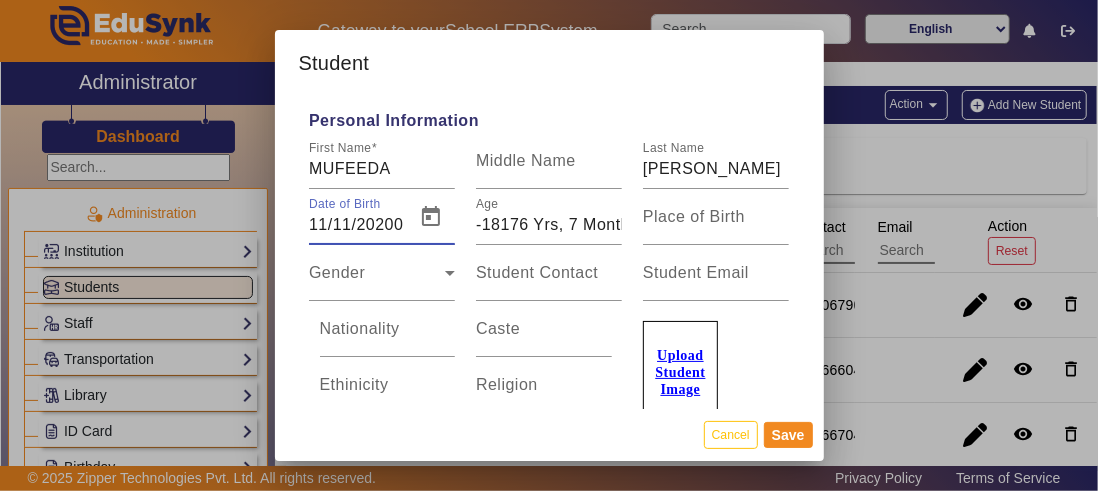 scroll, scrollTop: 0, scrollLeft: 1, axis: horizontal 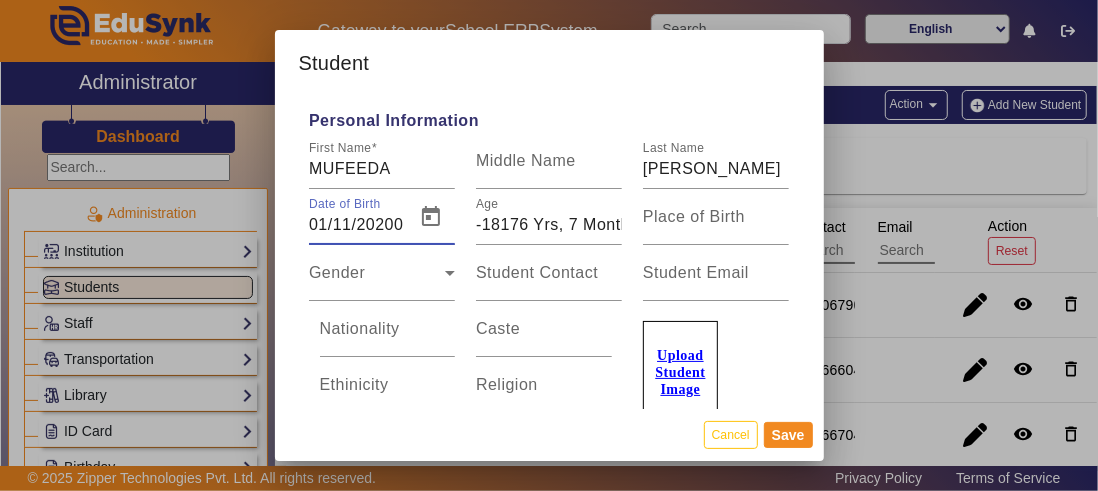 type on "-18176 Yrs, 8 Months, 1 Days" 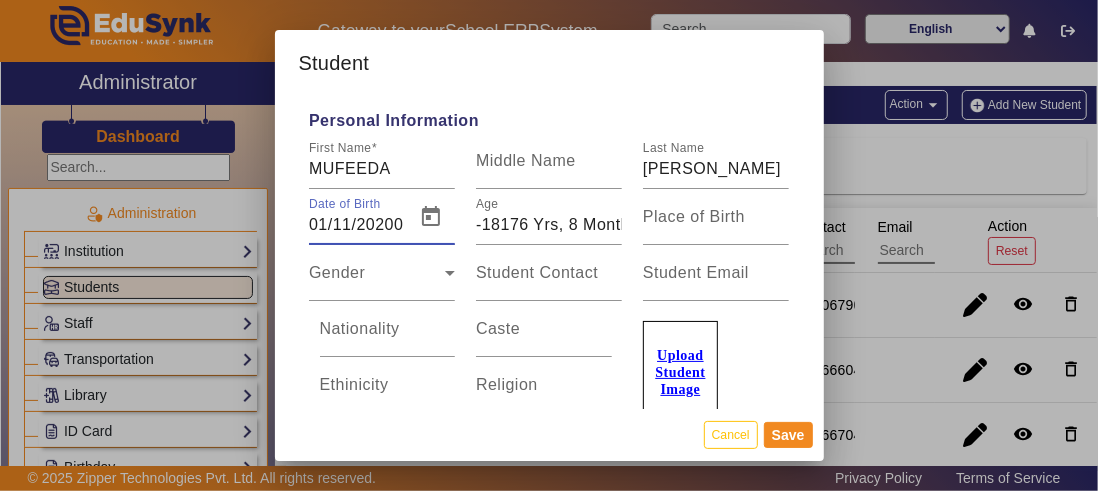 scroll, scrollTop: 0, scrollLeft: 0, axis: both 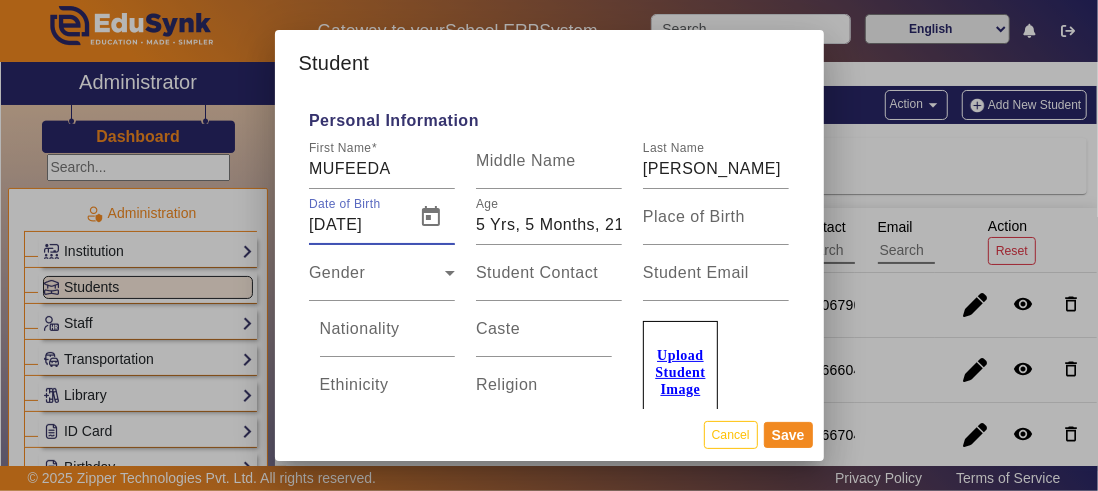 type on "01/11/202" 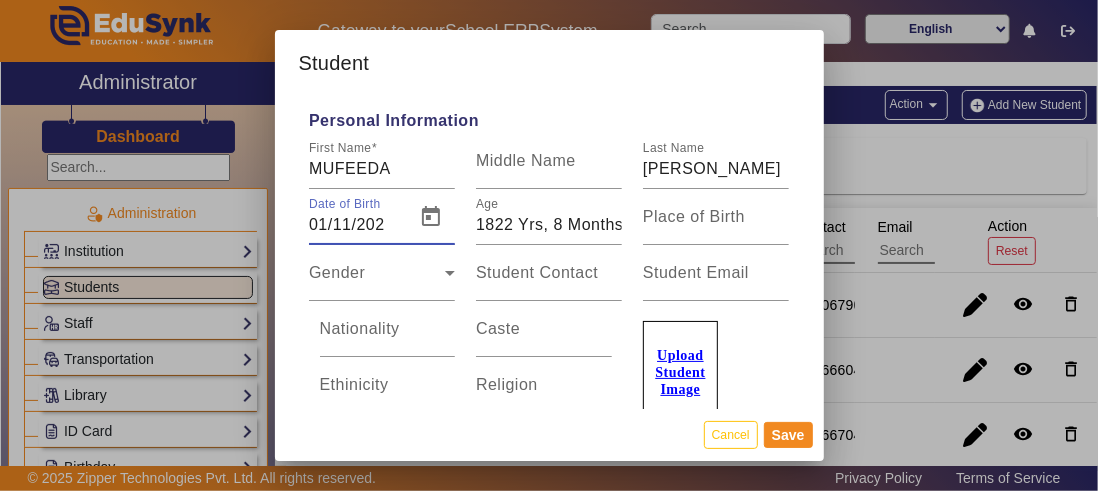 type on "[DATE]" 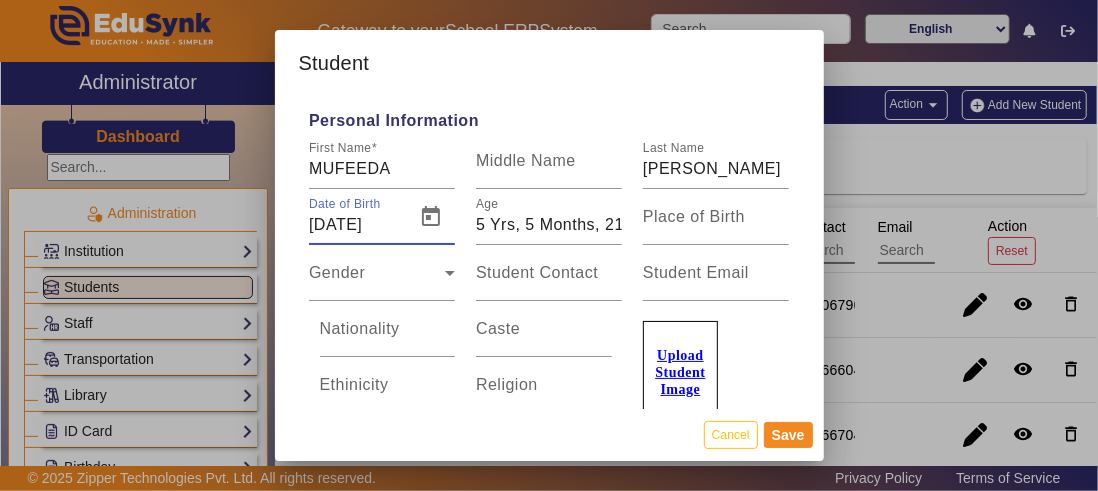 type on "01/11/202" 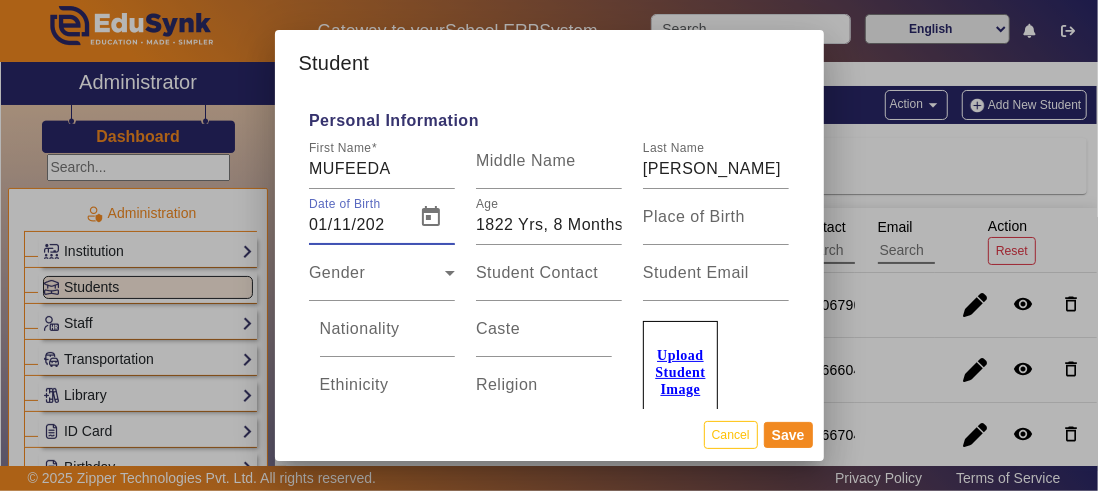 type on "[DATE]" 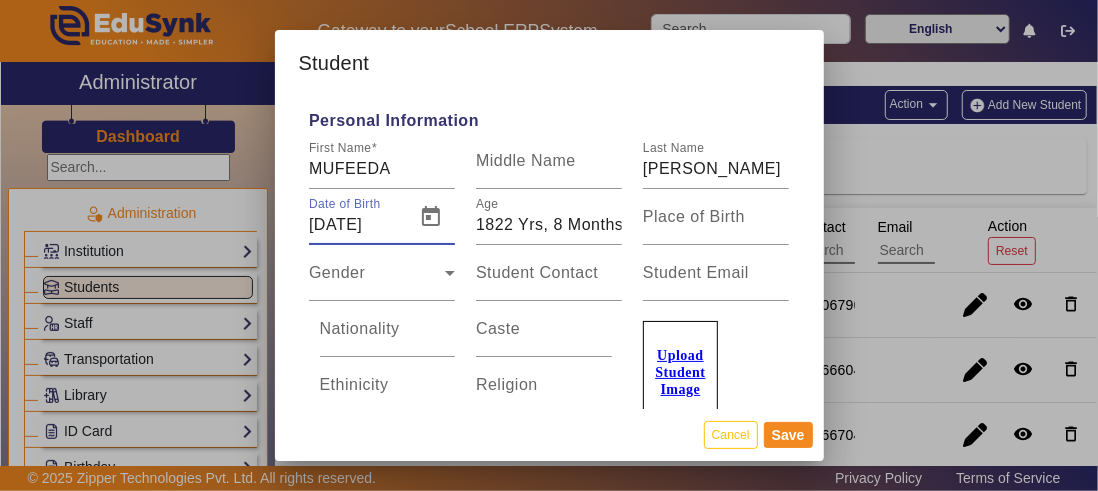 type on "5 Yrs, 5 Months, 21 Days" 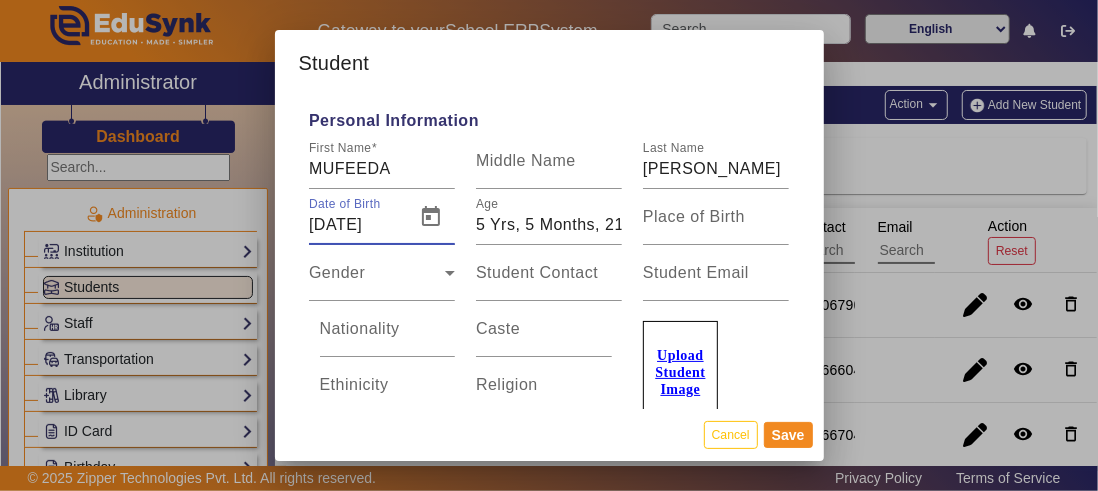 type on "01/11/202" 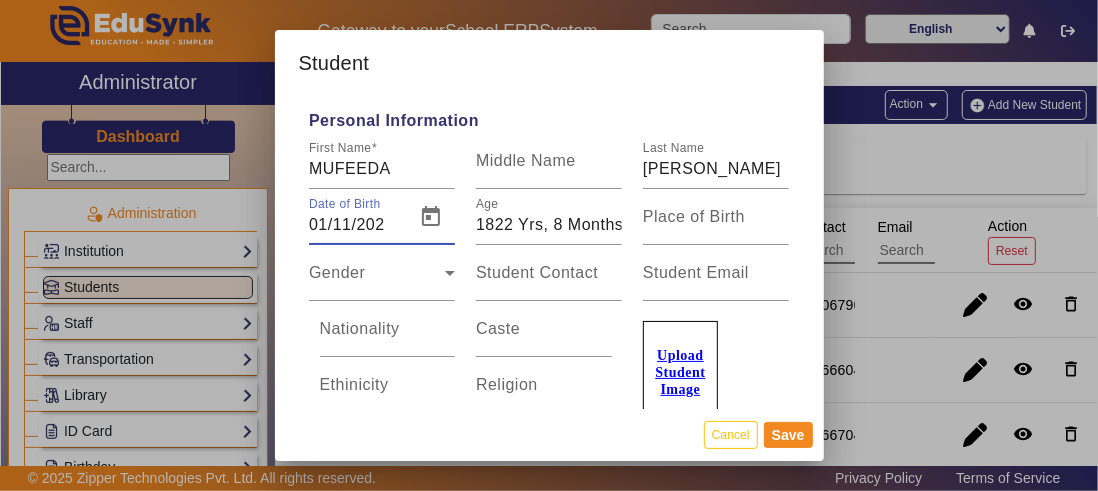 click on "01/11/202" at bounding box center (356, 225) 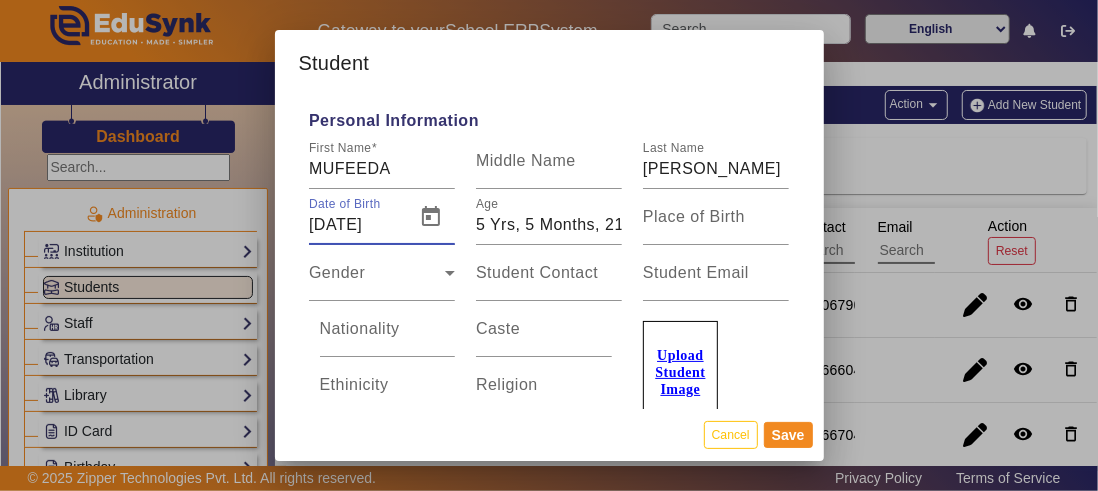 type on "01/11/202" 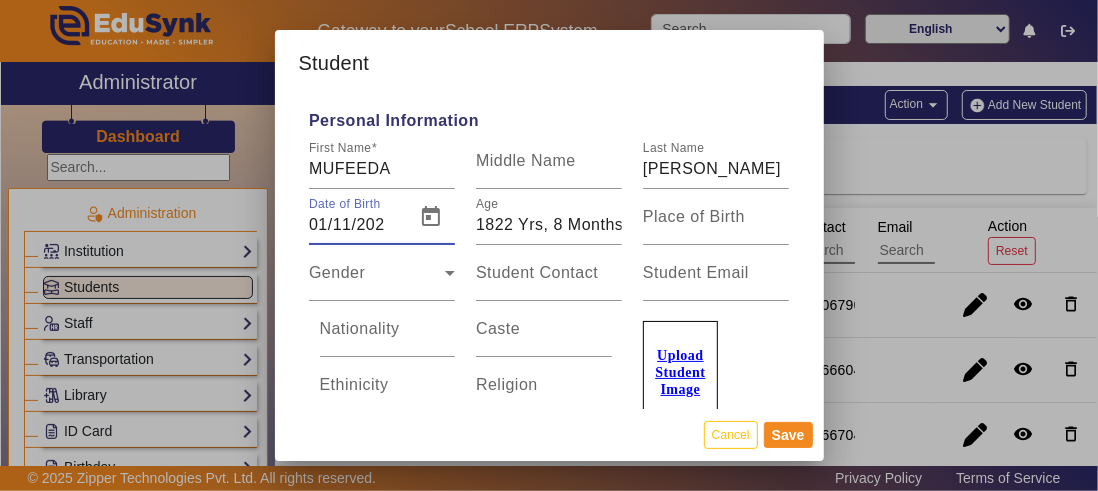 type on "[DATE]" 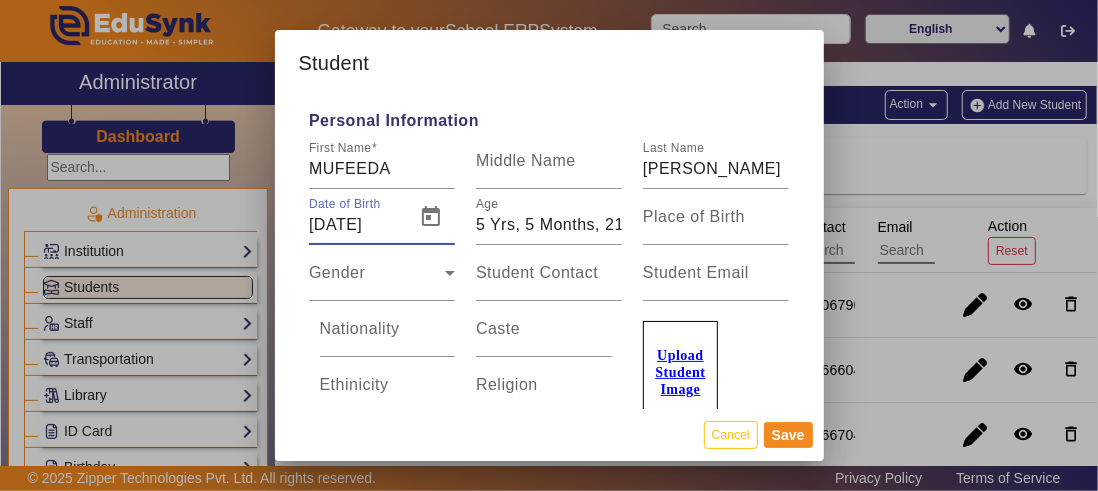 type on "01/11/202" 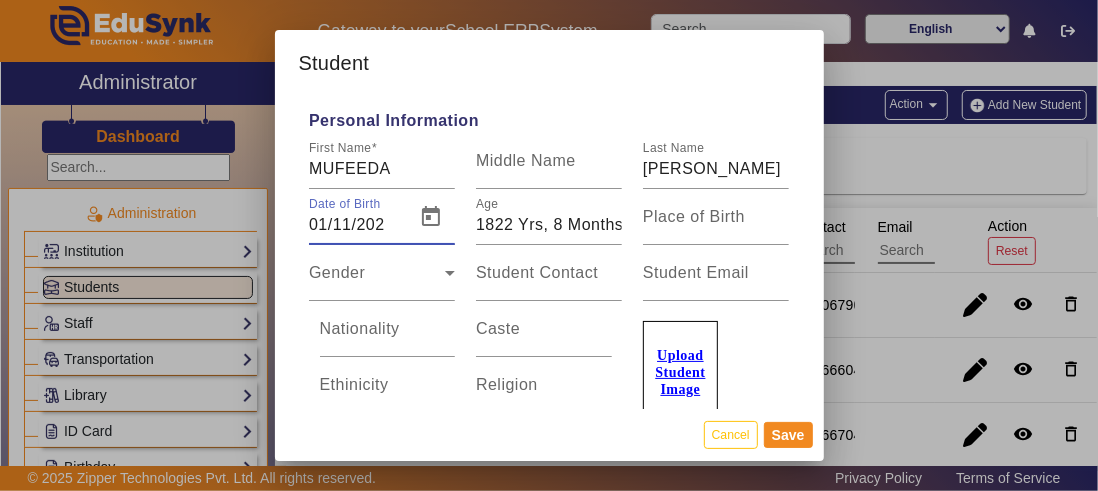 type on "[DATE]" 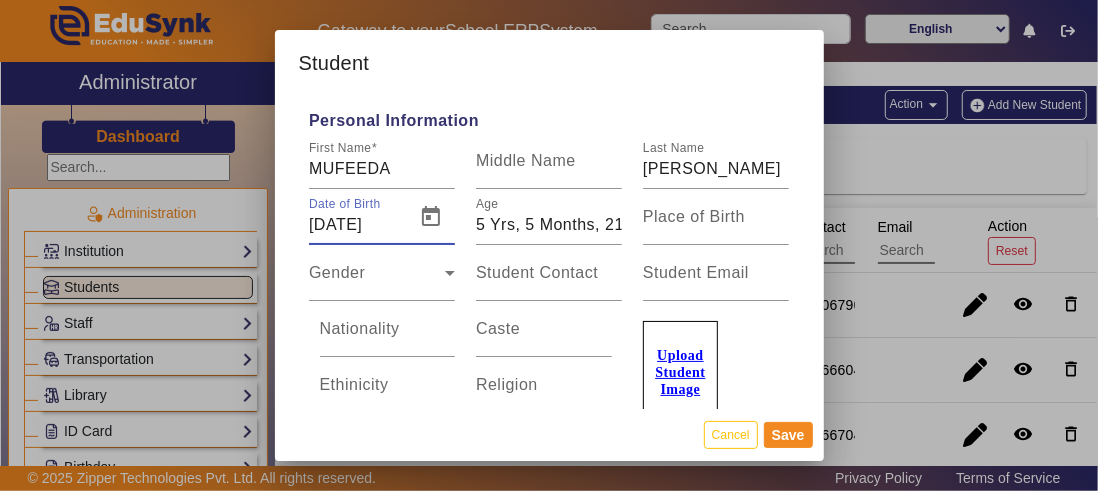 type on "01/11/202" 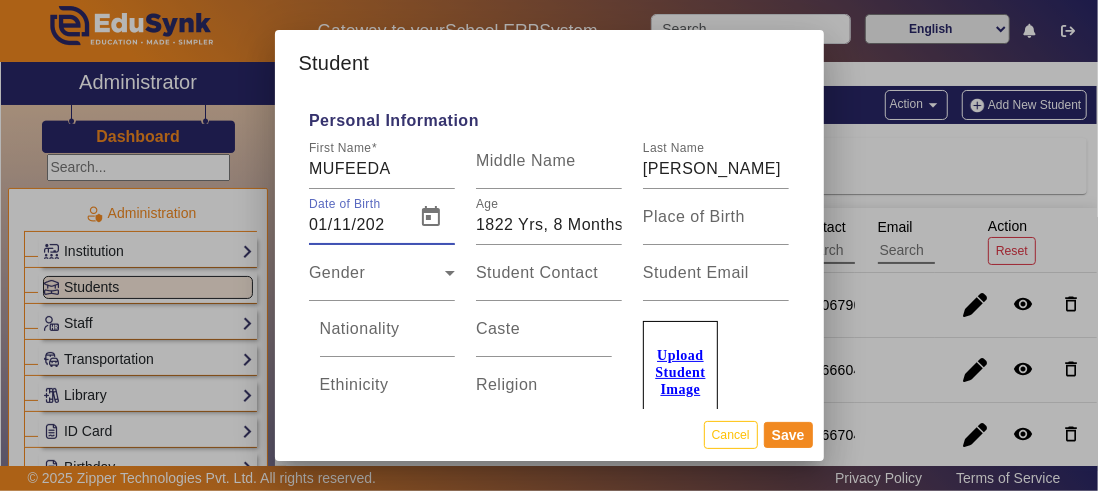 type on "[DATE]" 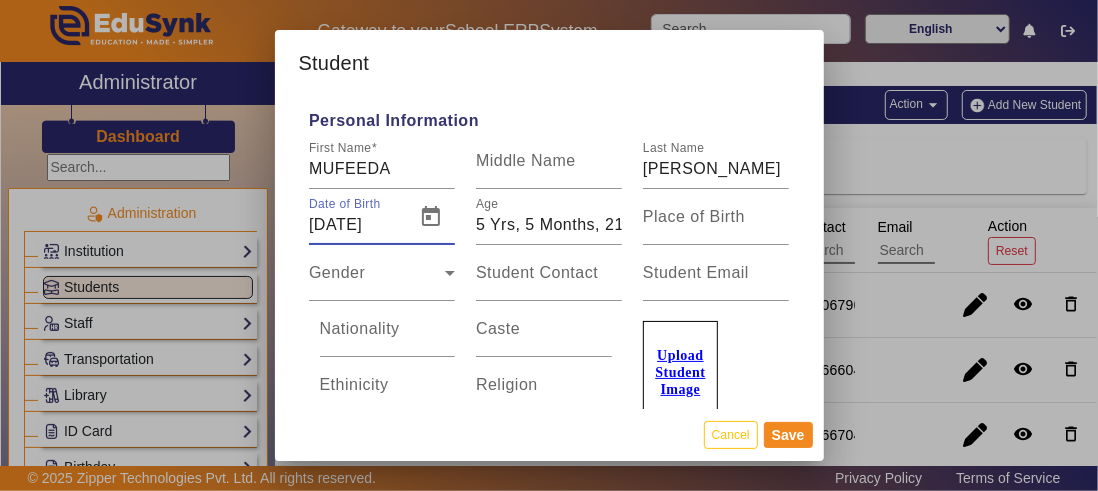 type on "01/11/202" 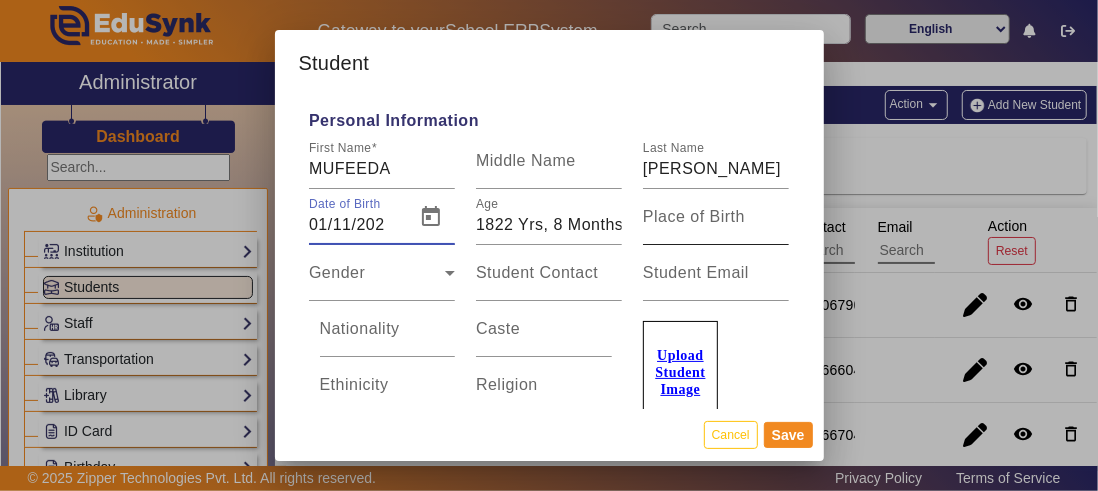 click on "Place of Birth" at bounding box center [716, 225] 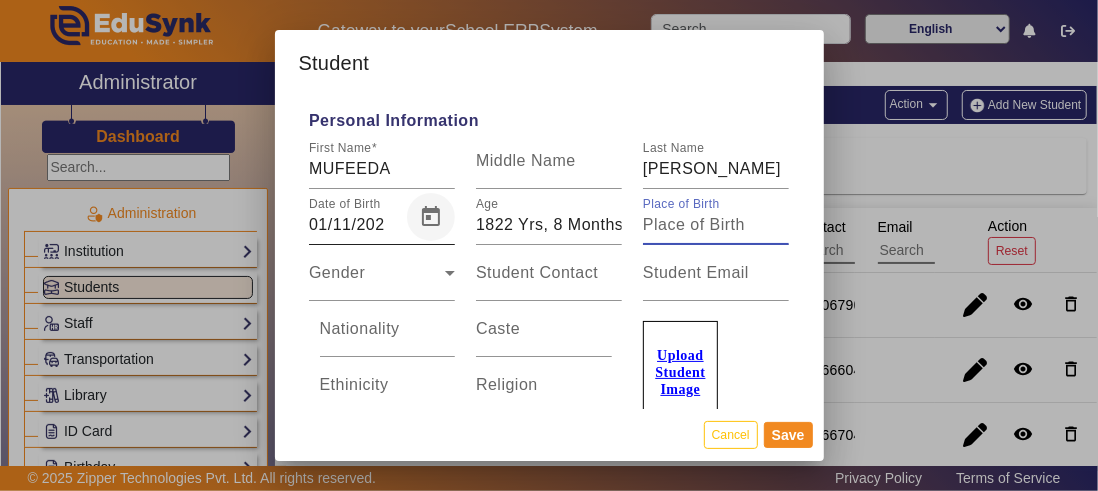 click at bounding box center (431, 217) 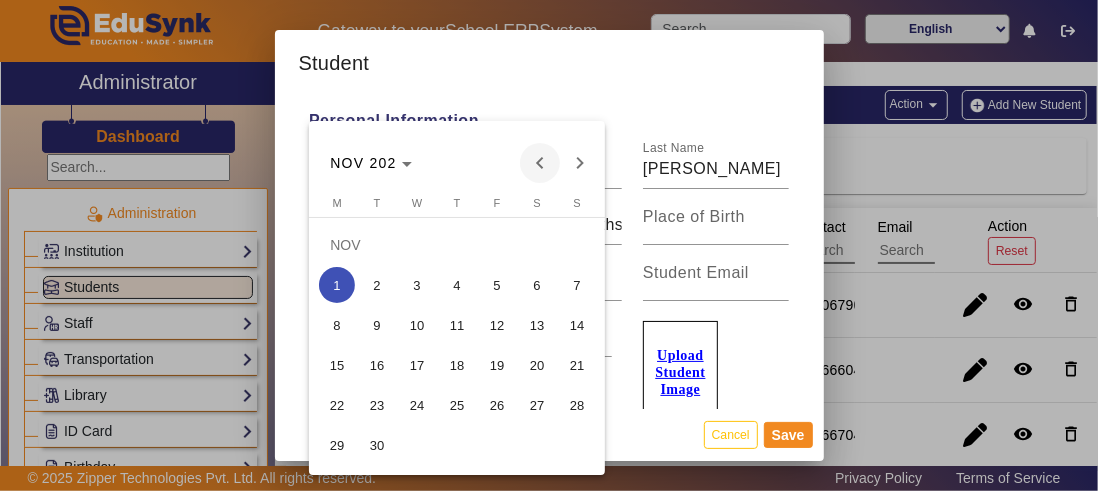 click at bounding box center (540, 163) 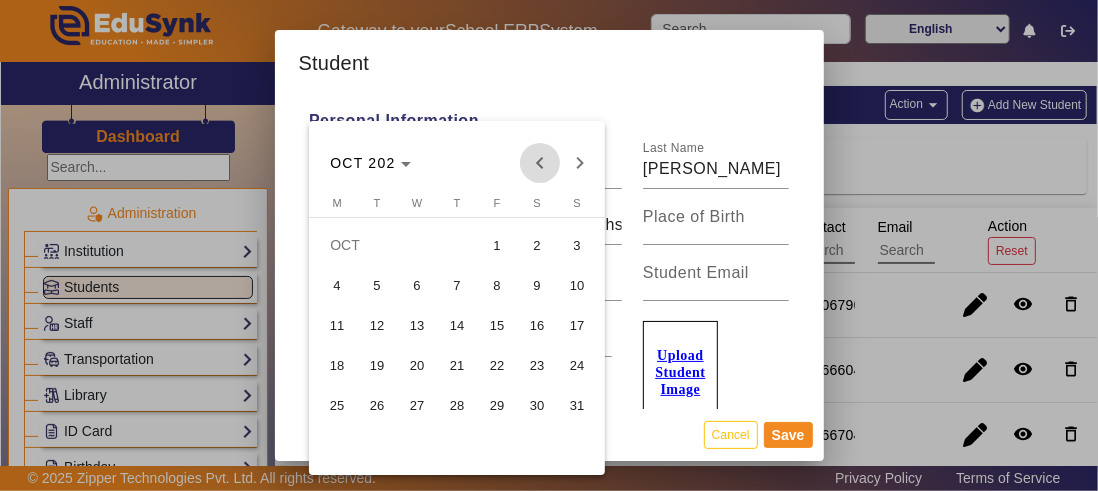 click at bounding box center [540, 163] 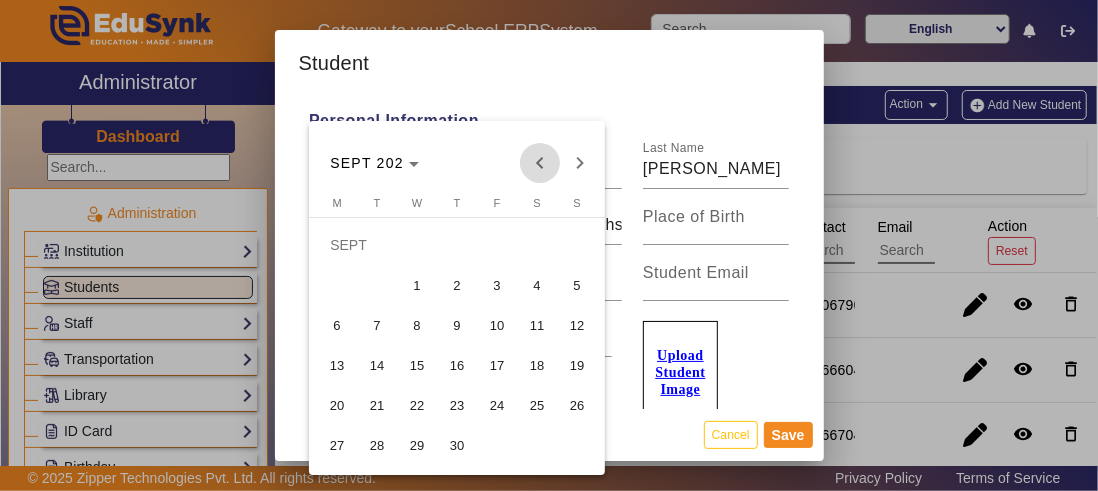 click at bounding box center [540, 163] 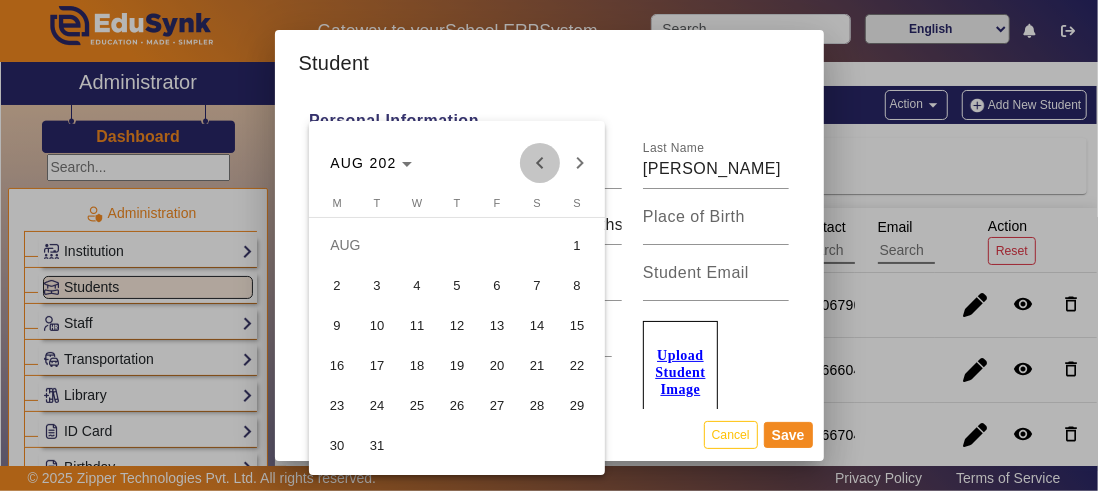click at bounding box center (540, 163) 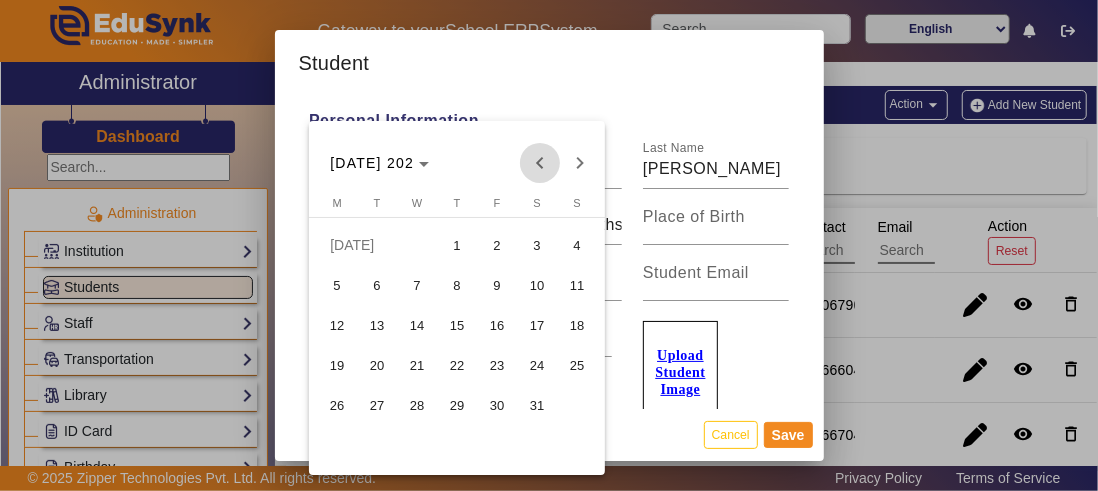 click at bounding box center [540, 163] 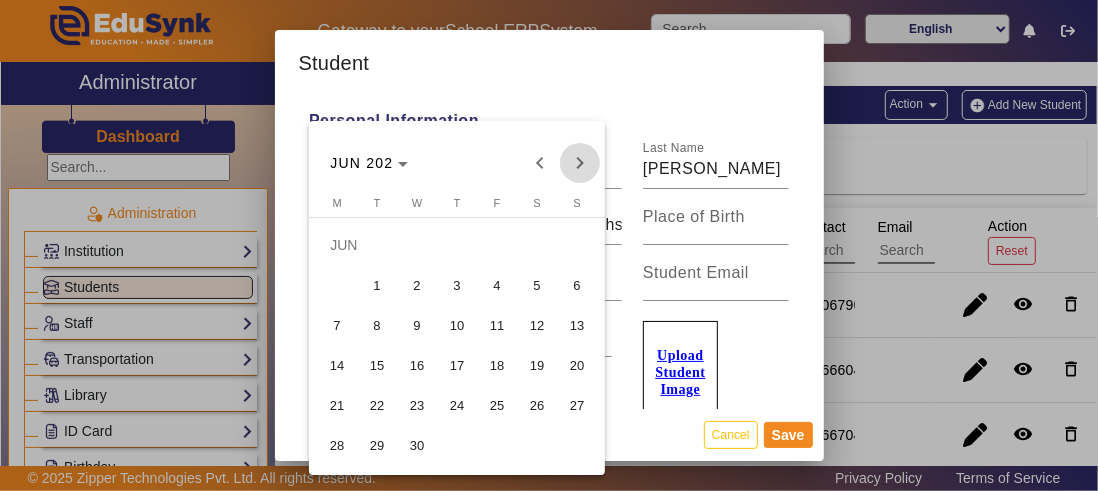 click at bounding box center (580, 163) 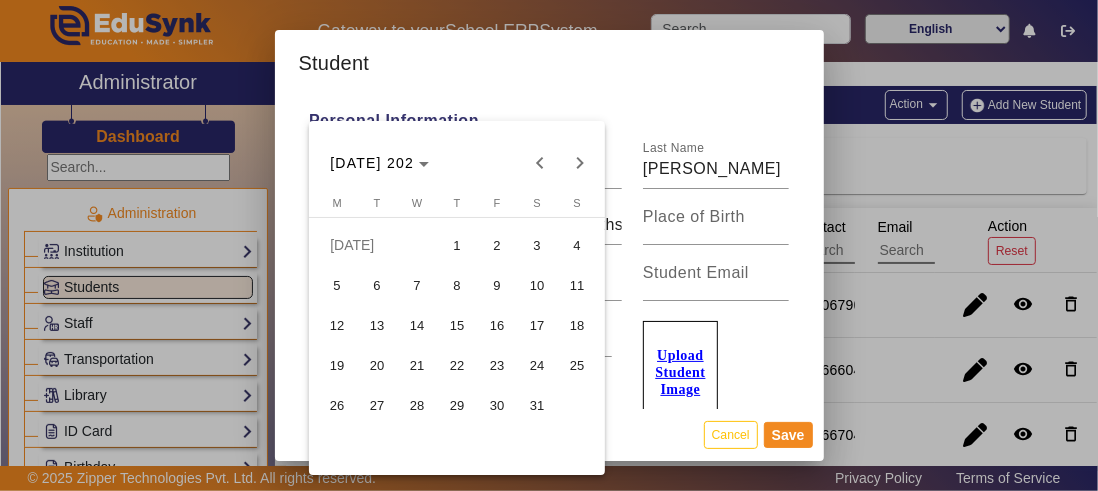 click on "2" at bounding box center [497, 245] 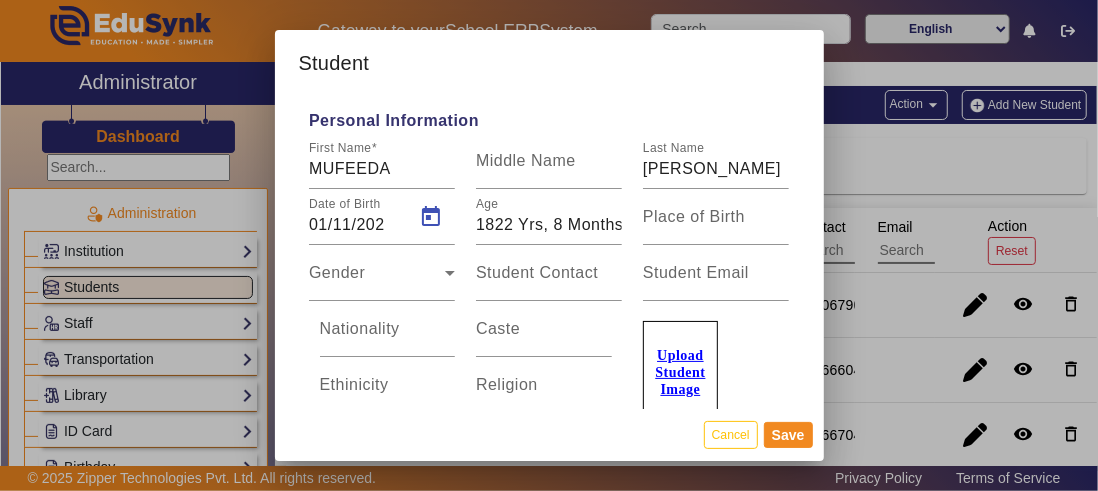 type on "02/07/202" 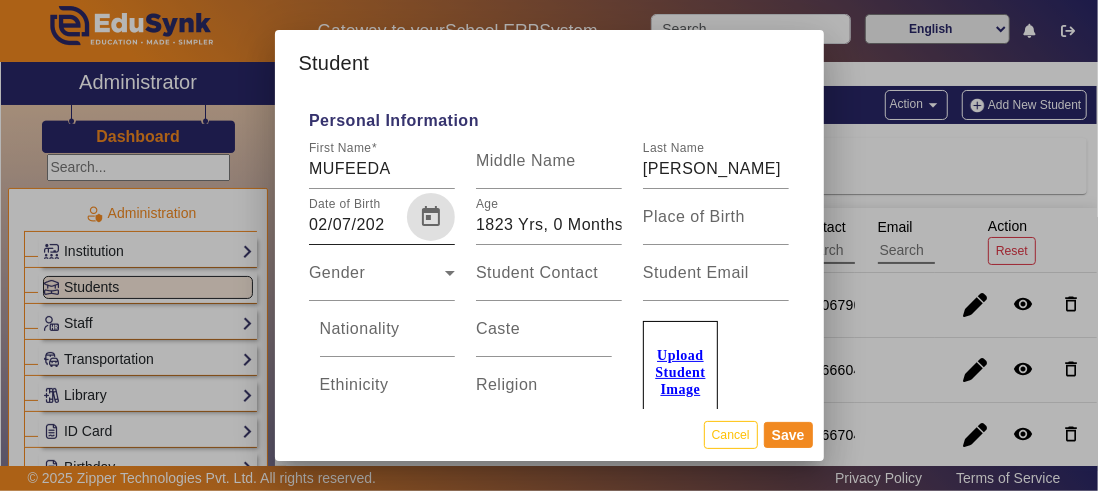 click on "02/07/202" at bounding box center (356, 225) 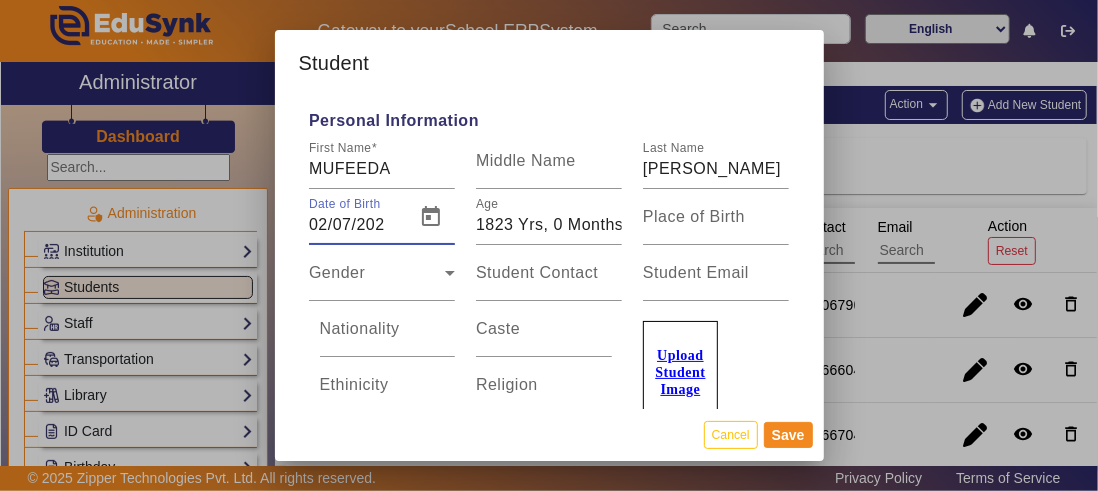 click on "02/07/202" at bounding box center (356, 225) 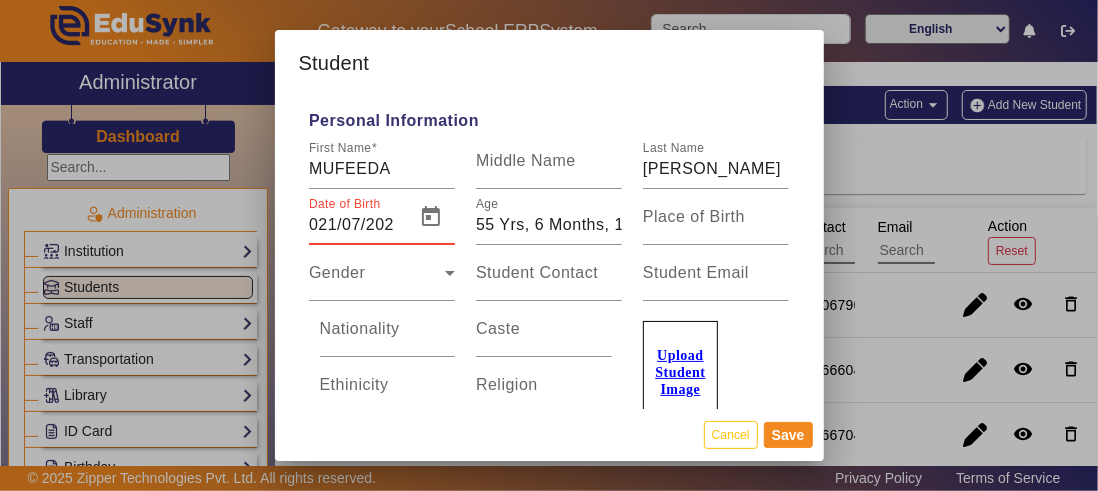 type on "07/02/202" 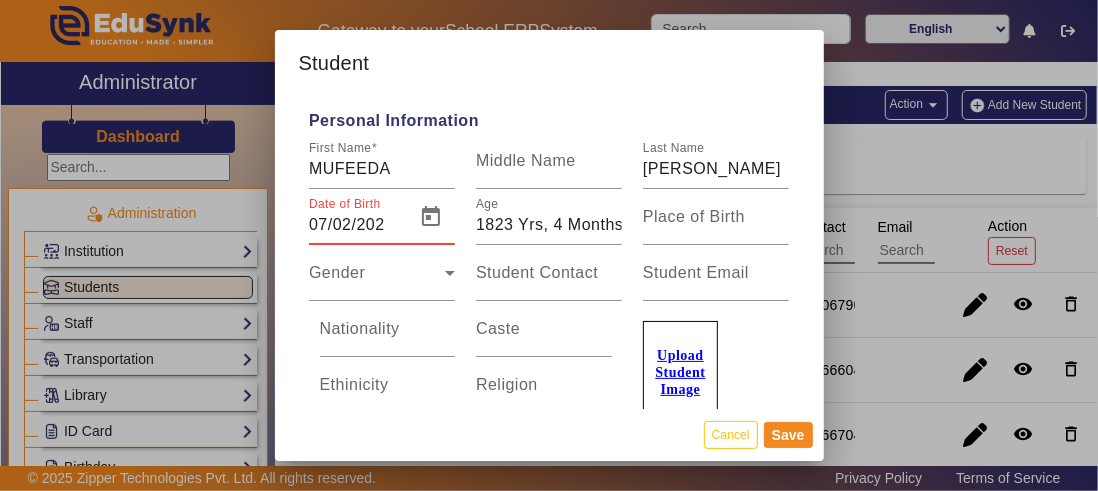 type on "[DATE]" 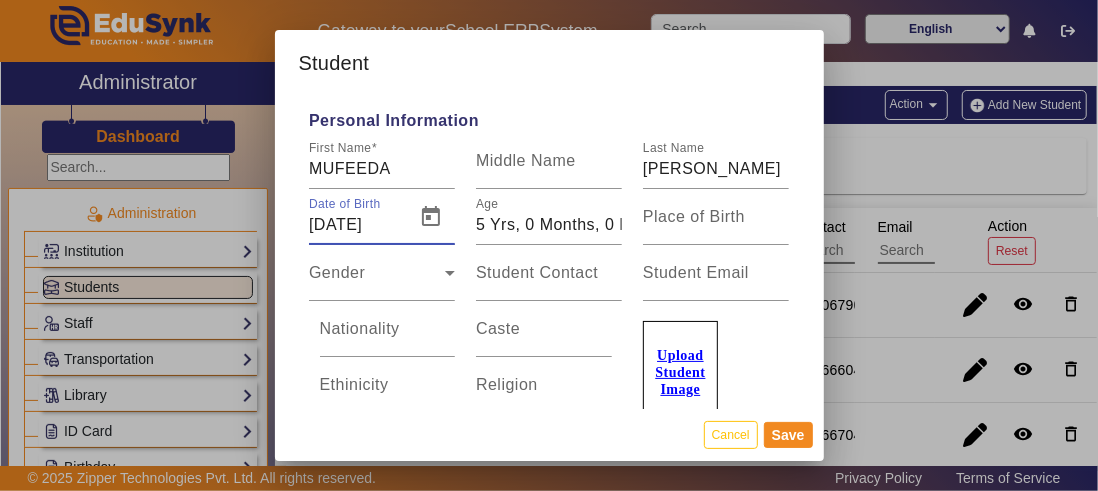 type on "07/02/202" 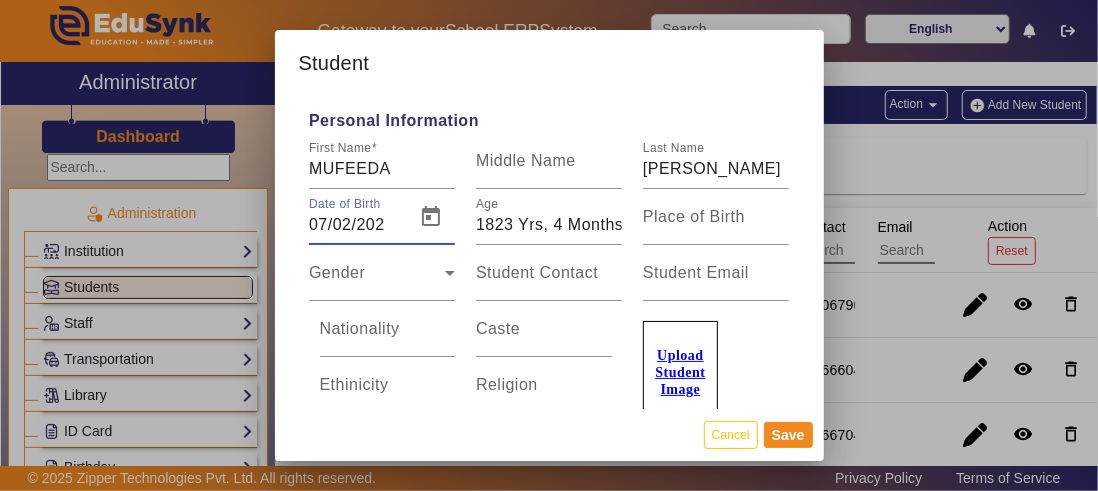 type on "[DATE]" 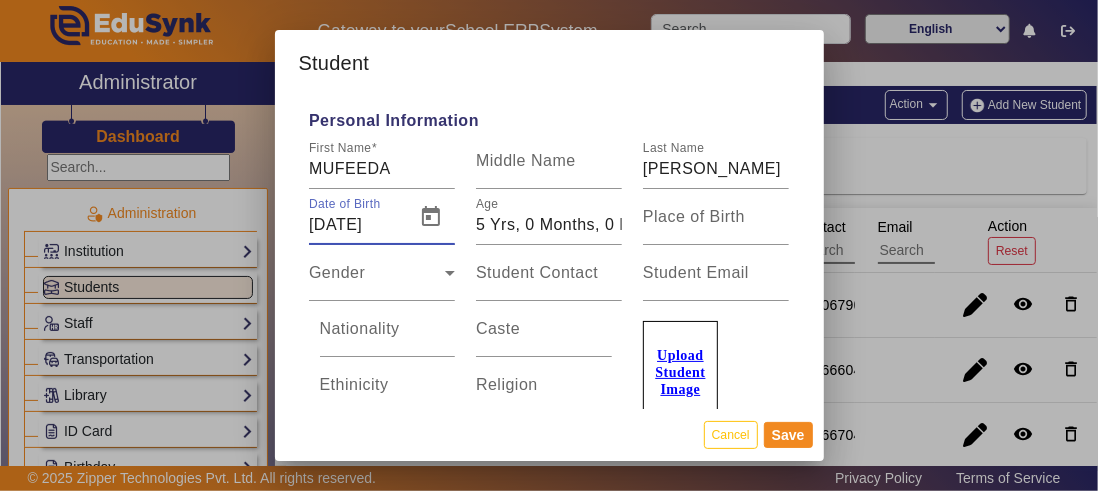type on "07/02/202" 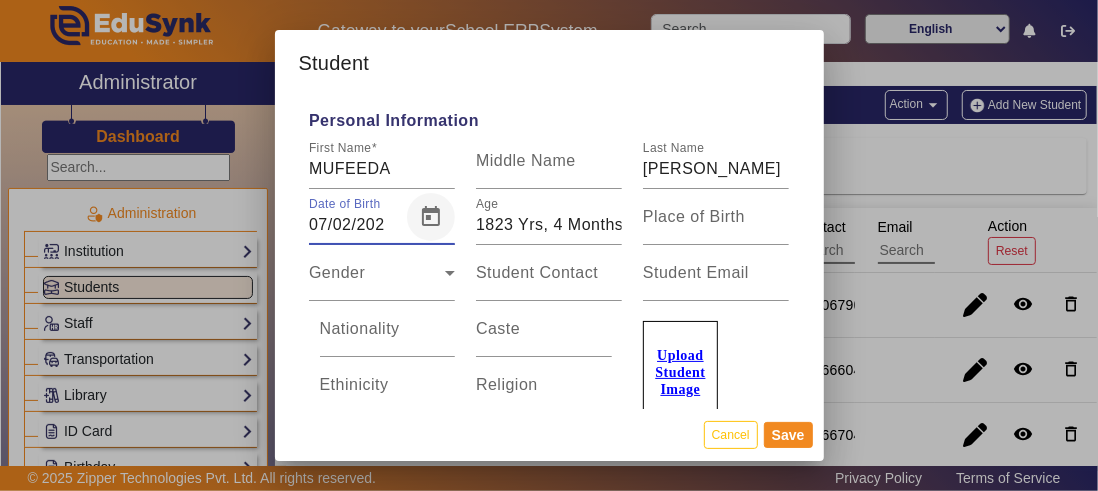 click at bounding box center (431, 217) 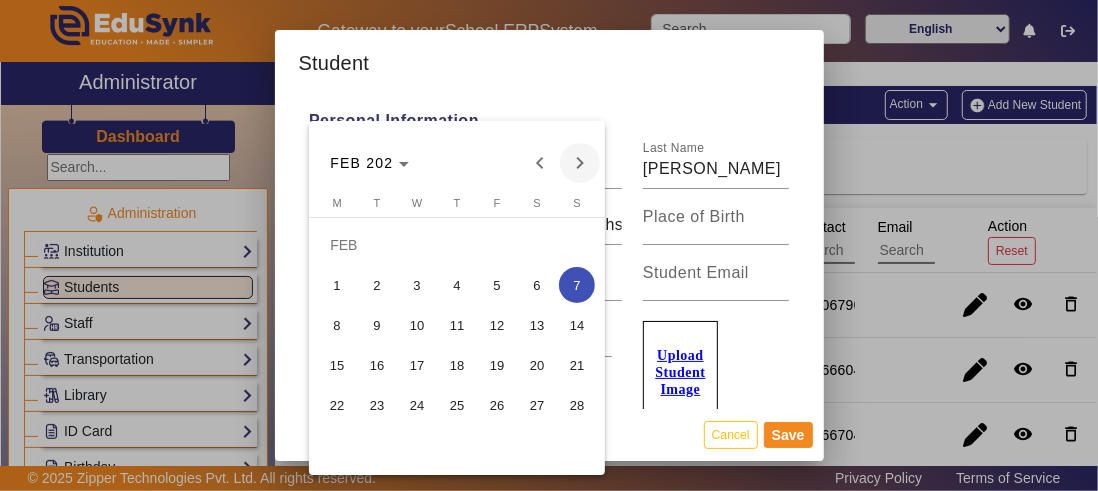 click at bounding box center (580, 163) 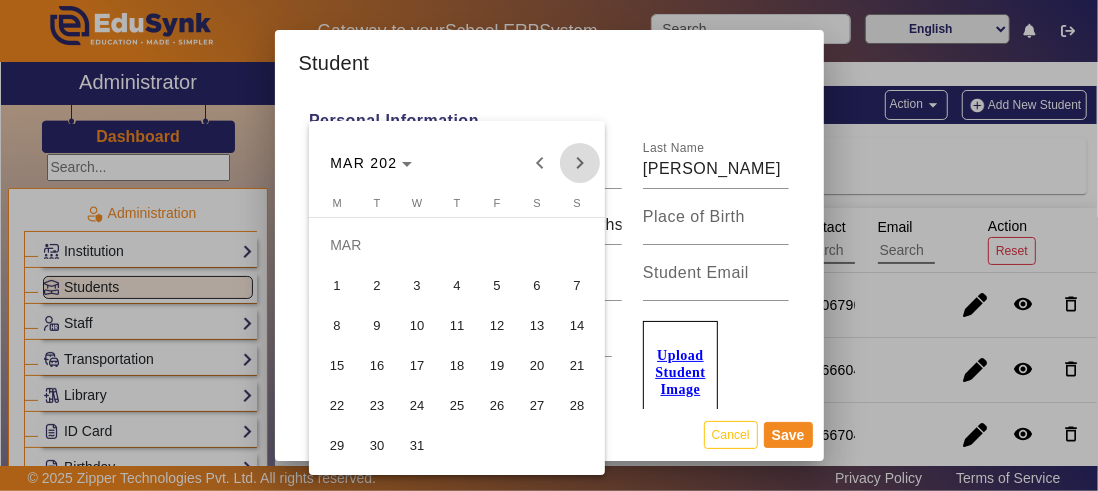 click at bounding box center [580, 163] 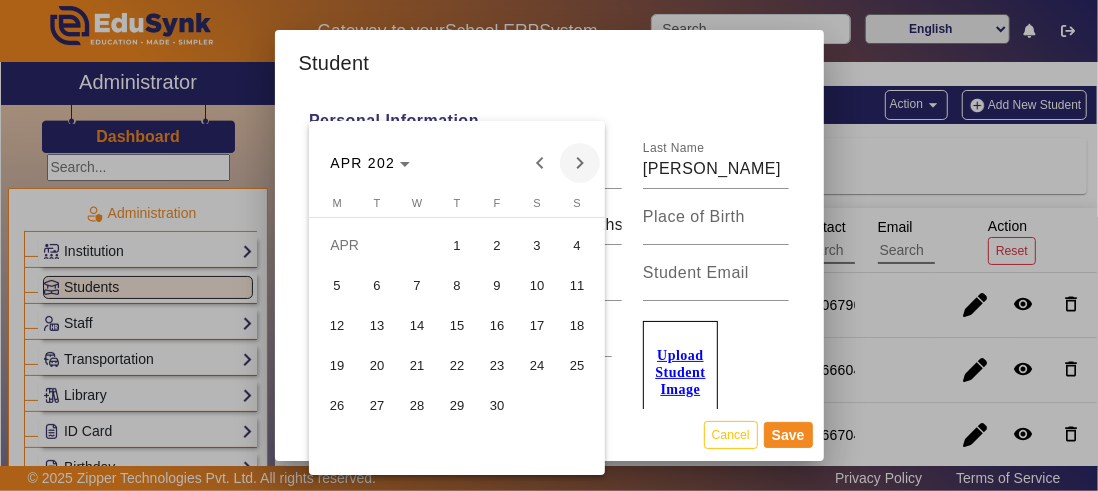 click at bounding box center [580, 163] 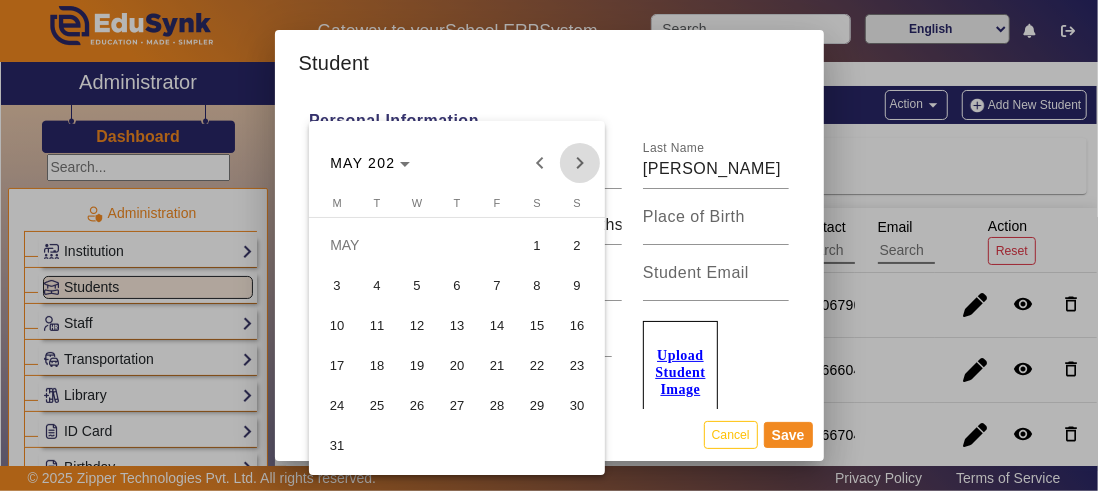 click at bounding box center [580, 163] 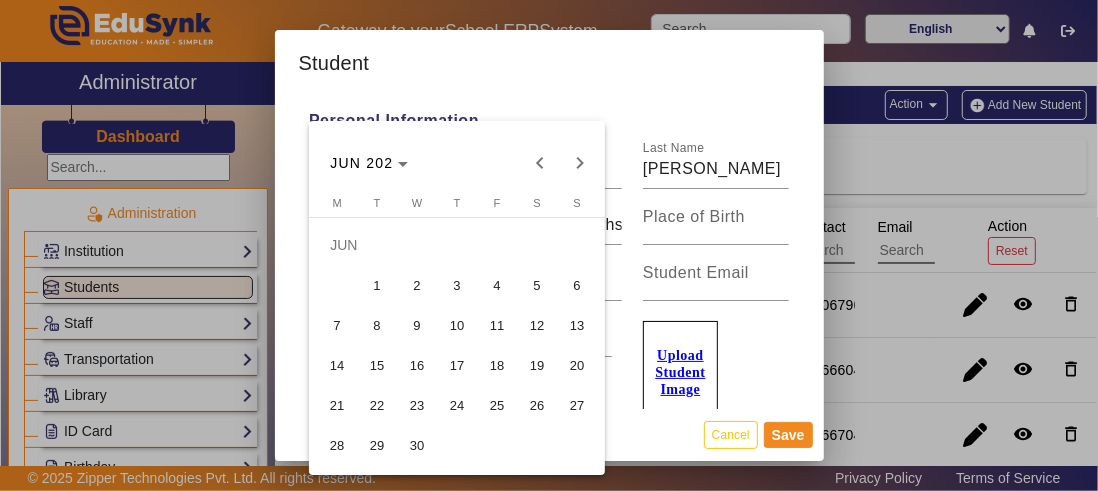 click on "10" at bounding box center (457, 325) 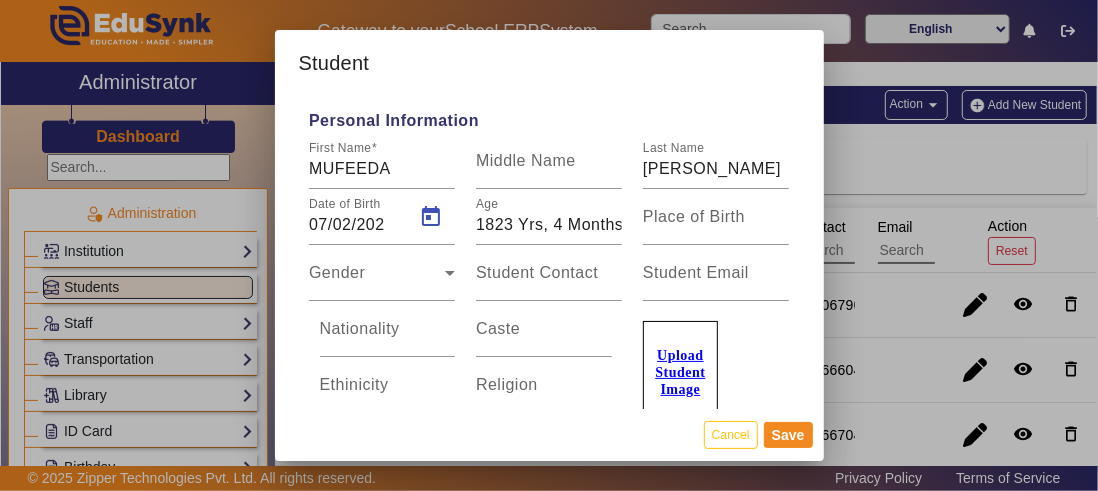 type on "10/06/202" 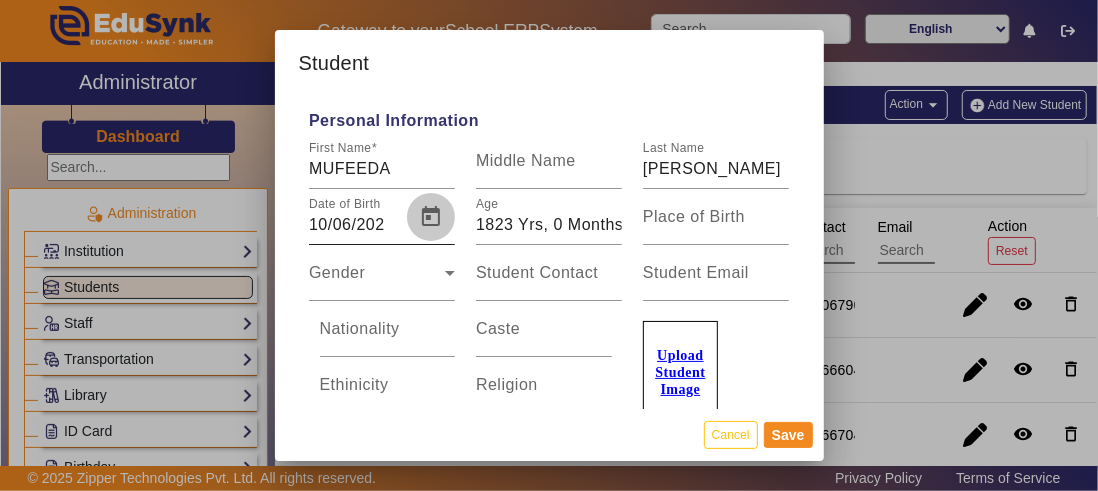 click at bounding box center (431, 217) 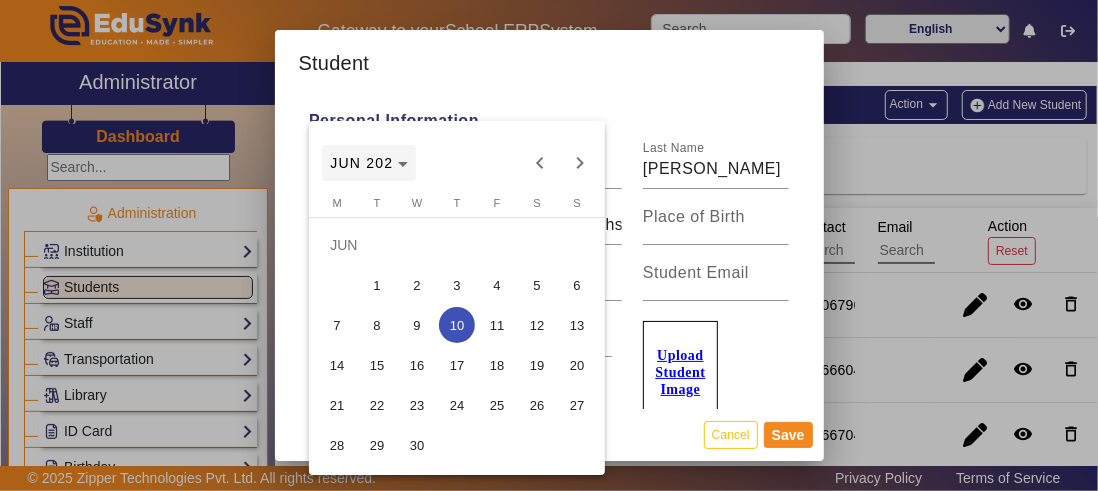 click on "JUN 202" at bounding box center (369, 163) 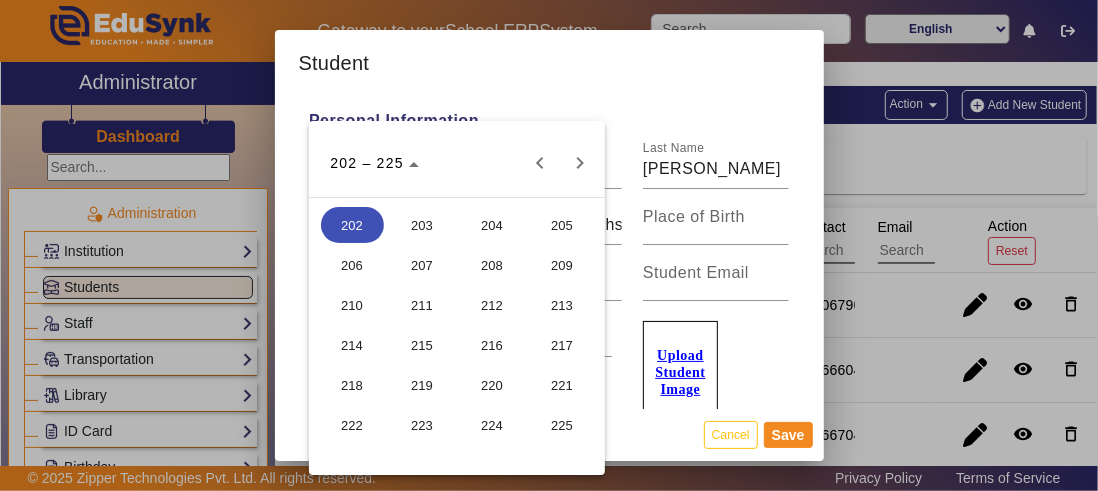click on "208" at bounding box center [492, 265] 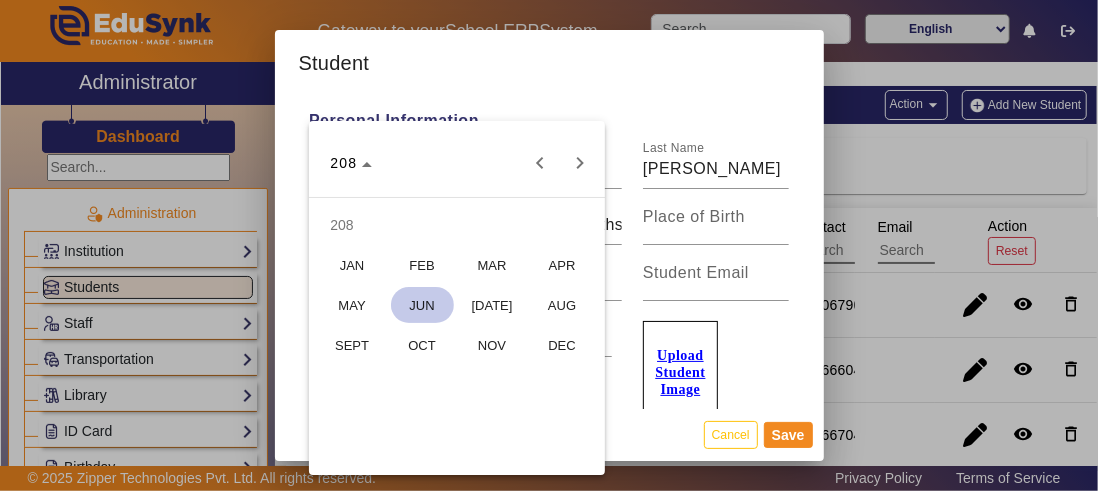 click on "JUN" at bounding box center [422, 305] 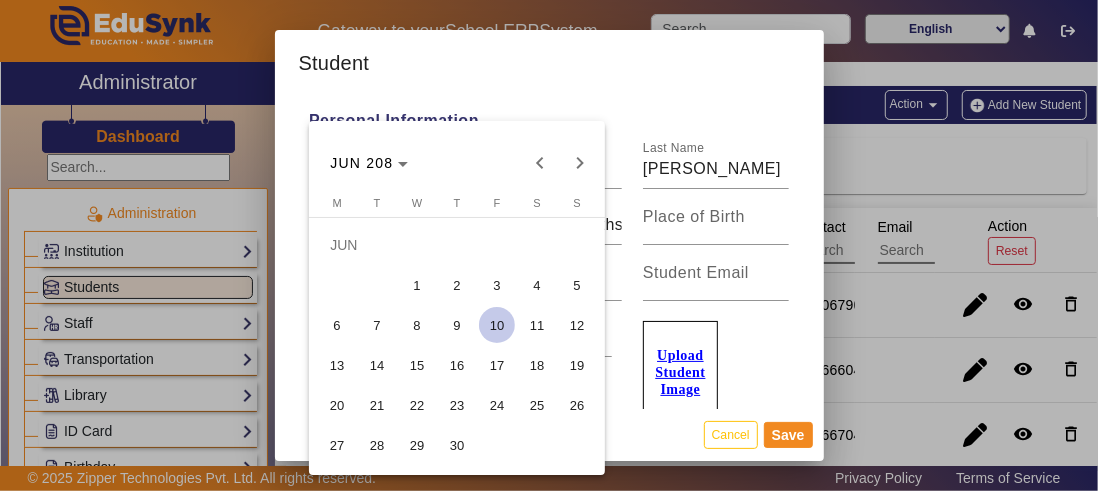 click at bounding box center (549, 245) 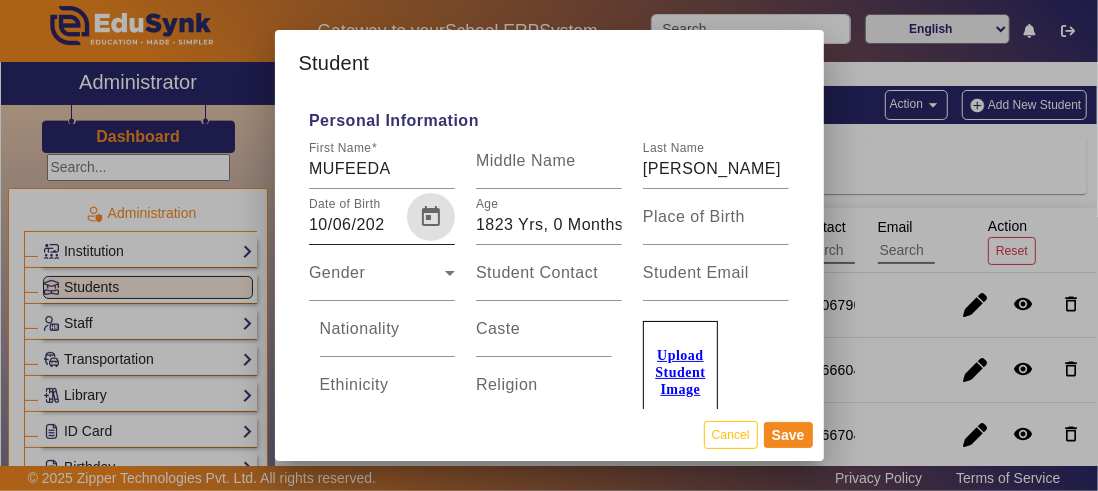 click at bounding box center [431, 217] 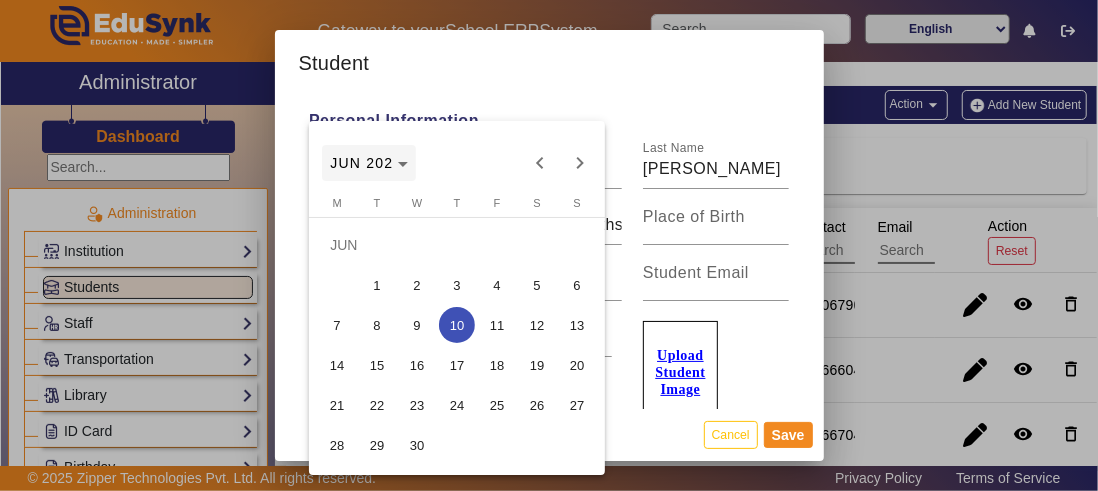 click 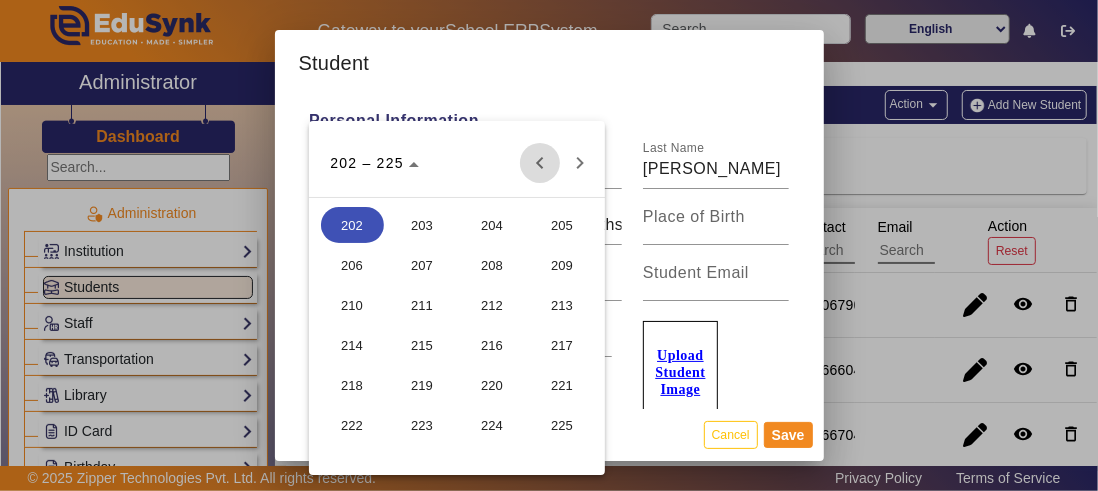 click at bounding box center (540, 163) 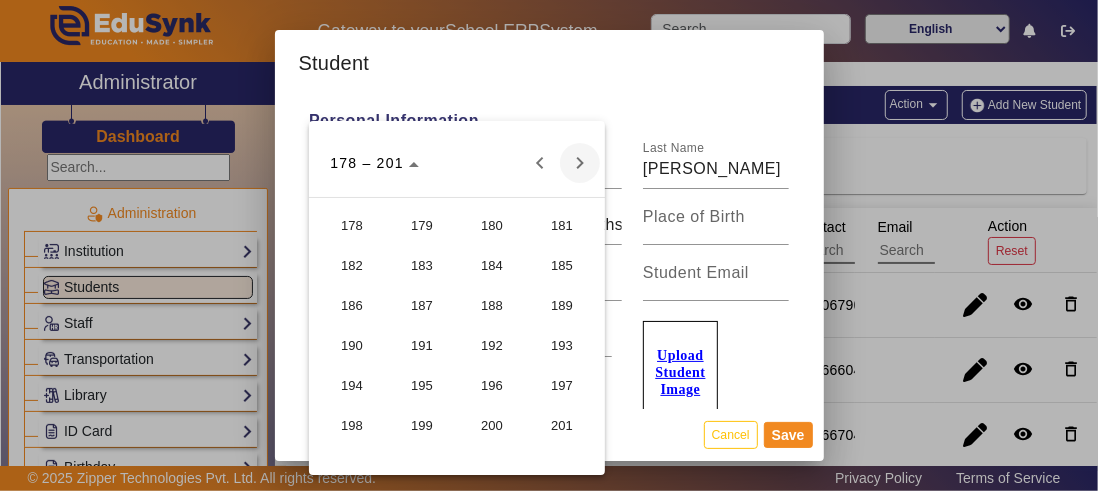 click at bounding box center (580, 163) 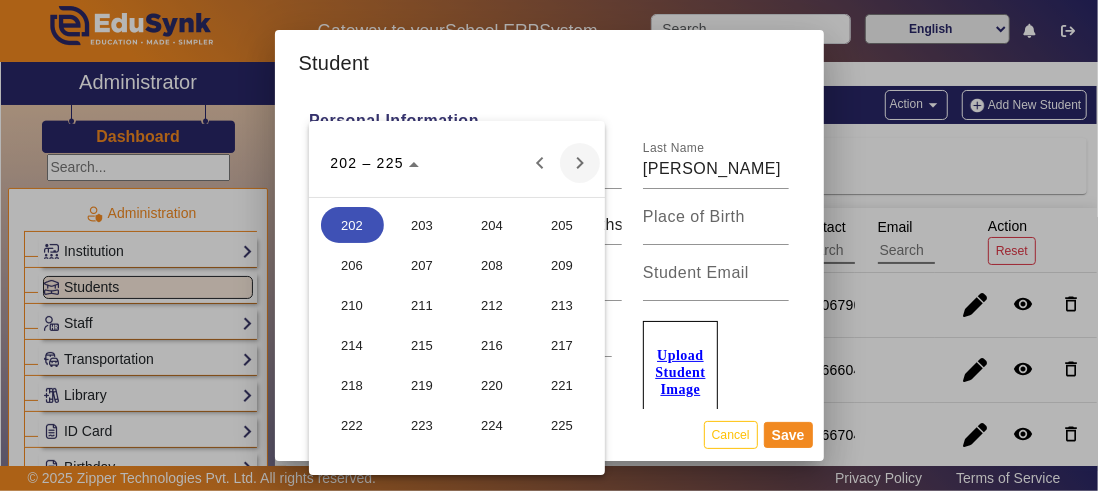 click at bounding box center (580, 163) 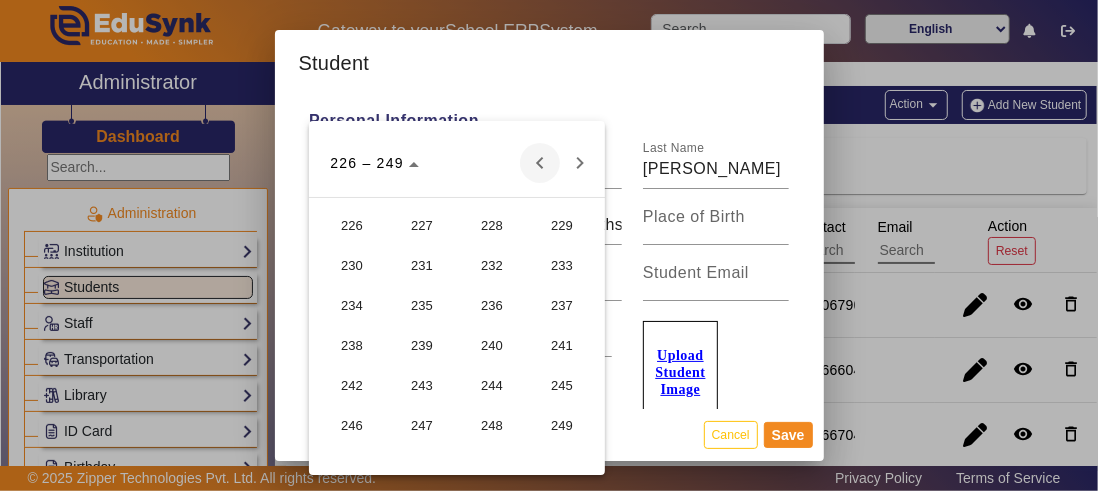 click at bounding box center (540, 163) 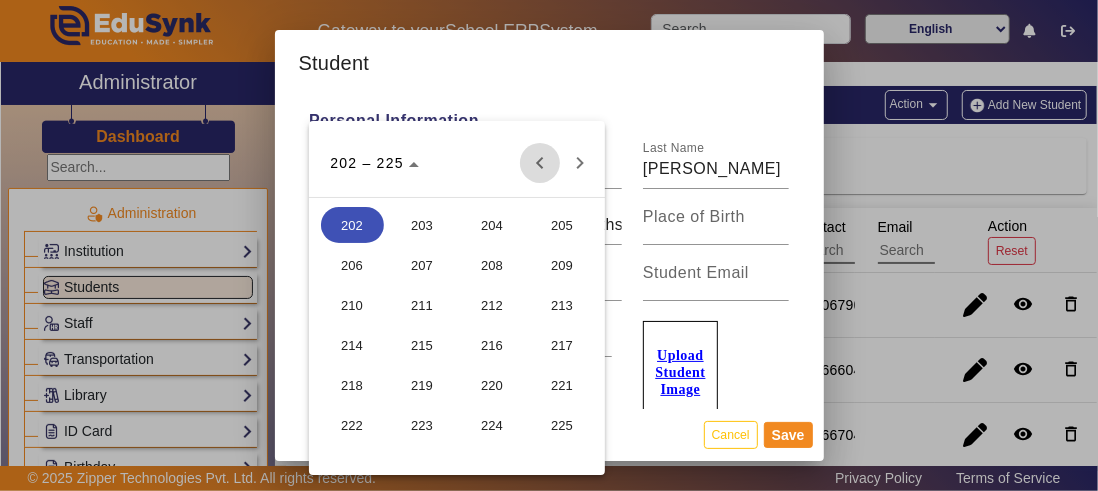 click at bounding box center [540, 163] 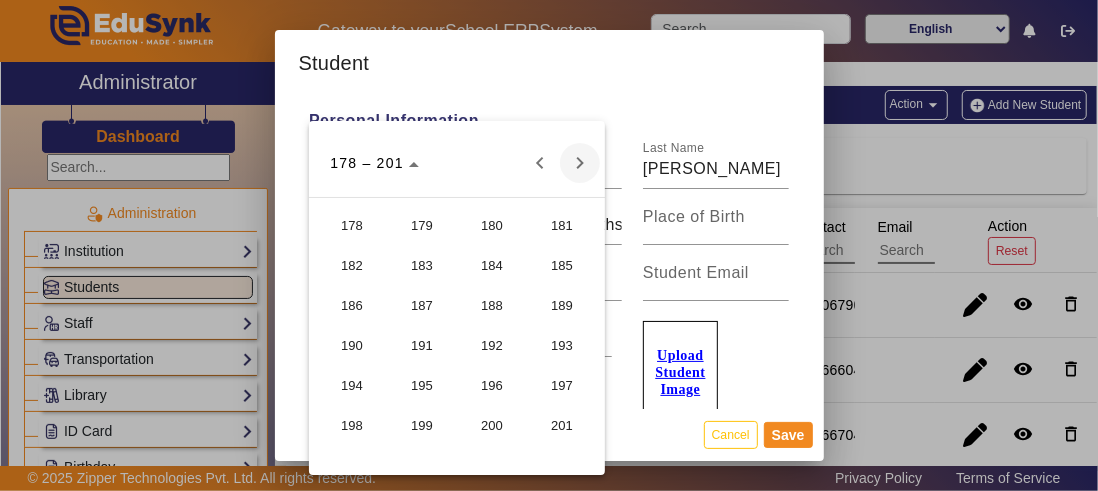 click at bounding box center (580, 163) 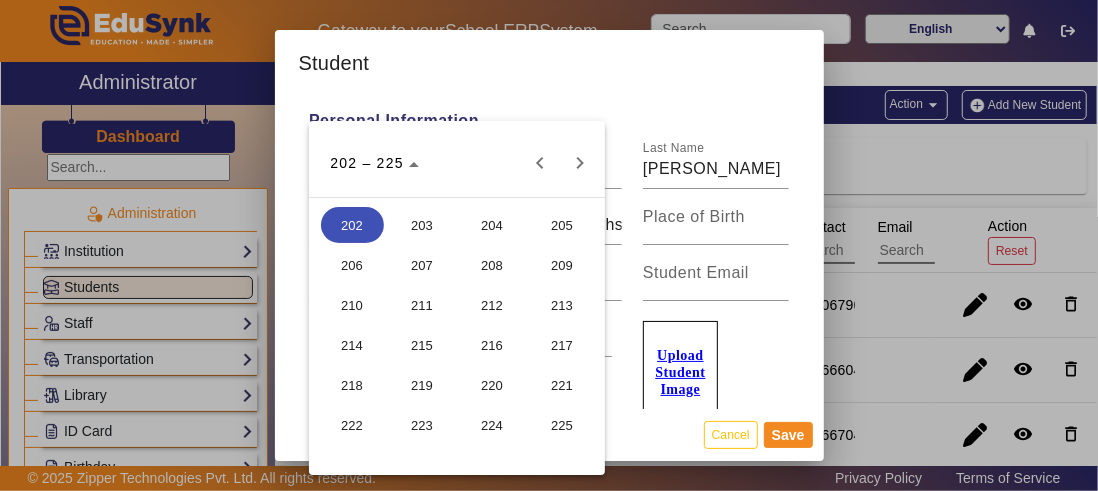 click on "208" at bounding box center (492, 265) 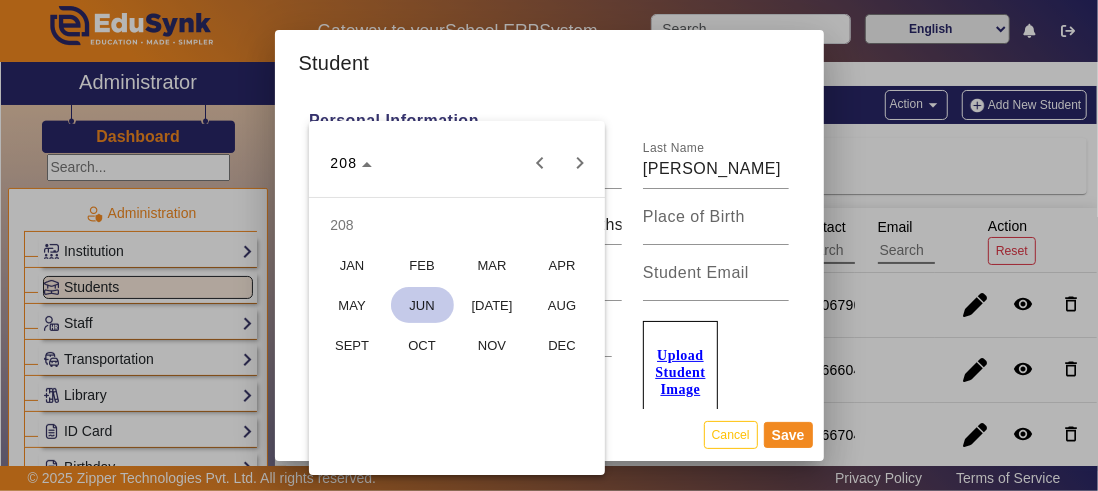 click on "JUN" at bounding box center [422, 305] 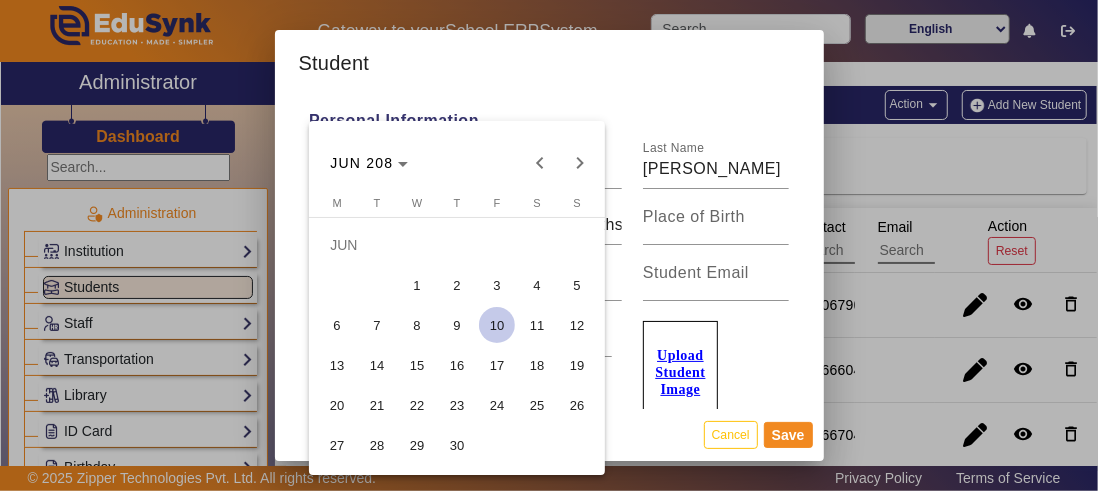 click at bounding box center [549, 245] 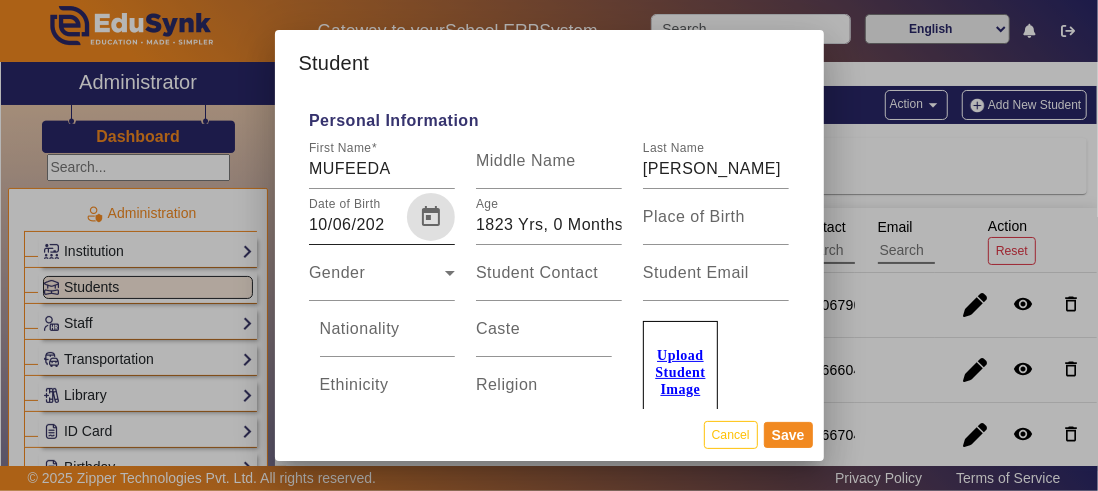 click at bounding box center (431, 217) 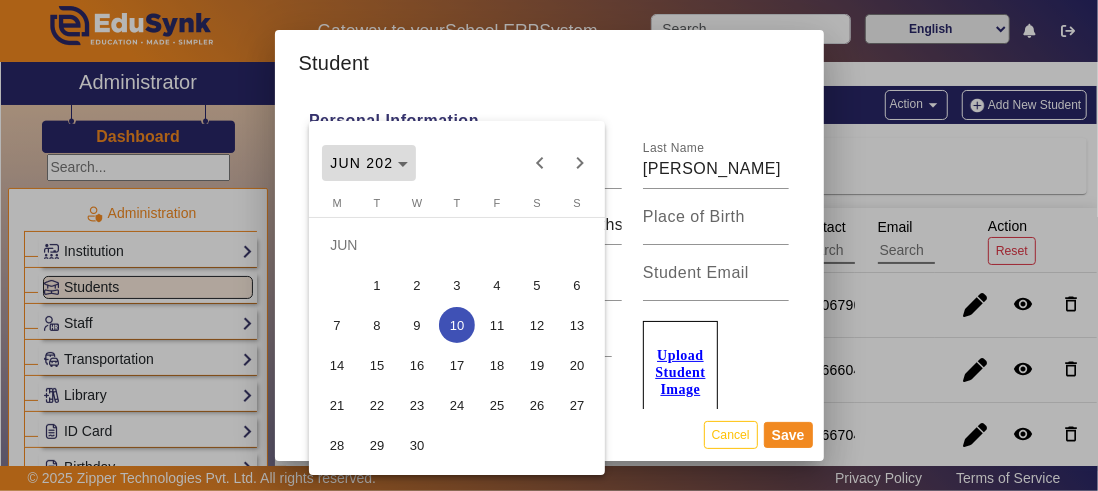 click 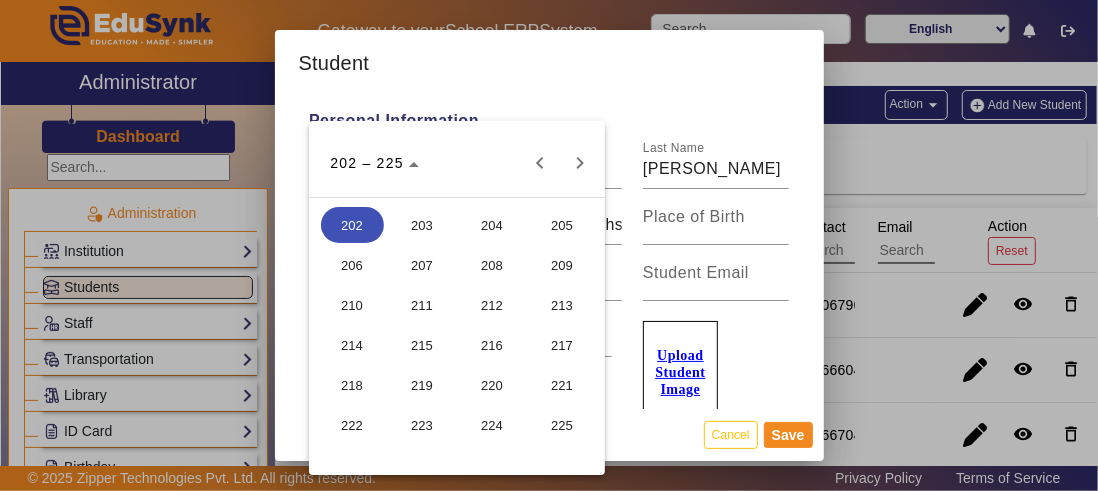 click on "208" at bounding box center [492, 265] 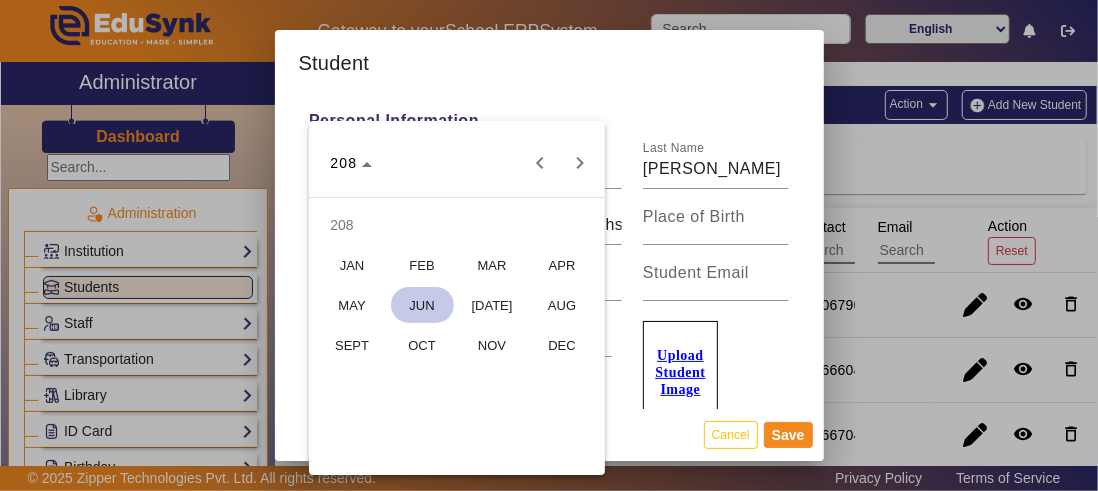 click on "JUN" at bounding box center [422, 305] 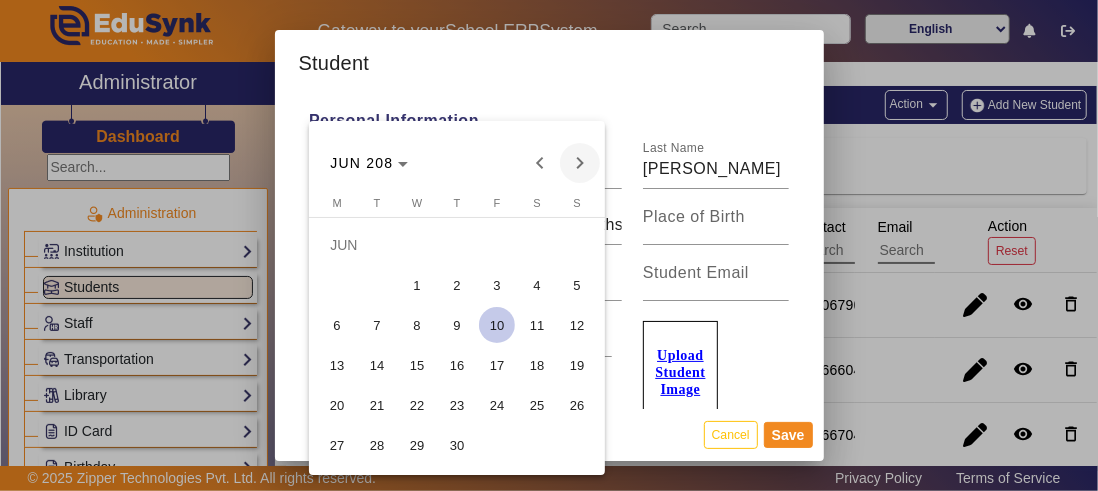 click at bounding box center (580, 163) 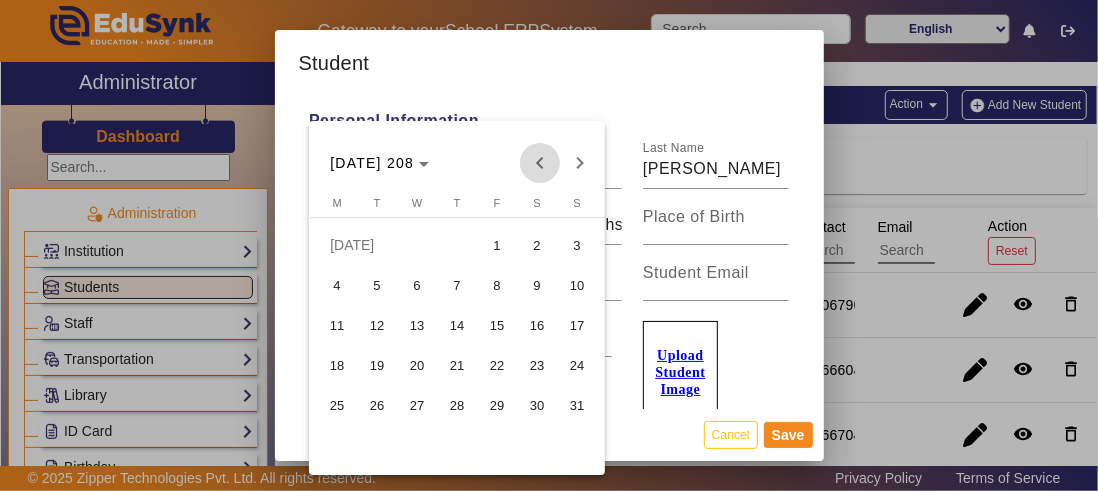 click at bounding box center (540, 163) 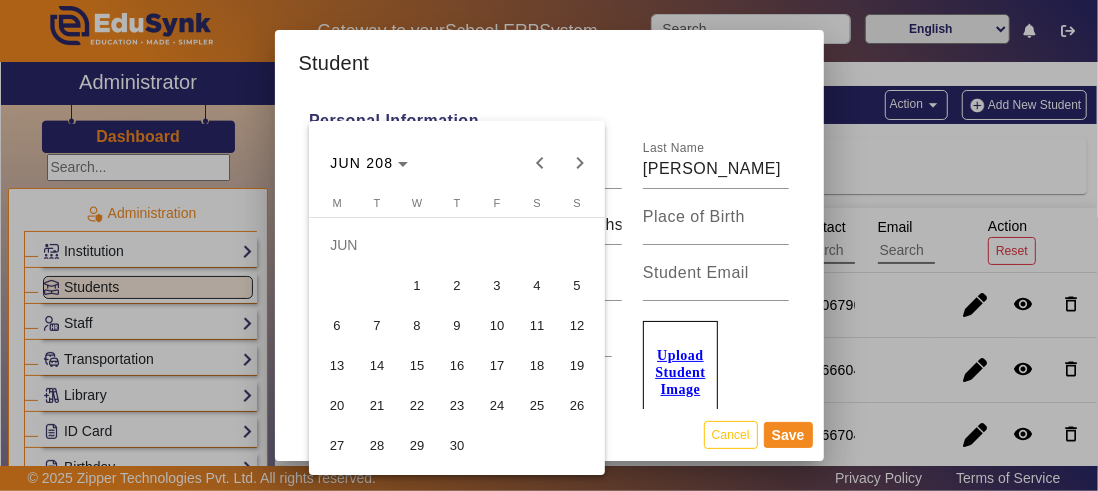 click on "6" at bounding box center (337, 325) 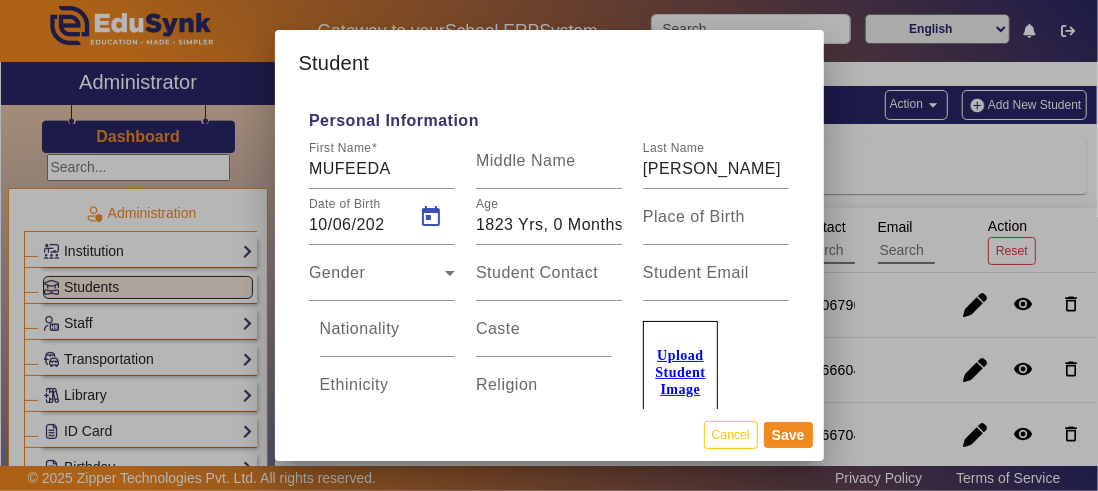 type on "06/06/208" 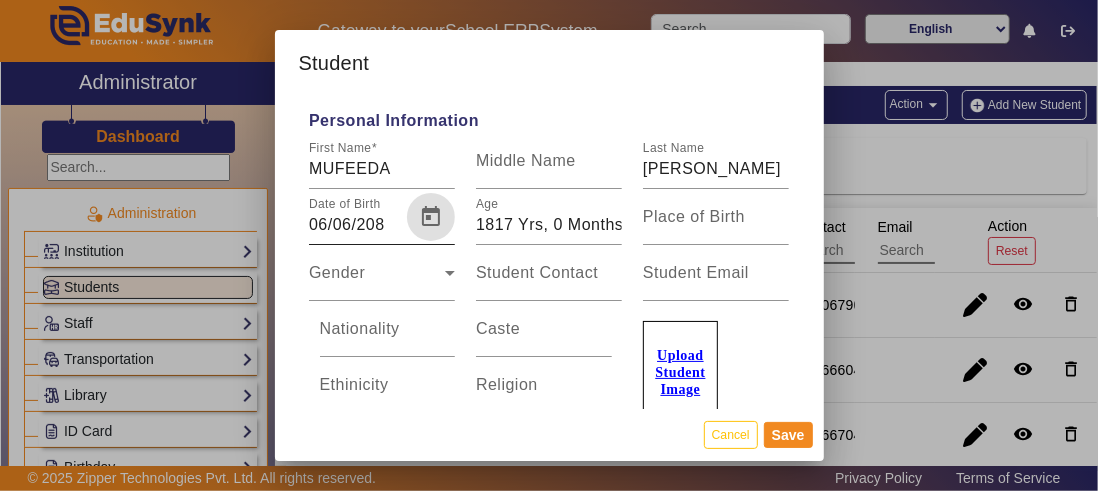 click at bounding box center (431, 217) 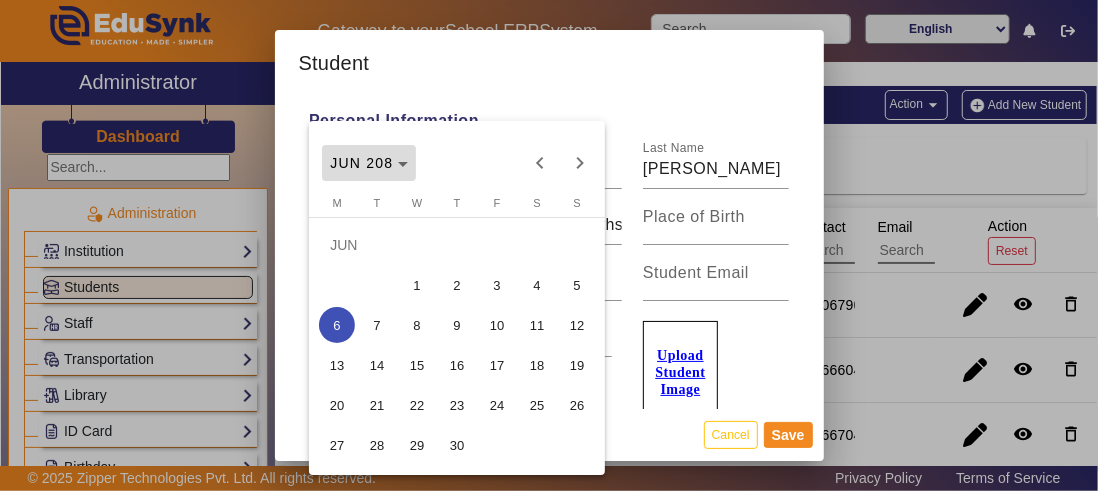 click 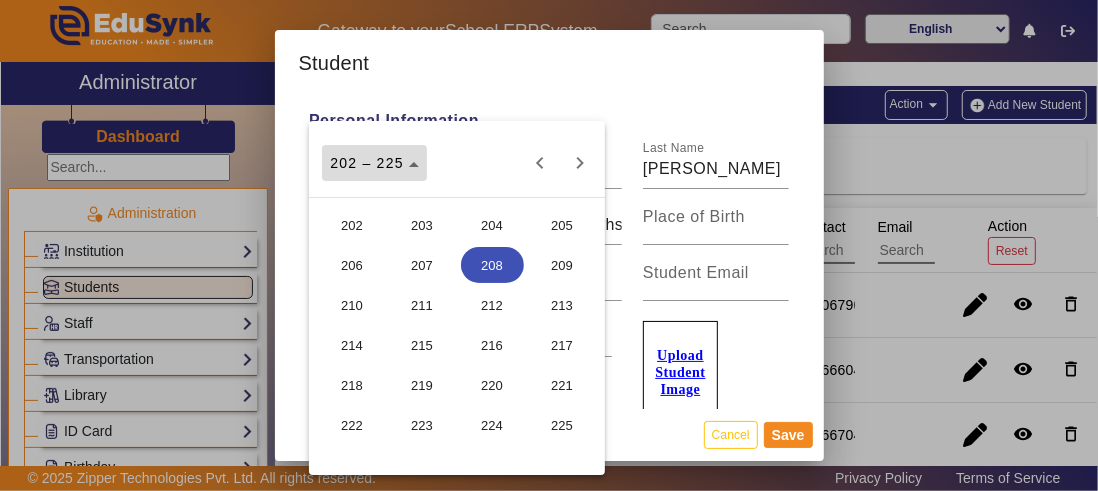 click on "202 – 225" at bounding box center [374, 163] 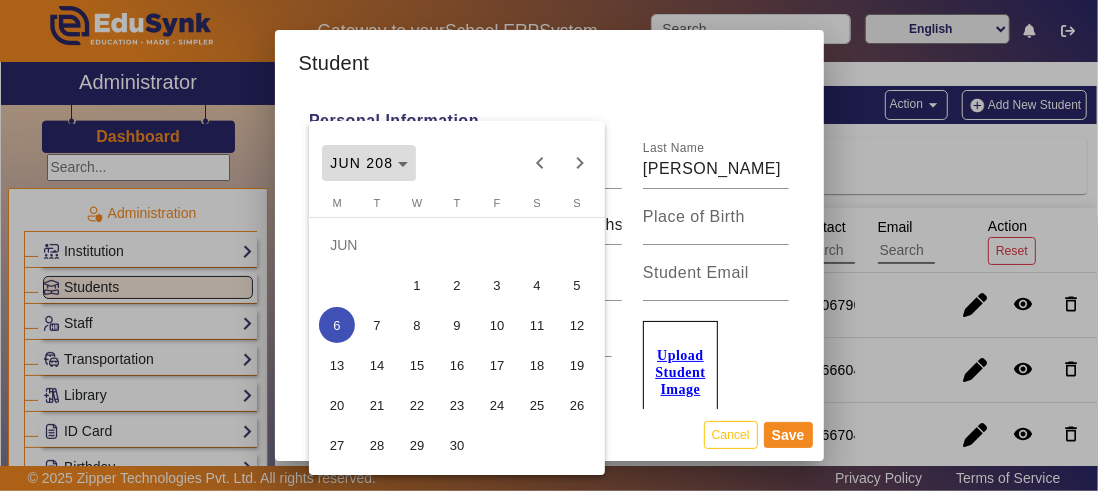 click 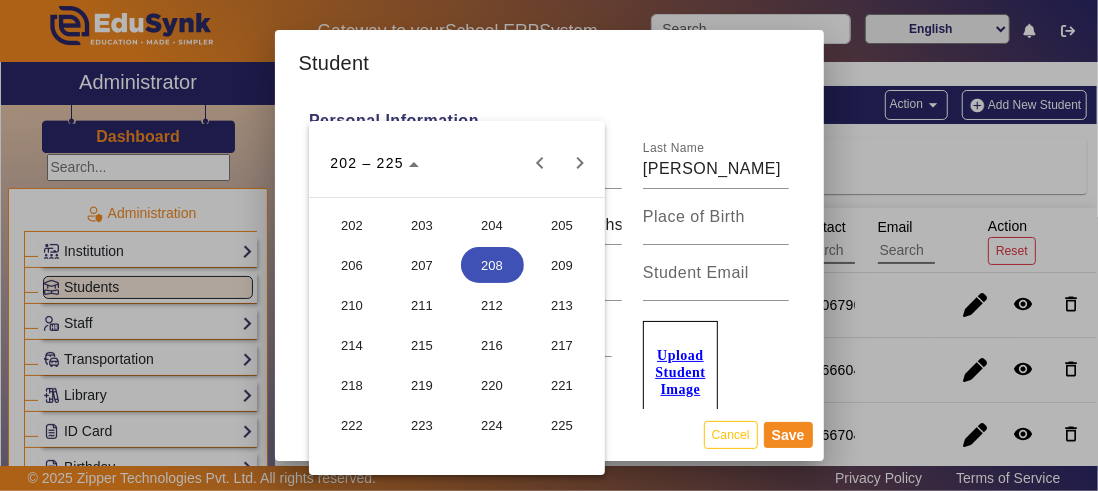 click at bounding box center [549, 245] 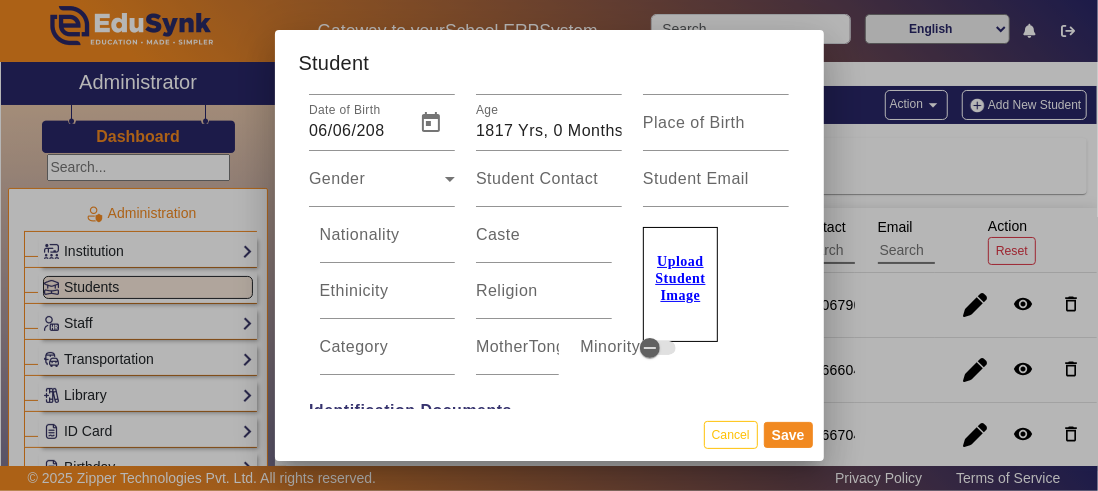 scroll, scrollTop: 106, scrollLeft: 0, axis: vertical 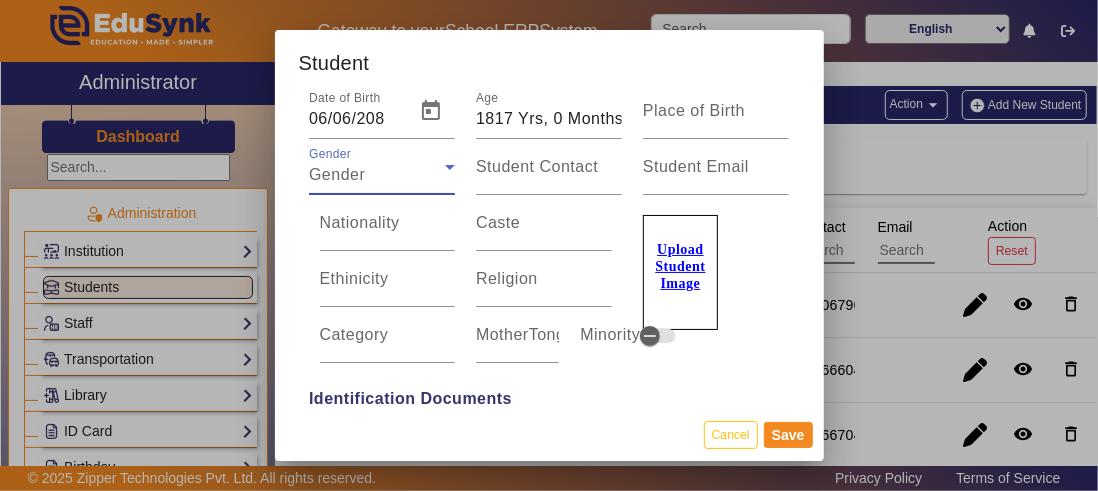 click 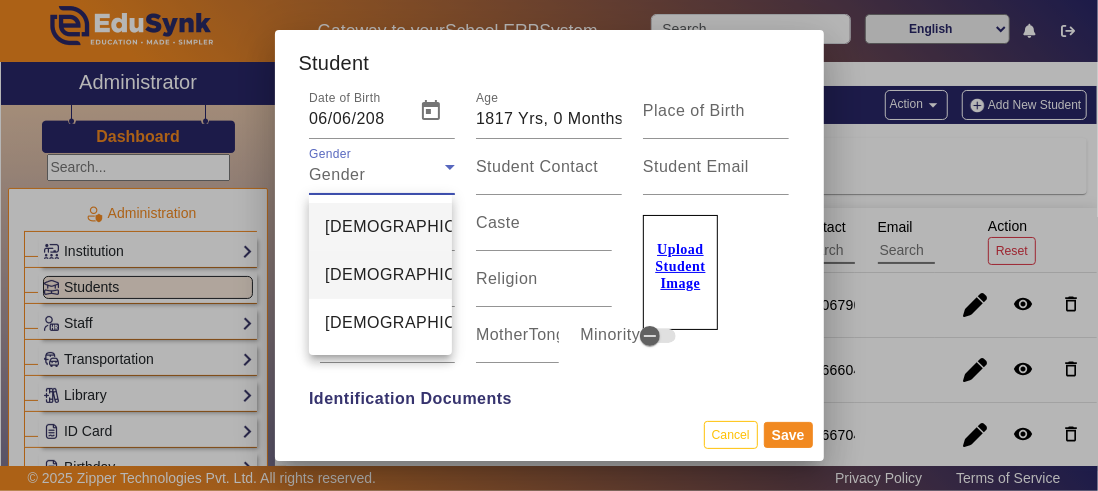 click on "[DEMOGRAPHIC_DATA]" at bounding box center [380, 275] 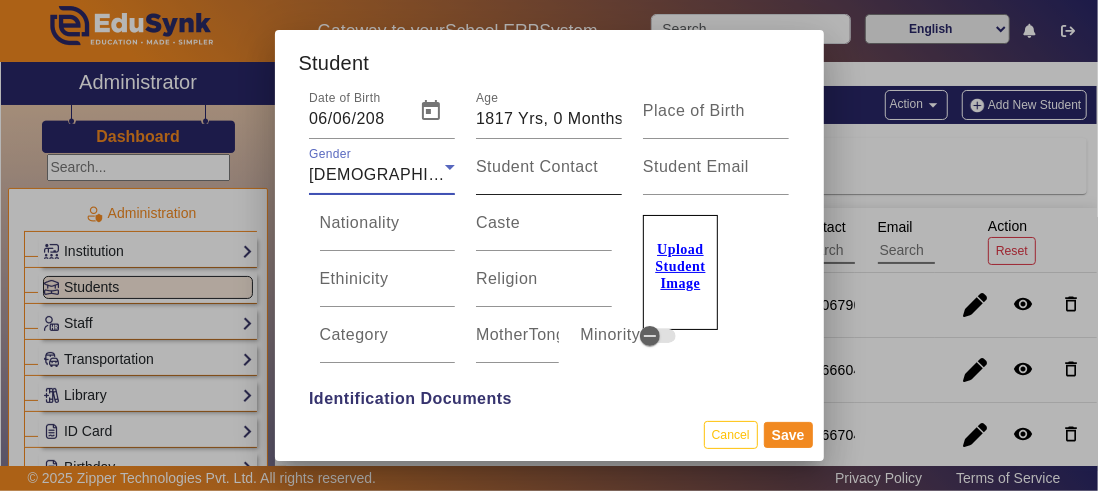click on "Student Contact" at bounding box center (537, 166) 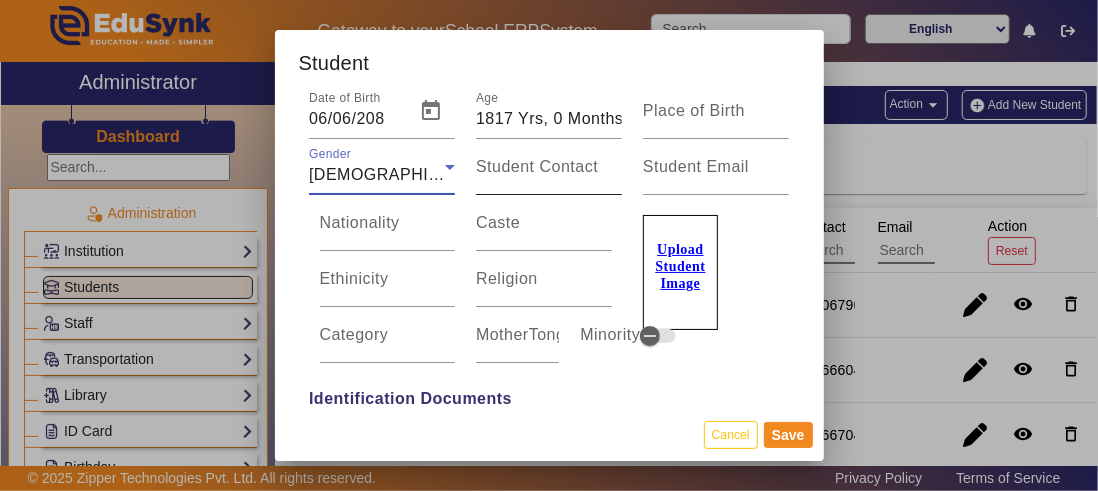 click on "Student Contact" at bounding box center [549, 175] 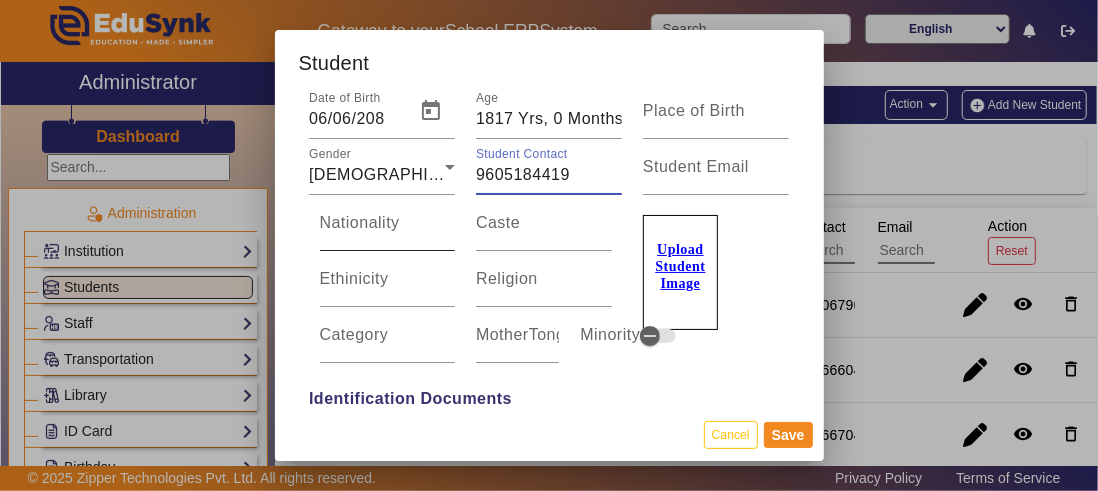 type on "9605184419" 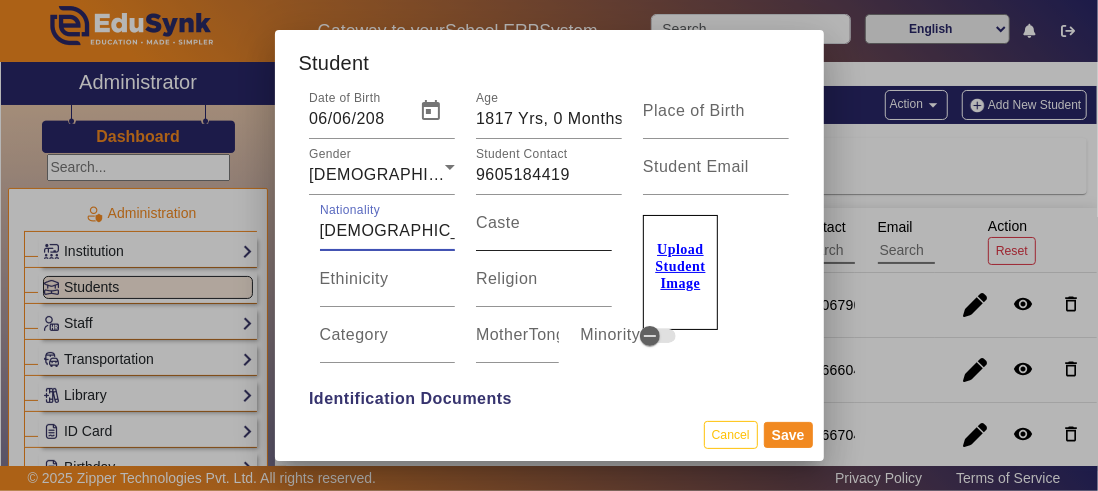 type on "[DEMOGRAPHIC_DATA]" 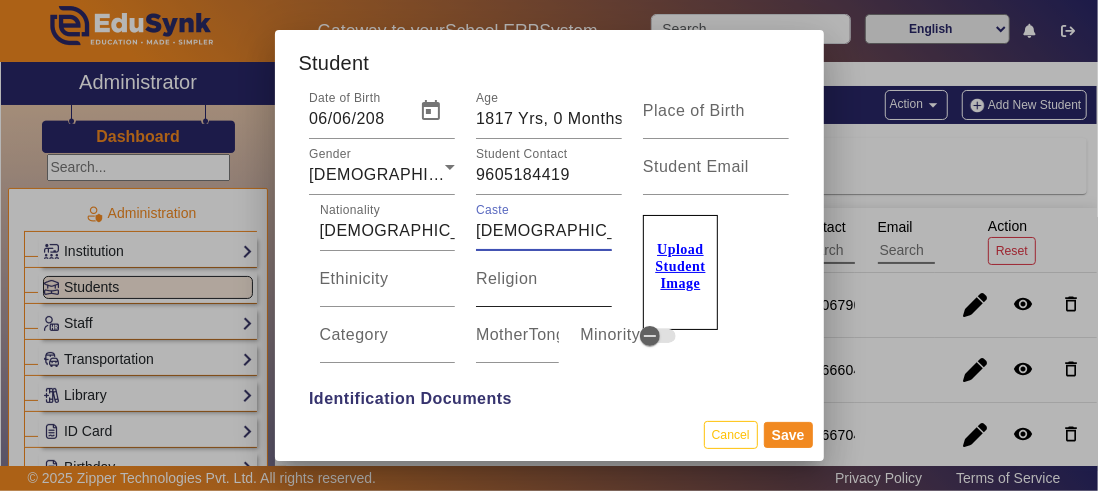 type on "[DEMOGRAPHIC_DATA]" 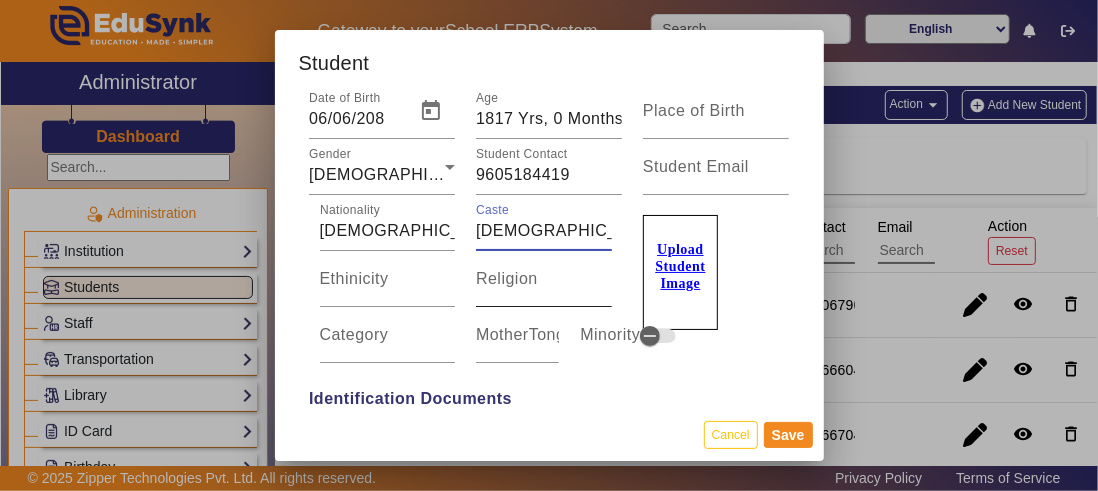 click on "Religion" at bounding box center (507, 278) 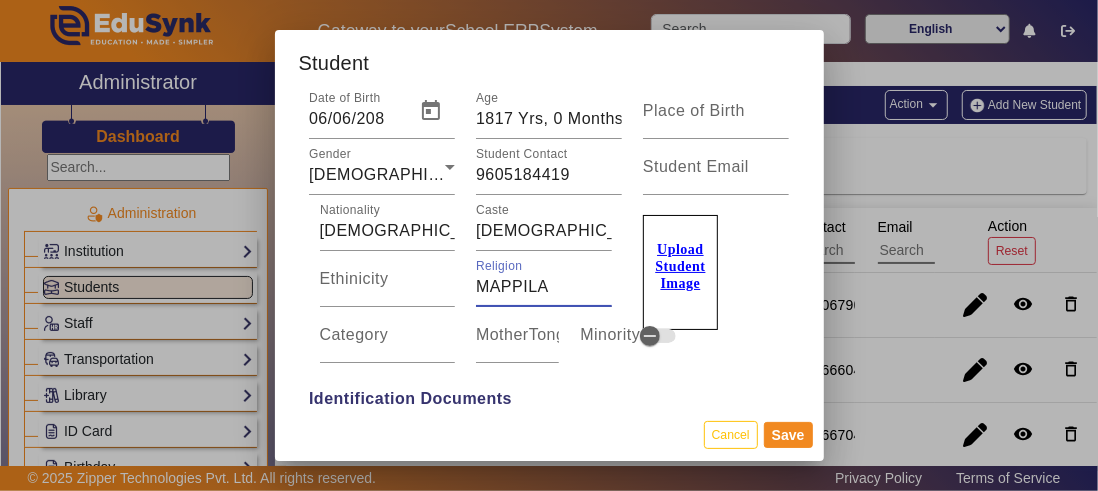 type on "MAPPILA" 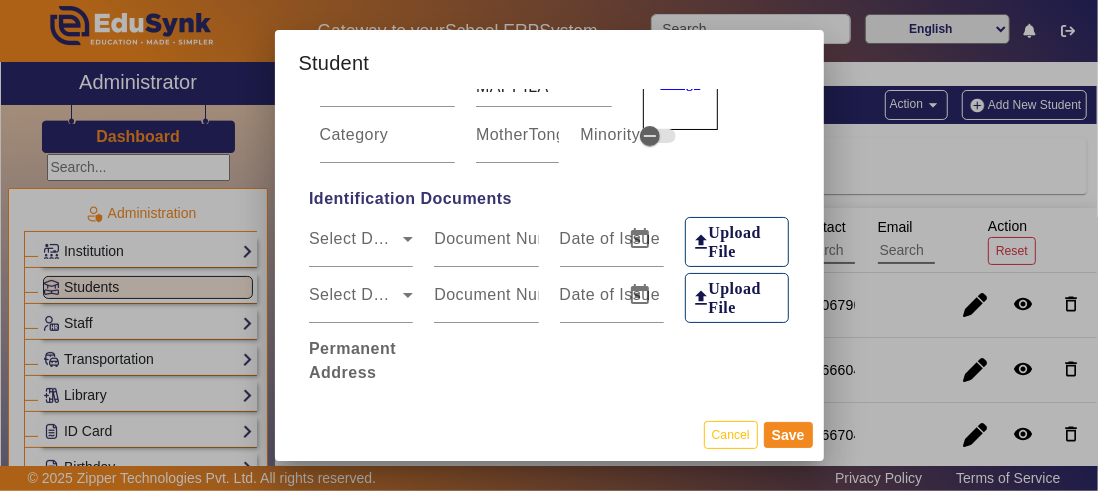 scroll, scrollTop: 346, scrollLeft: 0, axis: vertical 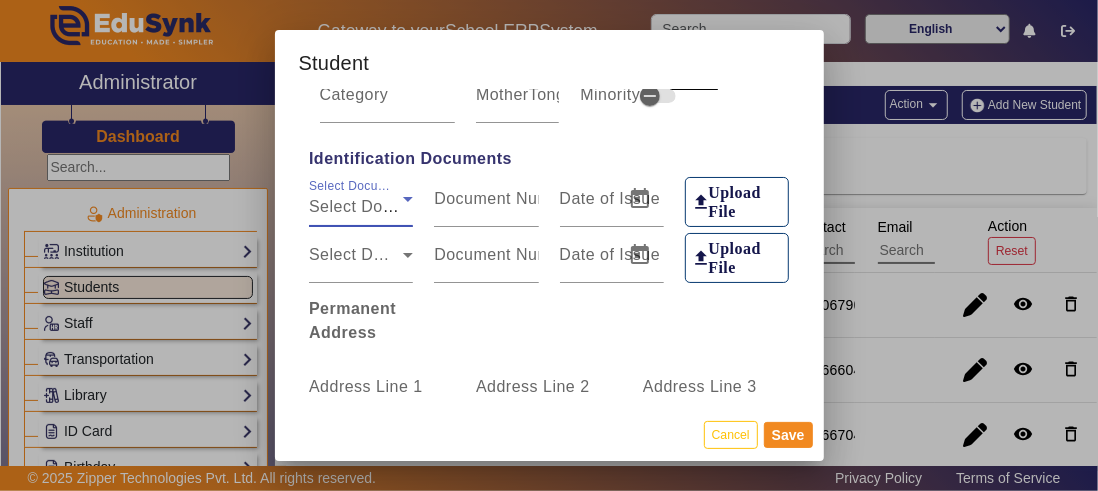 click 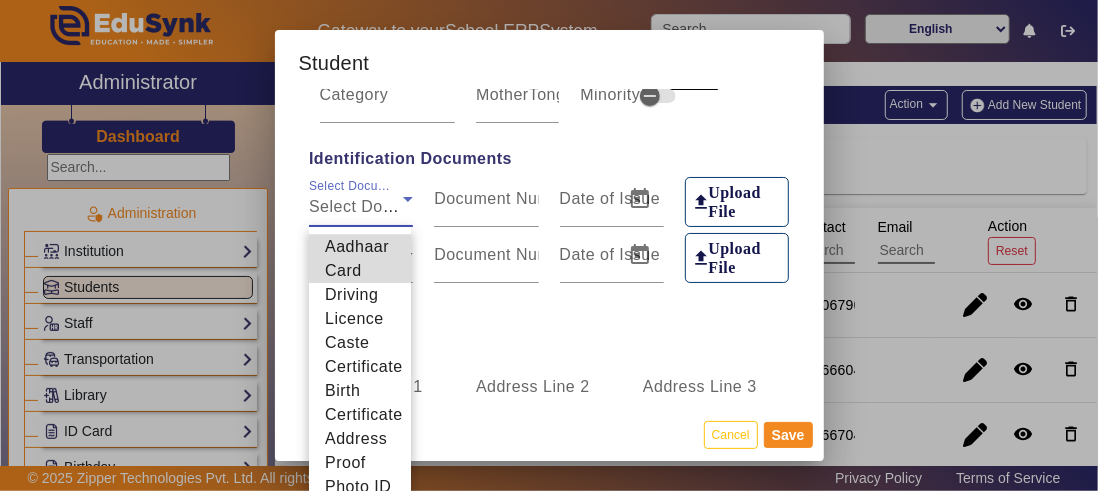 click on "Aadhaar Card" at bounding box center (360, 259) 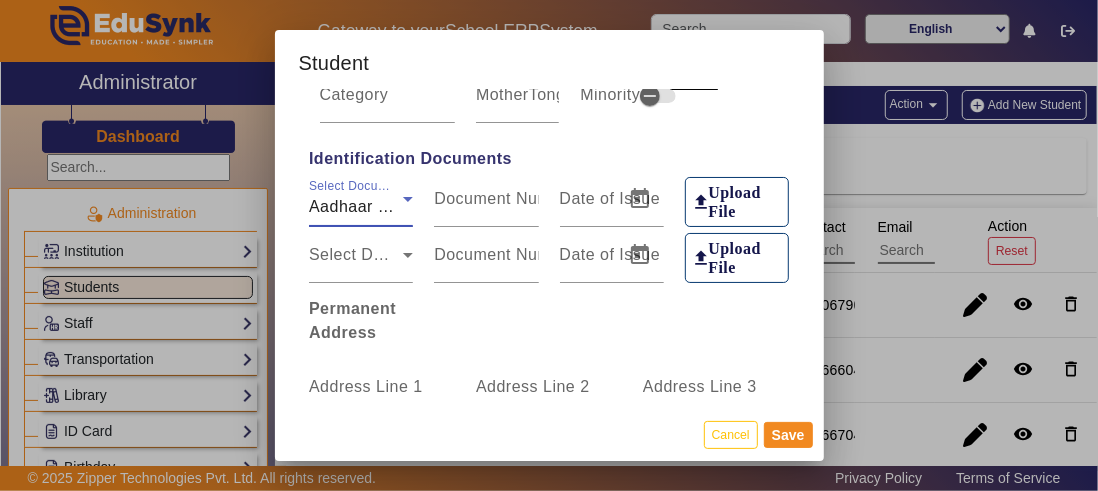 click 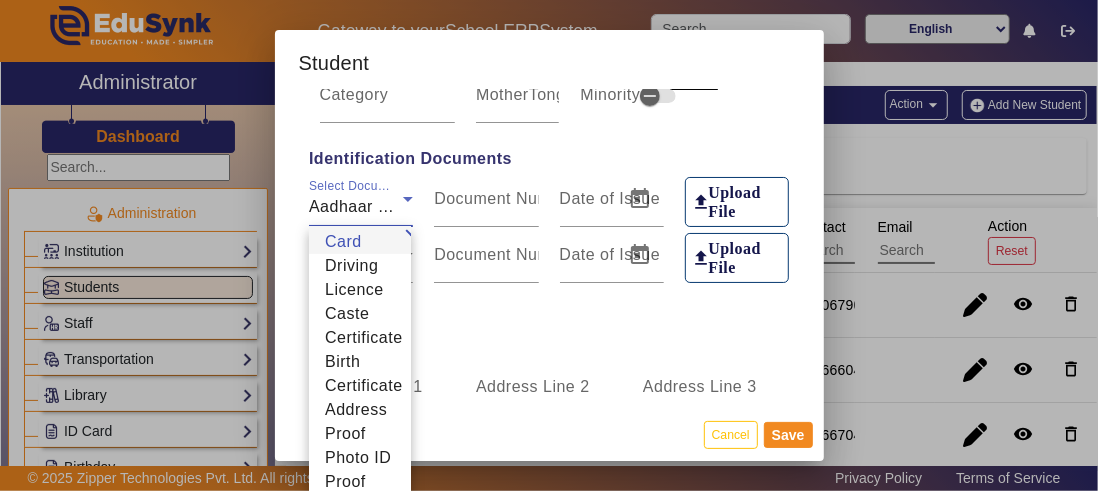 scroll, scrollTop: 53, scrollLeft: 0, axis: vertical 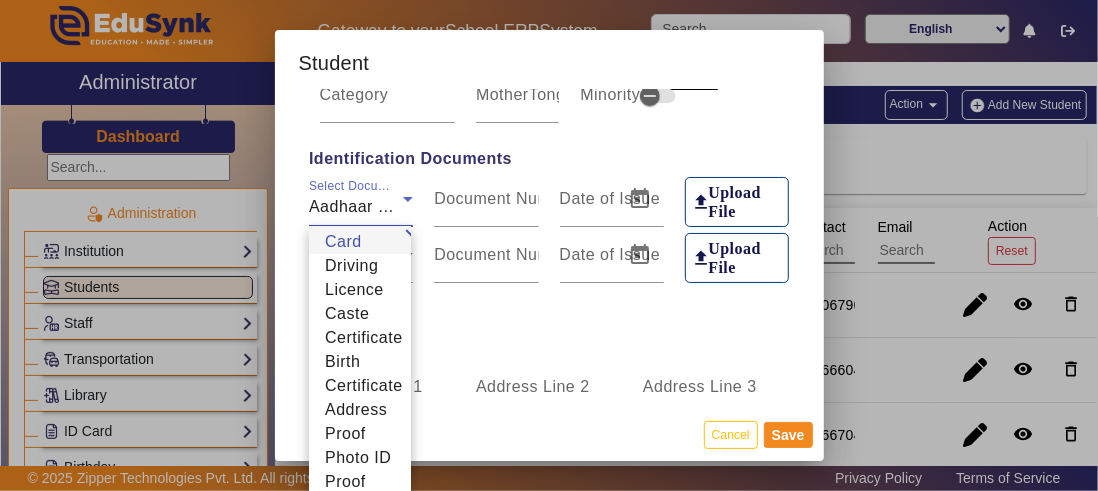 click at bounding box center [549, 245] 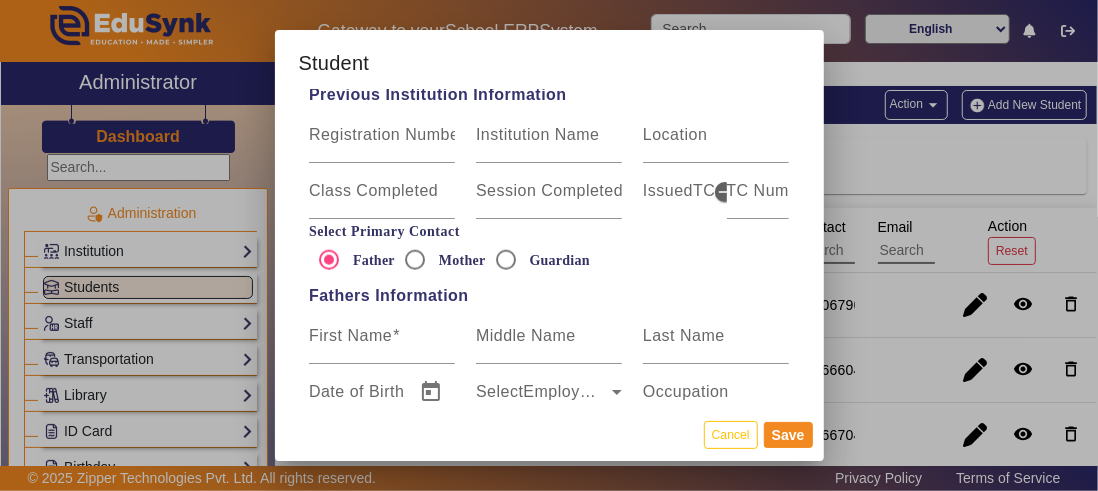 scroll, scrollTop: 1186, scrollLeft: 0, axis: vertical 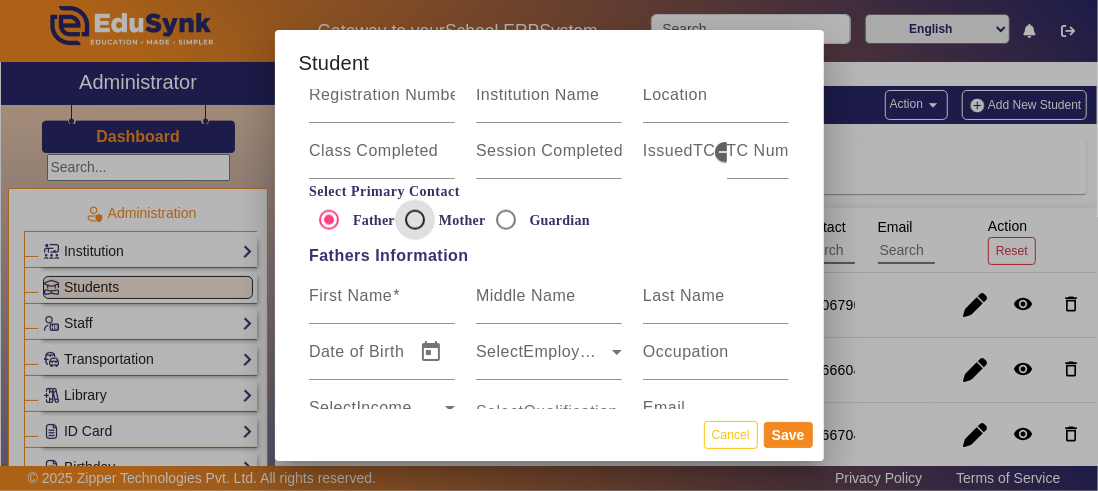 click on "Mother" at bounding box center (415, 220) 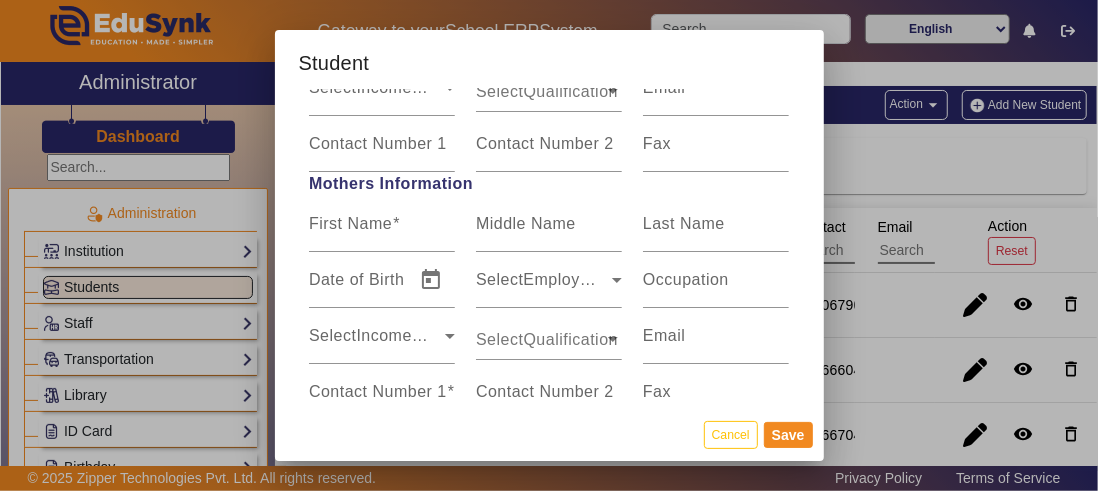 scroll, scrollTop: 1506, scrollLeft: 0, axis: vertical 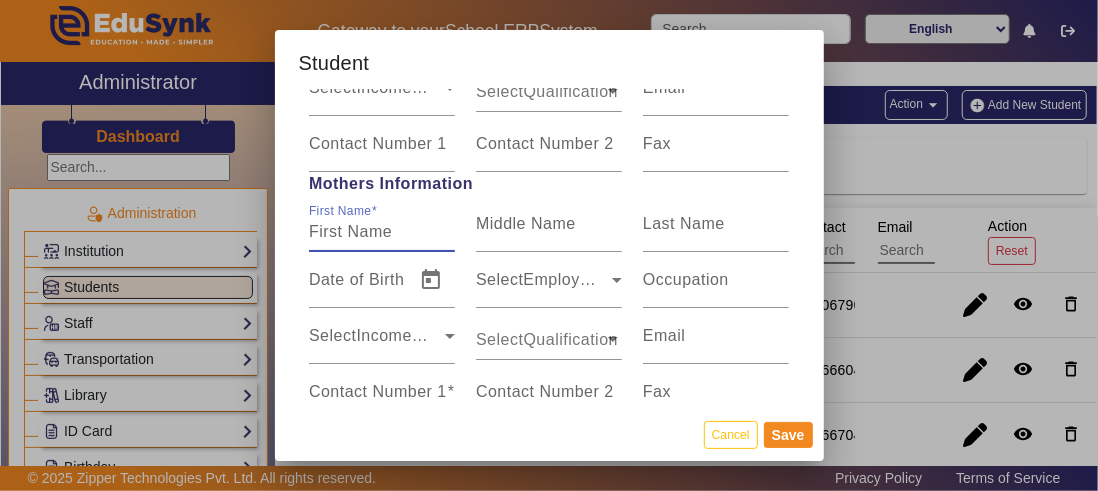 click on "First Name" at bounding box center (382, 232) 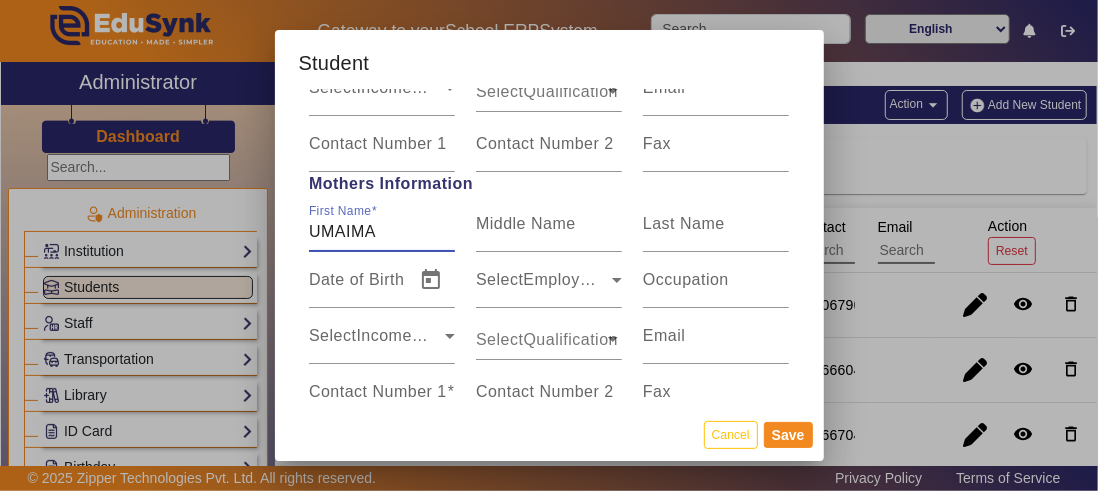type on "UMAIMA" 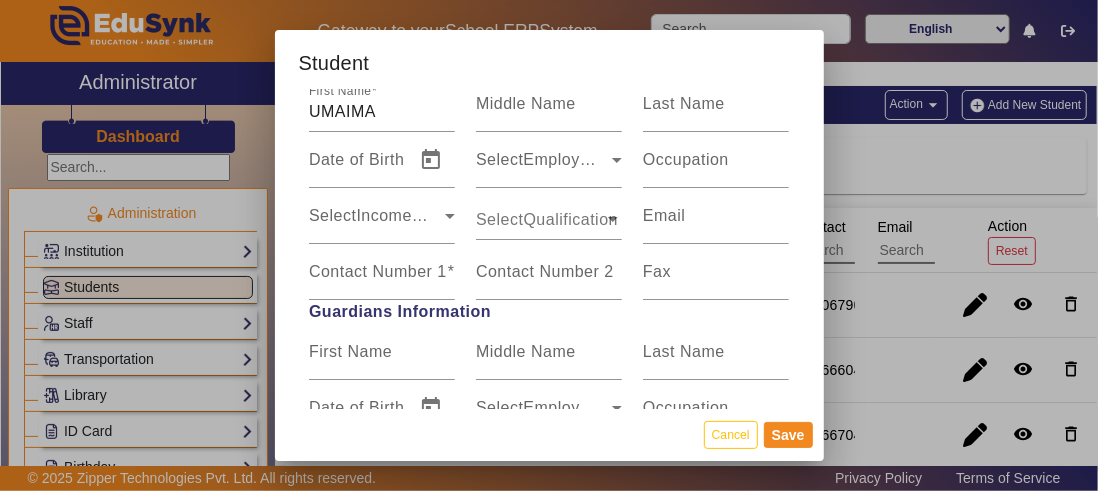 scroll, scrollTop: 1626, scrollLeft: 0, axis: vertical 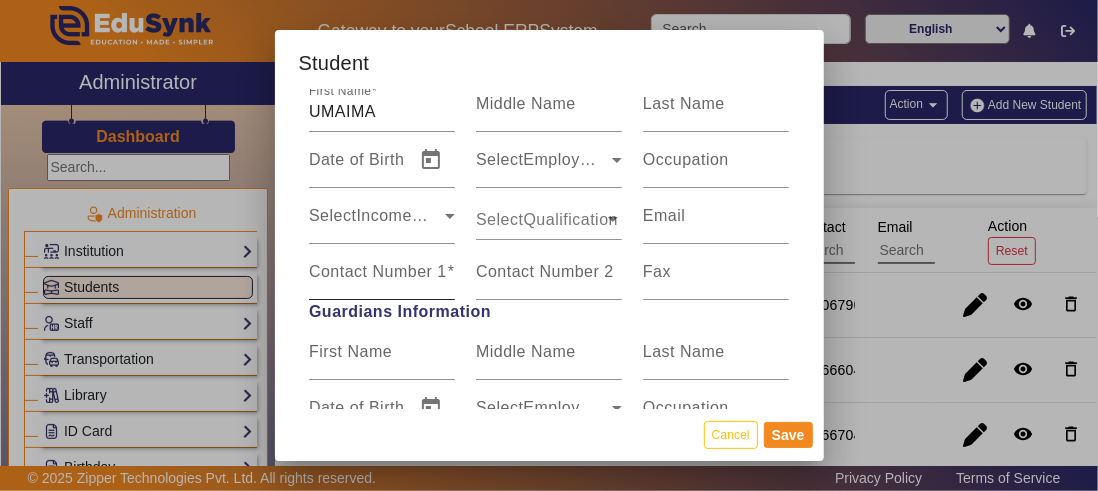click on "Contact Number 1" at bounding box center [378, 271] 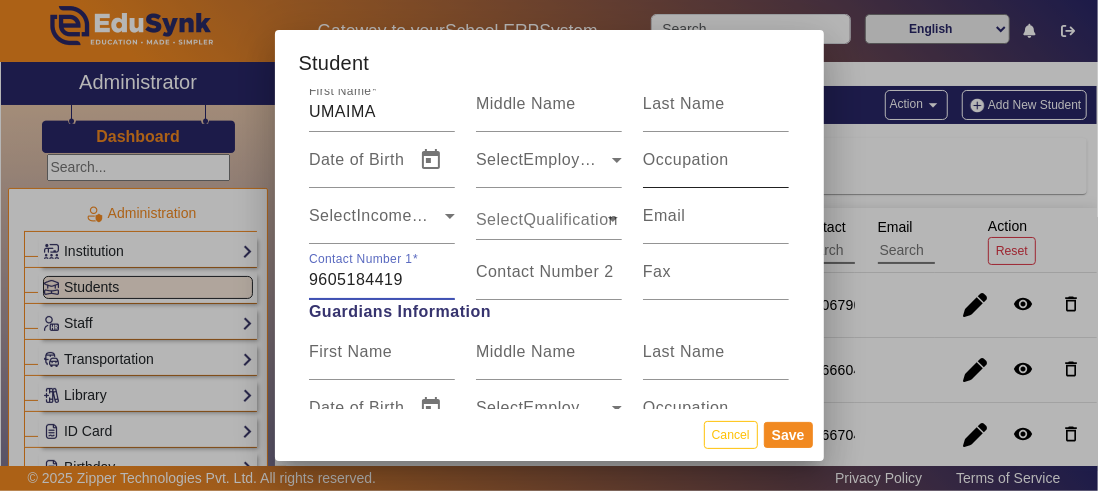 type on "9605184419" 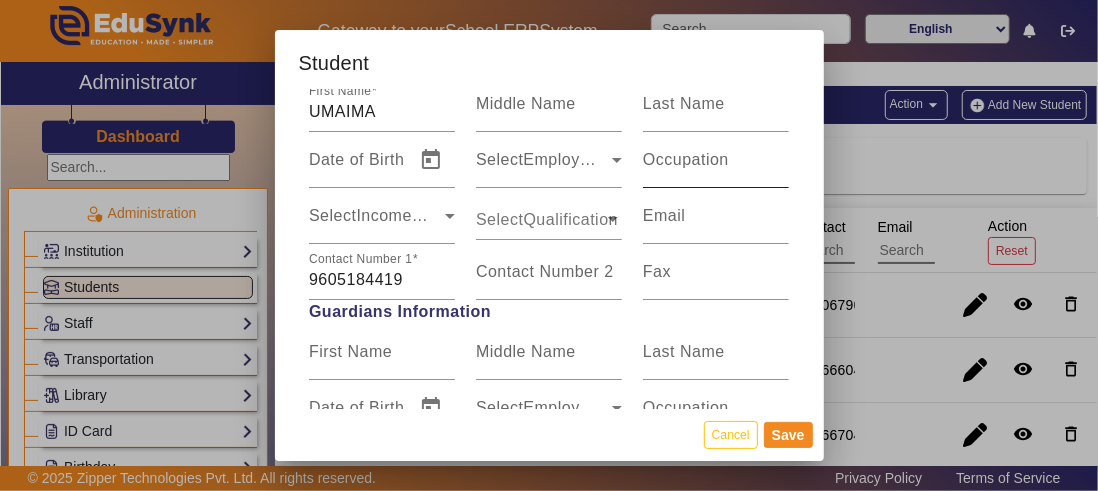 click on "Occupation" at bounding box center (686, 159) 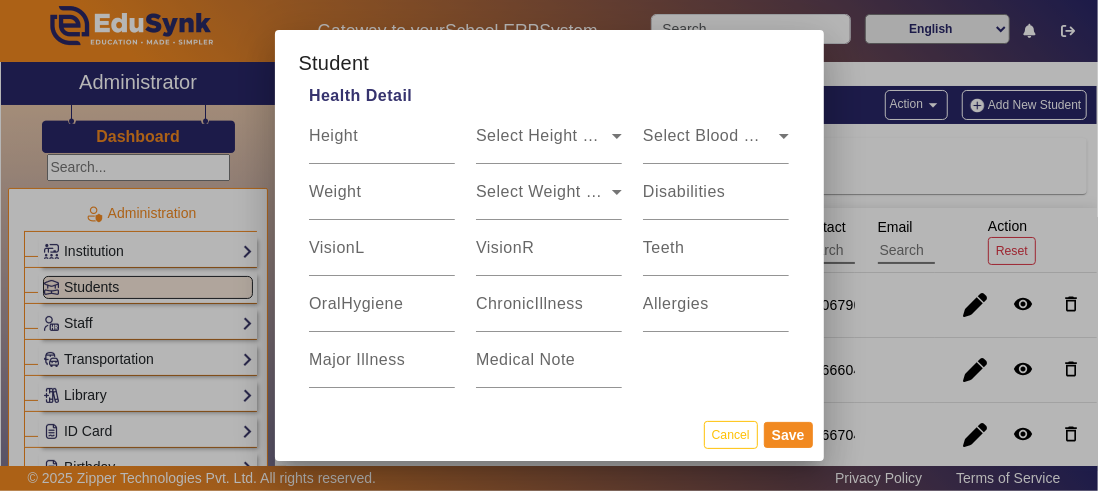 scroll, scrollTop: 2644, scrollLeft: 0, axis: vertical 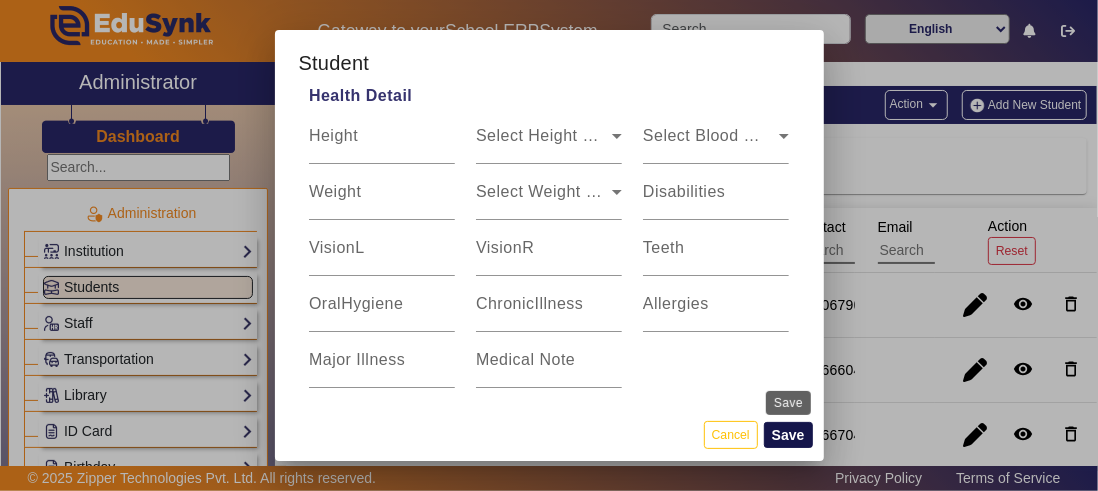 click on "Save" at bounding box center (788, 435) 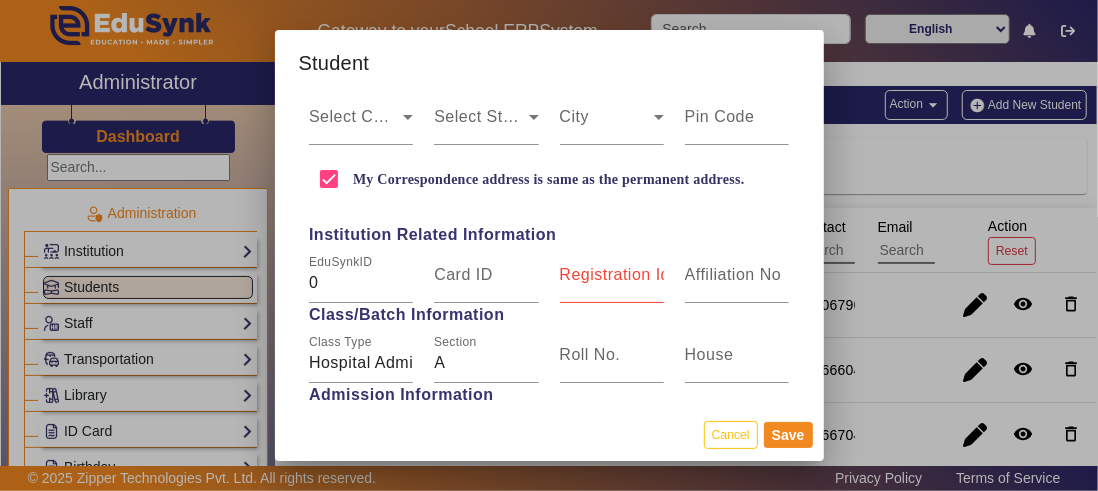 scroll, scrollTop: 564, scrollLeft: 0, axis: vertical 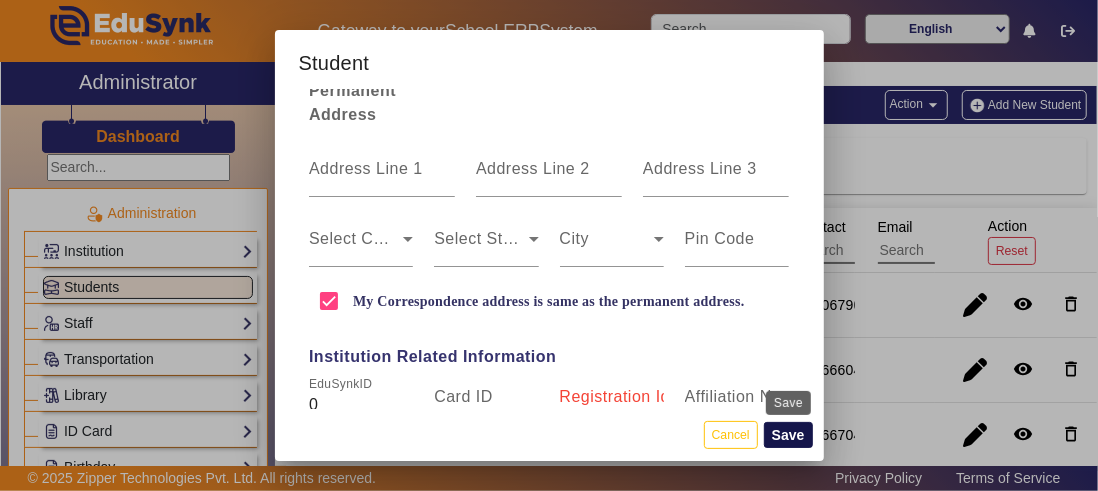 click on "Save" at bounding box center [788, 435] 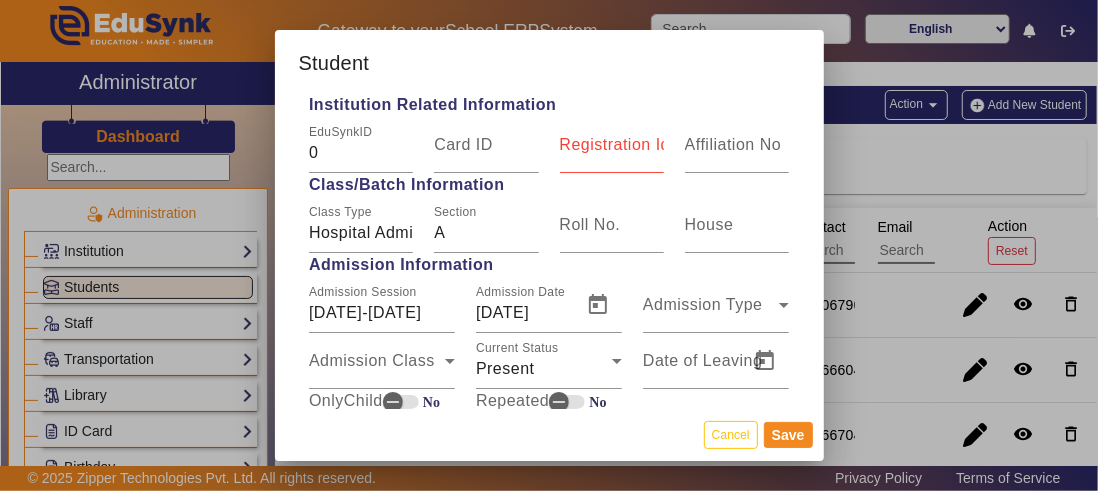 scroll, scrollTop: 800, scrollLeft: 0, axis: vertical 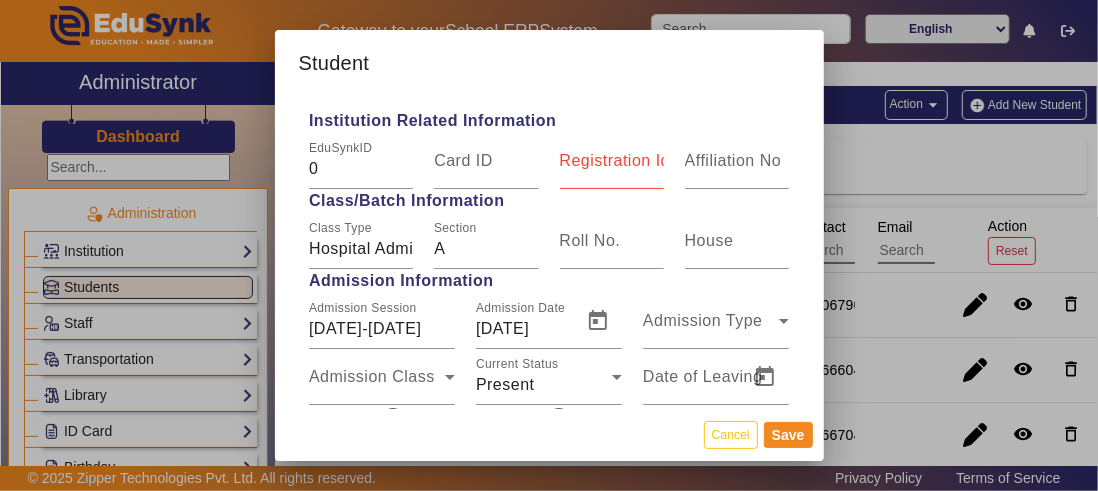 click on "Registration Id" at bounding box center [612, 161] 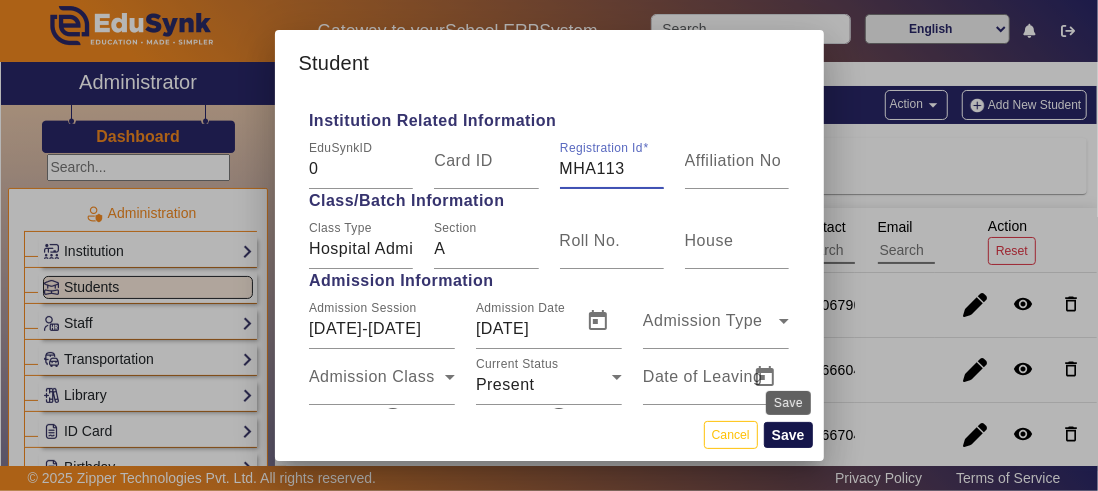 type on "MHA113" 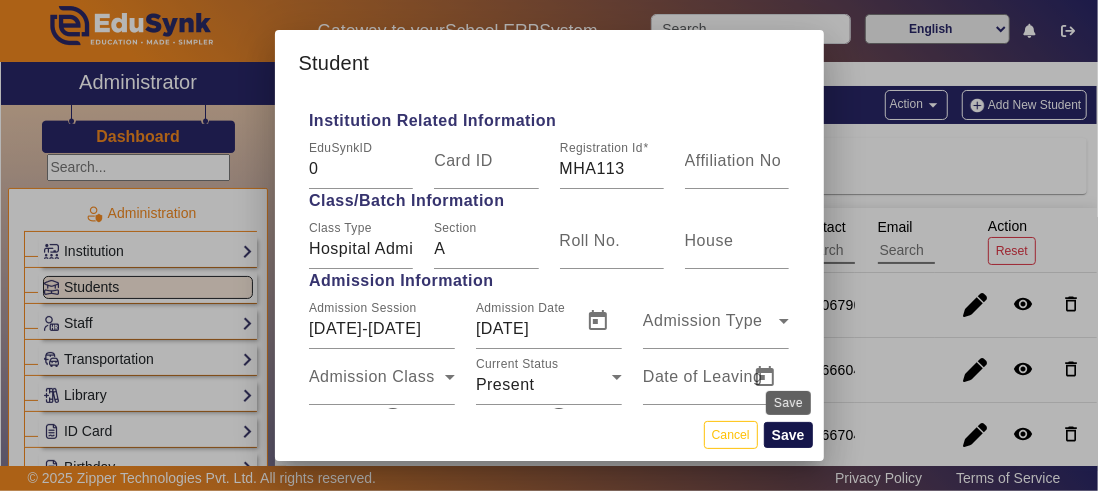 click on "Save" at bounding box center (788, 435) 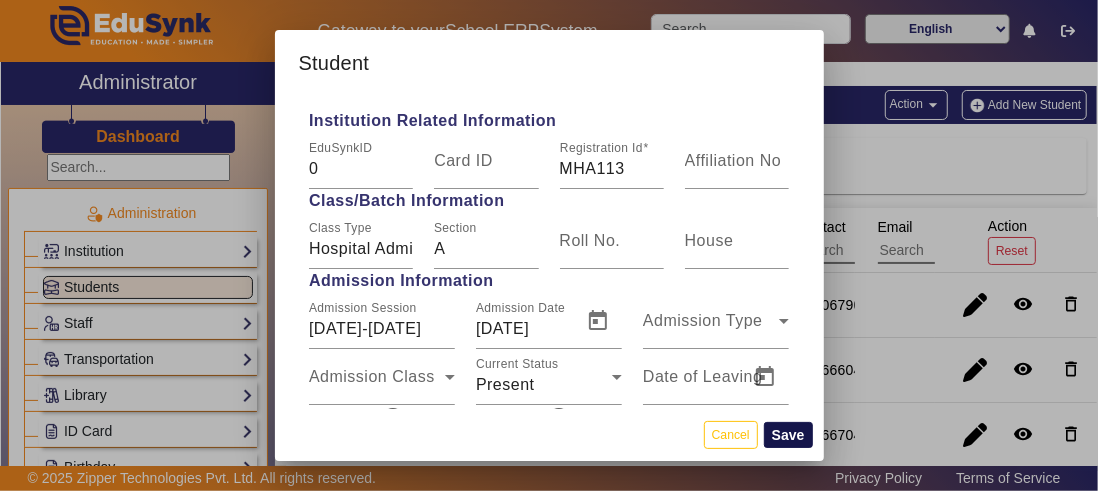 click on "Save" at bounding box center (788, 435) 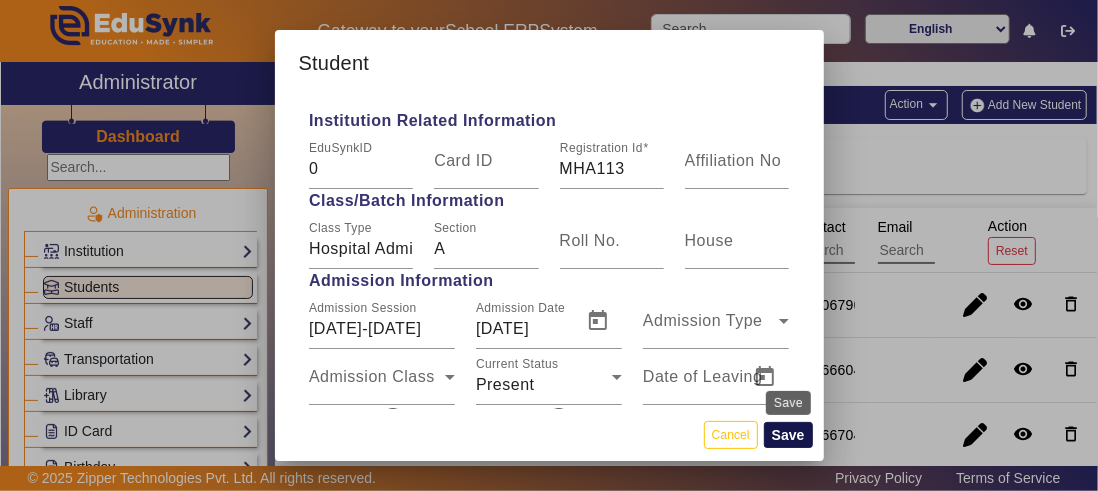 click on "Save" at bounding box center (788, 435) 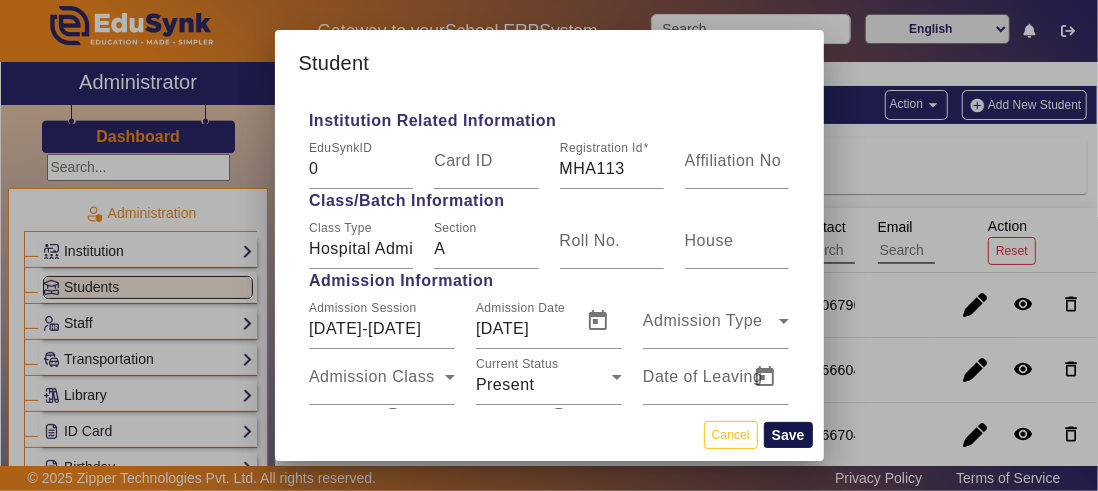 click on "Save" at bounding box center (788, 435) 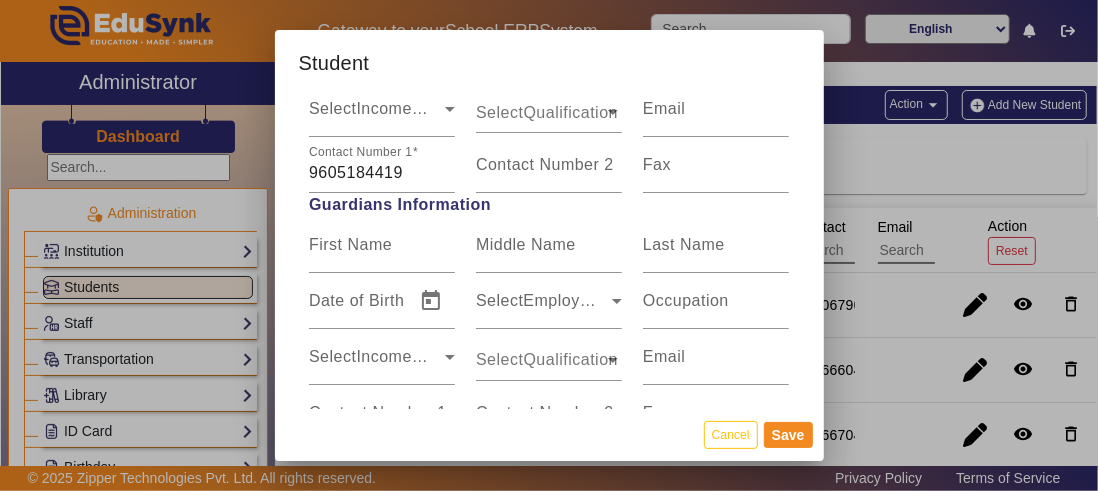 scroll, scrollTop: 1724, scrollLeft: 0, axis: vertical 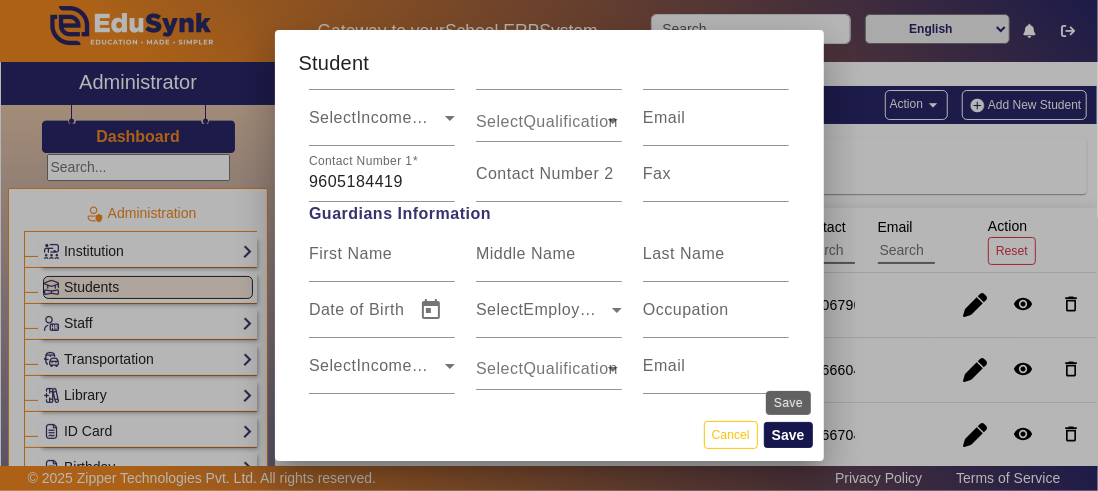 click on "Save" at bounding box center [788, 435] 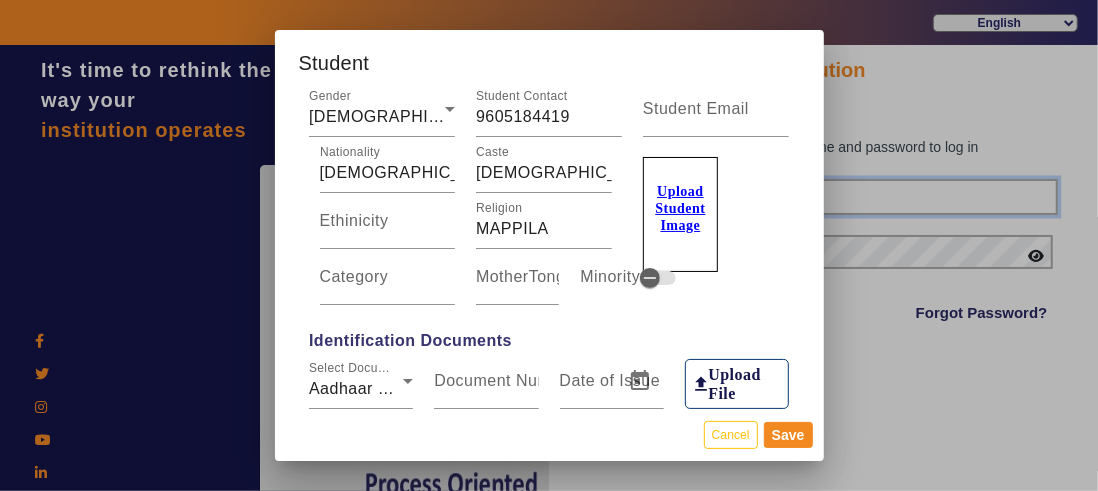 type on "8593852575" 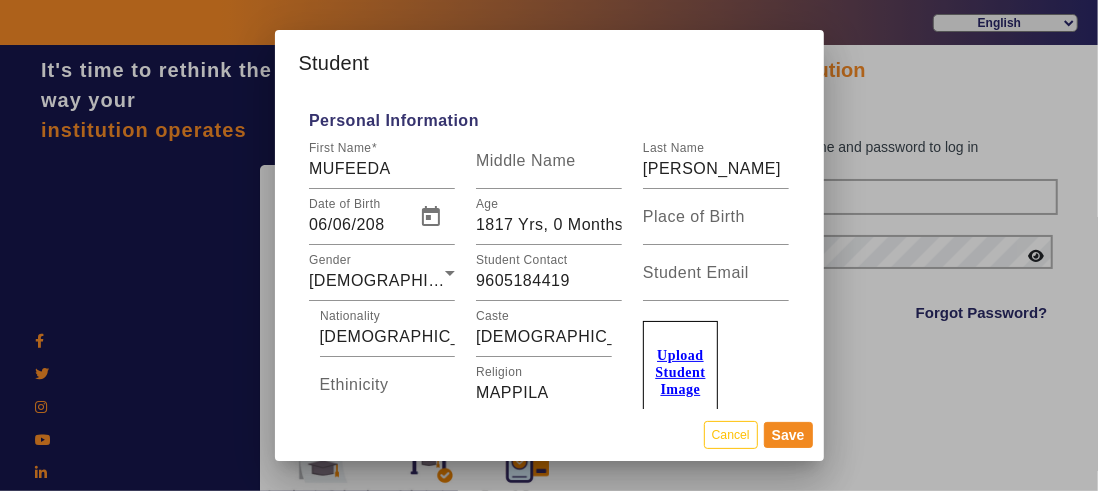 scroll, scrollTop: 0, scrollLeft: 0, axis: both 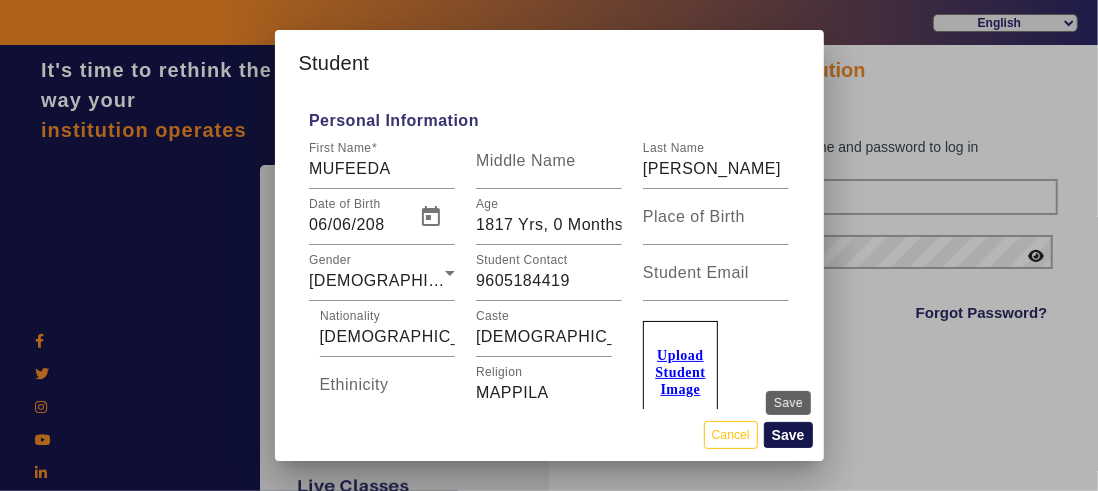 click on "Save" at bounding box center [788, 435] 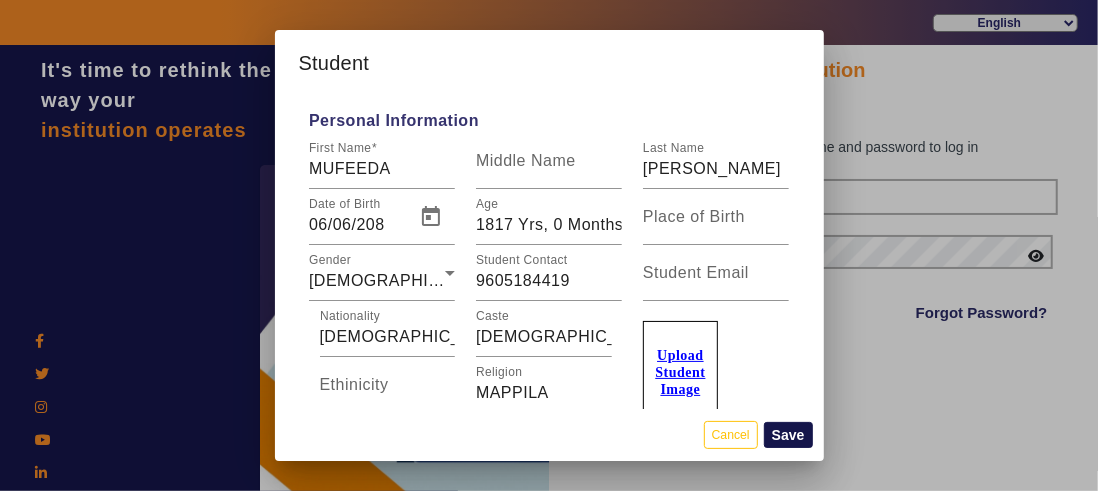 click on "Save" at bounding box center [788, 435] 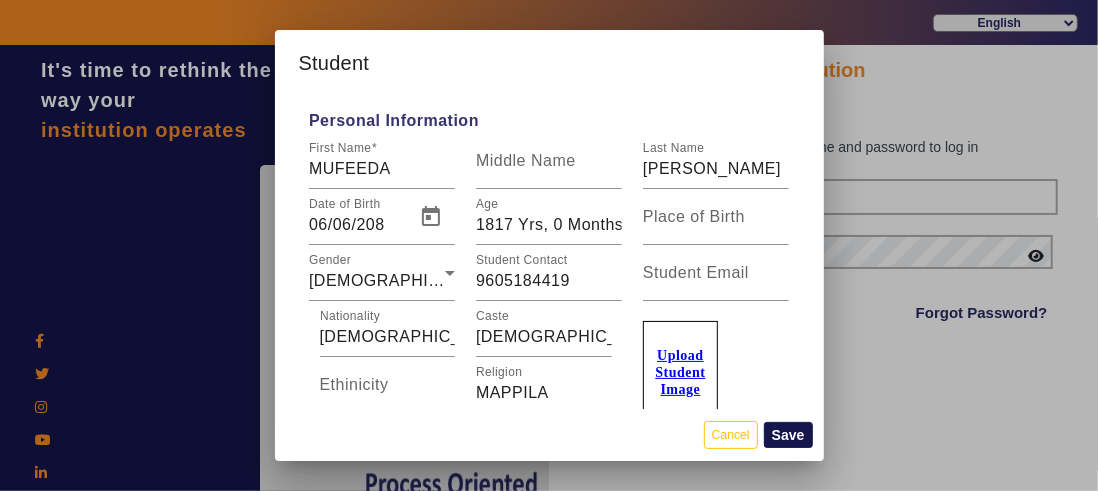 click on "Save" at bounding box center [788, 435] 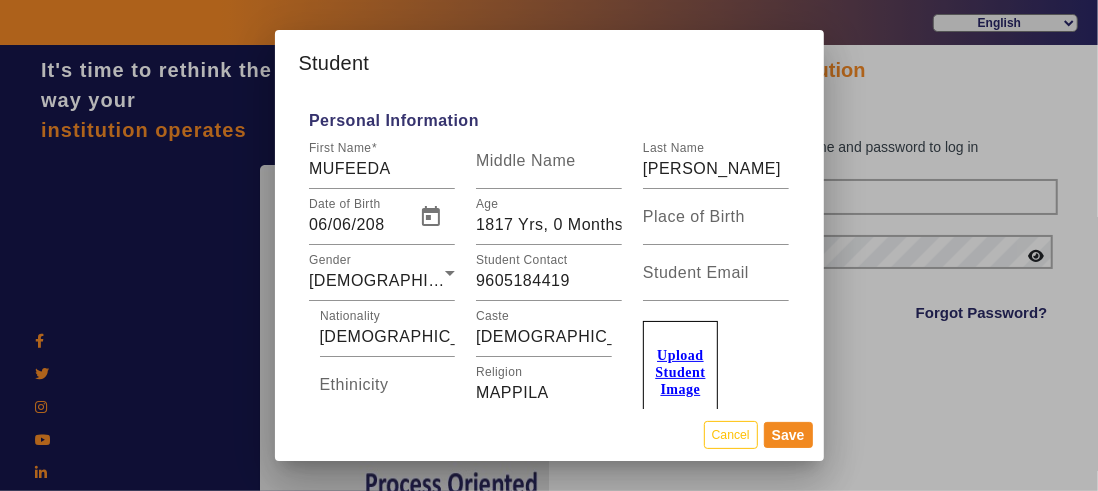 click at bounding box center [549, 245] 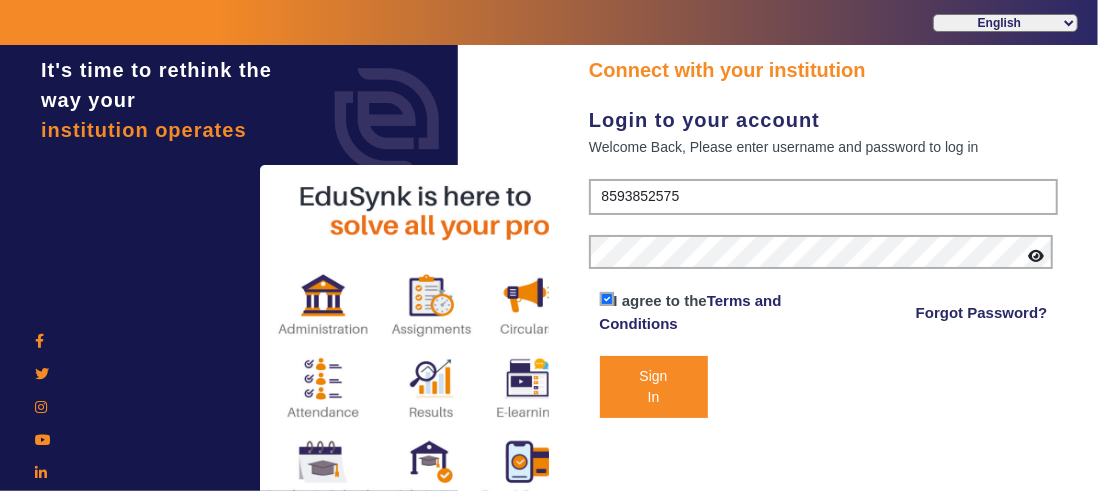 click on "Sign In" 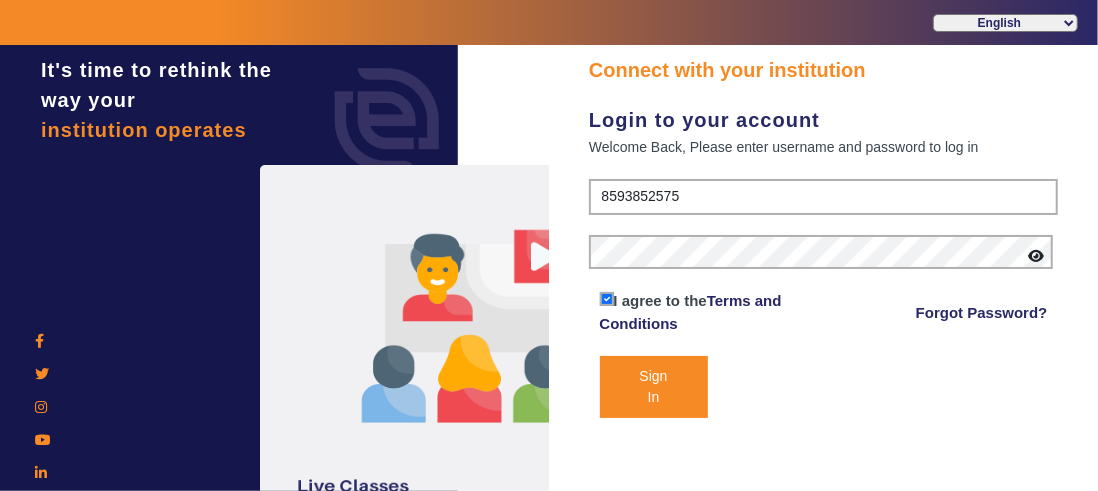 click on "Sign In" 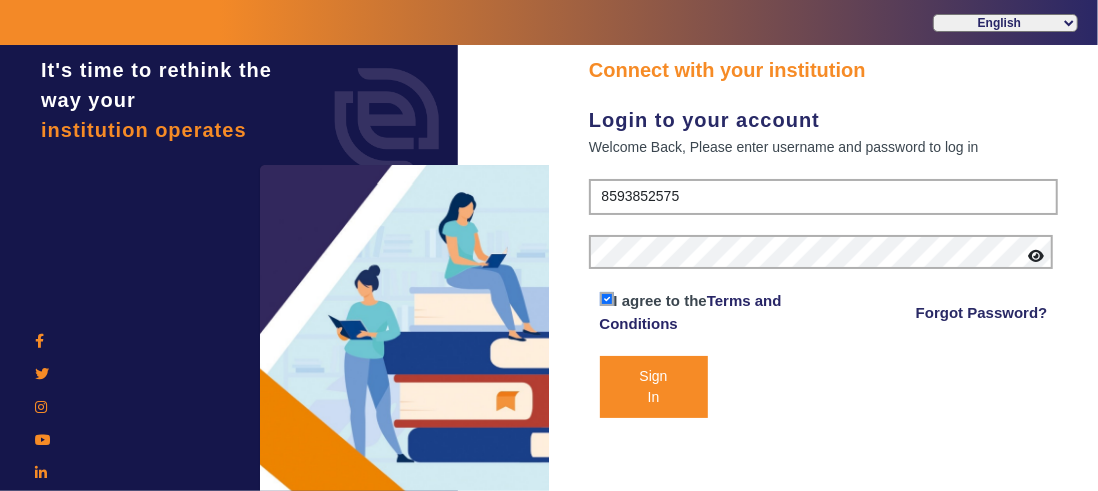 click on "Sign In" 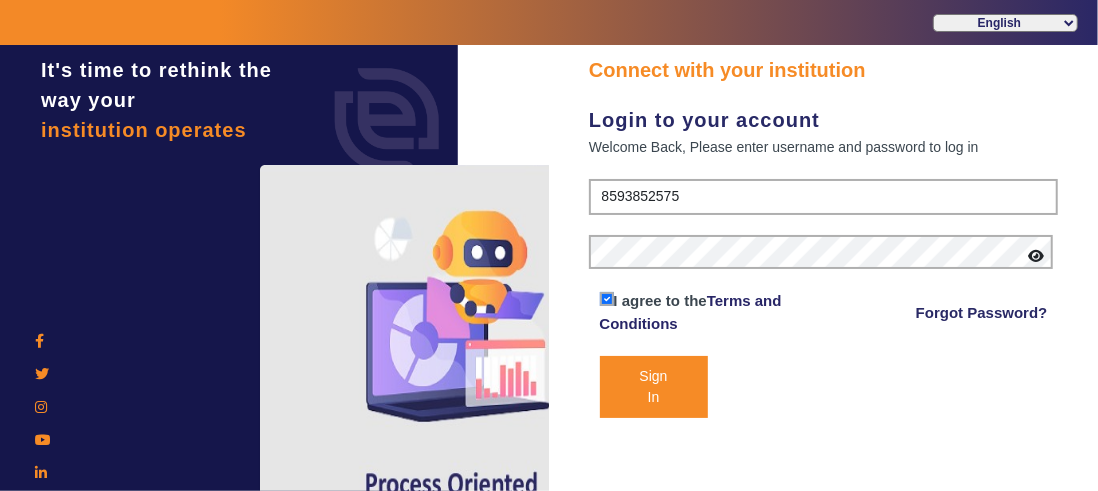 click on "Sign In" 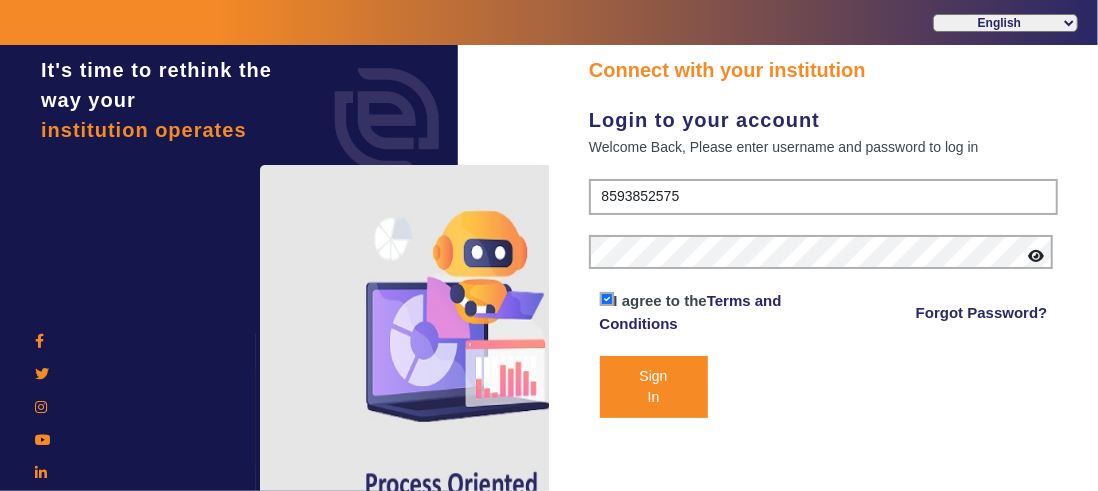 click on "Sign In" 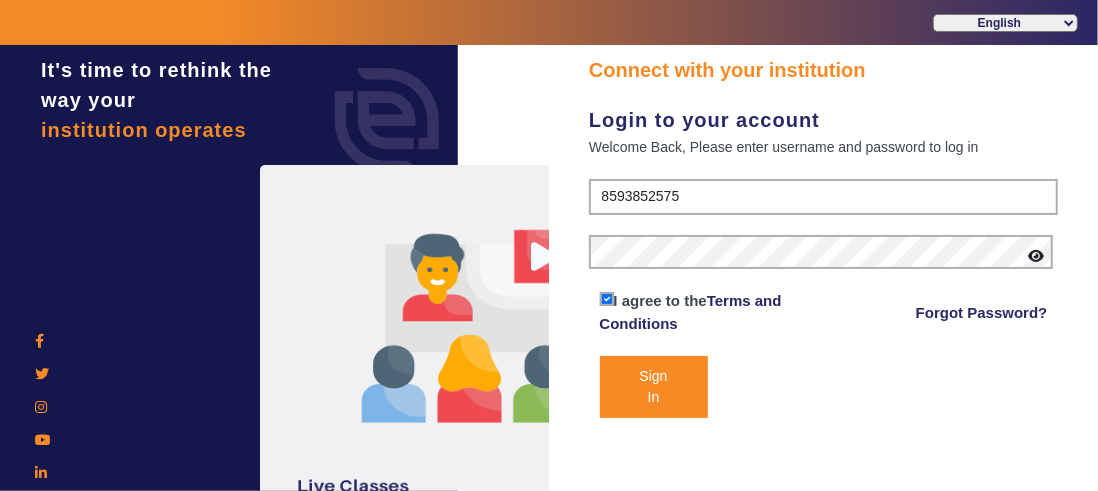 click on "Sign In" 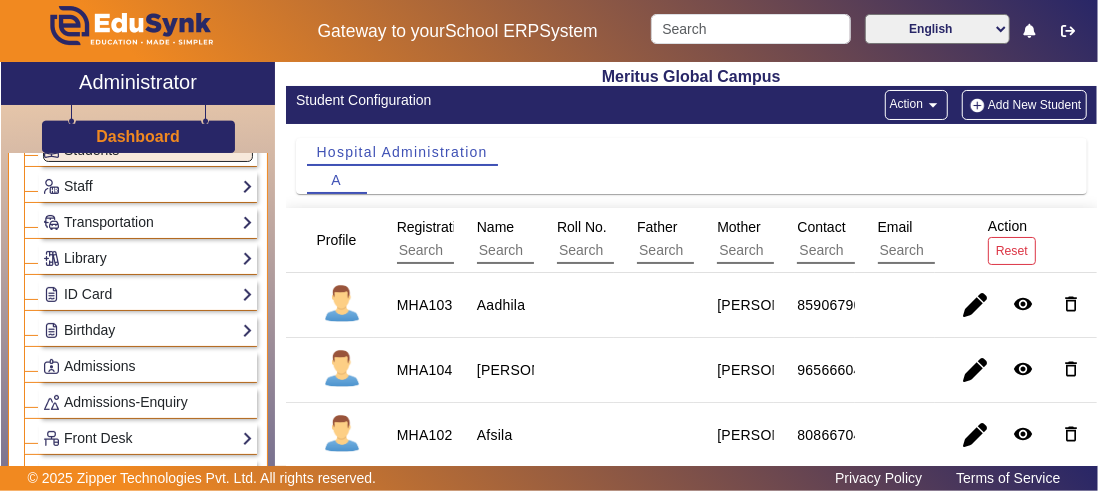 scroll, scrollTop: 0, scrollLeft: 0, axis: both 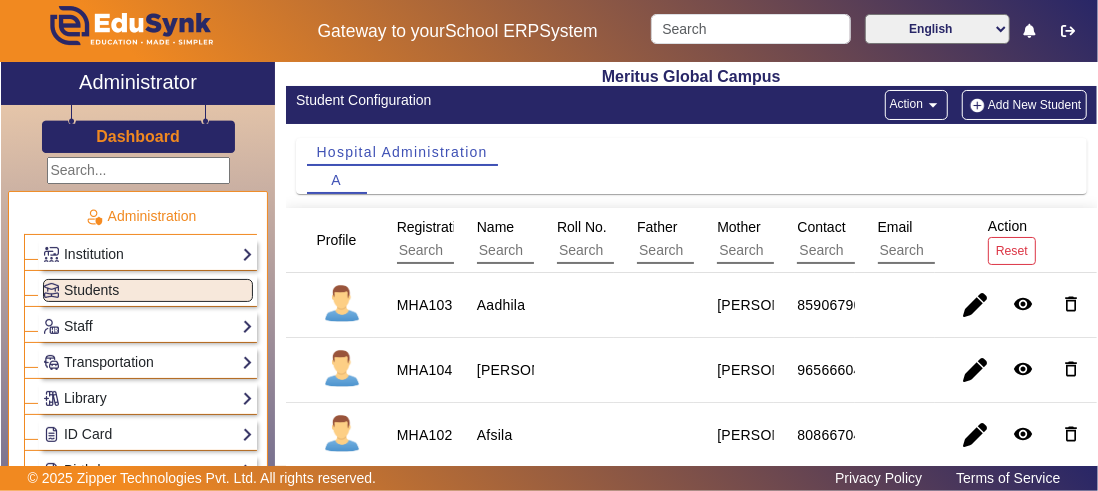 click on "Add New Student" 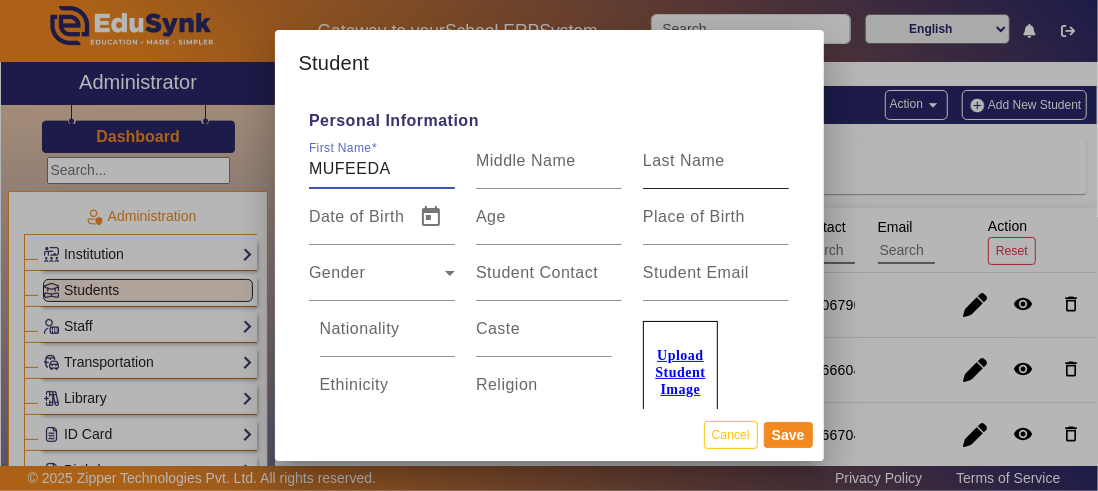 type on "MUFEEDA" 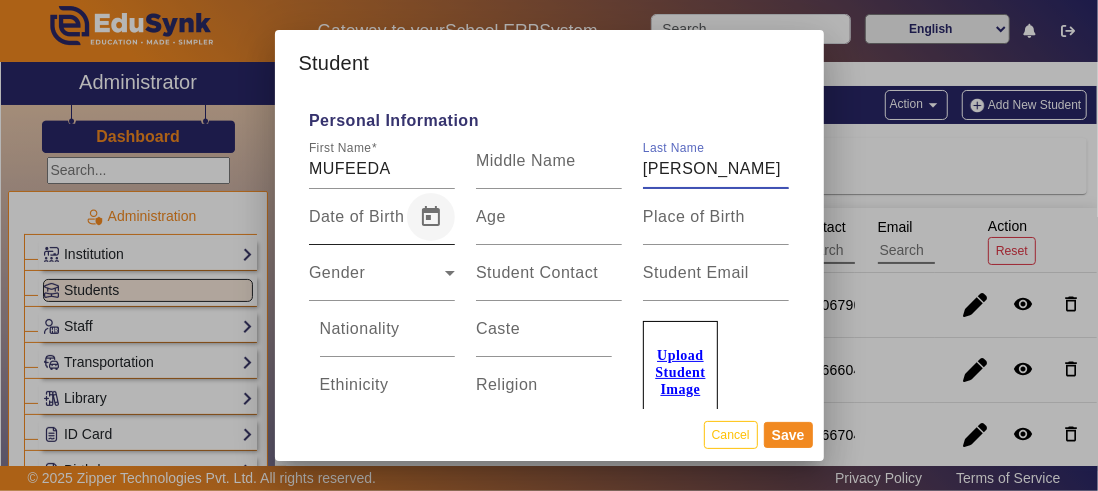 type on "[PERSON_NAME]" 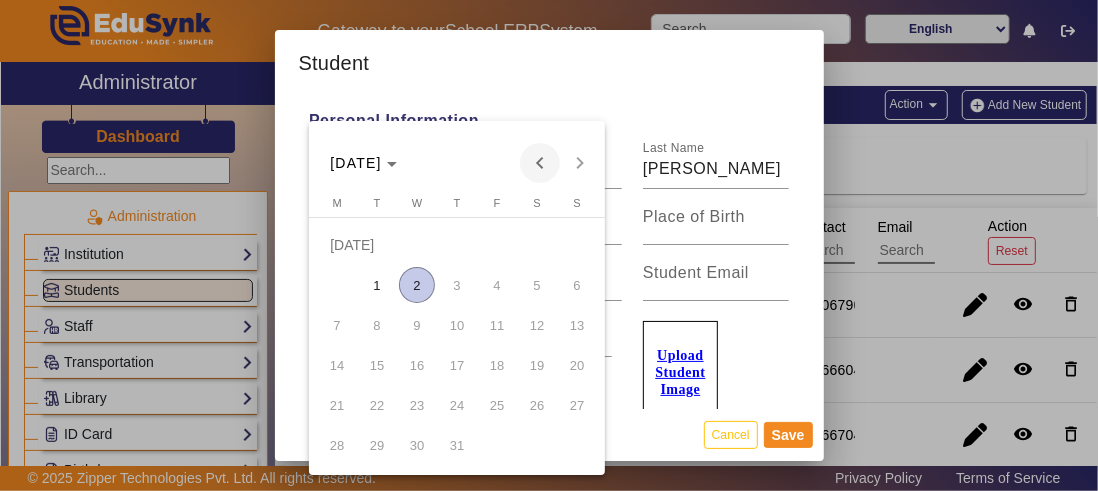 click at bounding box center (540, 163) 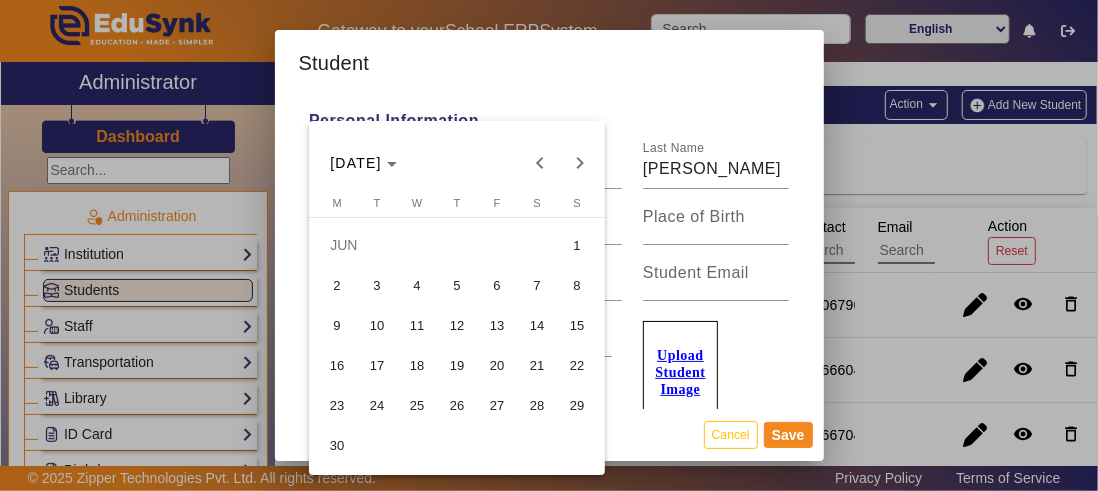 click on "10" at bounding box center (377, 325) 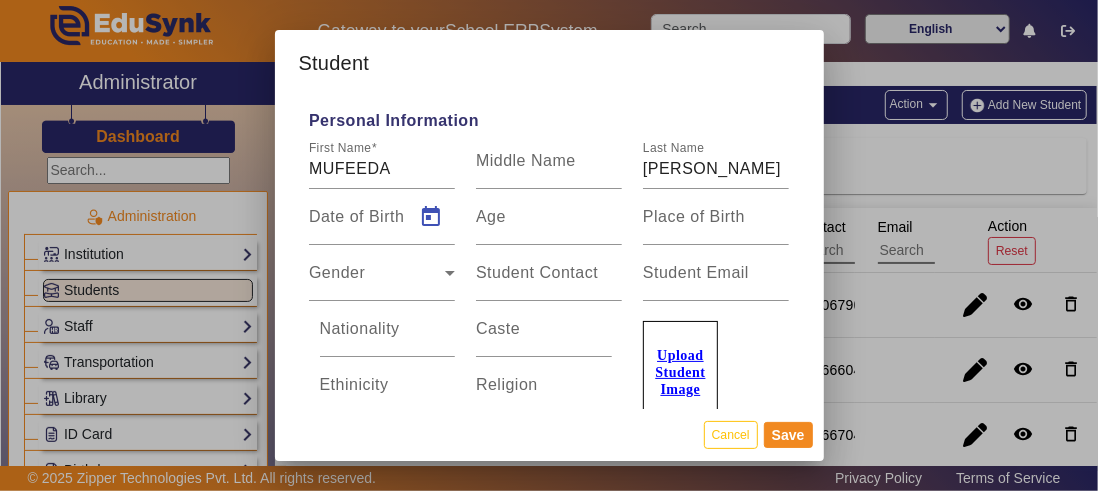 type on "[DATE]" 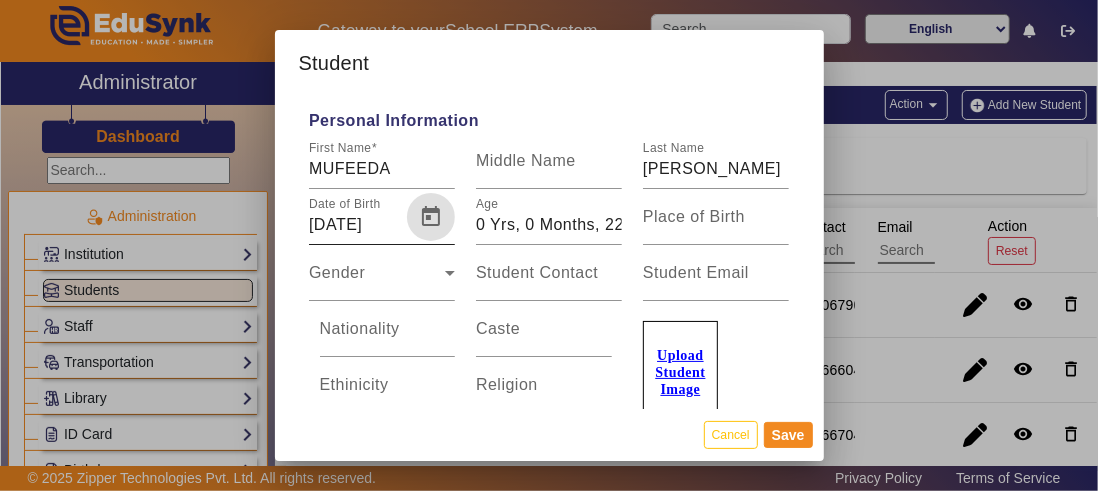 click at bounding box center [431, 217] 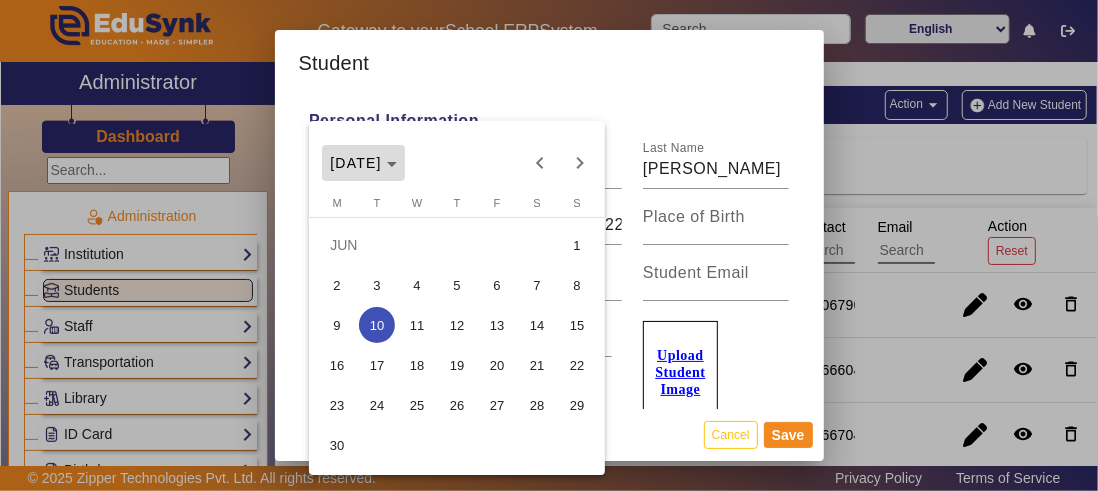 click on "[DATE]" at bounding box center (363, 163) 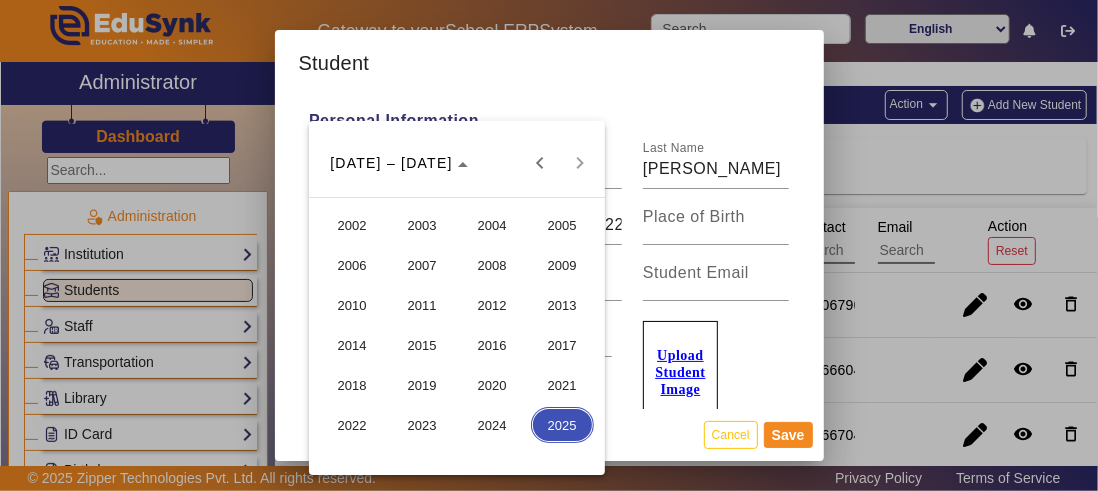 click on "2008" at bounding box center [492, 265] 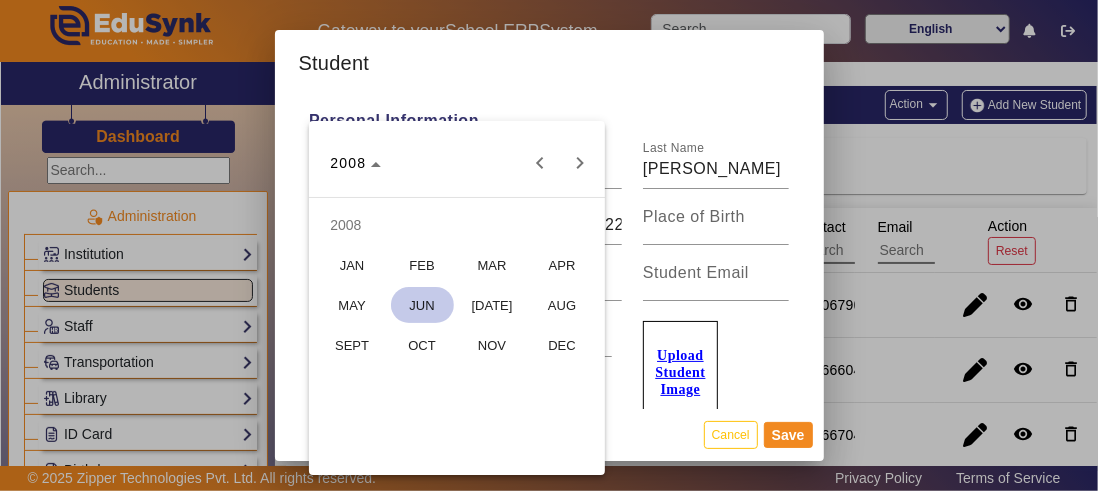 click at bounding box center [549, 245] 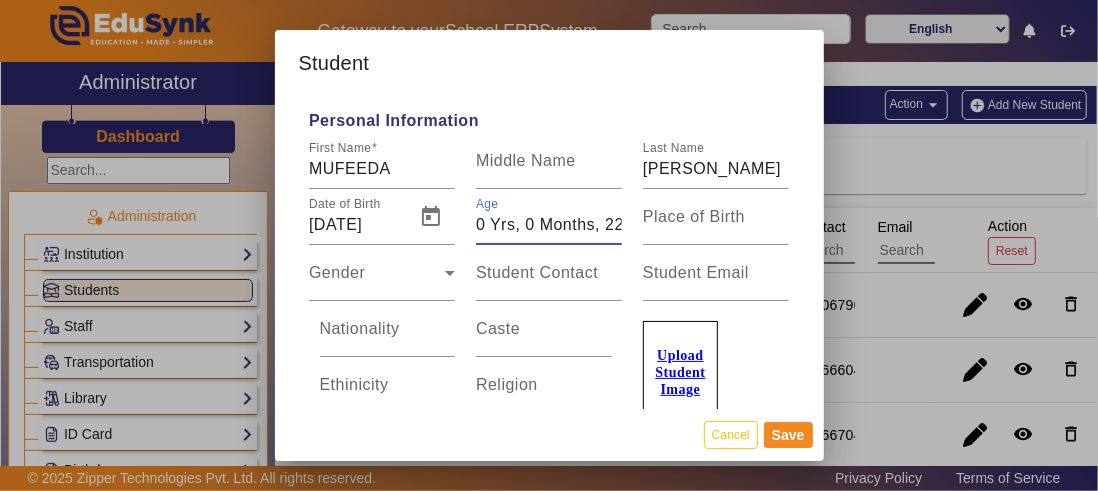 click on "0 Yrs, 0 Months, 22 Days" at bounding box center [549, 225] 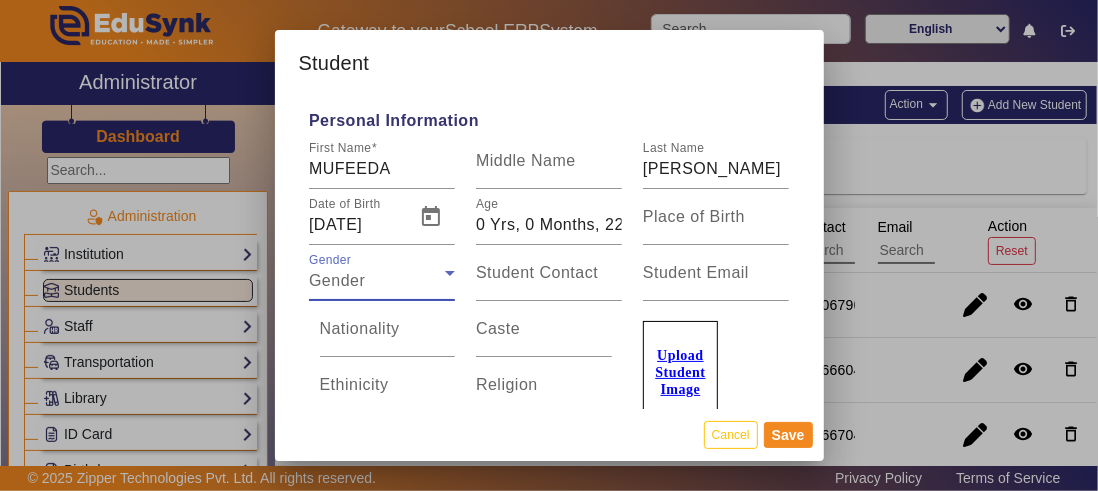 click 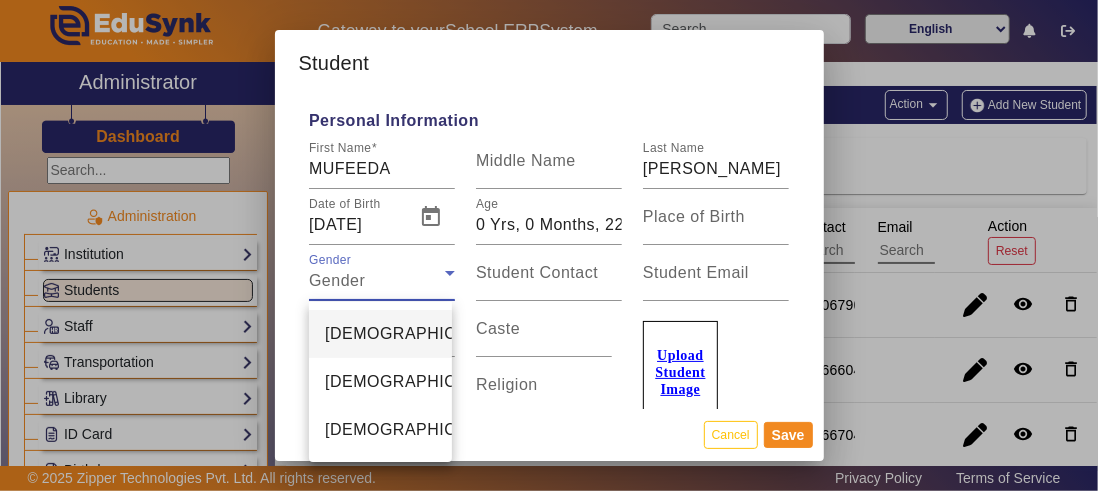 click at bounding box center [549, 245] 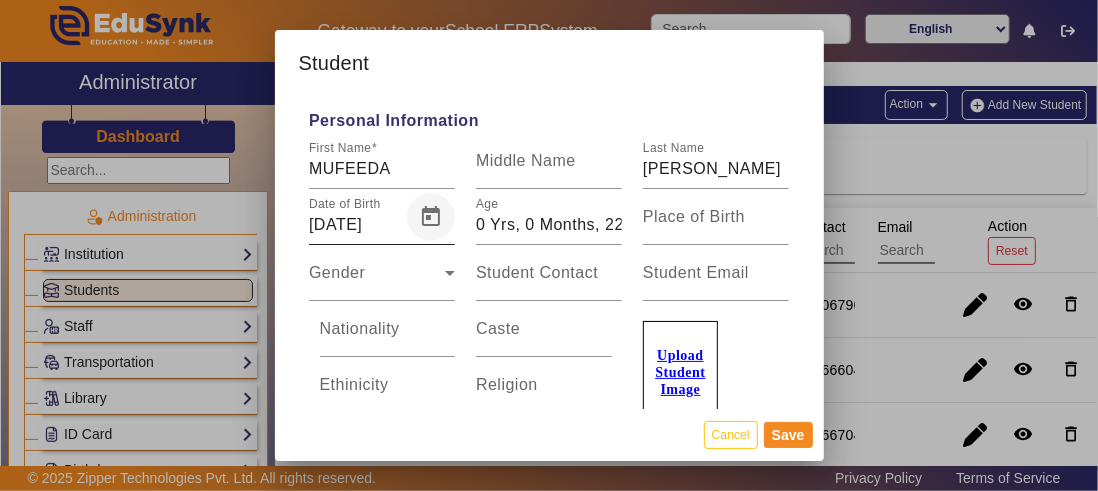 click at bounding box center [431, 217] 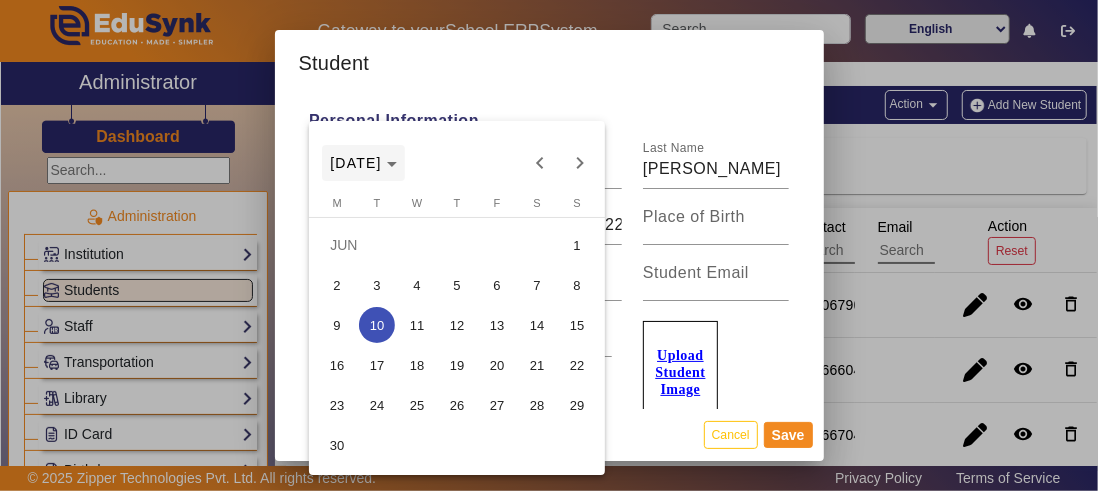 click on "[DATE]" at bounding box center [363, 163] 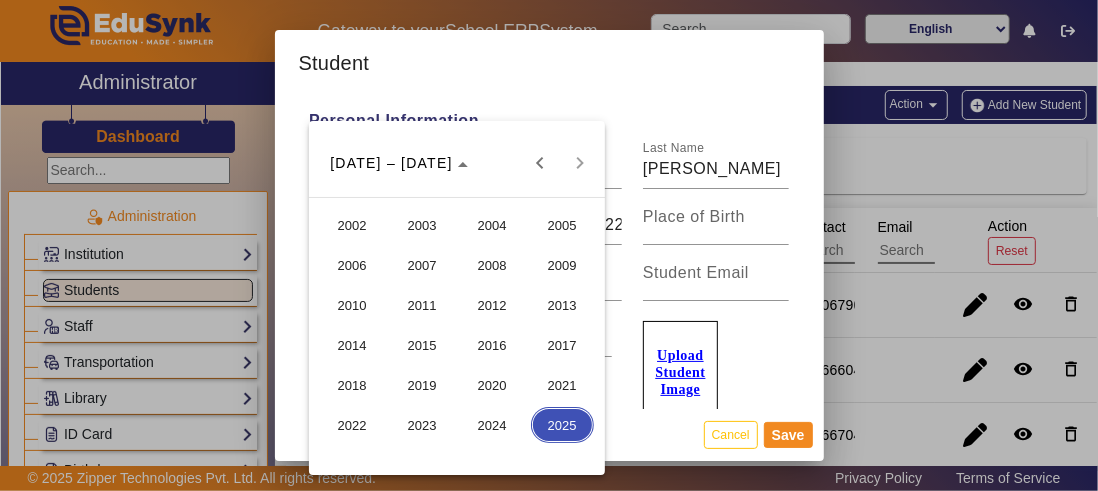 click on "2008" at bounding box center (492, 265) 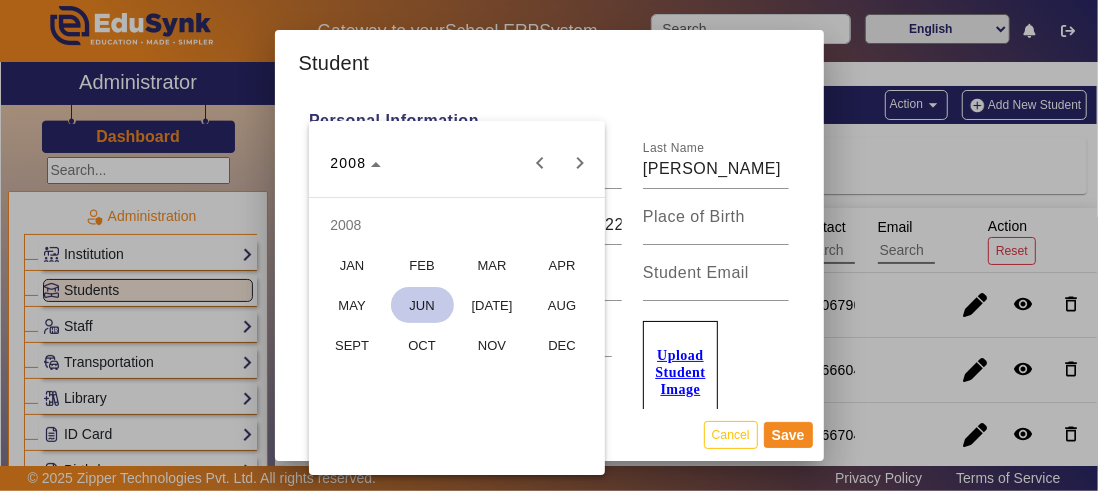 click on "JUN" at bounding box center [422, 305] 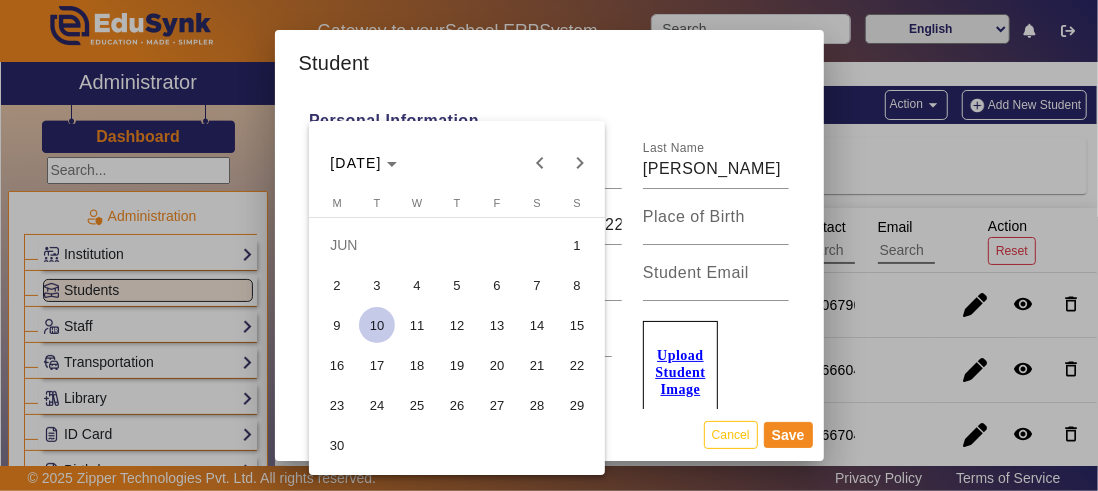 click on "10" at bounding box center [377, 325] 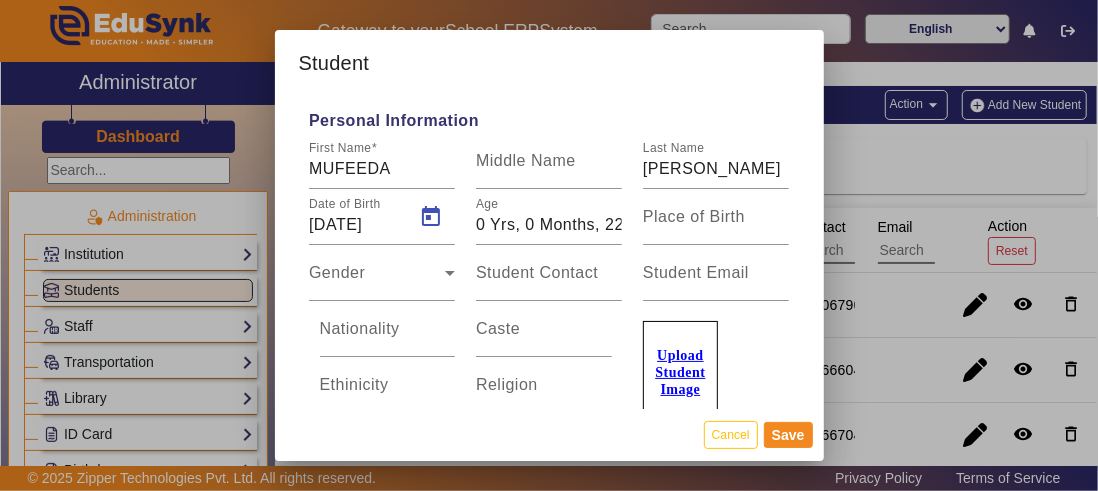 type on "[DATE]" 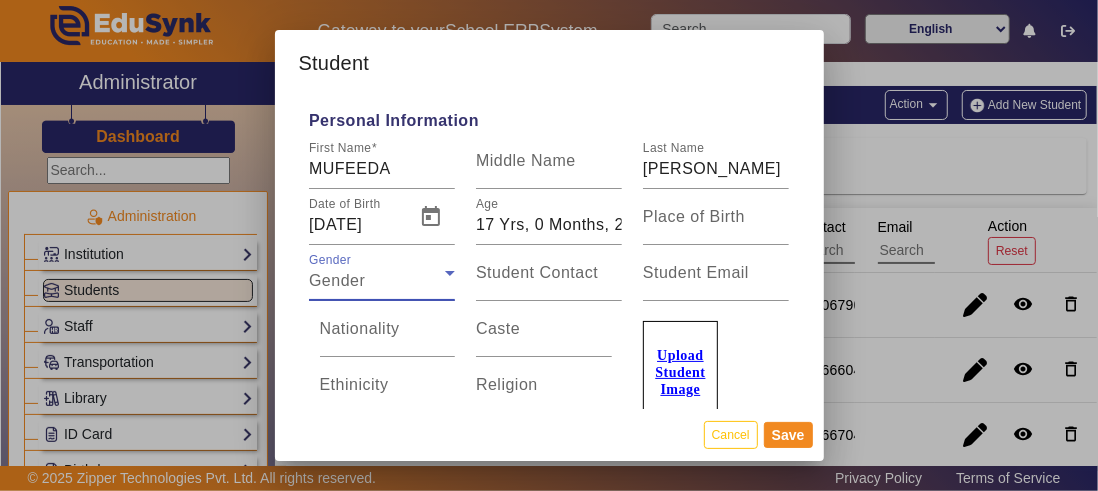 click 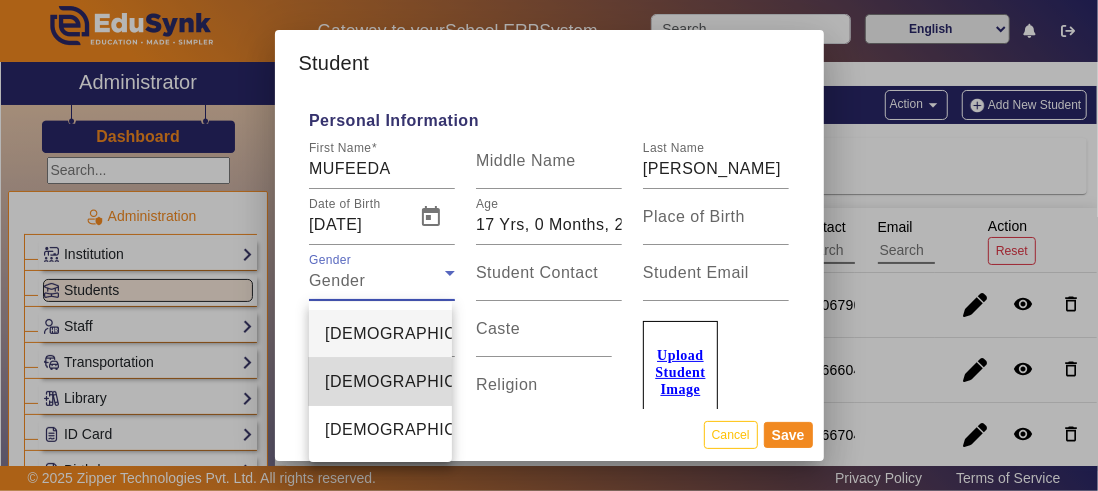 click on "[DEMOGRAPHIC_DATA]" at bounding box center (419, 382) 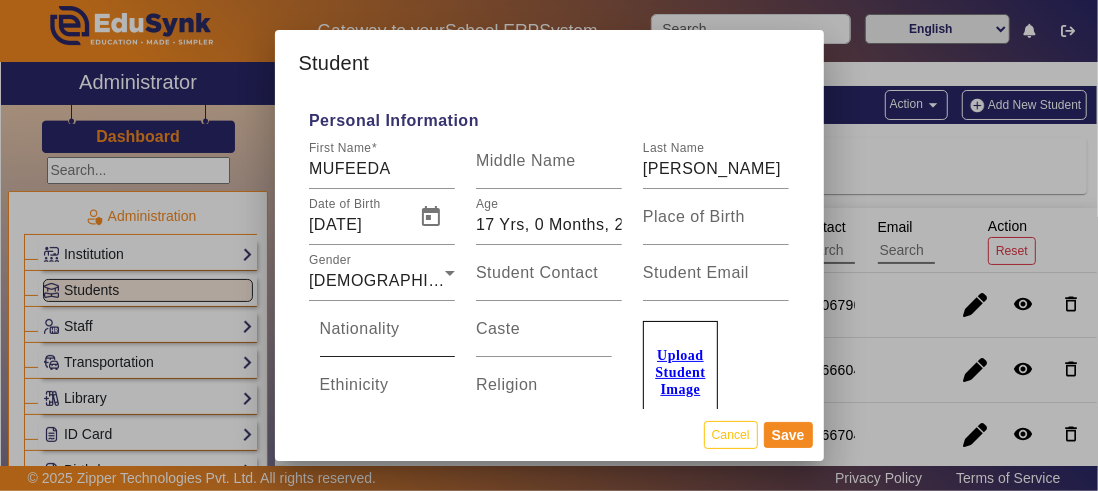 click on "Nationality" at bounding box center [360, 328] 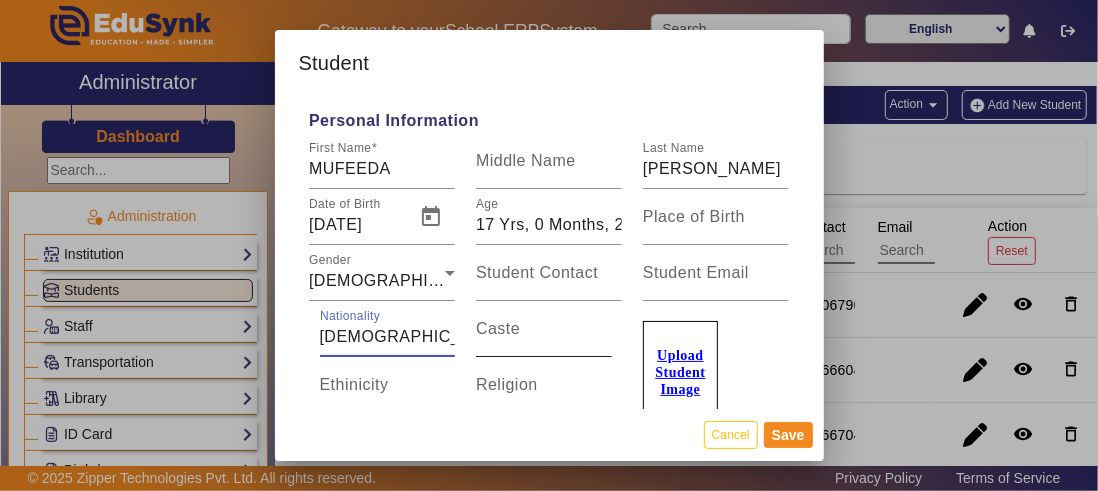 type on "[DEMOGRAPHIC_DATA]" 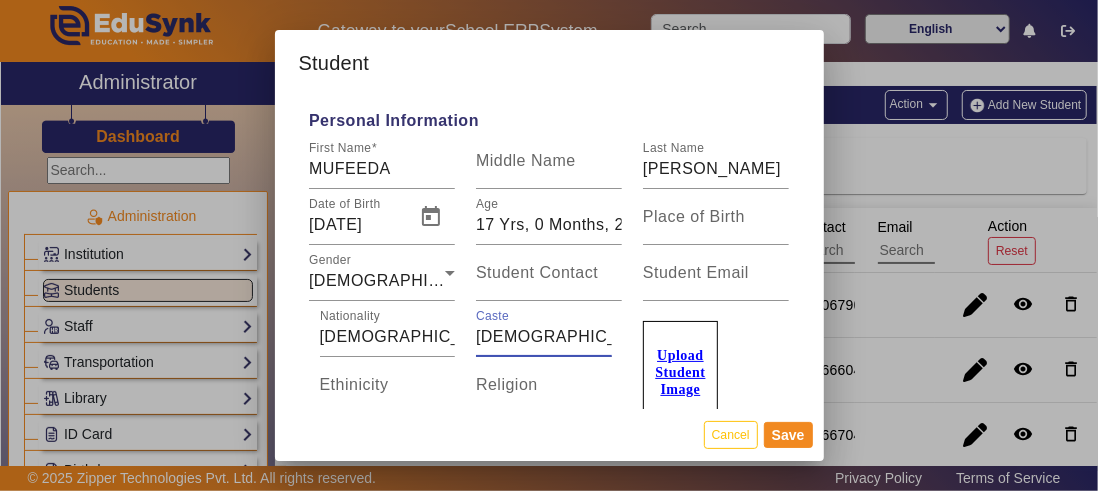 type on "[DEMOGRAPHIC_DATA]" 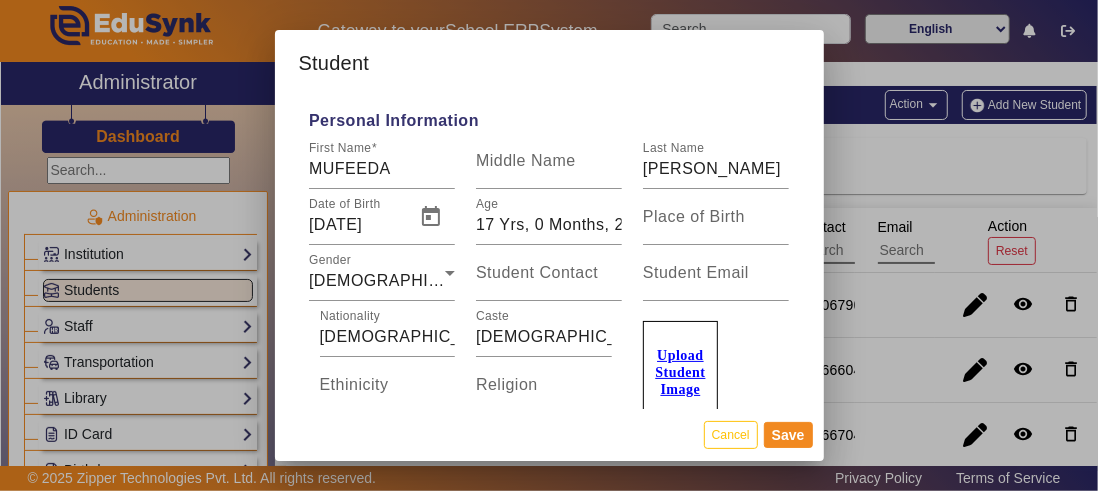 click on "Religion" at bounding box center (544, 385) 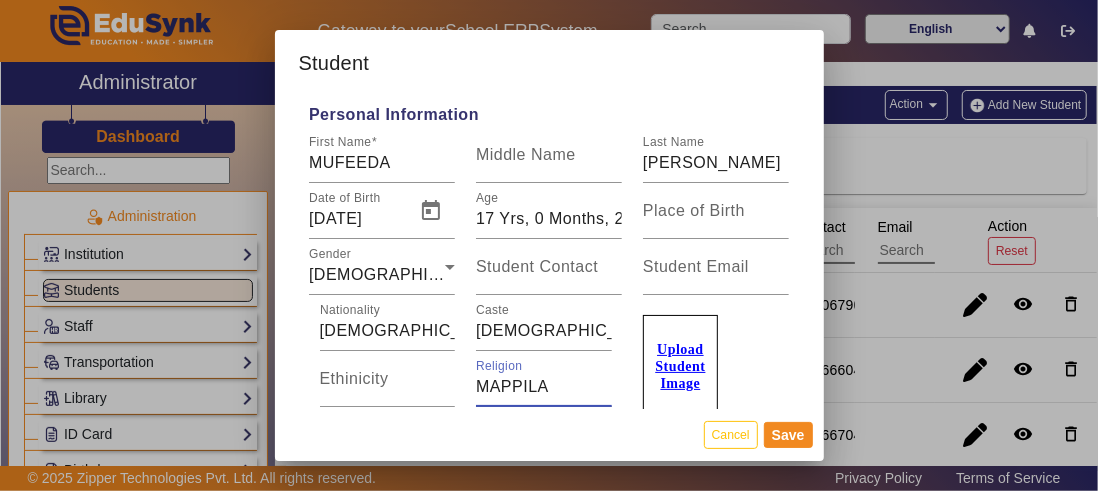 type 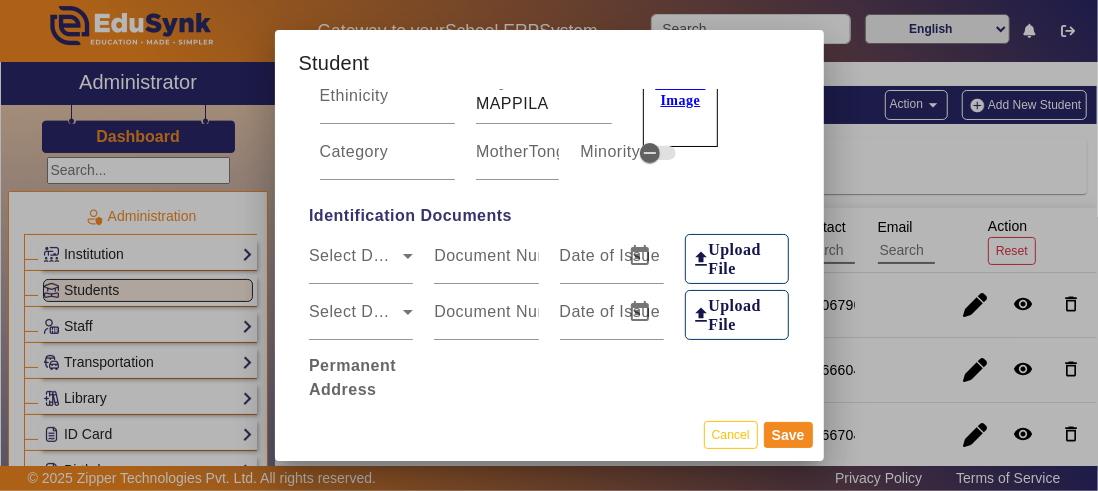 scroll, scrollTop: 326, scrollLeft: 0, axis: vertical 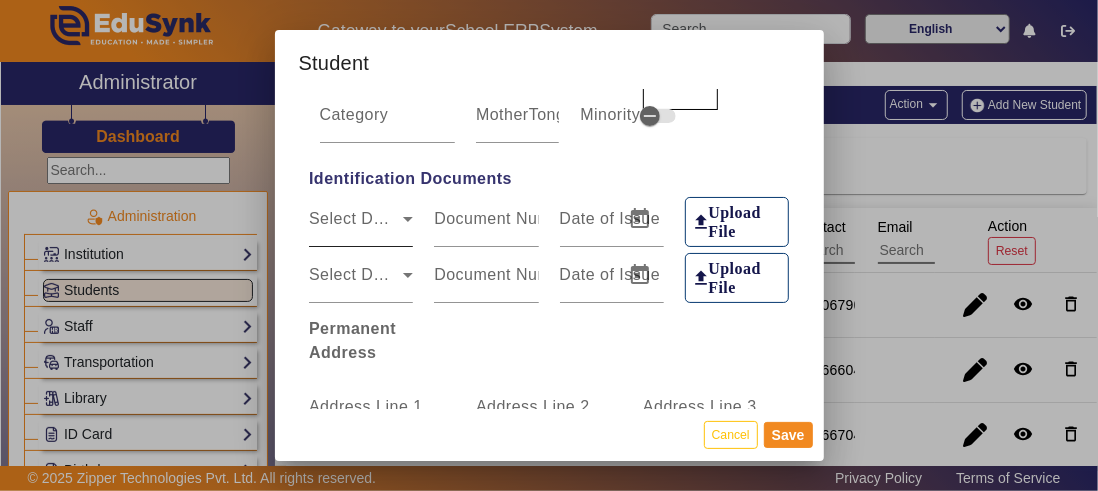 click 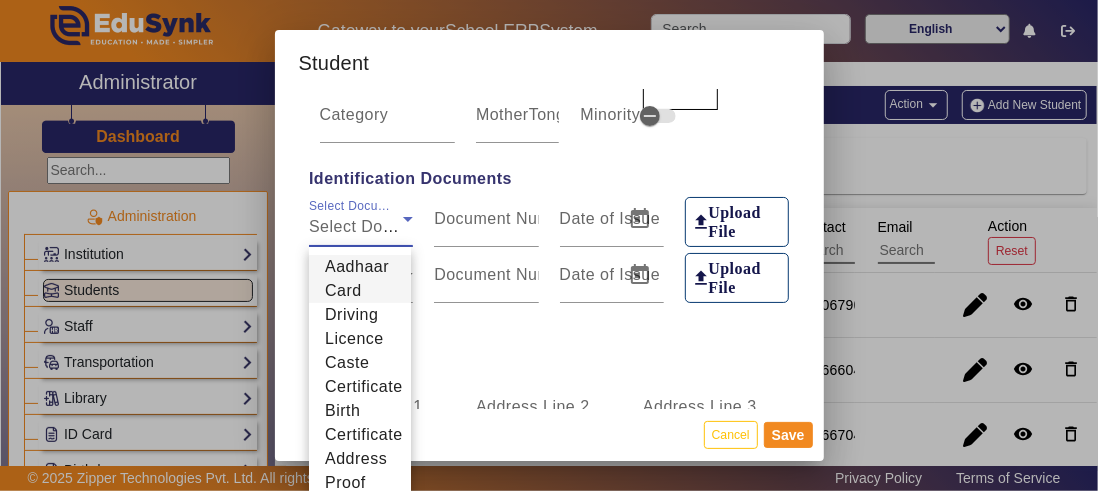 click on "Aadhaar Card" at bounding box center (360, 279) 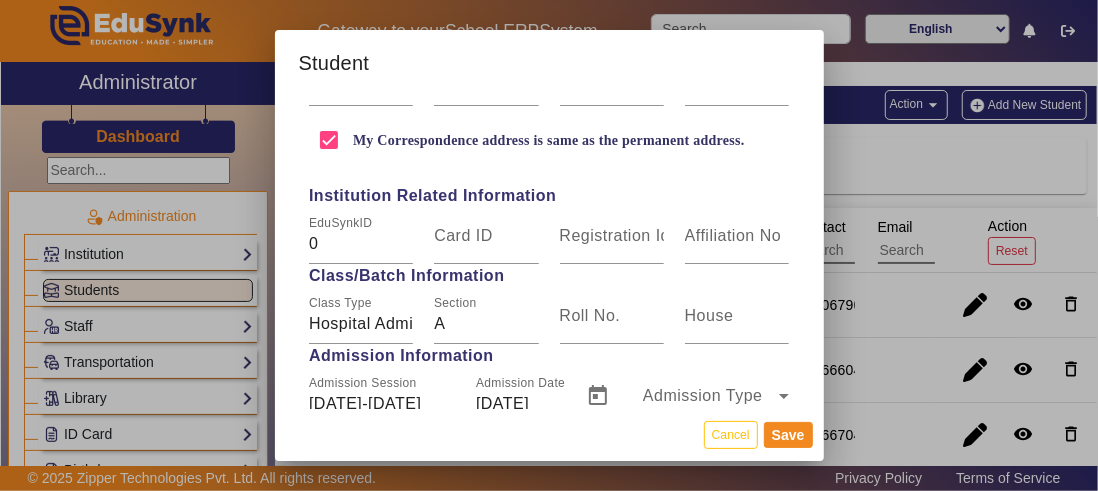scroll, scrollTop: 726, scrollLeft: 0, axis: vertical 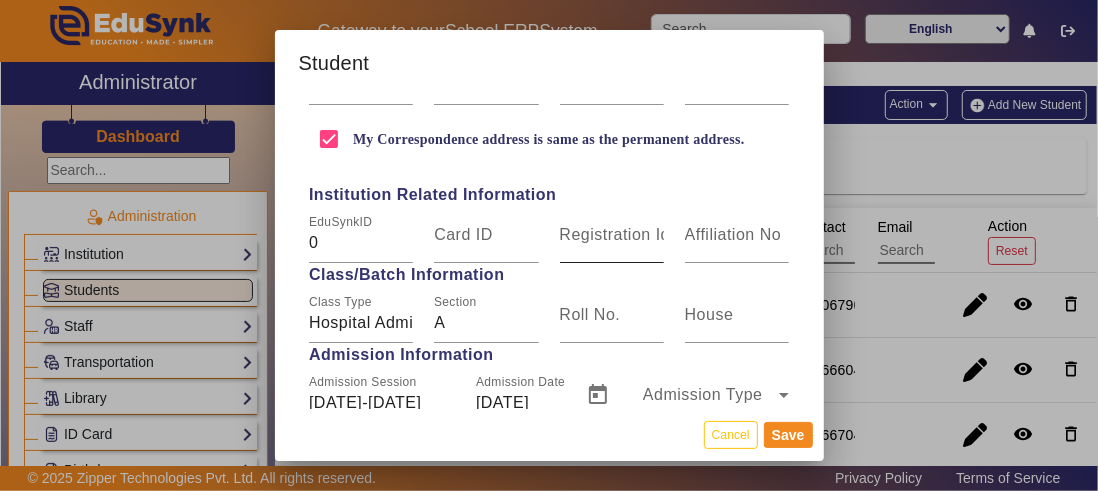click on "Registration Id" at bounding box center [615, 234] 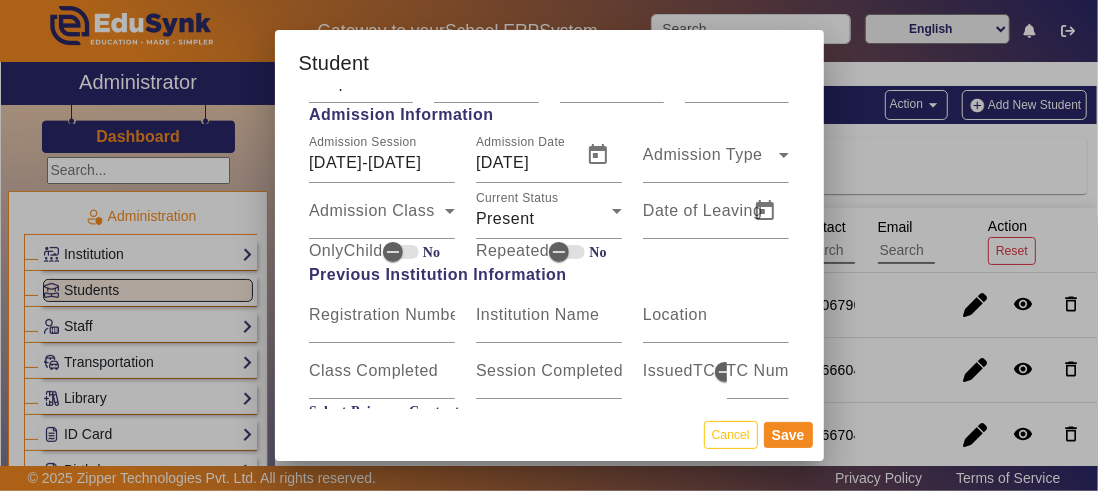 scroll, scrollTop: 1006, scrollLeft: 0, axis: vertical 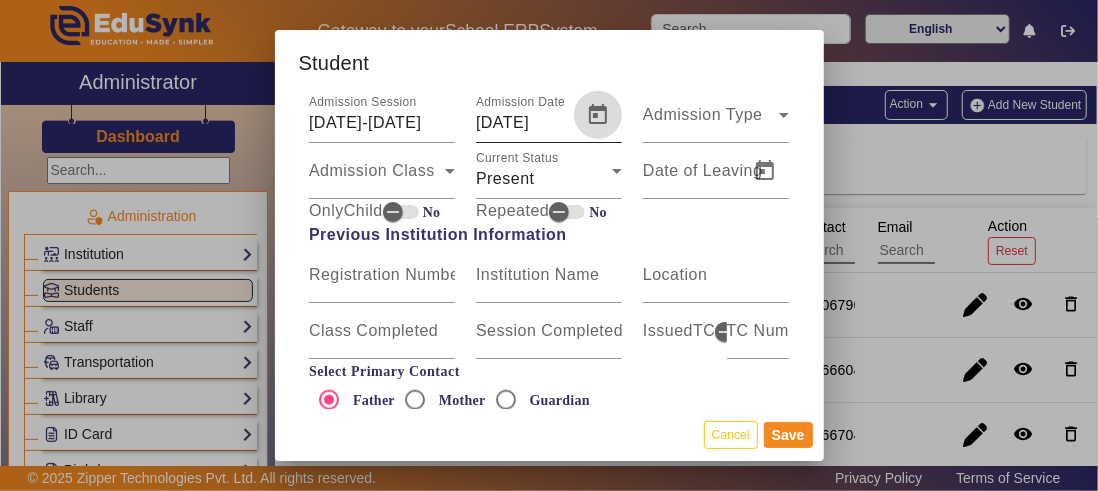 click at bounding box center (598, 115) 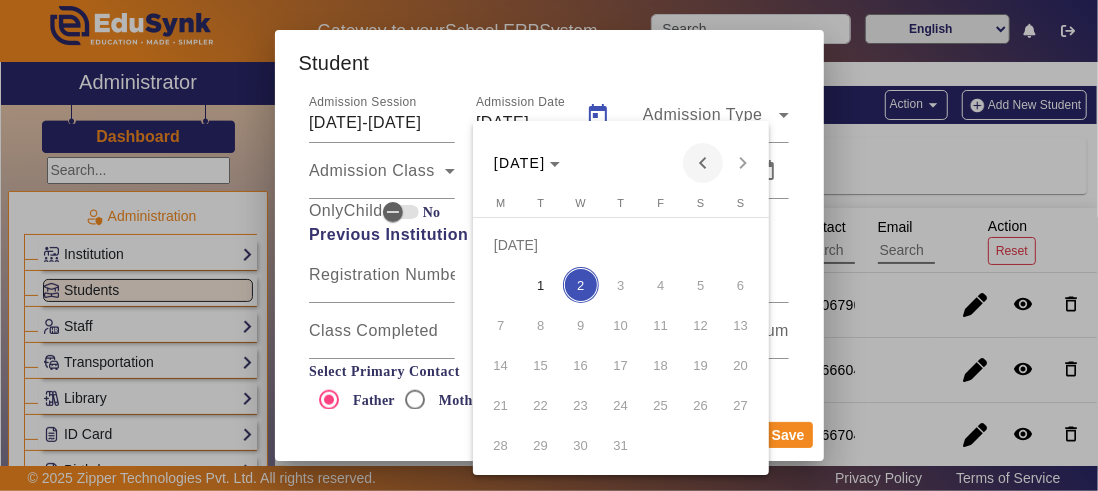 click at bounding box center [703, 163] 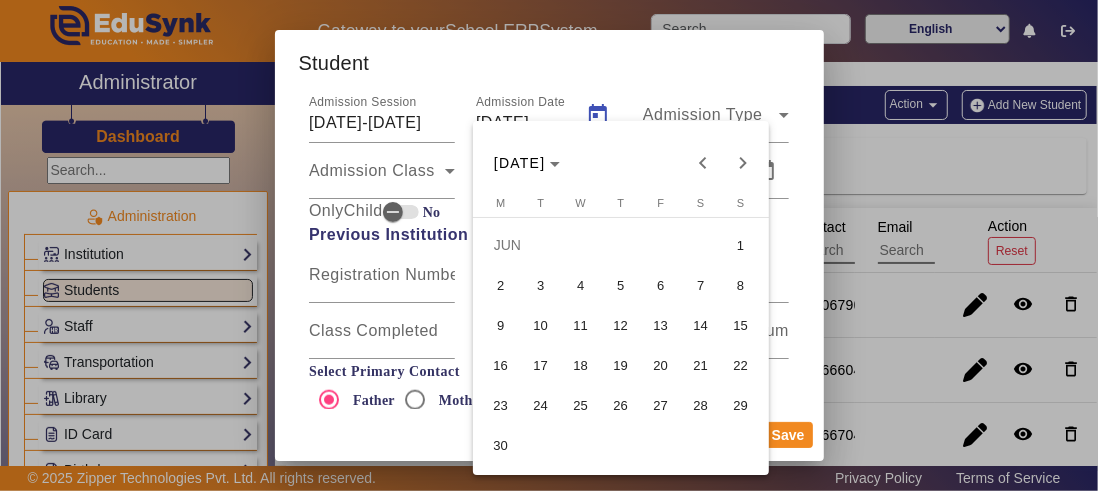 click on "23" at bounding box center [501, 405] 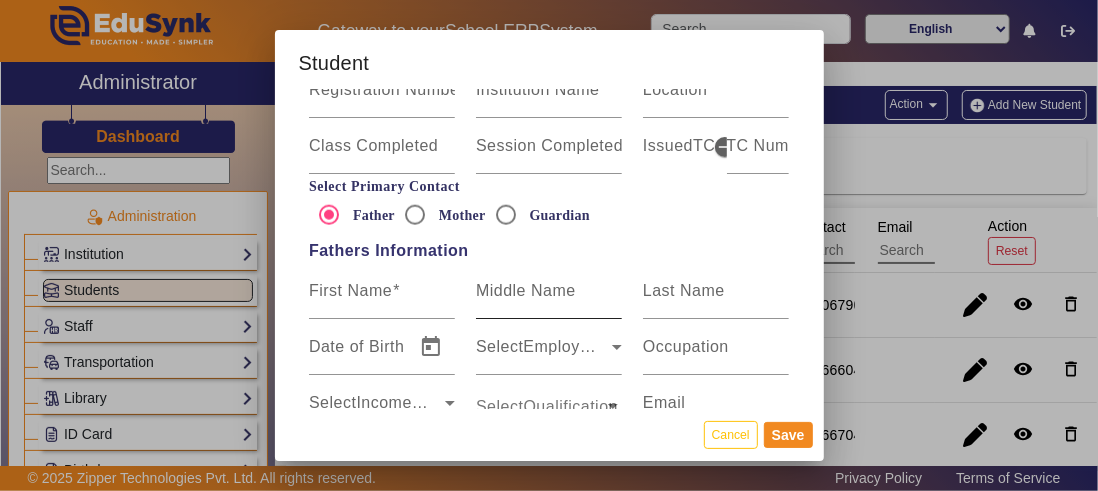 scroll, scrollTop: 1206, scrollLeft: 0, axis: vertical 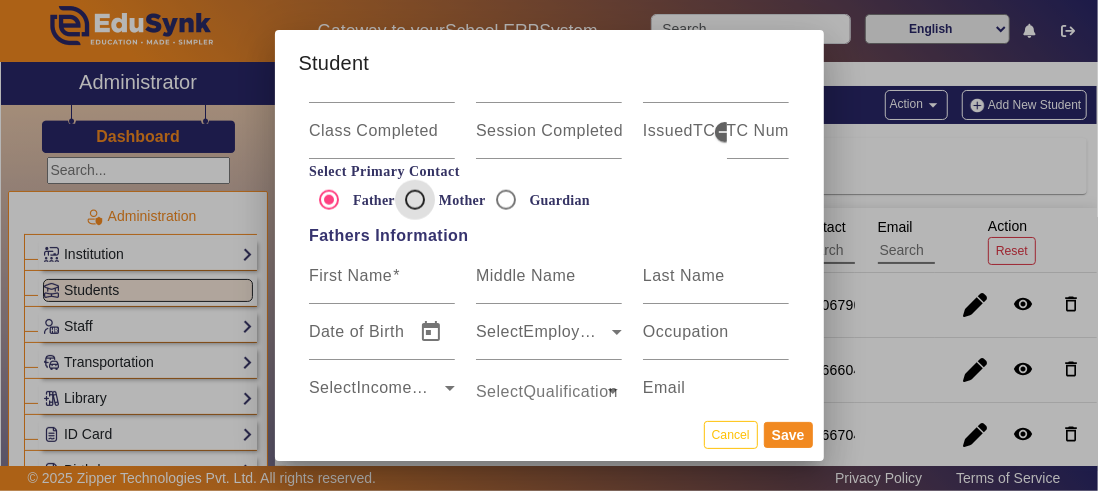 click on "Mother" at bounding box center [415, 200] 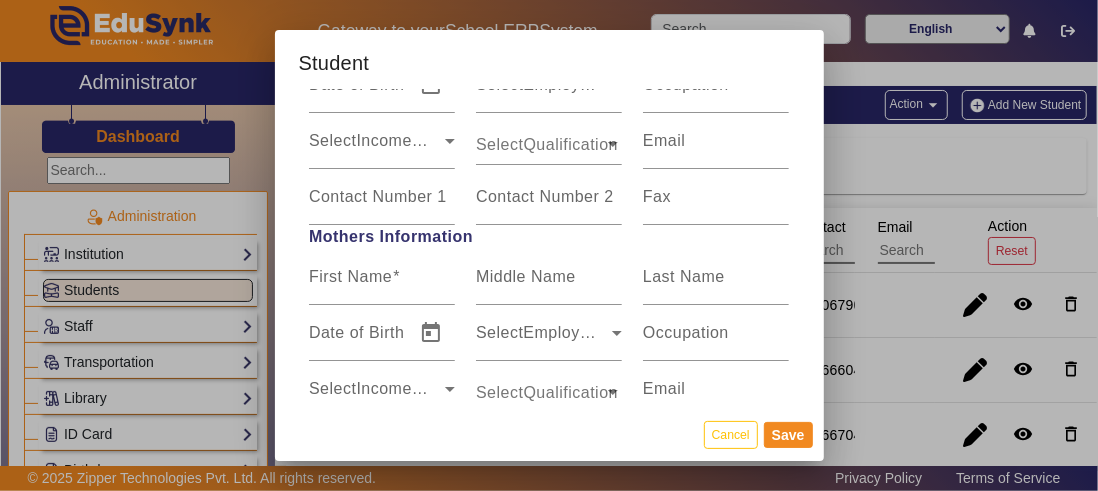 scroll, scrollTop: 1486, scrollLeft: 0, axis: vertical 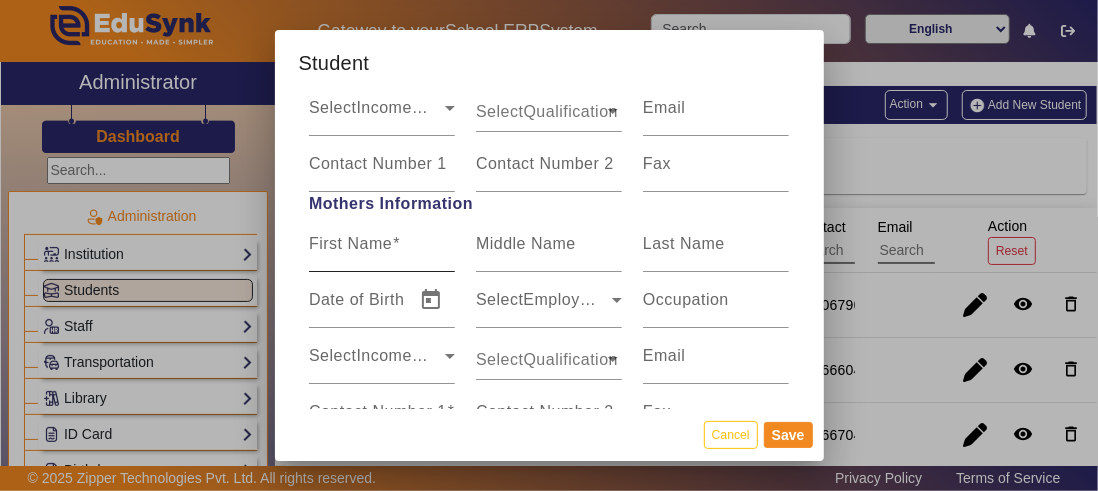 click on "First Name" at bounding box center [350, 243] 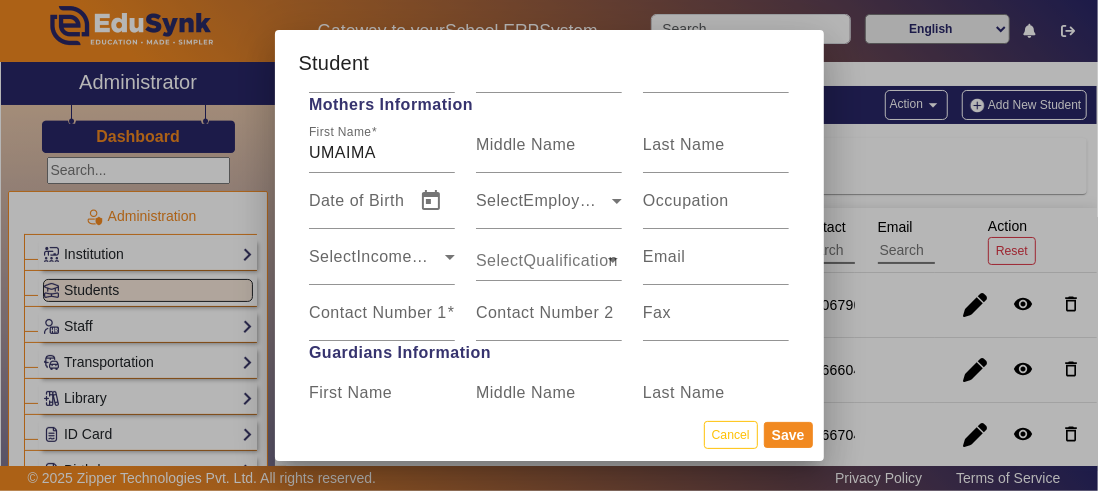 scroll, scrollTop: 1606, scrollLeft: 0, axis: vertical 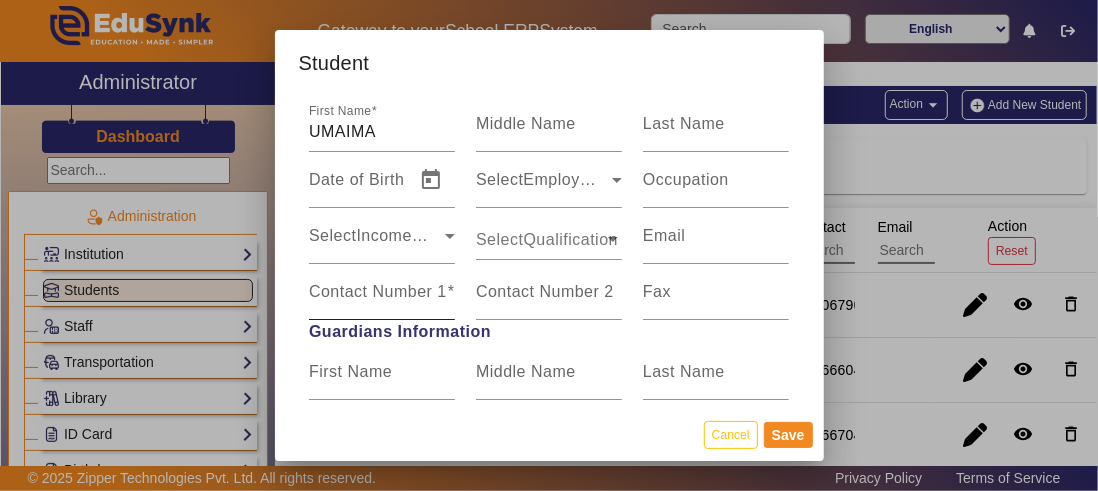 click on "Contact Number 1" at bounding box center [378, 291] 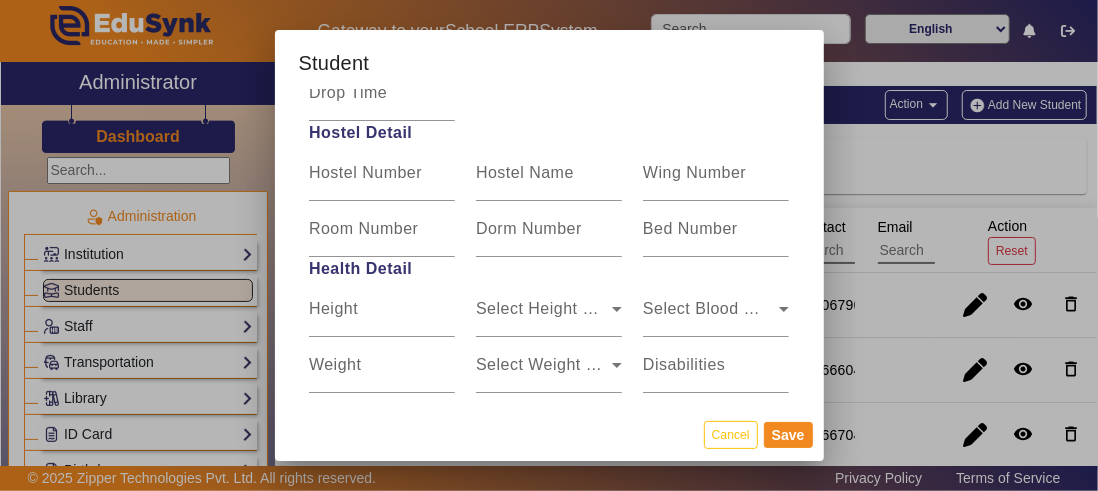 scroll, scrollTop: 2486, scrollLeft: 0, axis: vertical 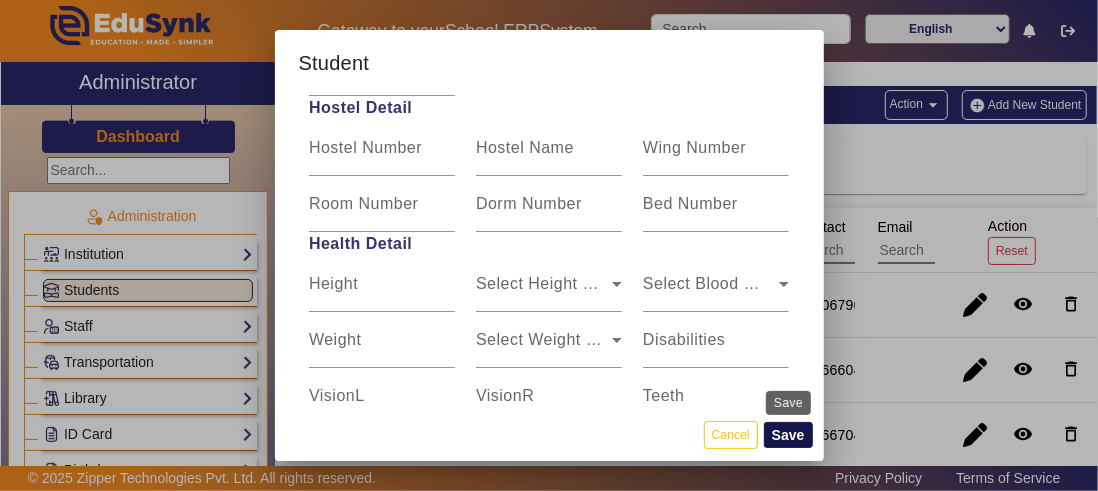 click on "Save" at bounding box center [788, 435] 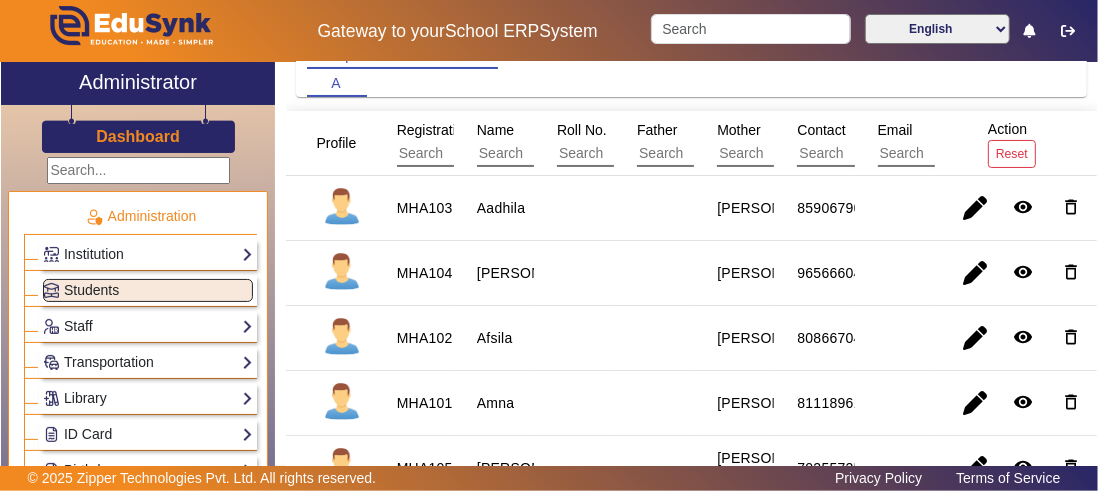 scroll, scrollTop: 96, scrollLeft: 0, axis: vertical 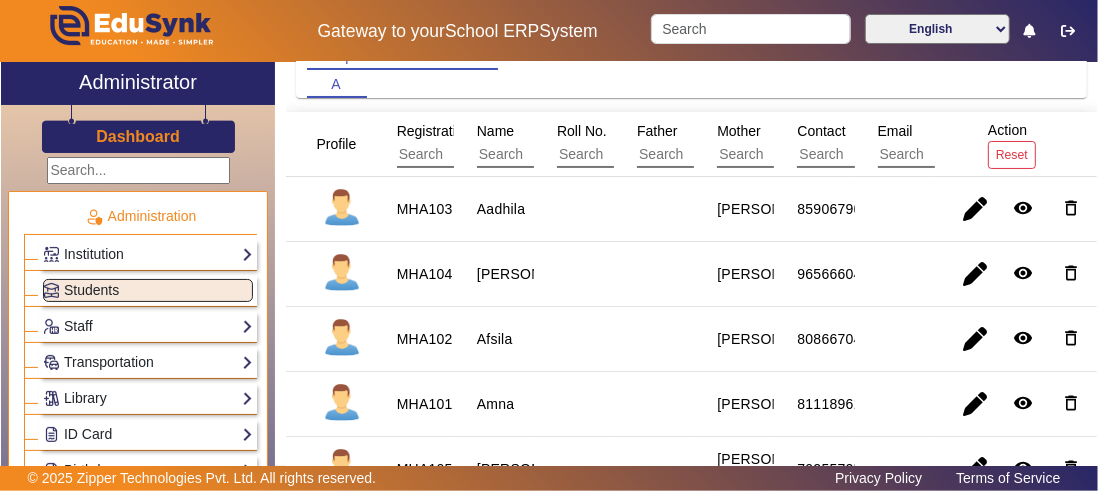 click at bounding box center (486, 155) 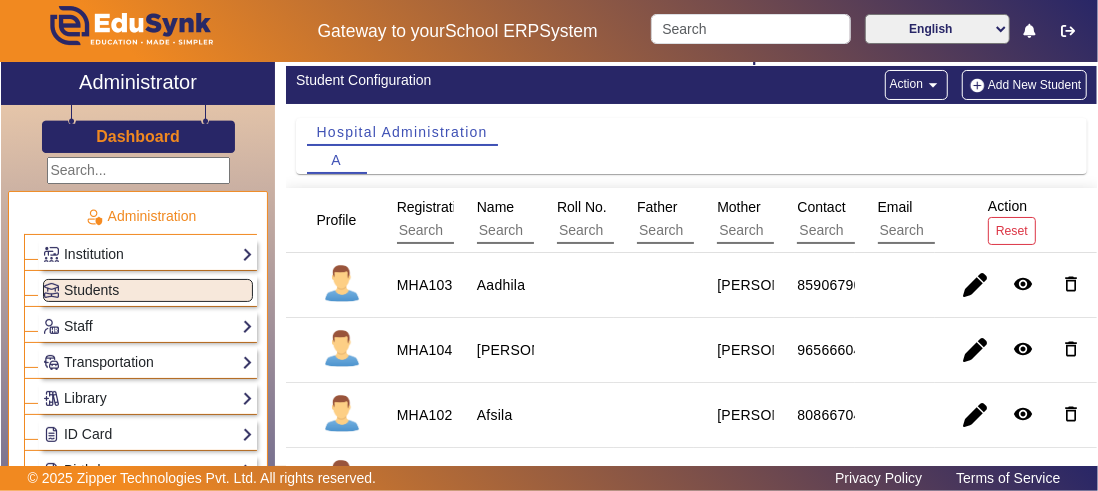 scroll, scrollTop: 0, scrollLeft: 0, axis: both 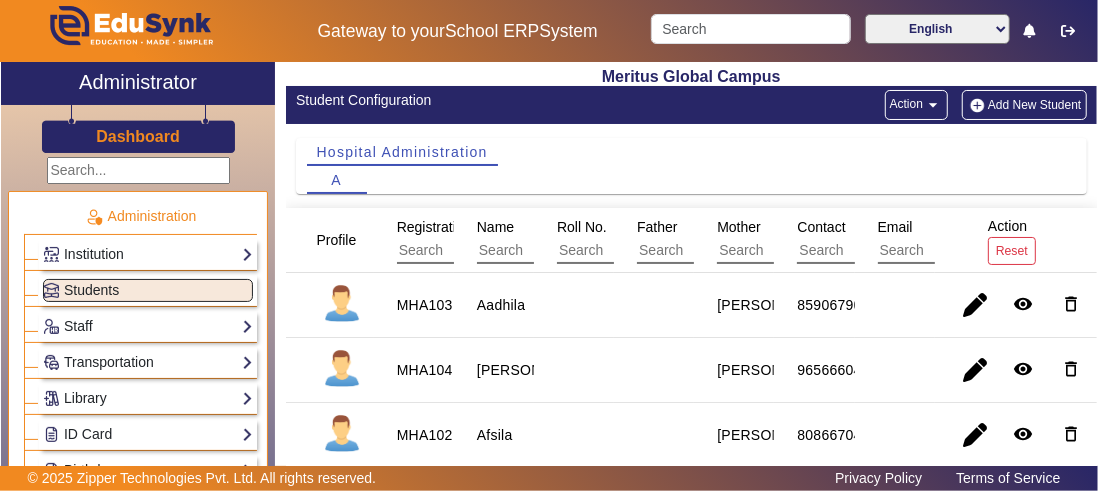 click at bounding box center [486, 251] 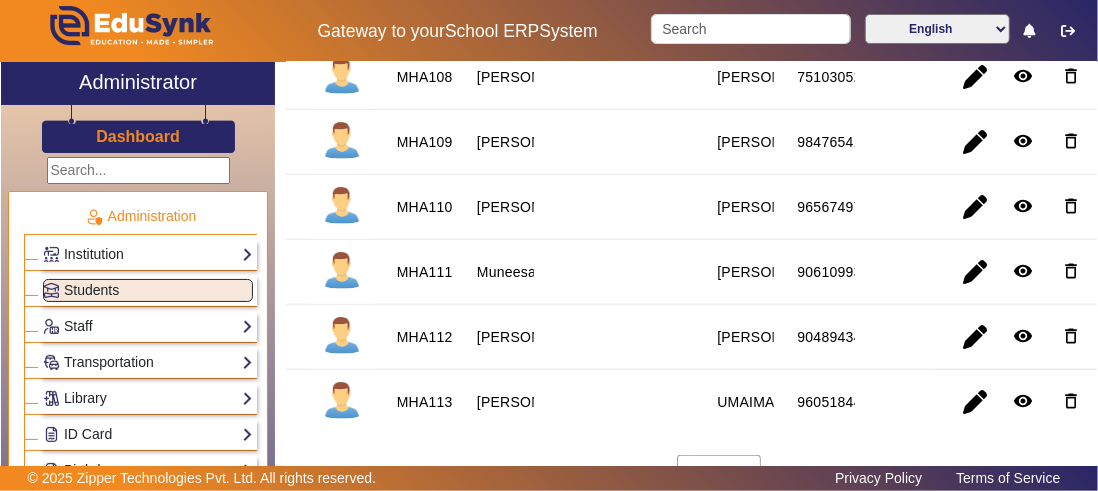 scroll, scrollTop: 699, scrollLeft: 0, axis: vertical 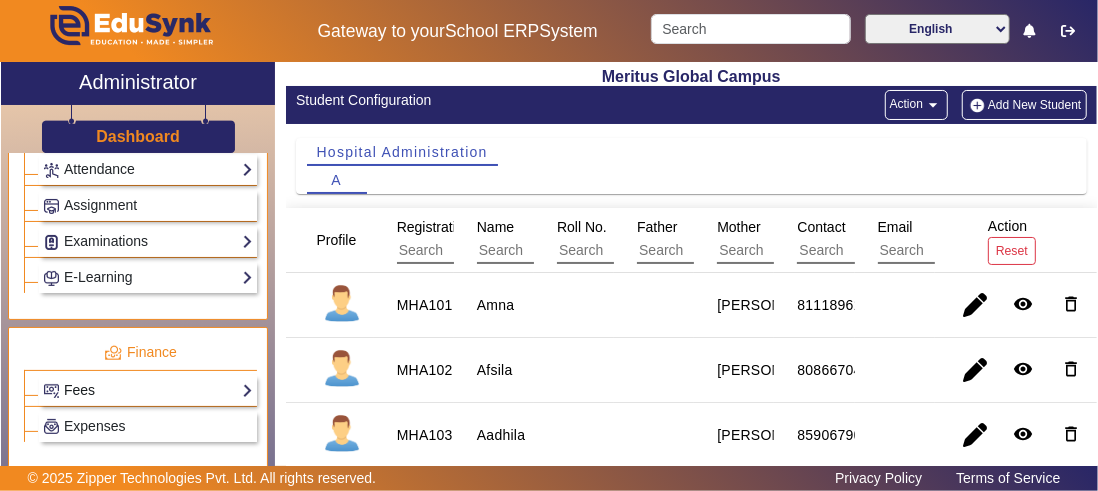 click on "Fees" 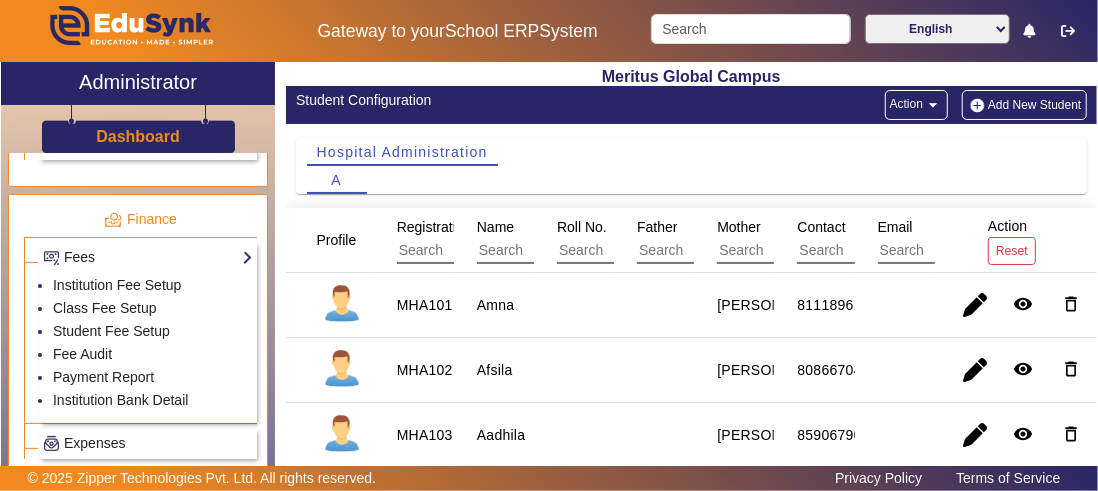 scroll, scrollTop: 1058, scrollLeft: 0, axis: vertical 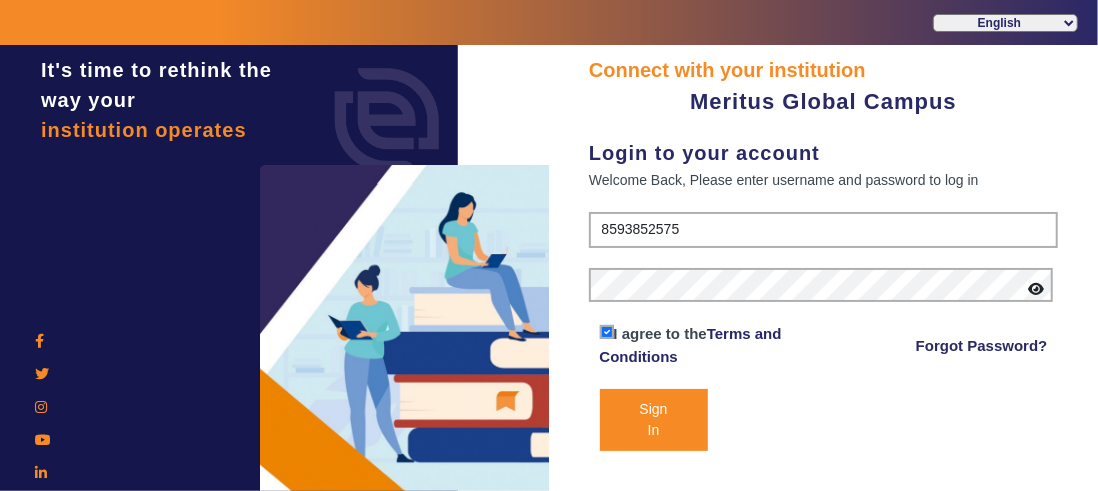click on "Sign In" 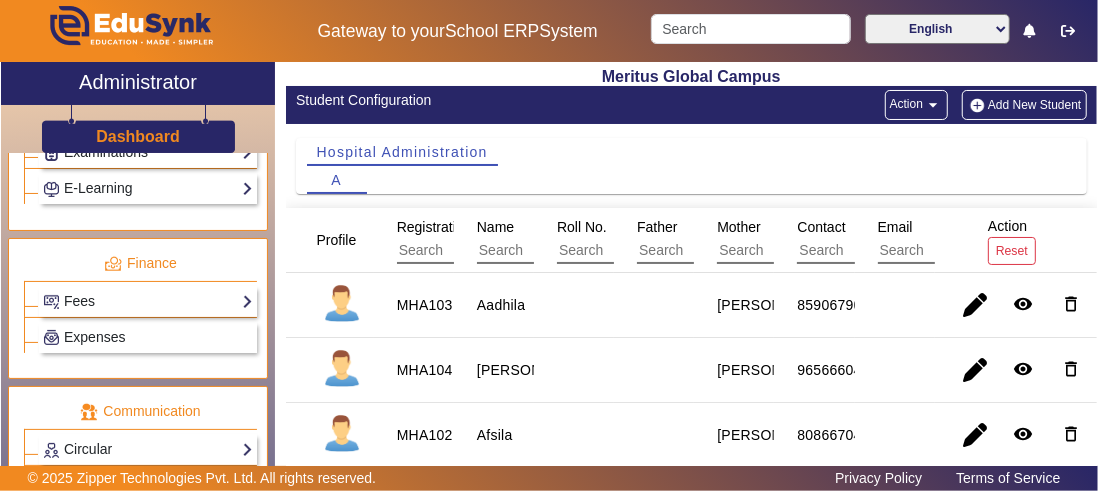 scroll, scrollTop: 1004, scrollLeft: 0, axis: vertical 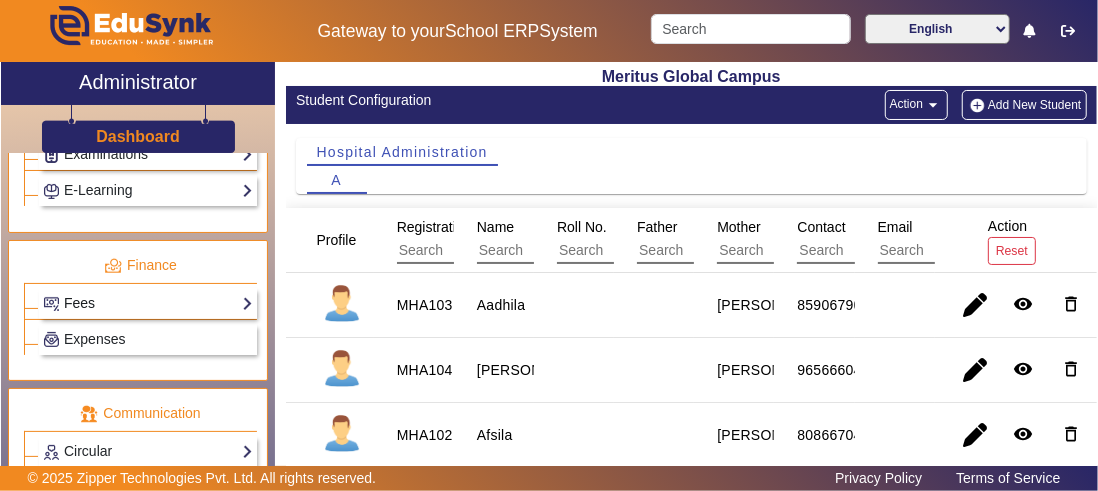 click on "Fees" 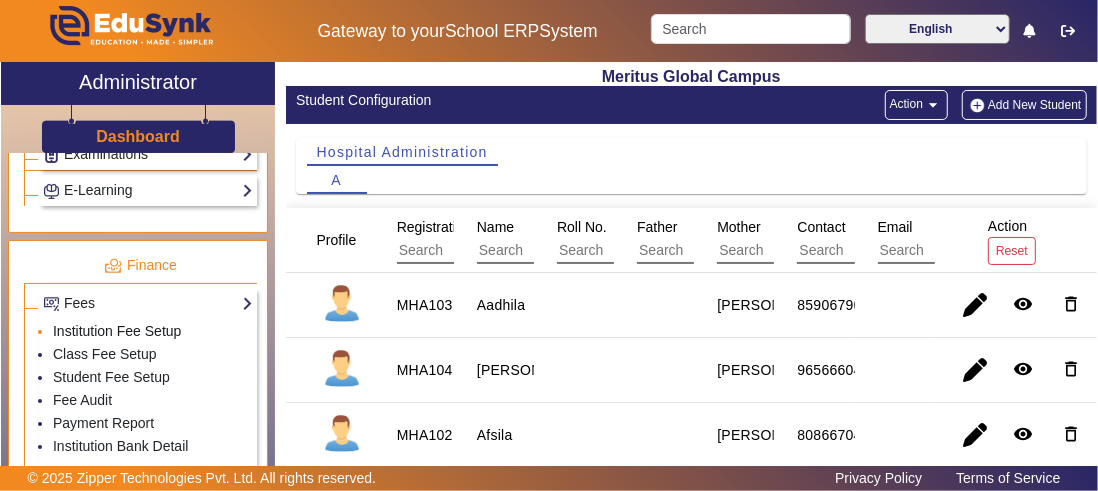 click on "Institution Fee Setup" 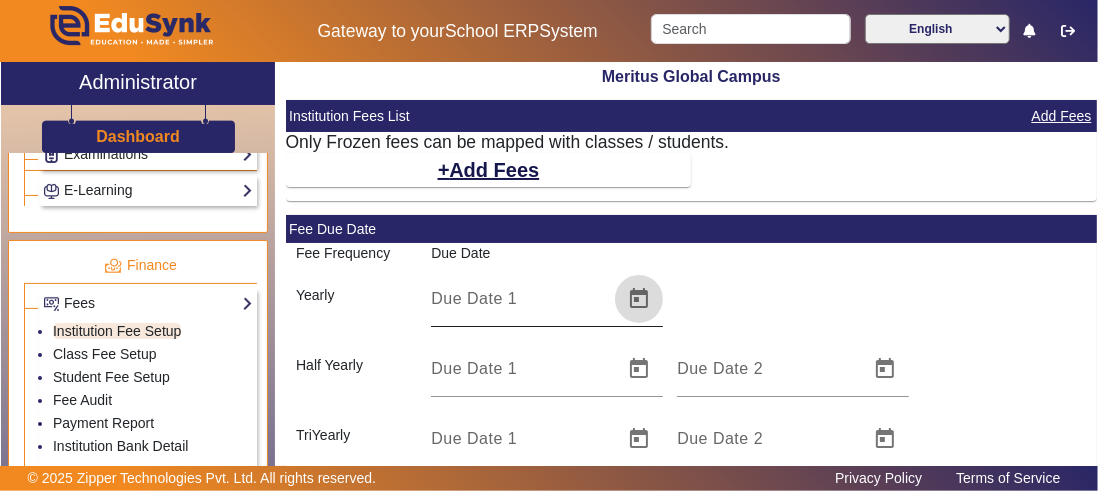 click 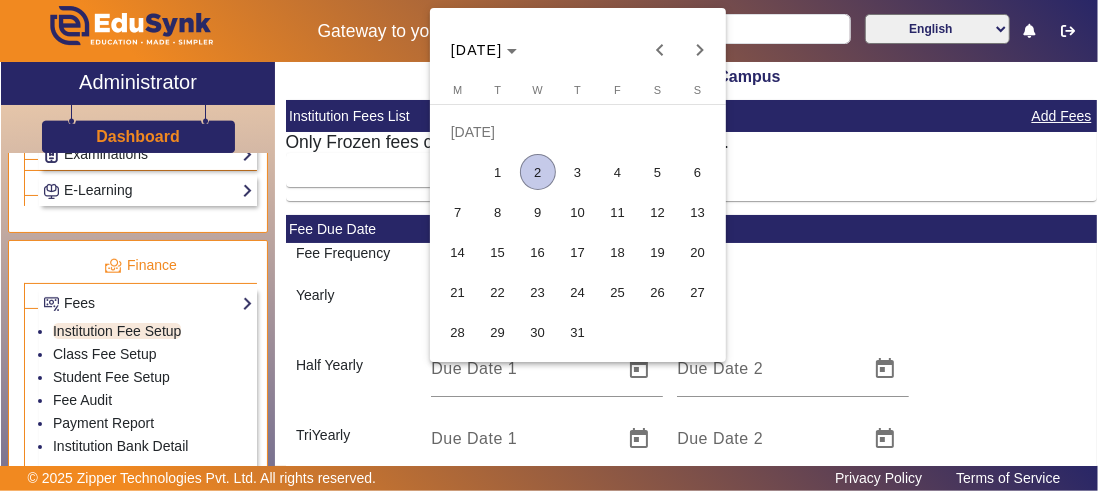 click at bounding box center [549, 245] 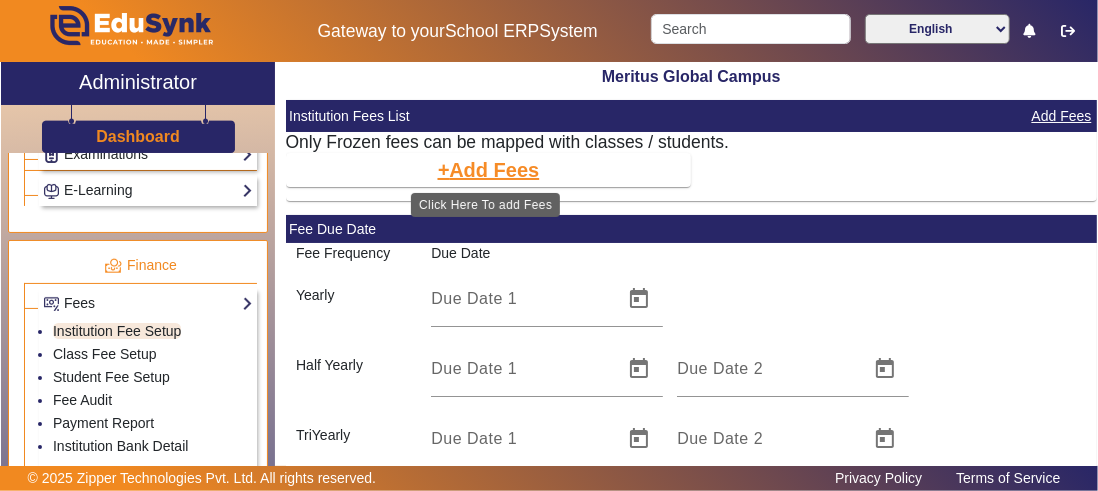 click on "Add Fees" 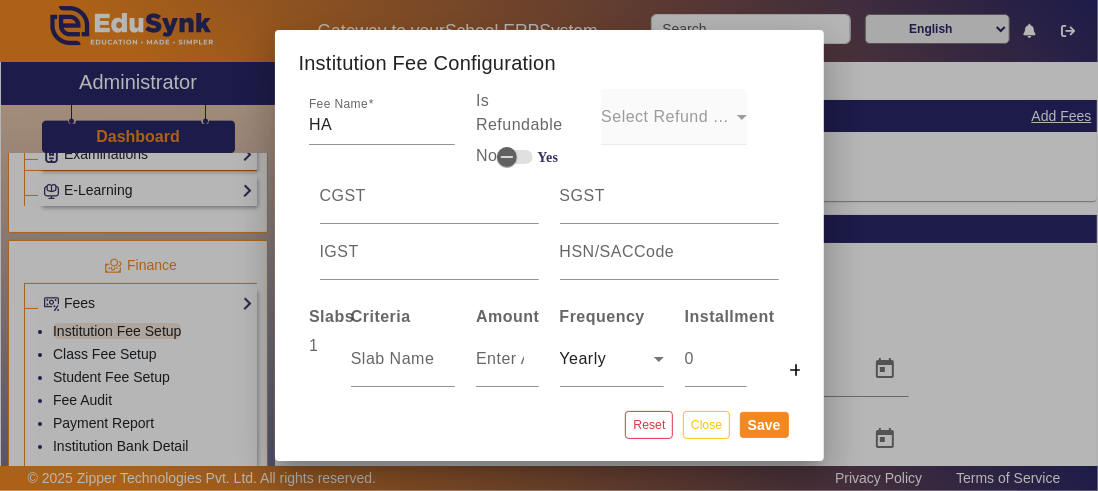 scroll, scrollTop: 10, scrollLeft: 0, axis: vertical 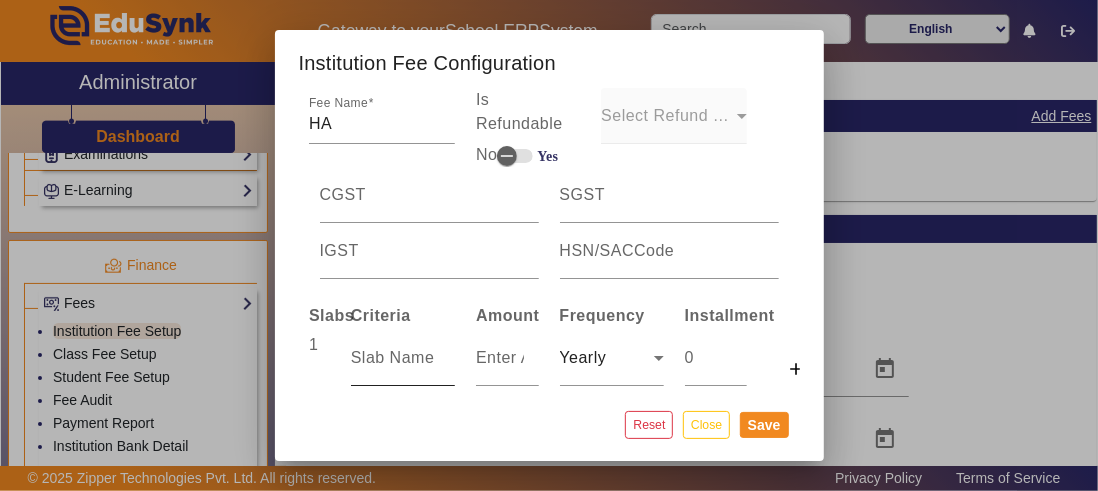 click at bounding box center [403, 358] 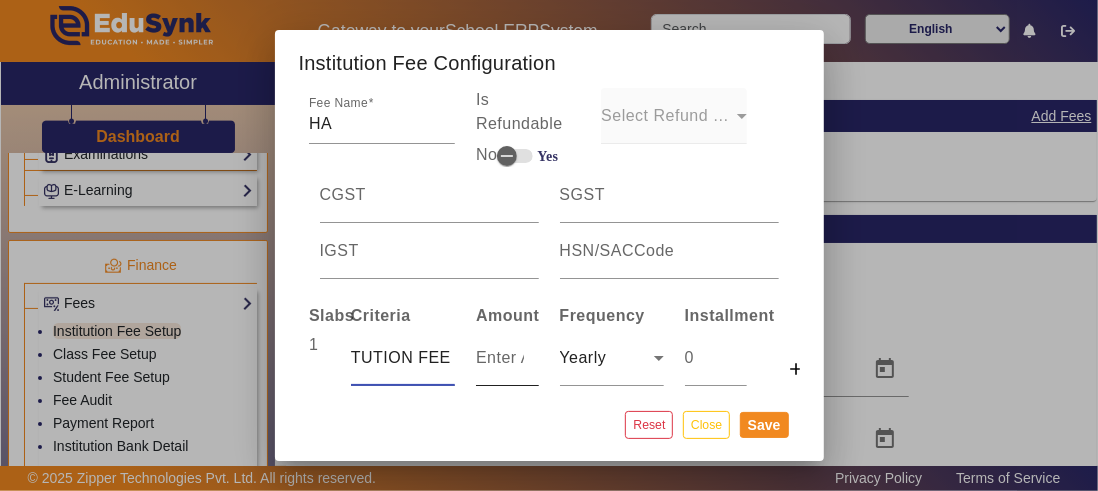 scroll, scrollTop: 0, scrollLeft: 0, axis: both 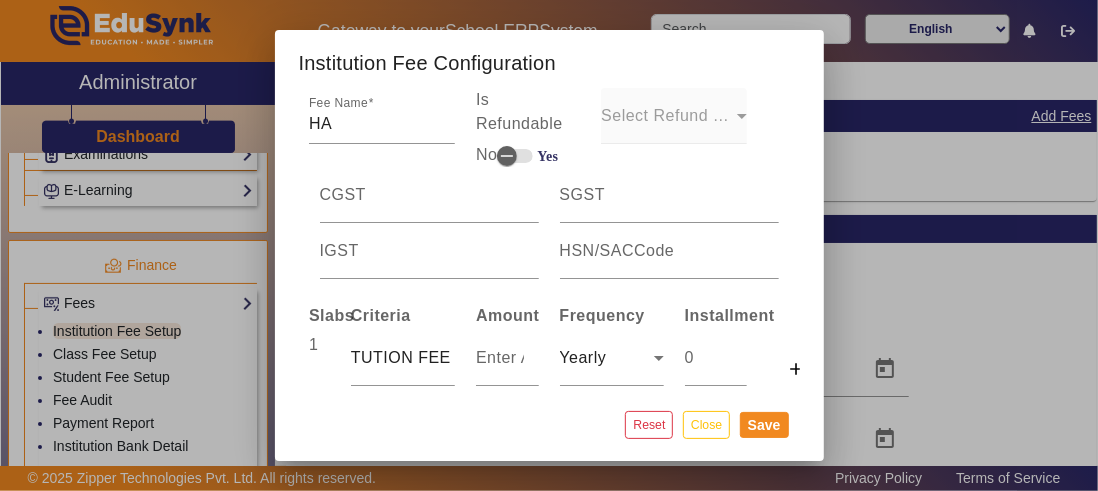click on "Yearly" at bounding box center (611, 358) 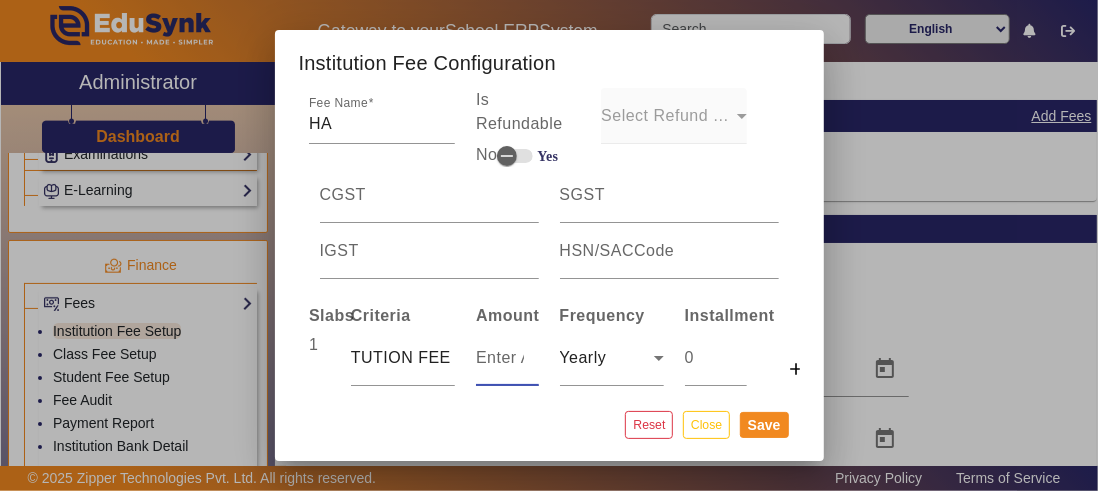 click at bounding box center (507, 358) 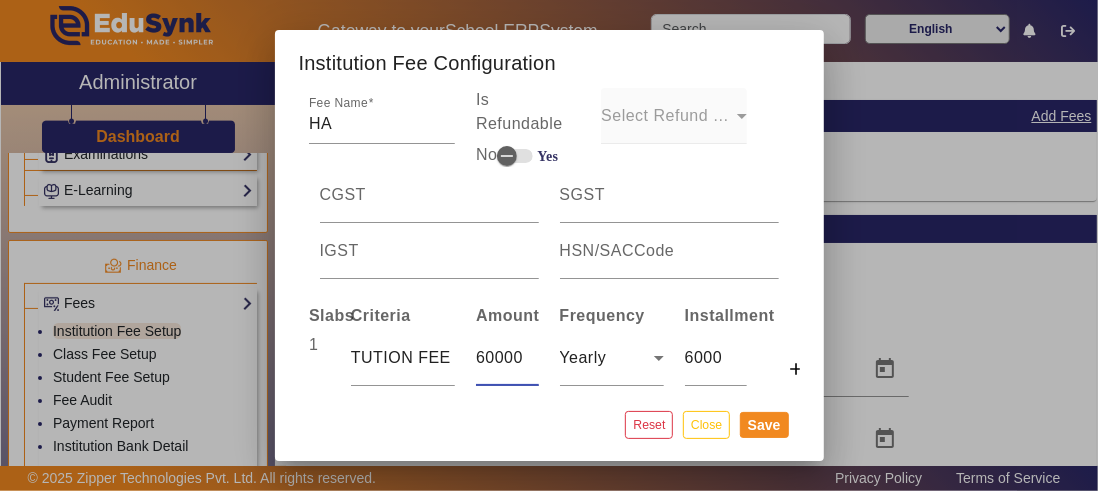 scroll, scrollTop: 0, scrollLeft: 1, axis: horizontal 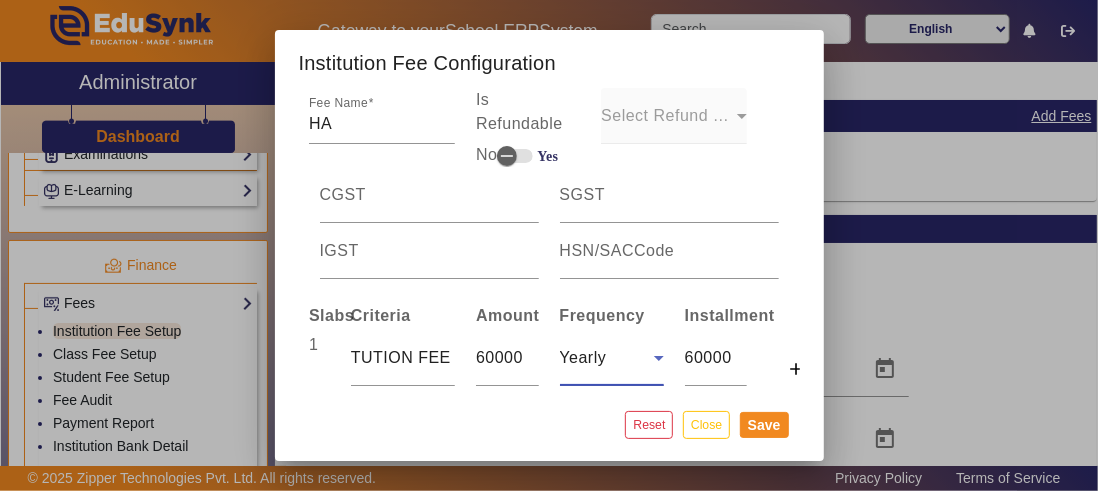click 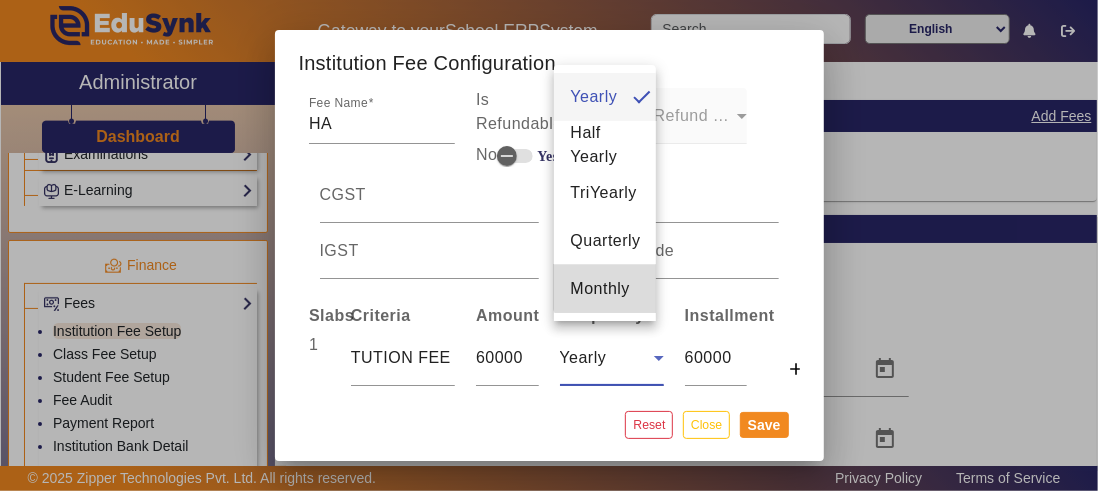 click on "Monthly" at bounding box center (600, 289) 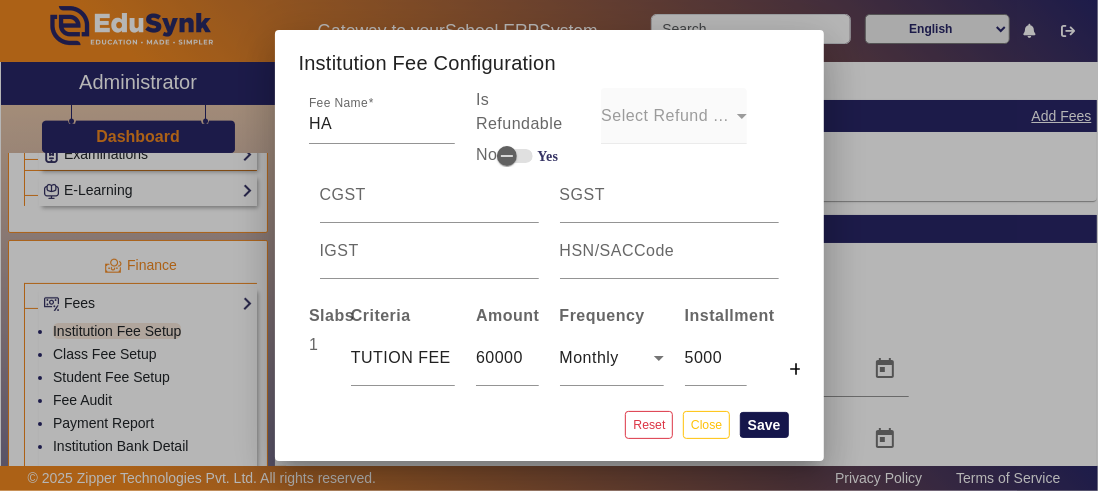 click on "Save" 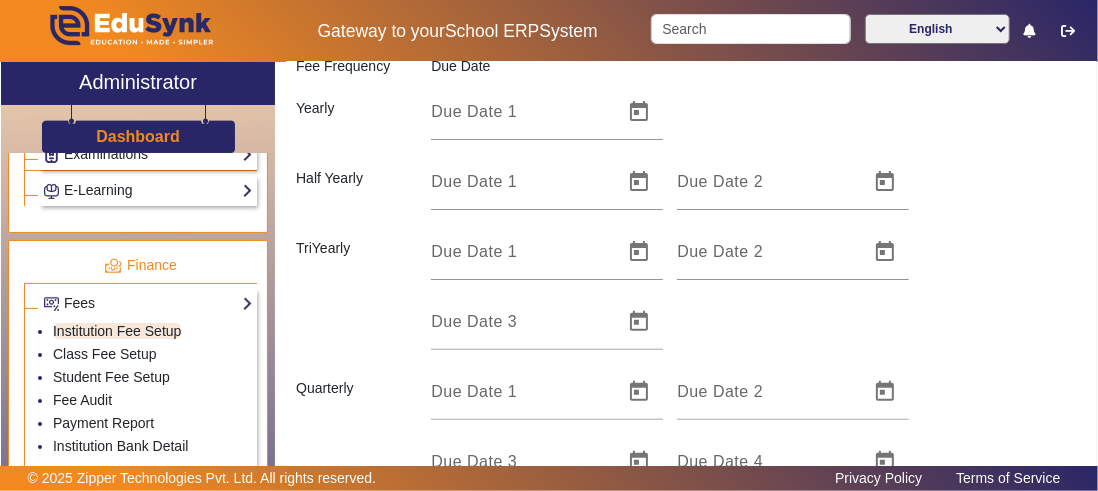 scroll, scrollTop: 269, scrollLeft: 0, axis: vertical 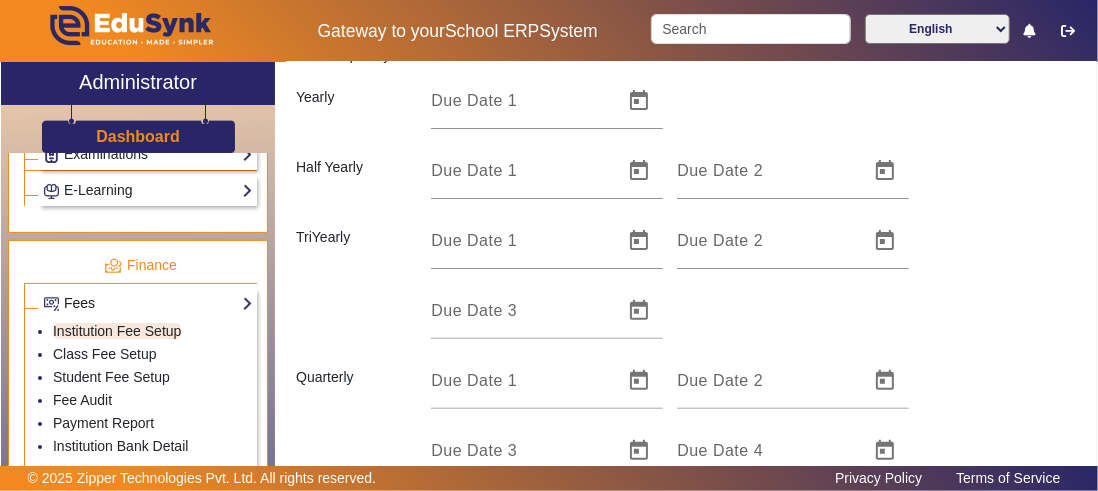 click on "Fees" 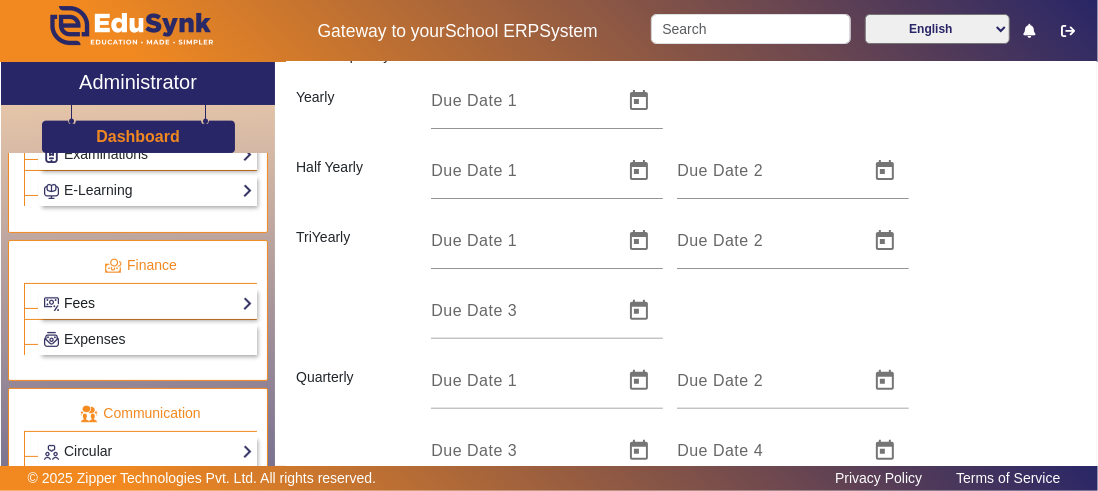 click on "Fees" 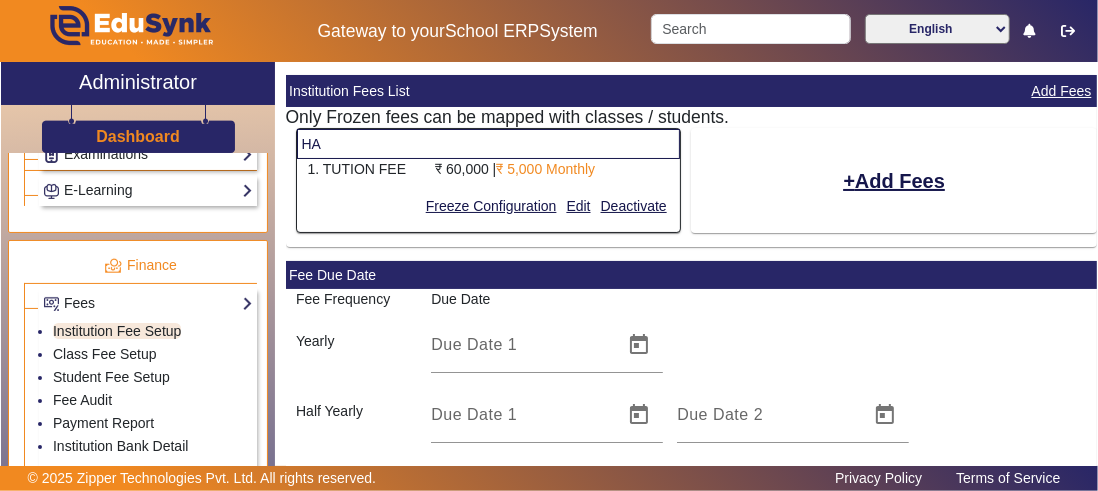 scroll, scrollTop: 21, scrollLeft: 0, axis: vertical 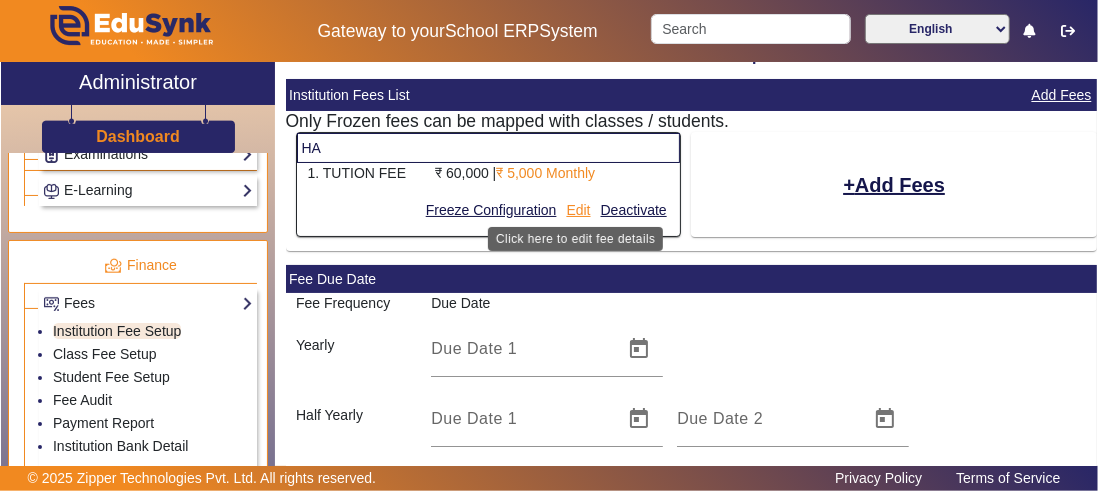 click on "Edit" 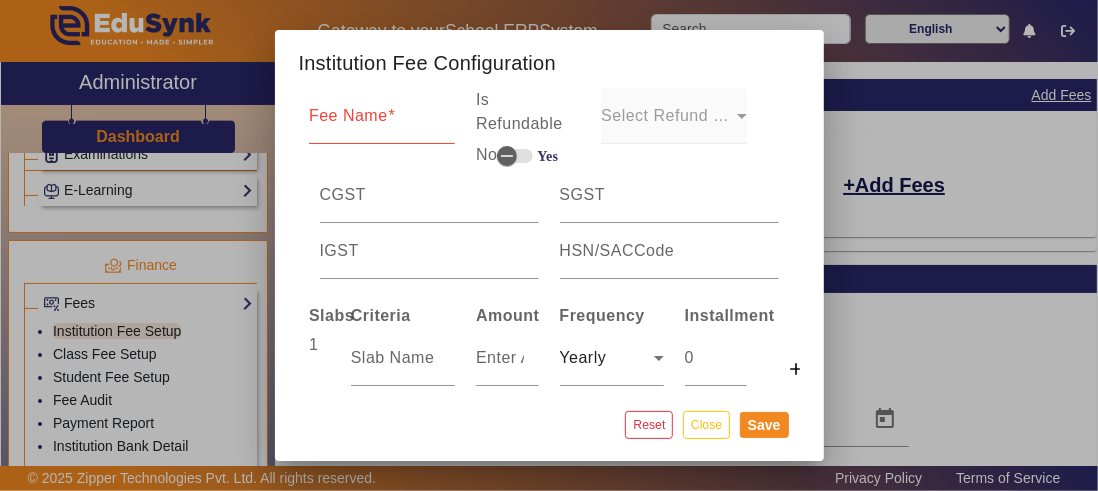 scroll, scrollTop: 10, scrollLeft: 0, axis: vertical 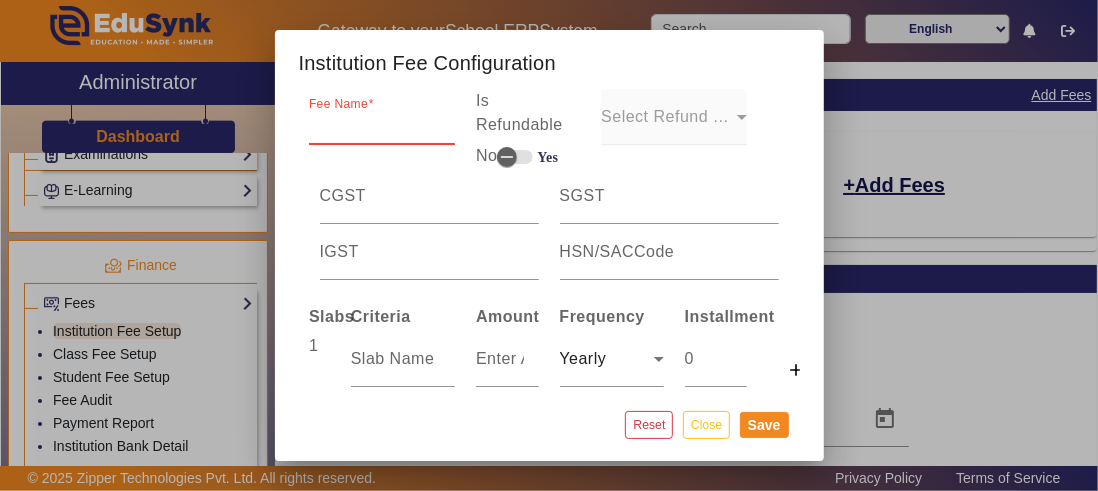 click on "Fee Name" at bounding box center [382, 125] 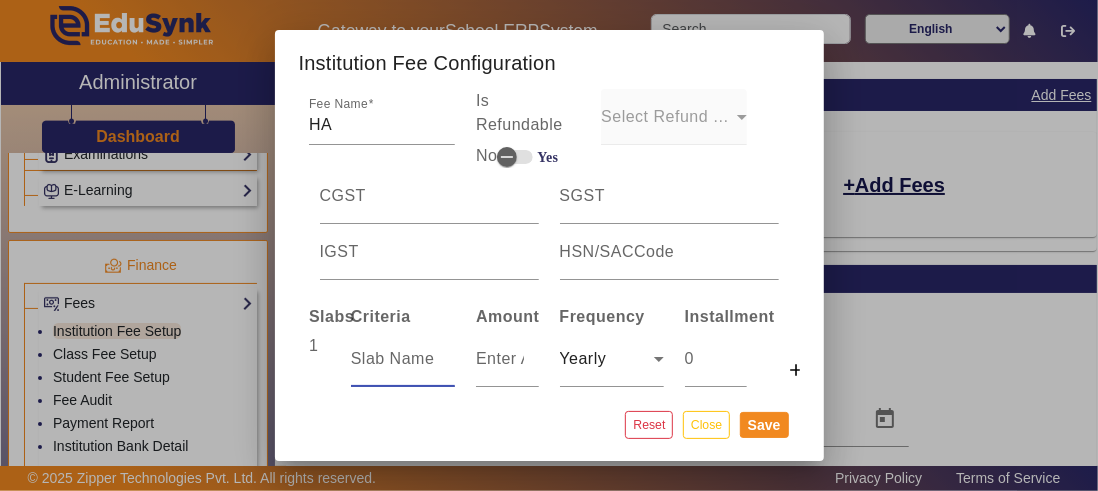 click at bounding box center (403, 359) 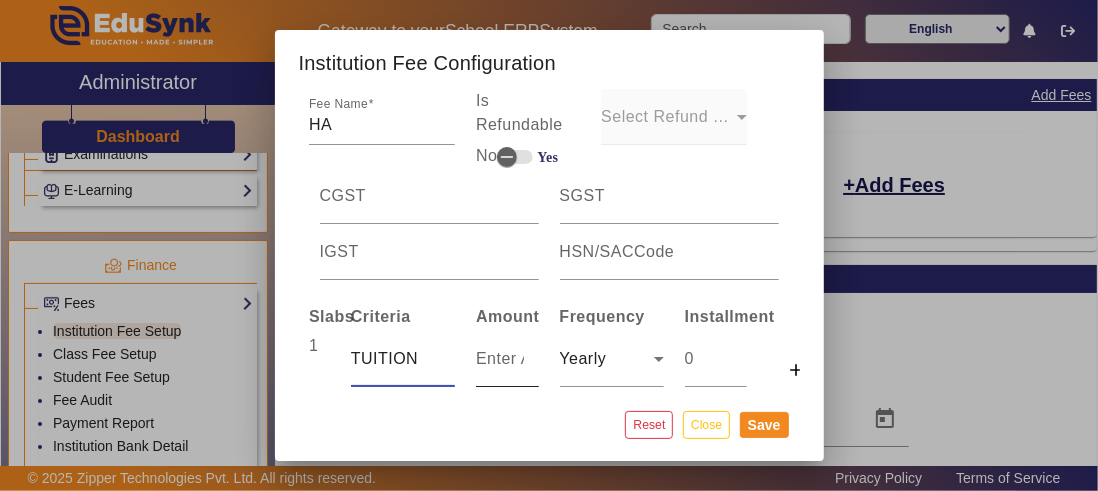 click at bounding box center (507, 359) 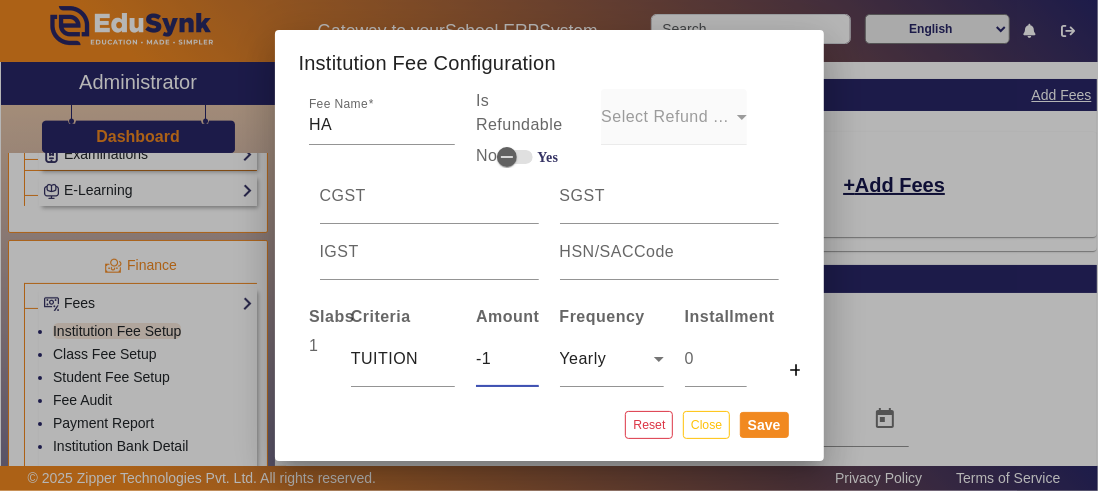 click on "-1" at bounding box center (507, 359) 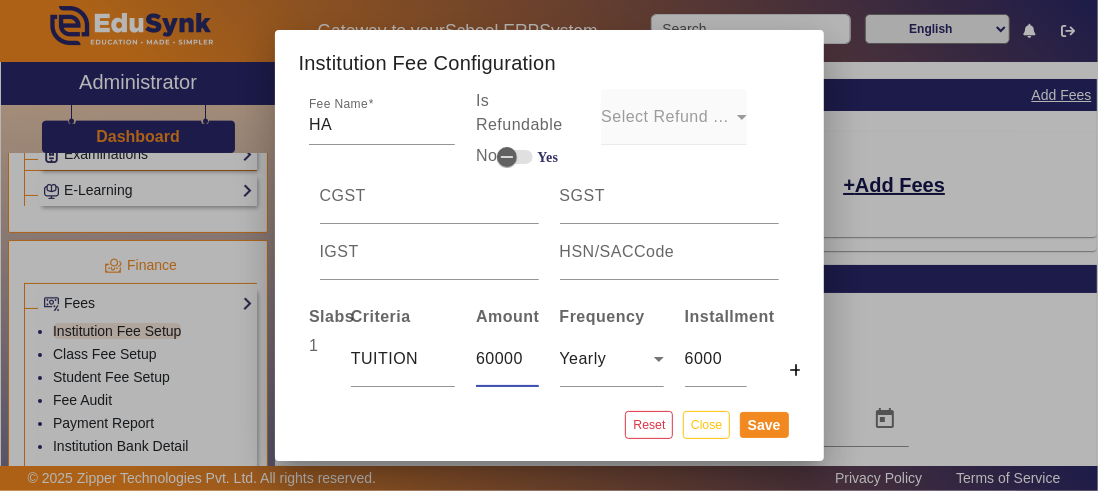 scroll, scrollTop: 0, scrollLeft: 1, axis: horizontal 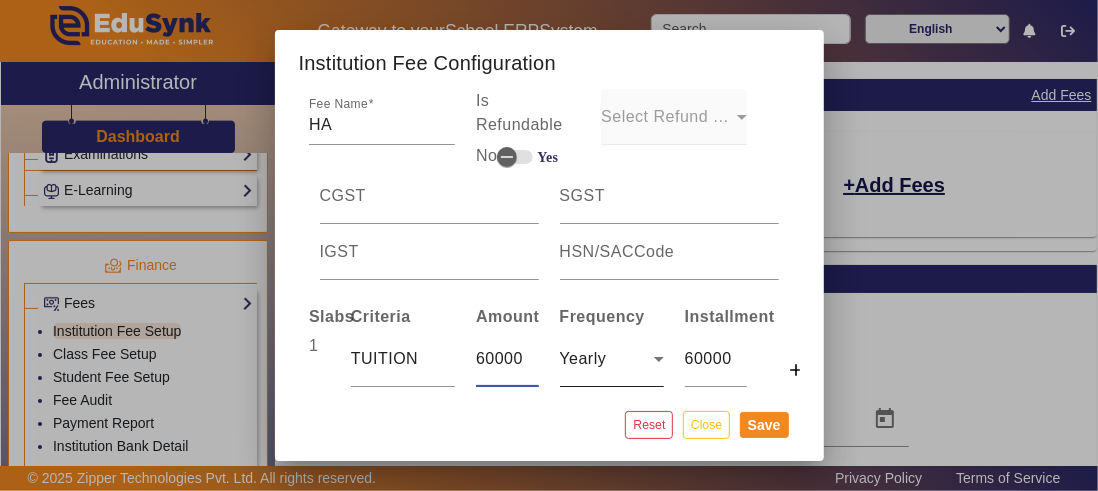 click 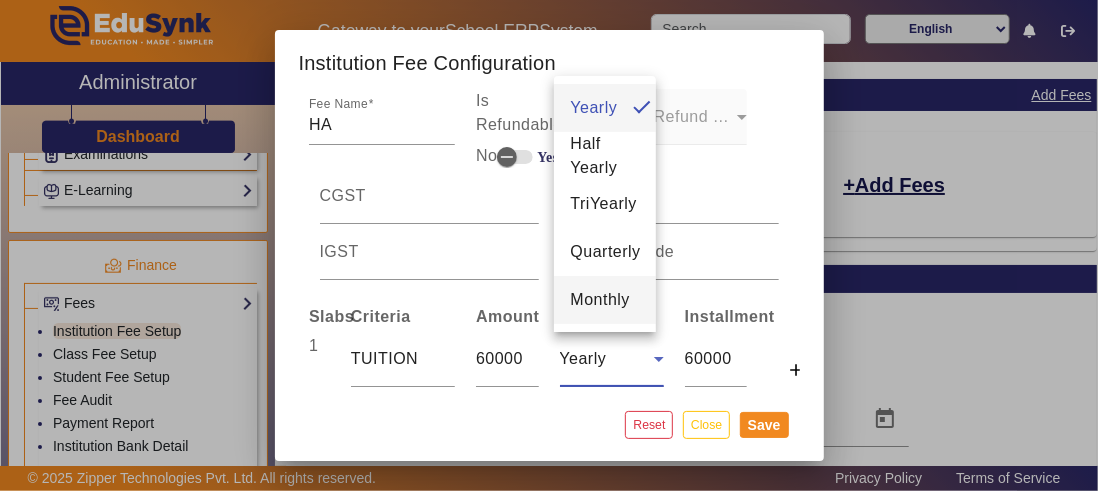 click on "Monthly" at bounding box center (600, 300) 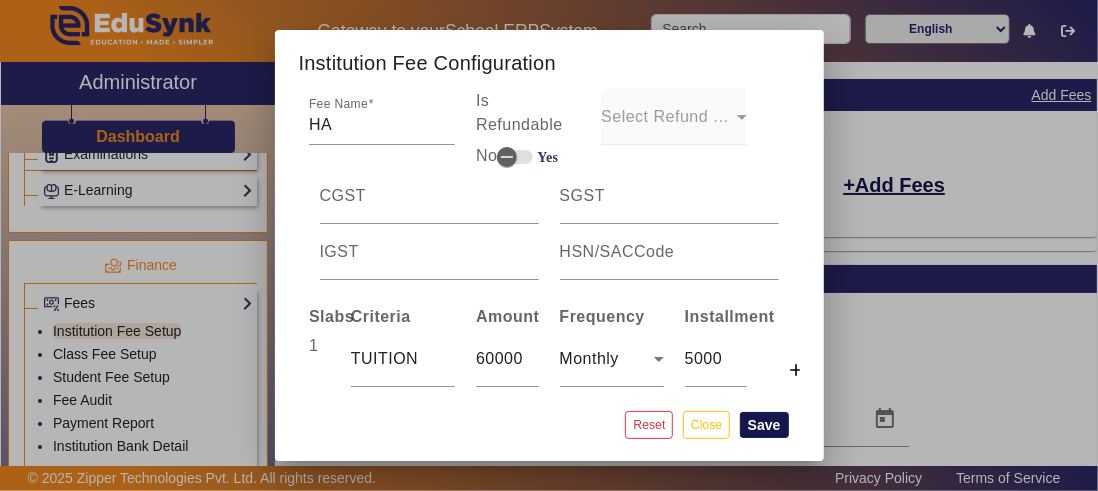 click on "Save" 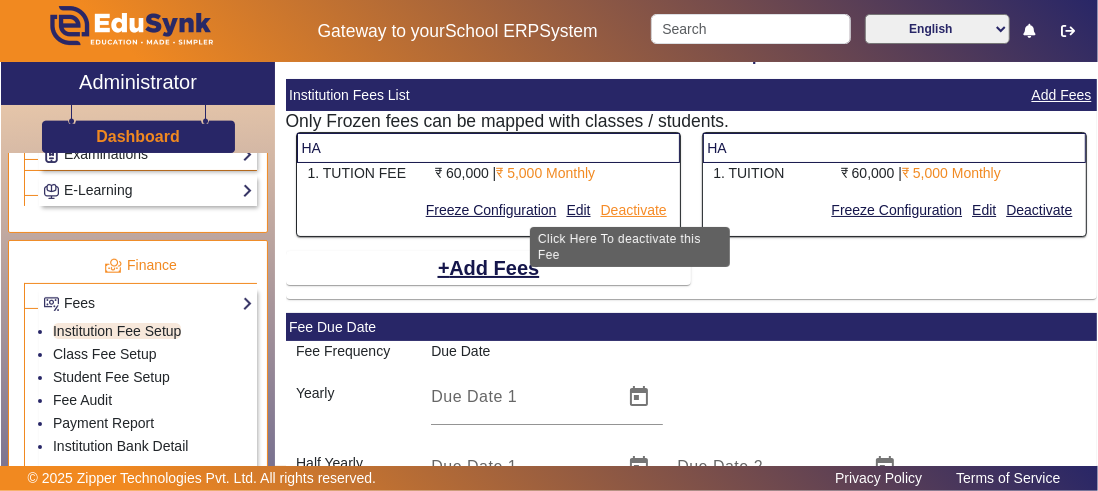 click on "Deactivate" 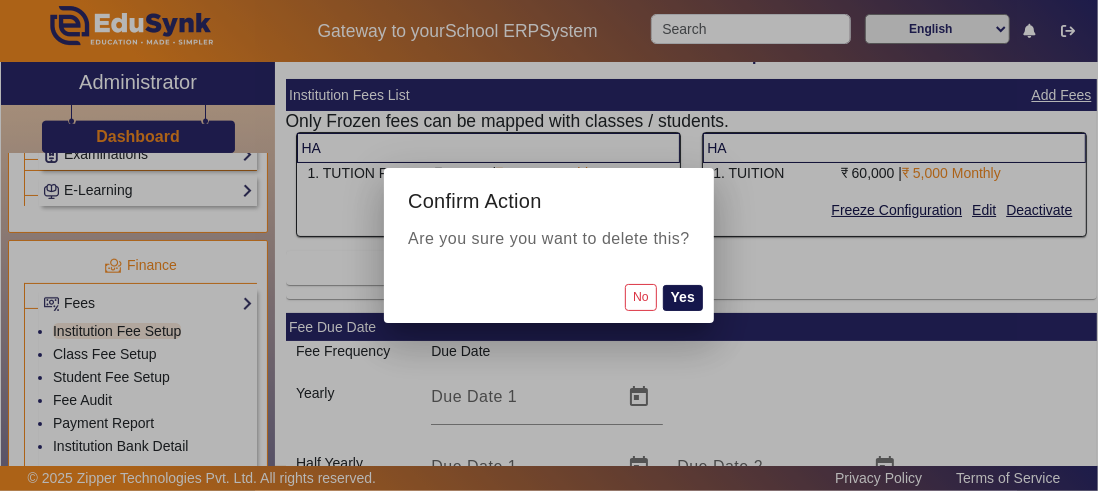 click on "Yes" at bounding box center (683, 298) 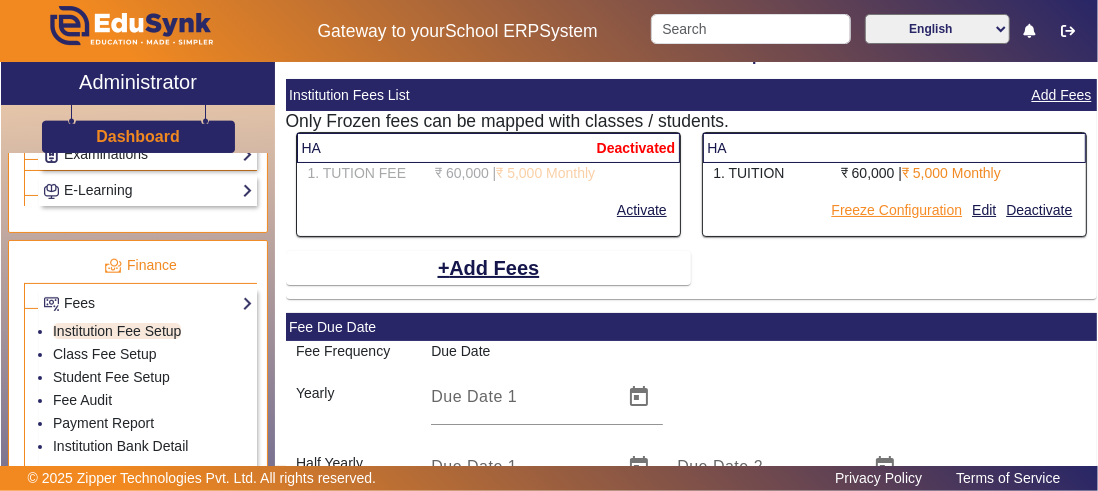 click on "Freeze Configuration" 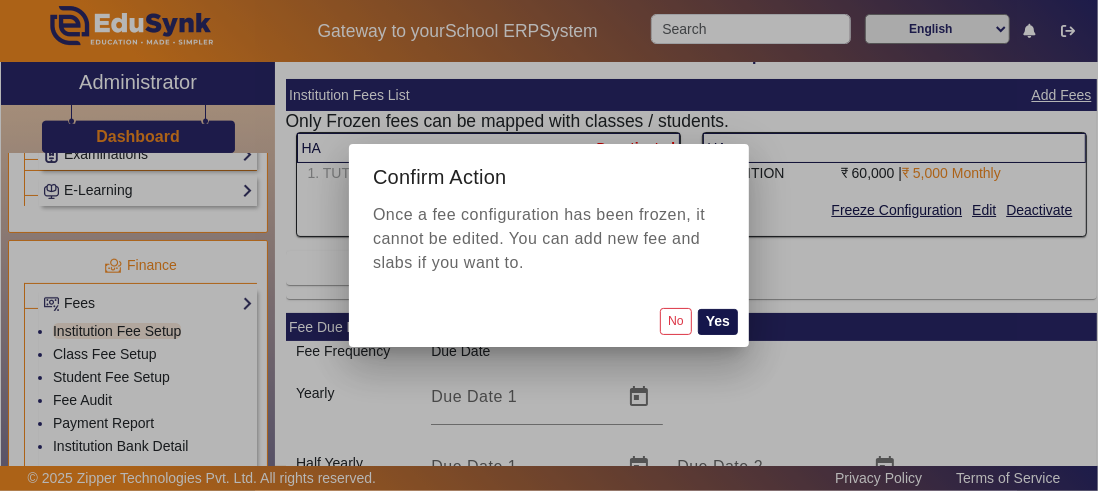 click on "Yes" at bounding box center (718, 322) 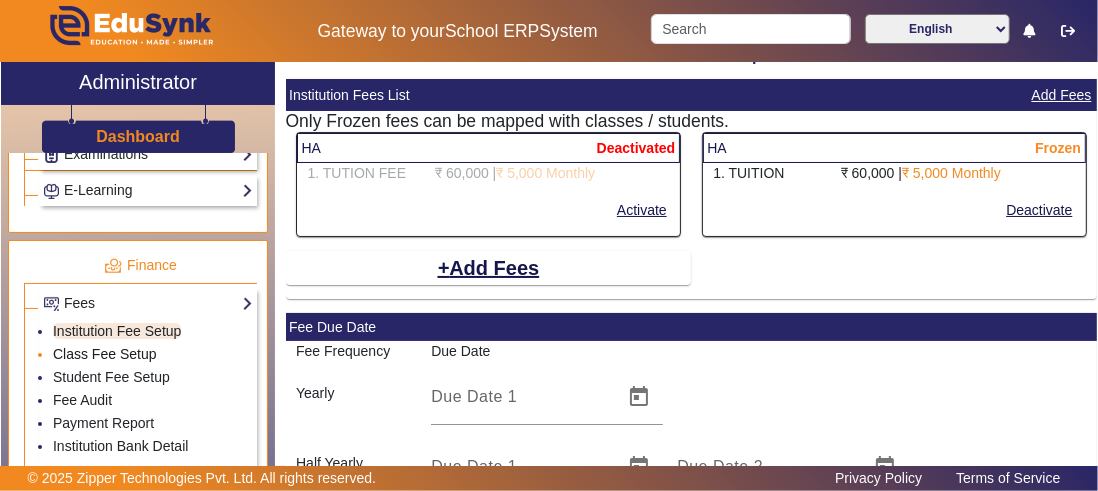 click on "Class Fee Setup" 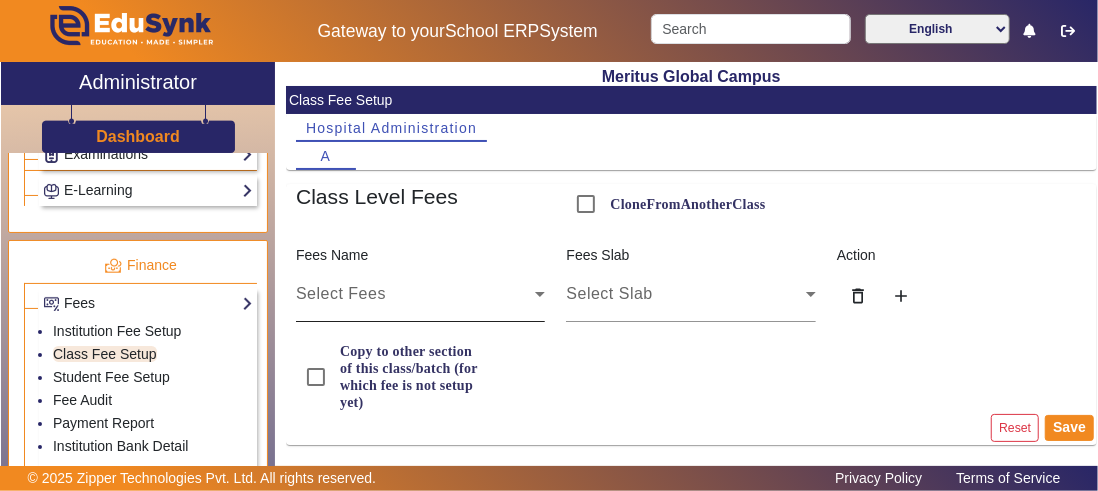 click on "Select Fees" at bounding box center (341, 293) 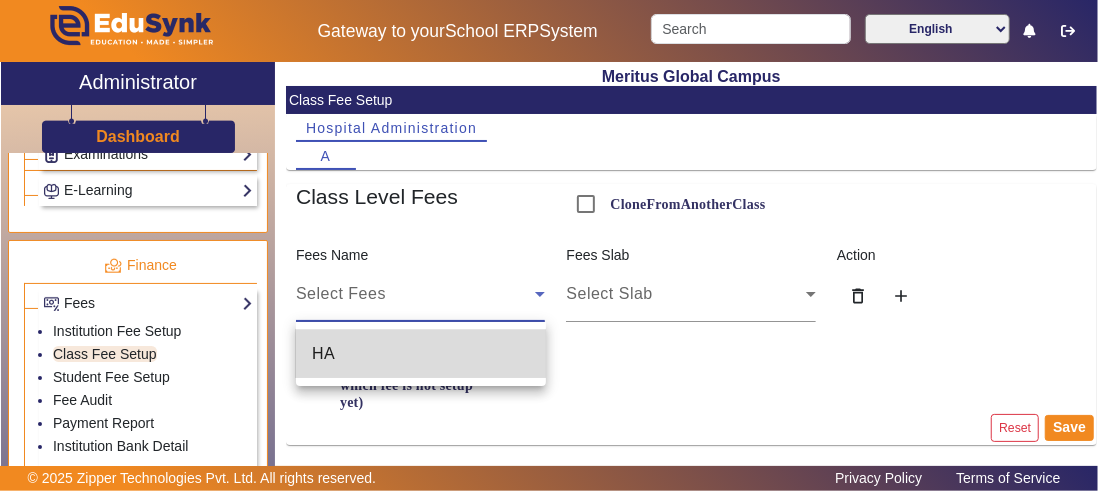click on "HA" at bounding box center (421, 354) 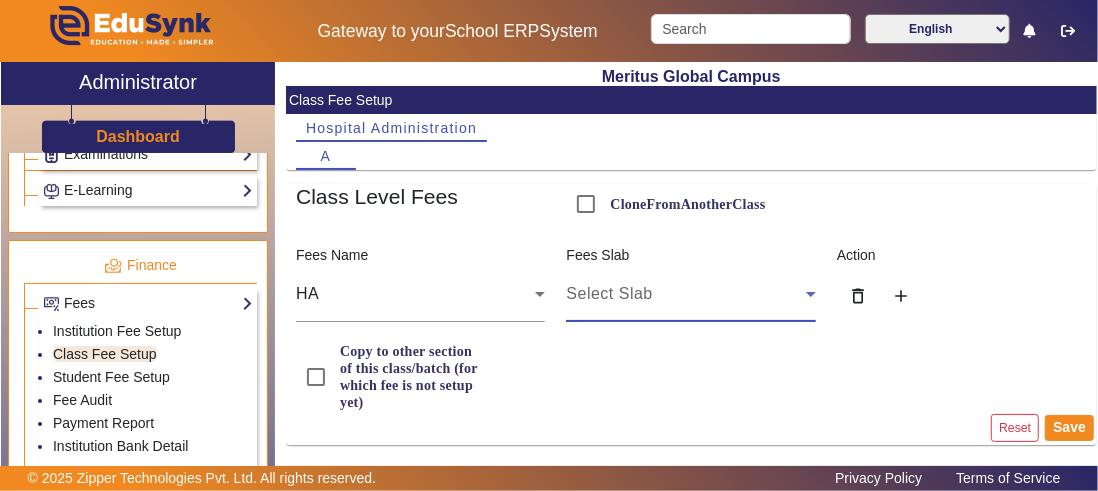 click on "Select Slab" at bounding box center (609, 293) 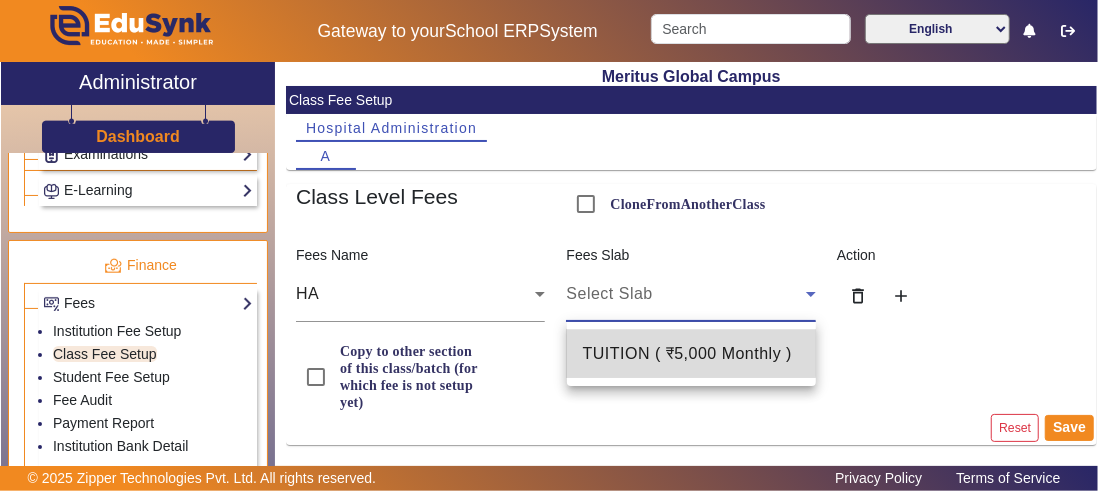click on "TUITION ( ₹5,000 Monthly )" at bounding box center [688, 354] 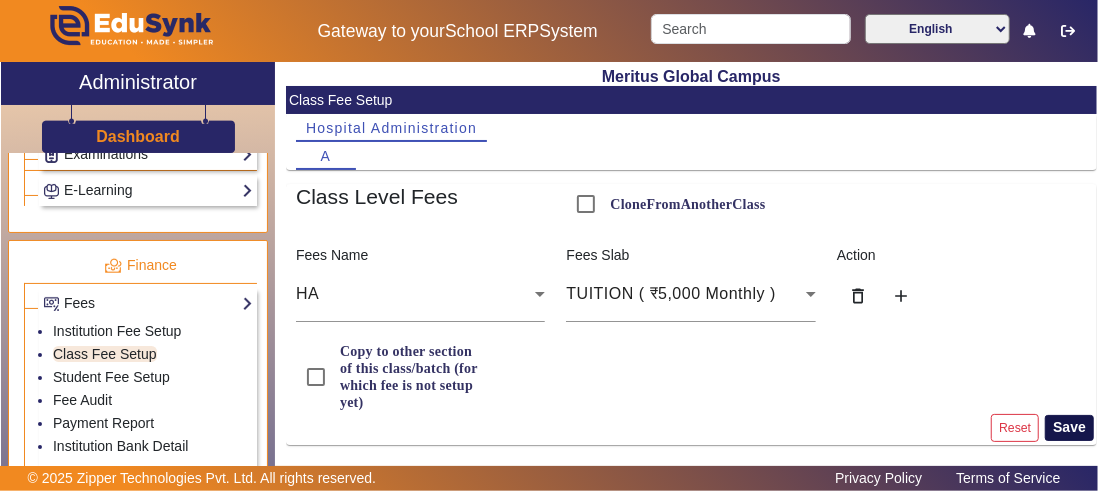 click on "Save" 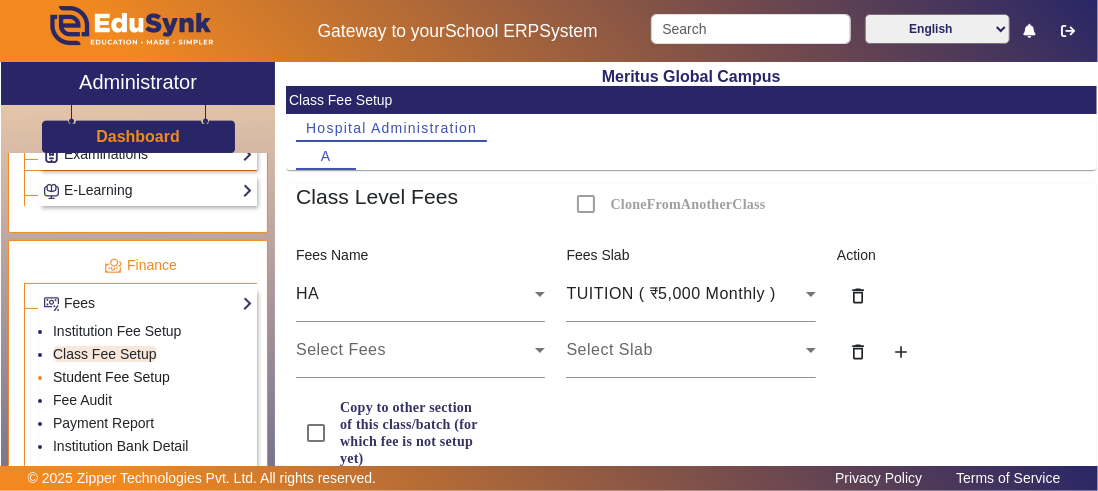 click on "Student Fee Setup" 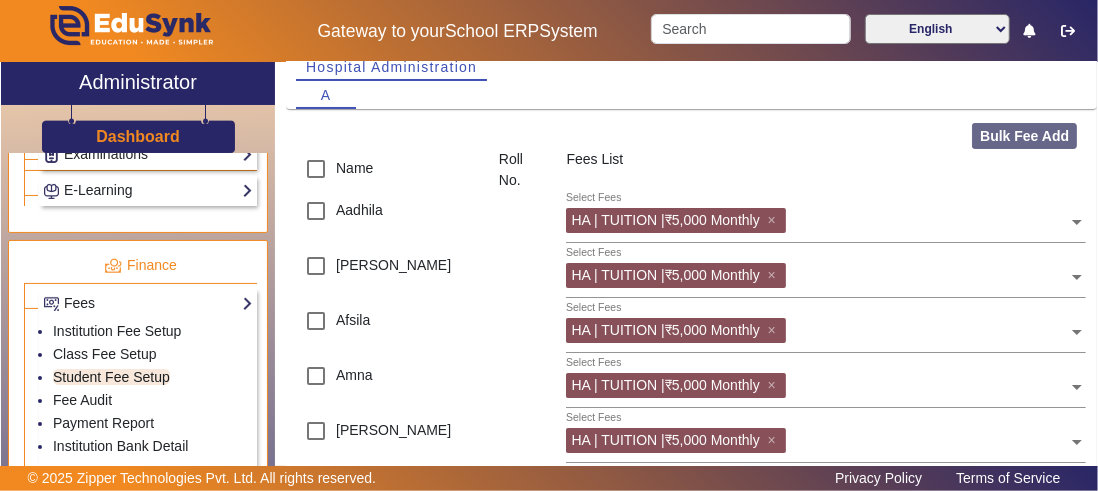 scroll, scrollTop: 66, scrollLeft: 0, axis: vertical 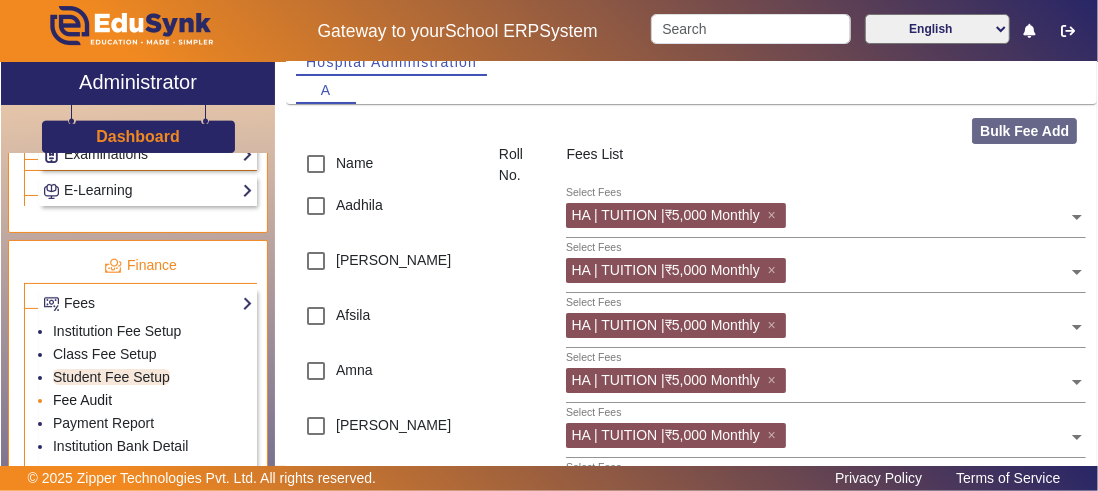 click on "Fee Audit" 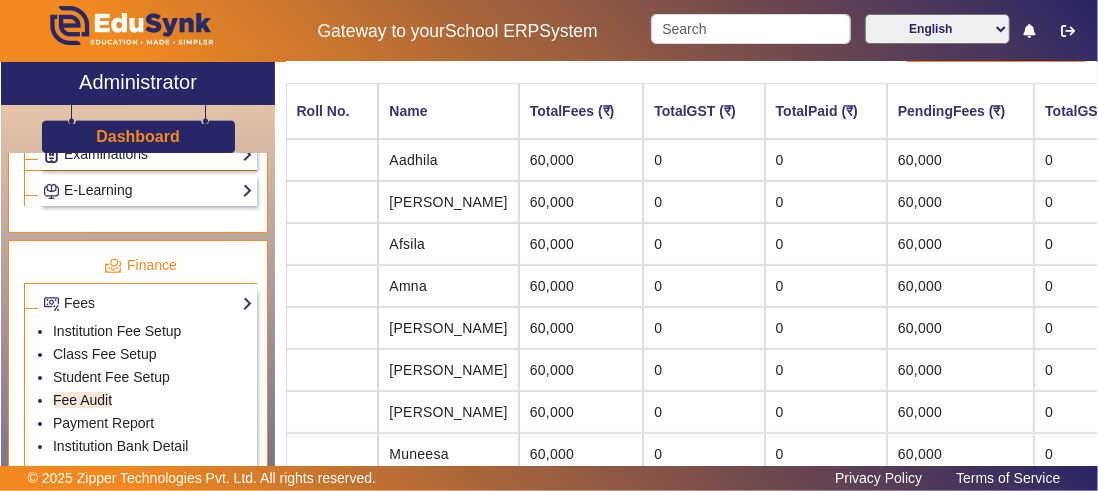 scroll, scrollTop: 171, scrollLeft: 0, axis: vertical 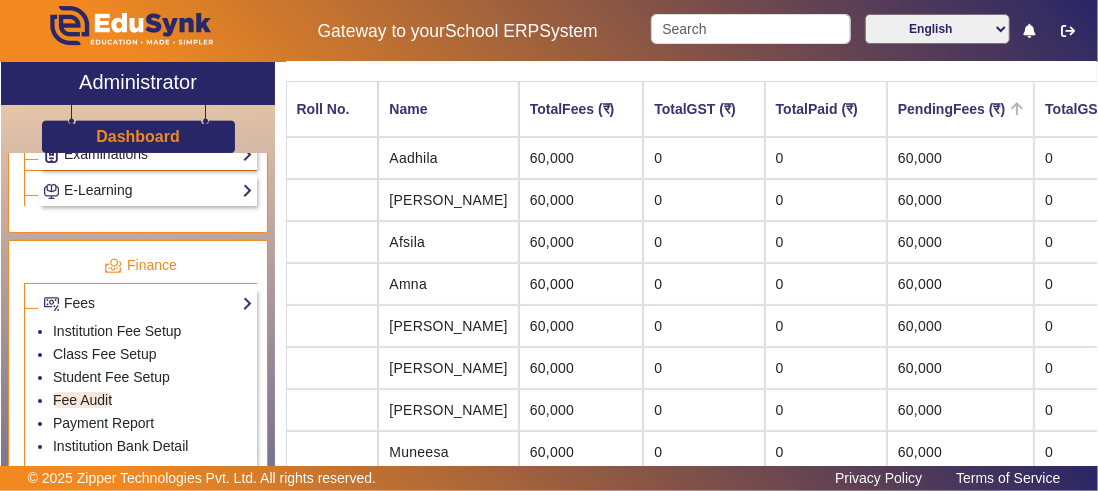 click on "PendingFees (₹)" 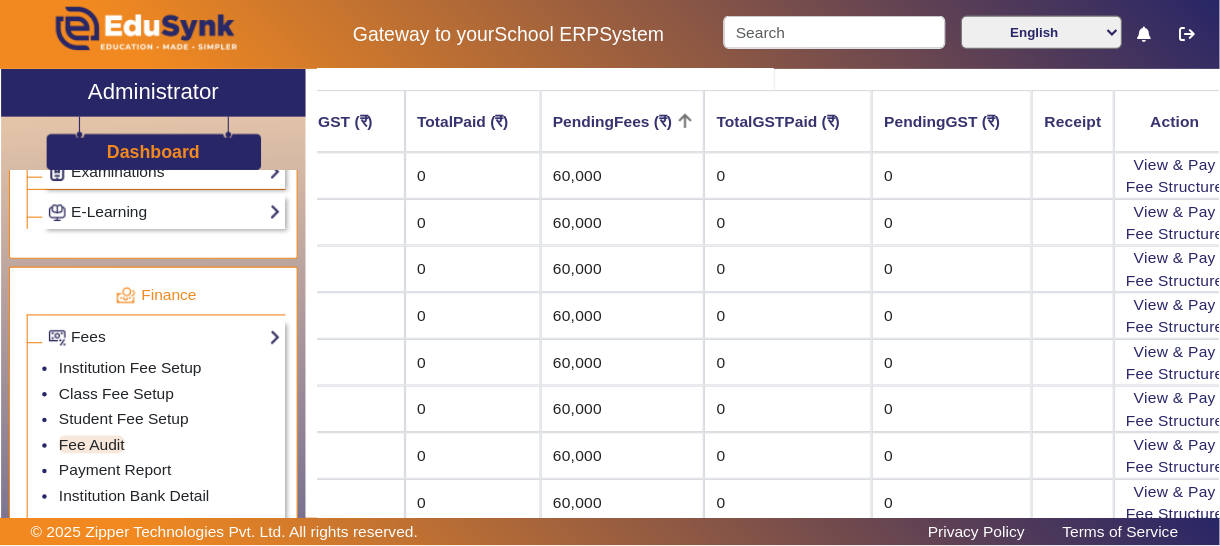scroll, scrollTop: 171, scrollLeft: 431, axis: both 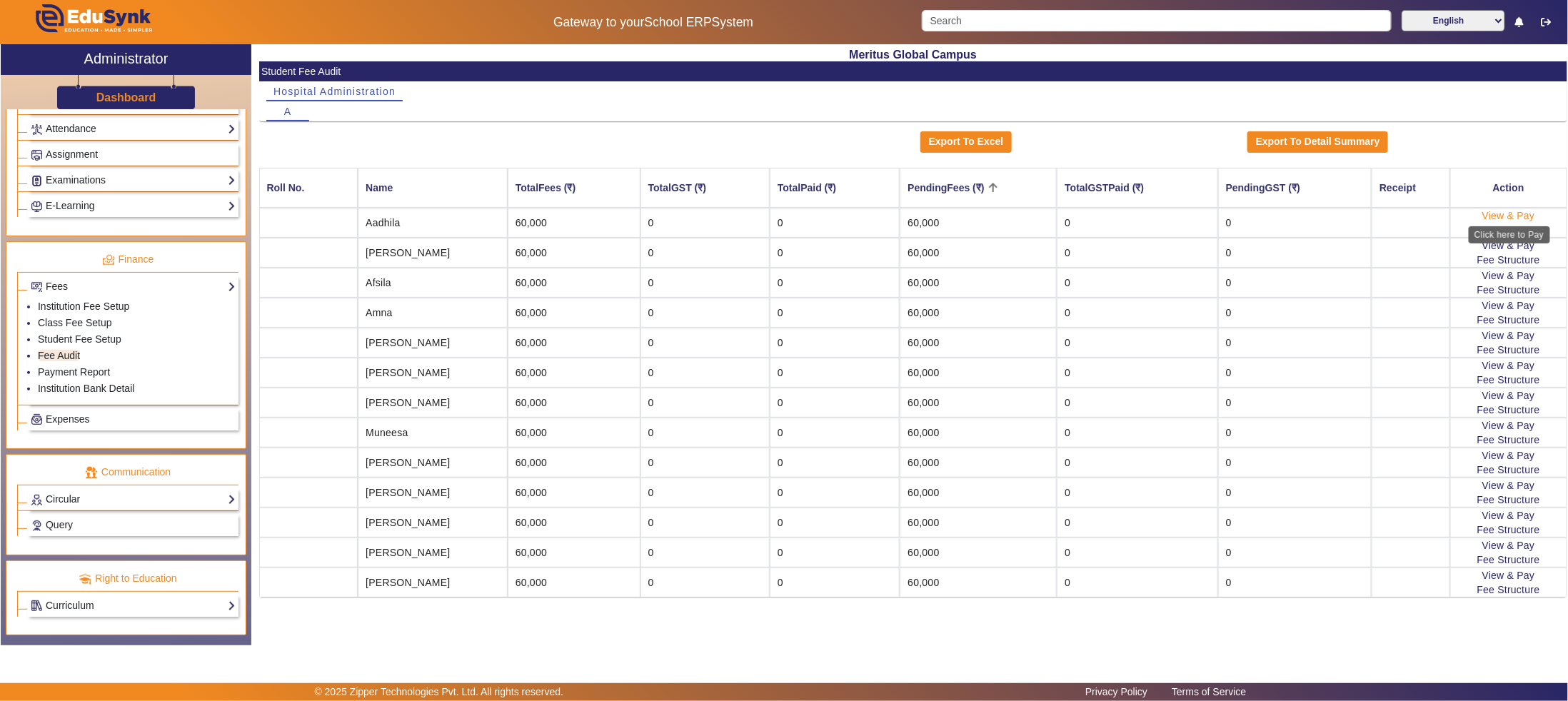 click on "View & Pay" 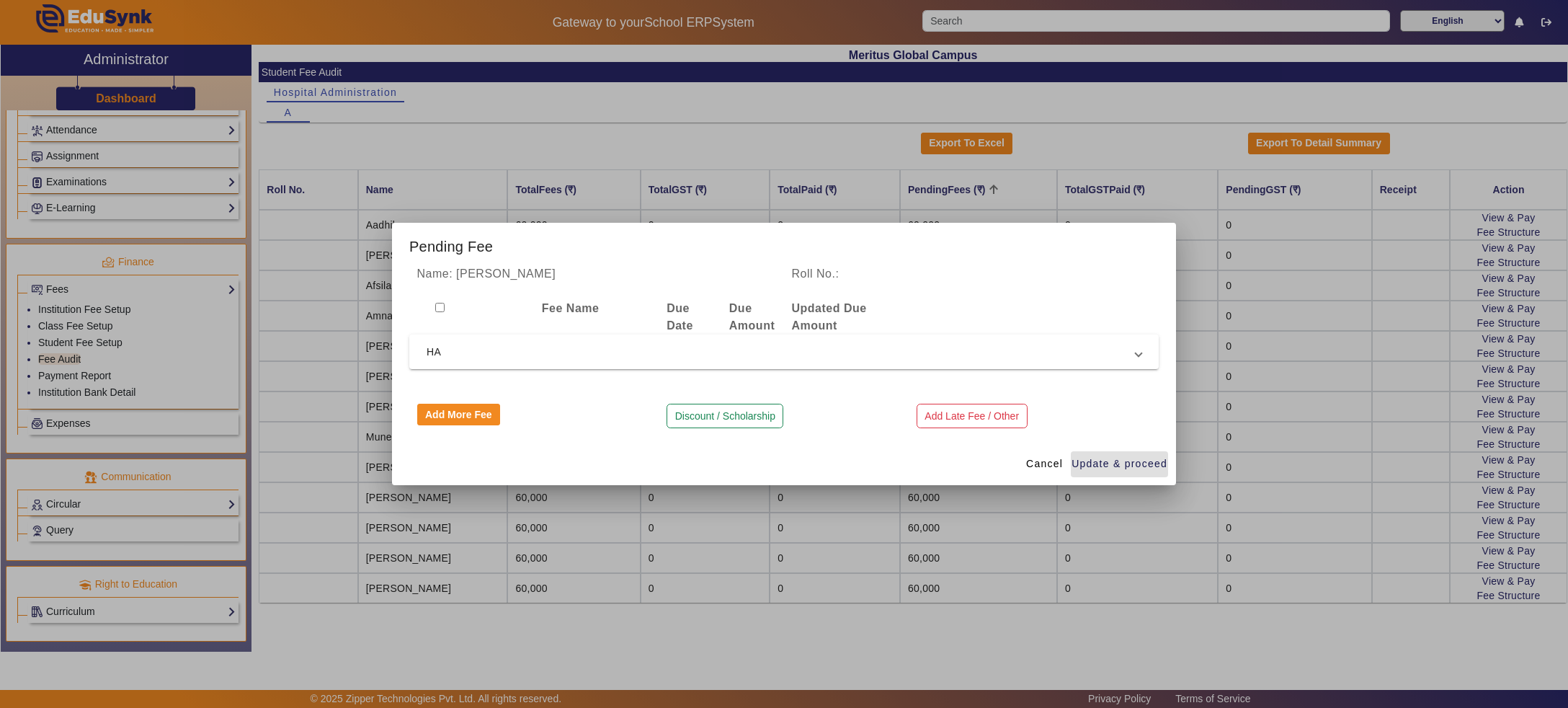 click at bounding box center (440, 307) 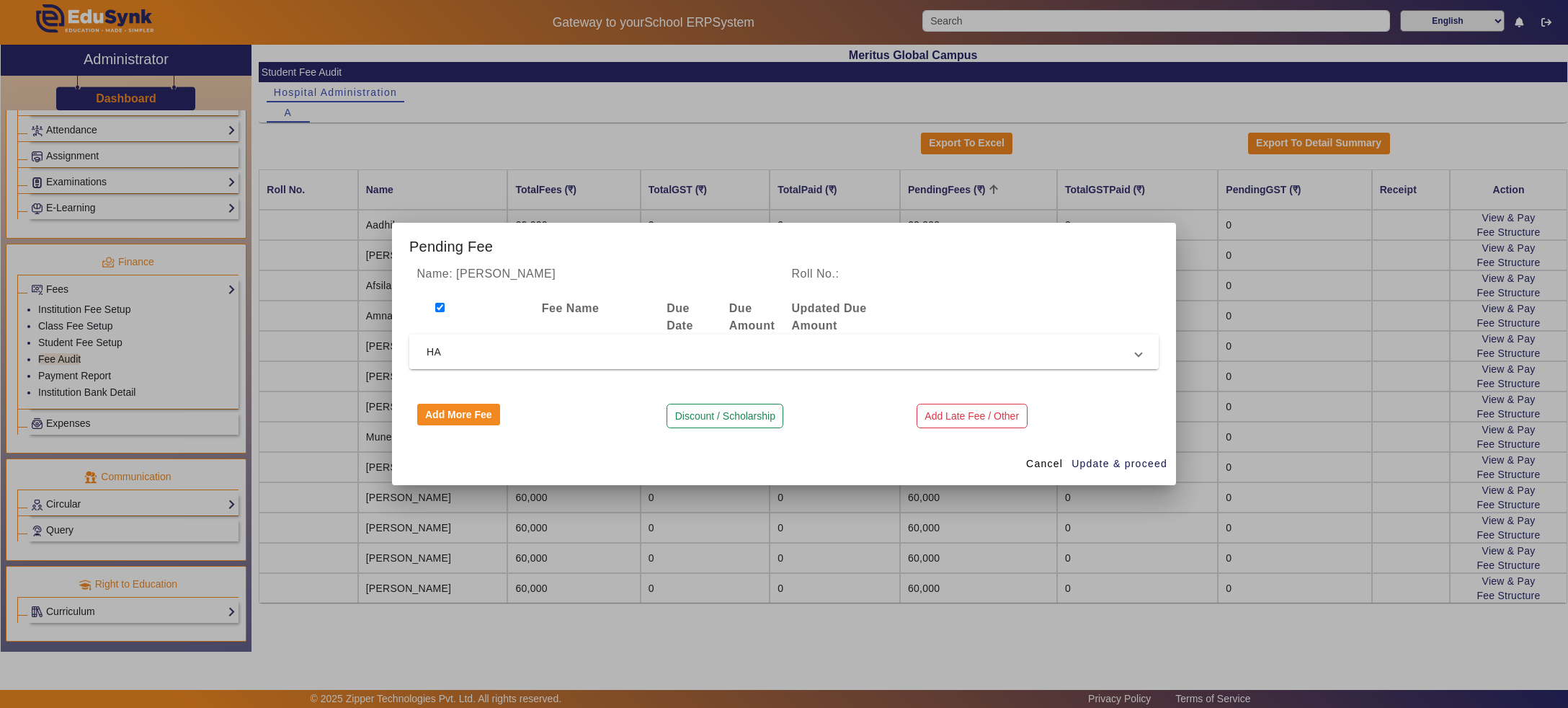 click on "HA" at bounding box center [781, 352] 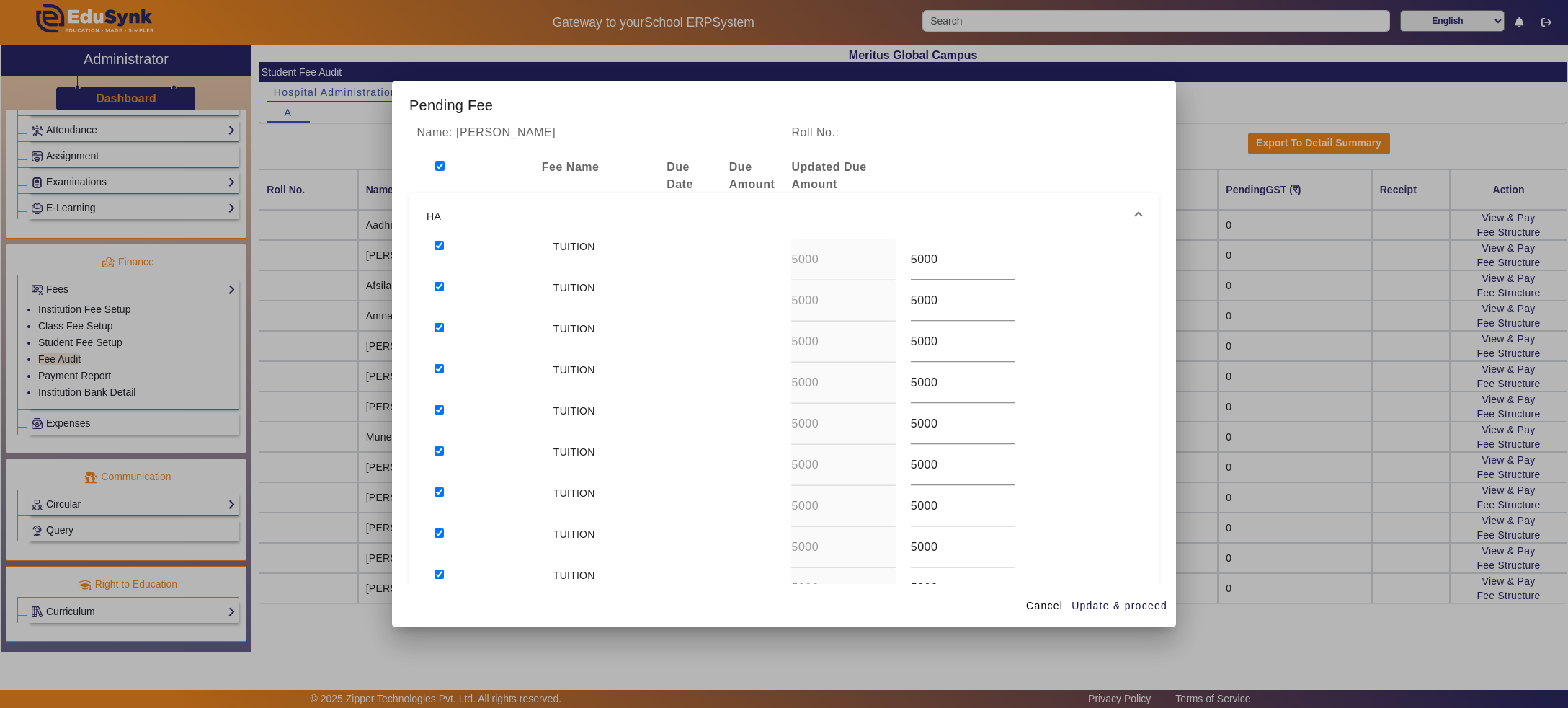 click at bounding box center (440, 166) 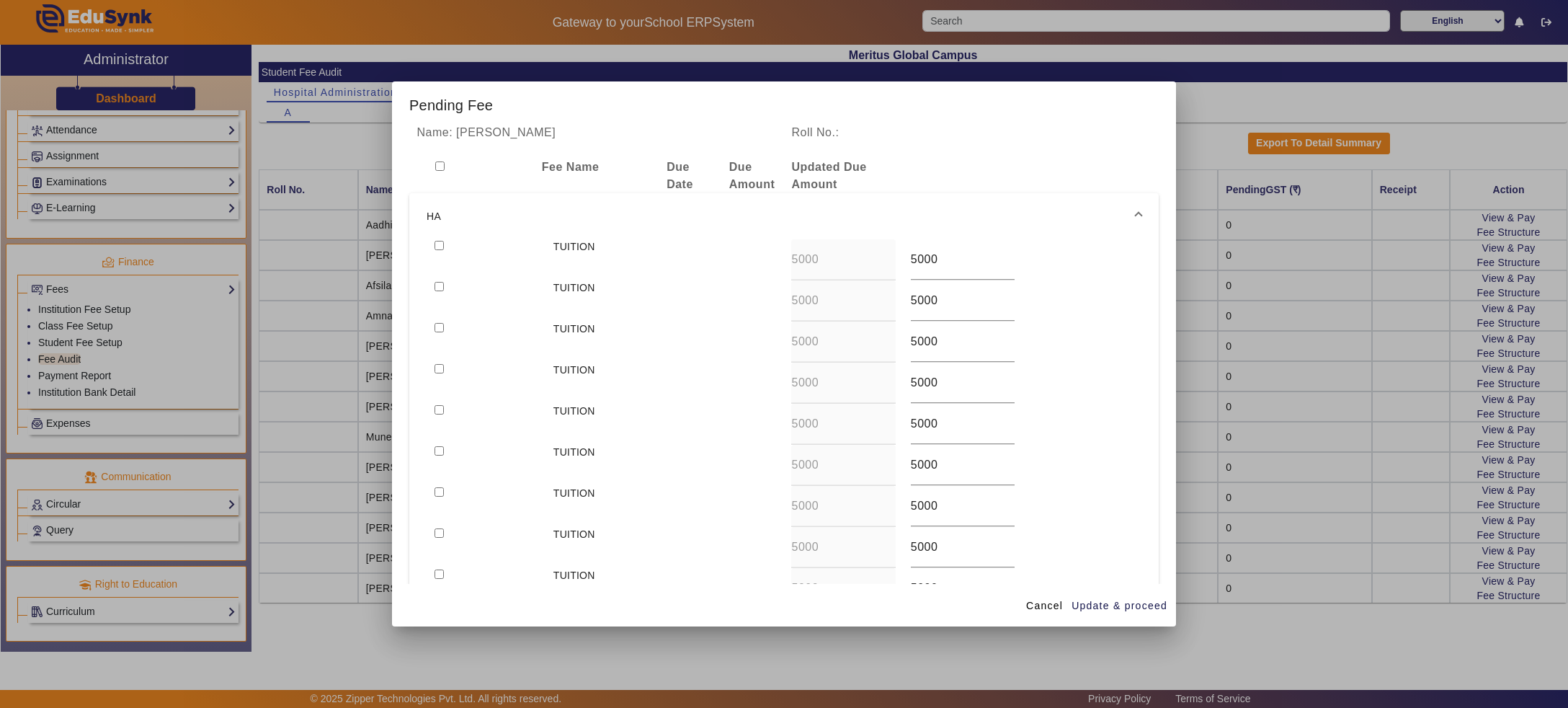 click at bounding box center [439, 245] 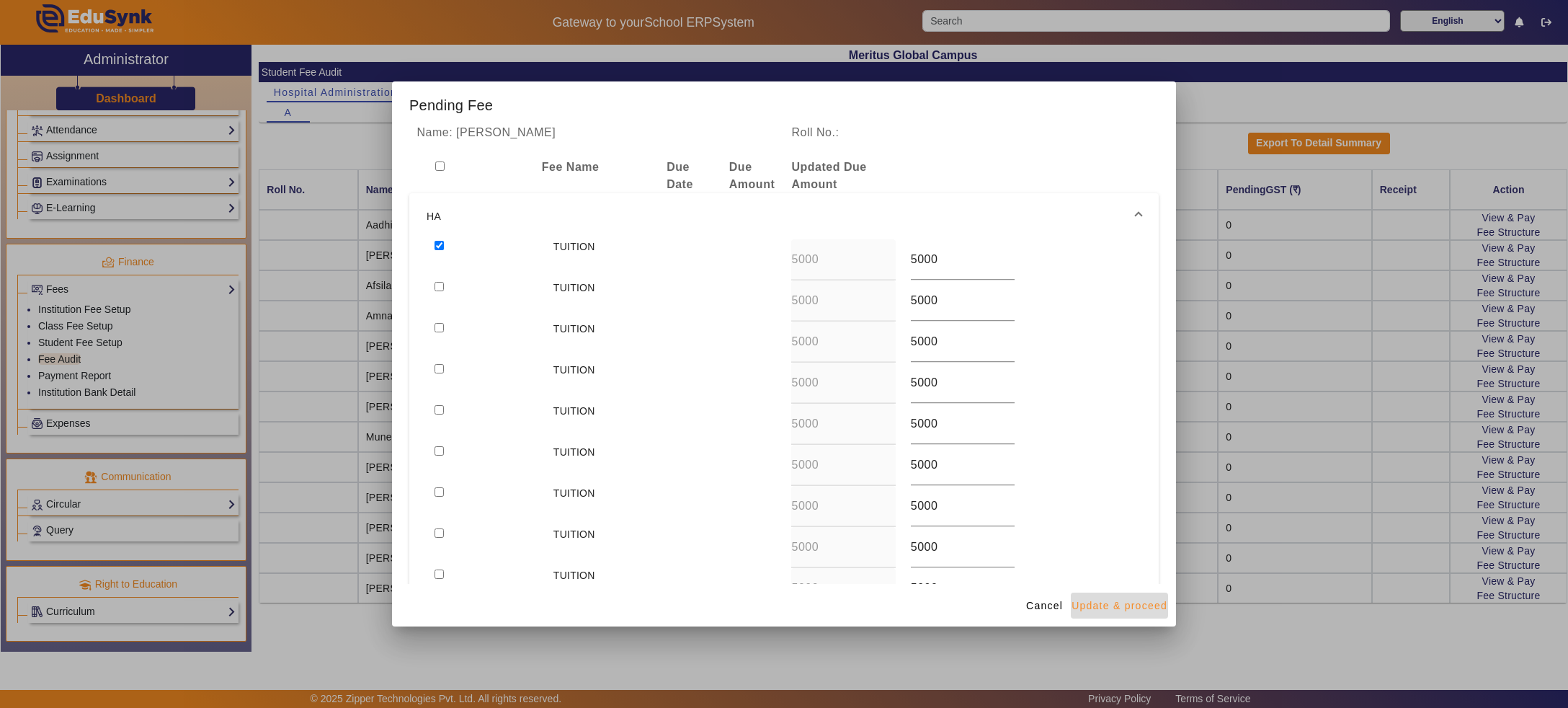 click on "Update & proceed" at bounding box center (1119, 606) 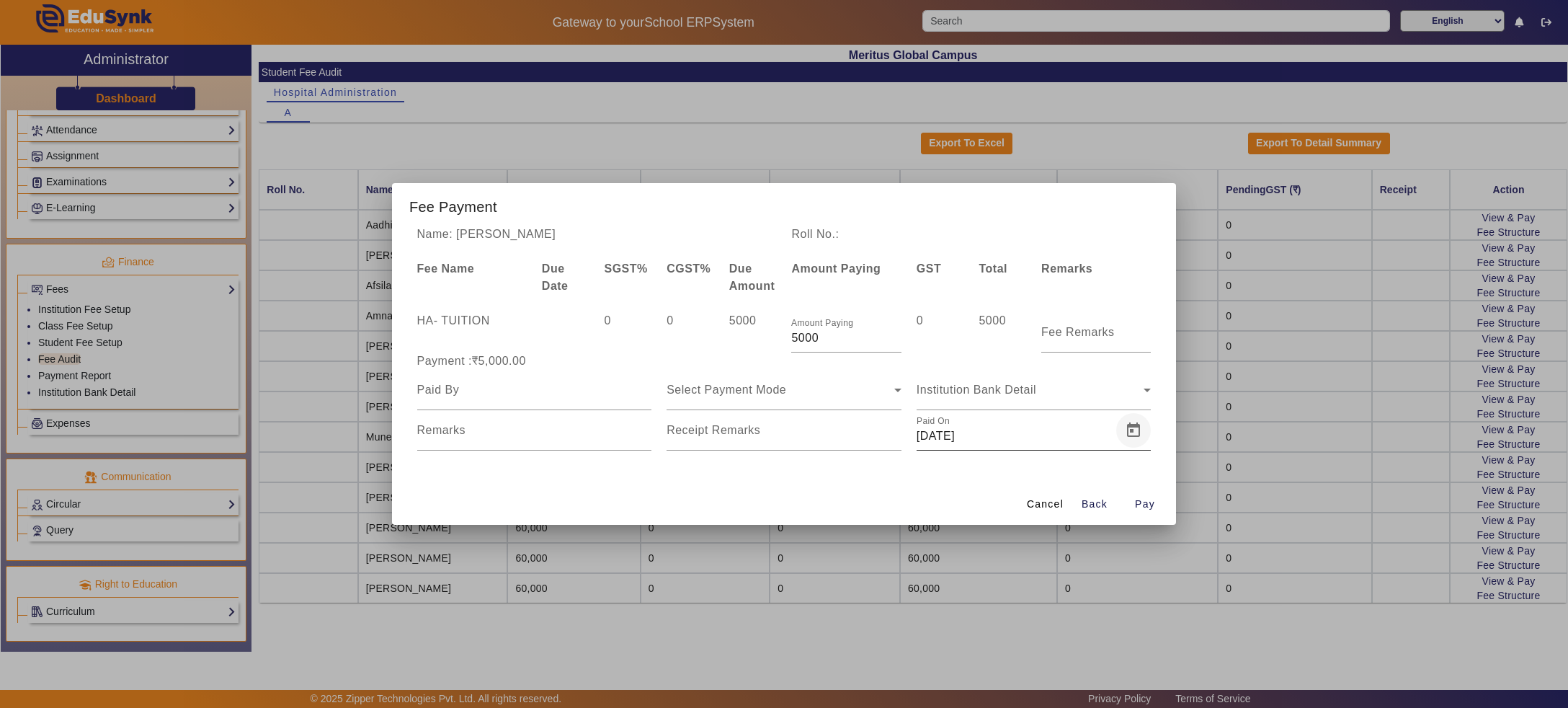 click at bounding box center [1133, 430] 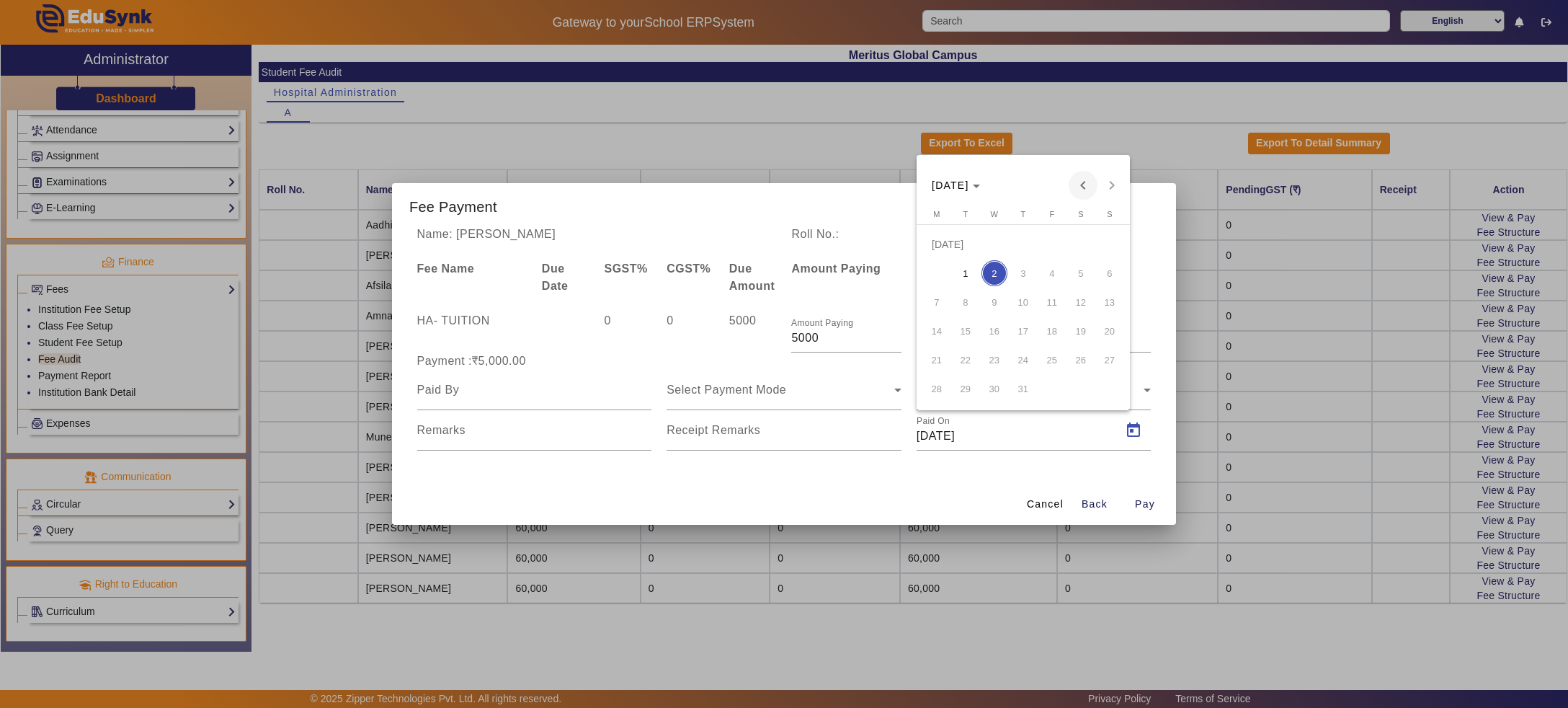 click at bounding box center [1083, 185] 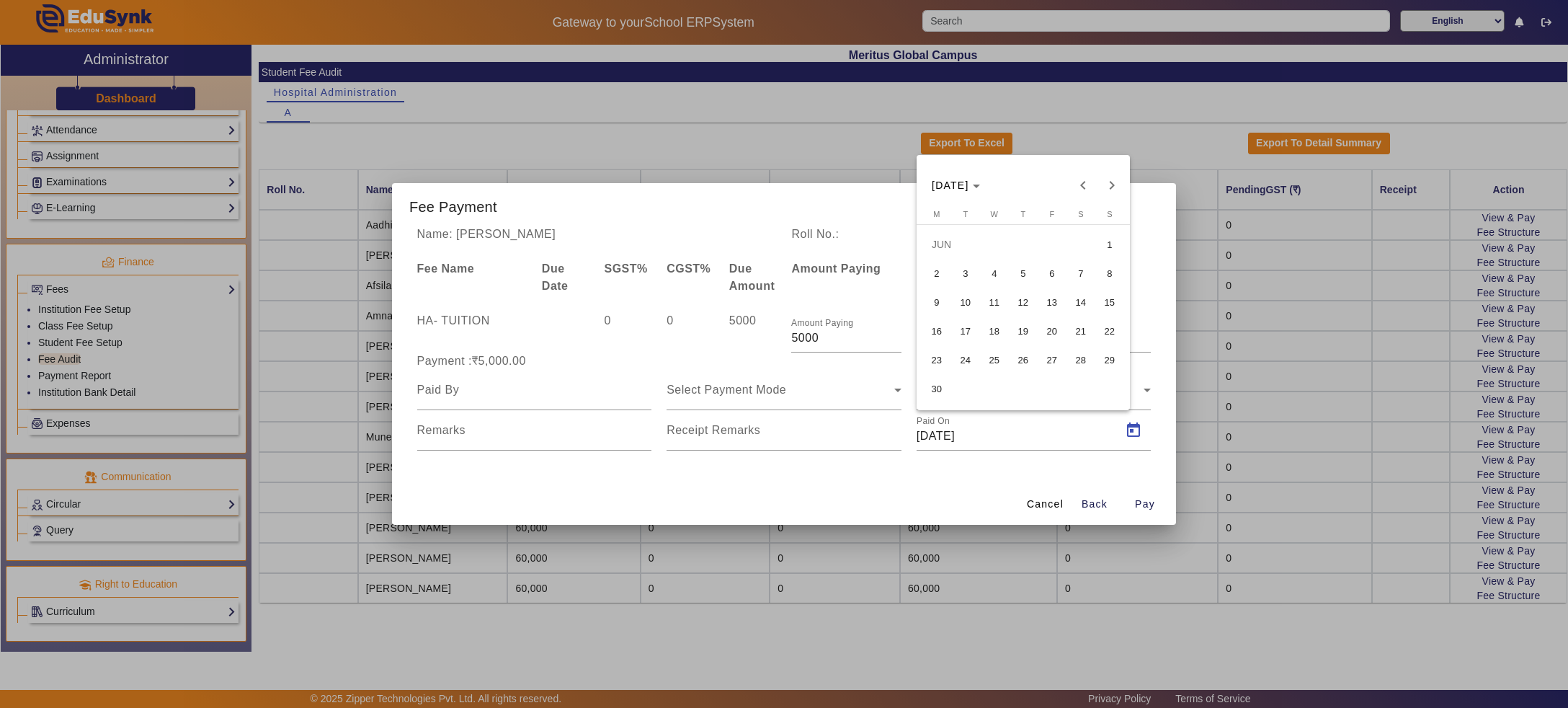 click on "20" at bounding box center (1052, 331) 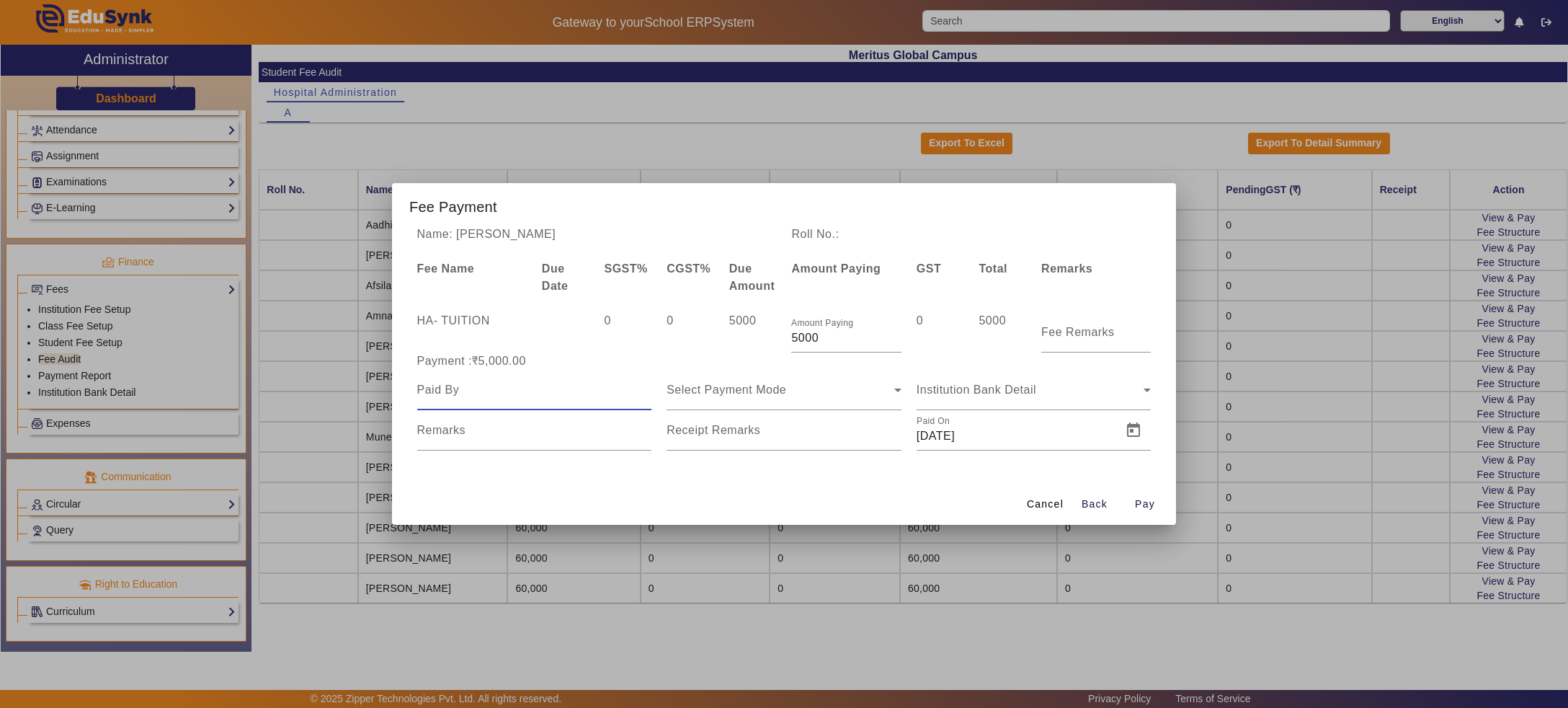click at bounding box center (535, 390) 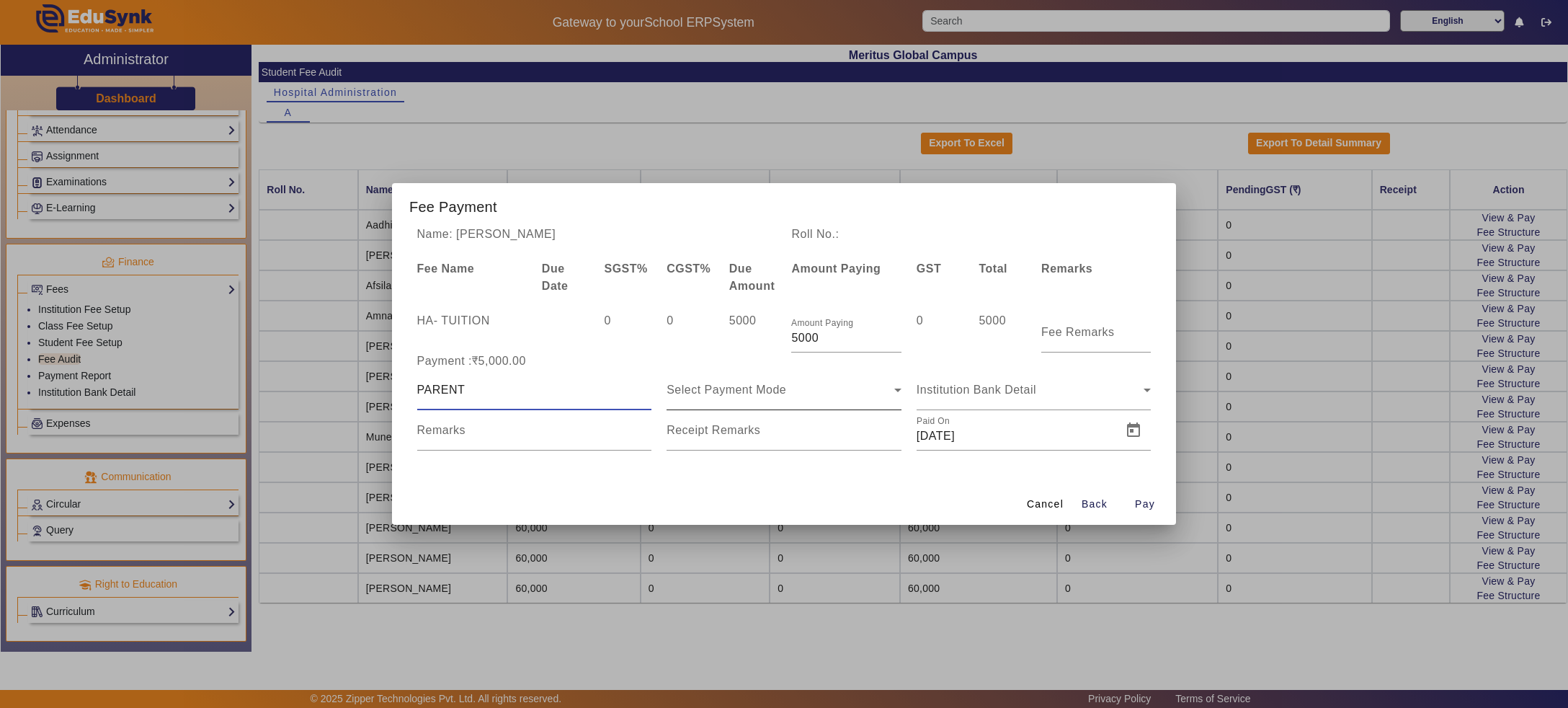 click 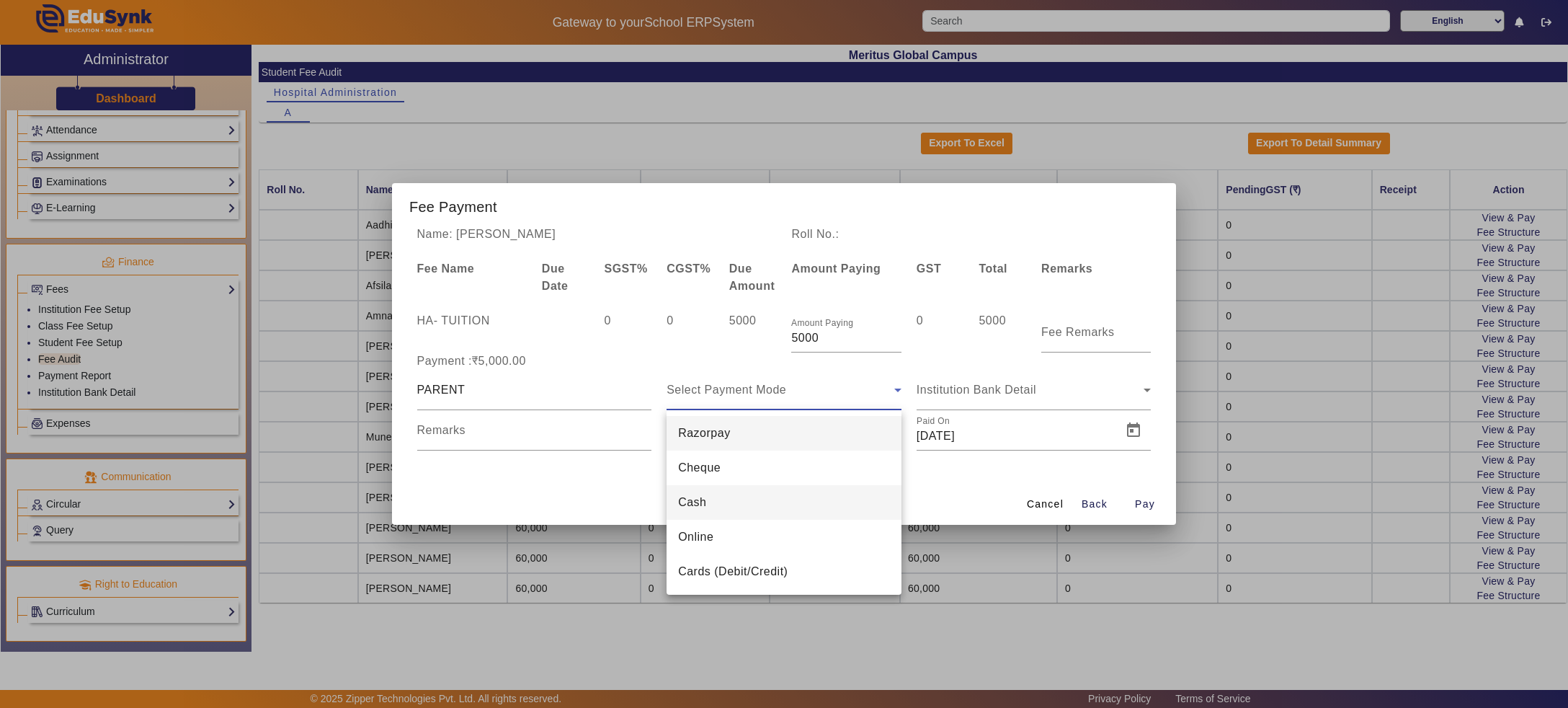 click on "Cash" at bounding box center [784, 503] 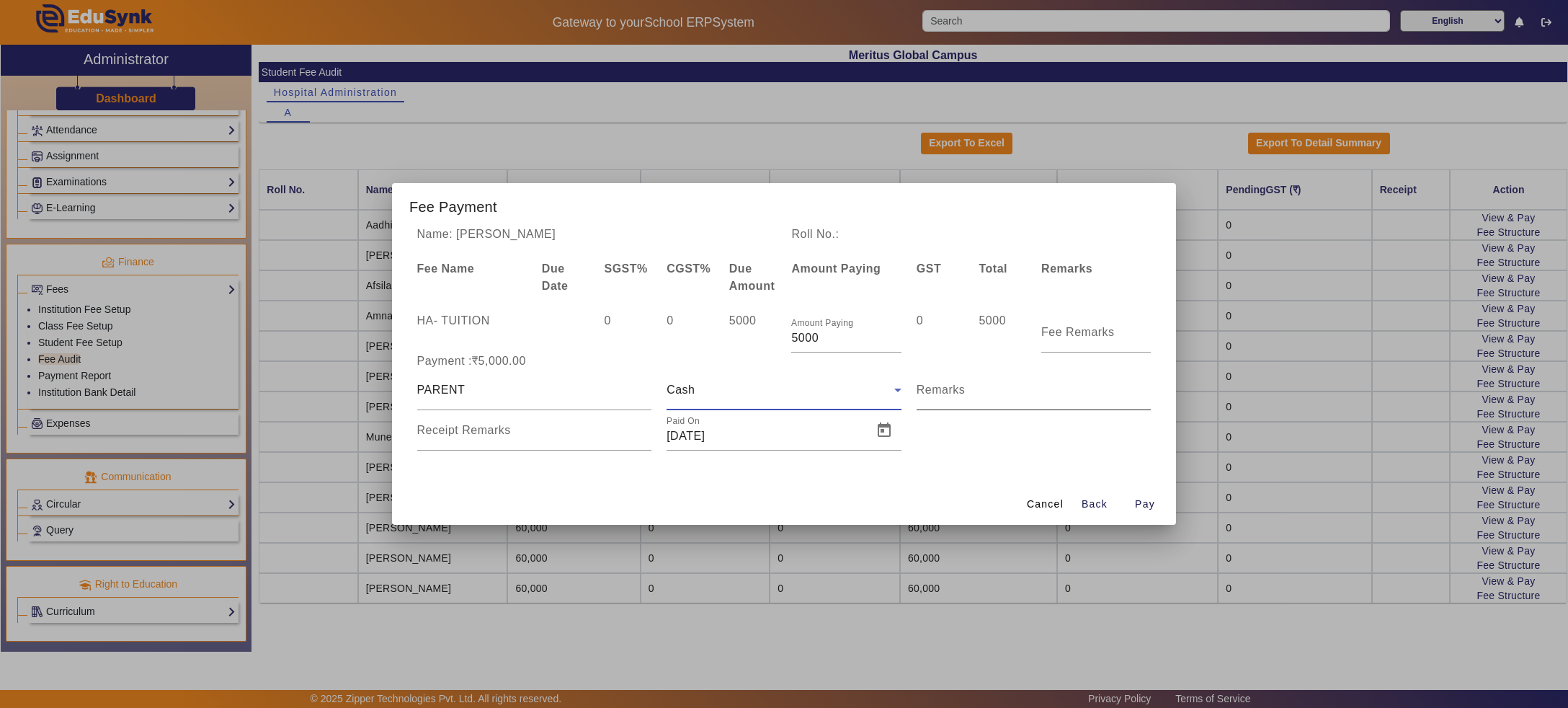 click on "Remarks" at bounding box center (1034, 396) 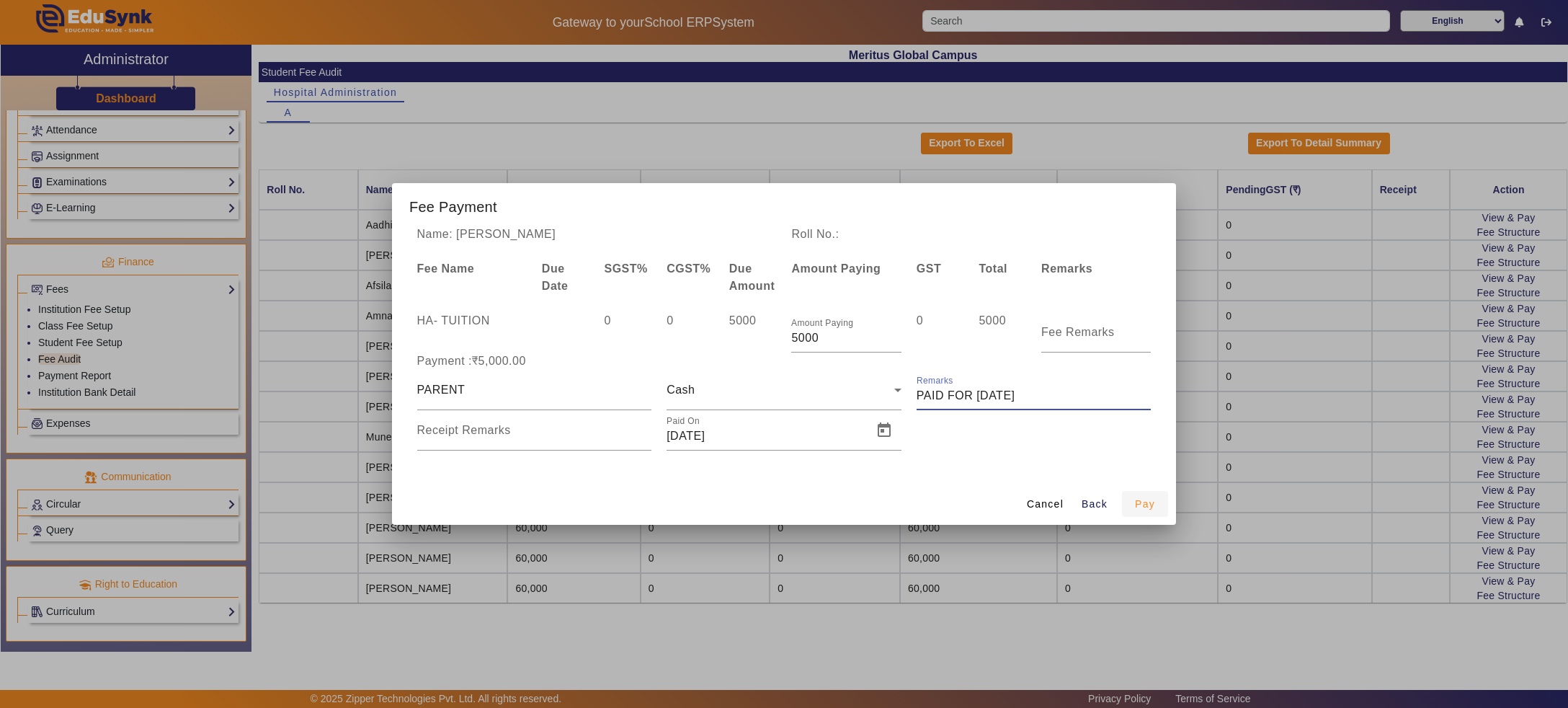 click on "Pay" at bounding box center (1145, 504) 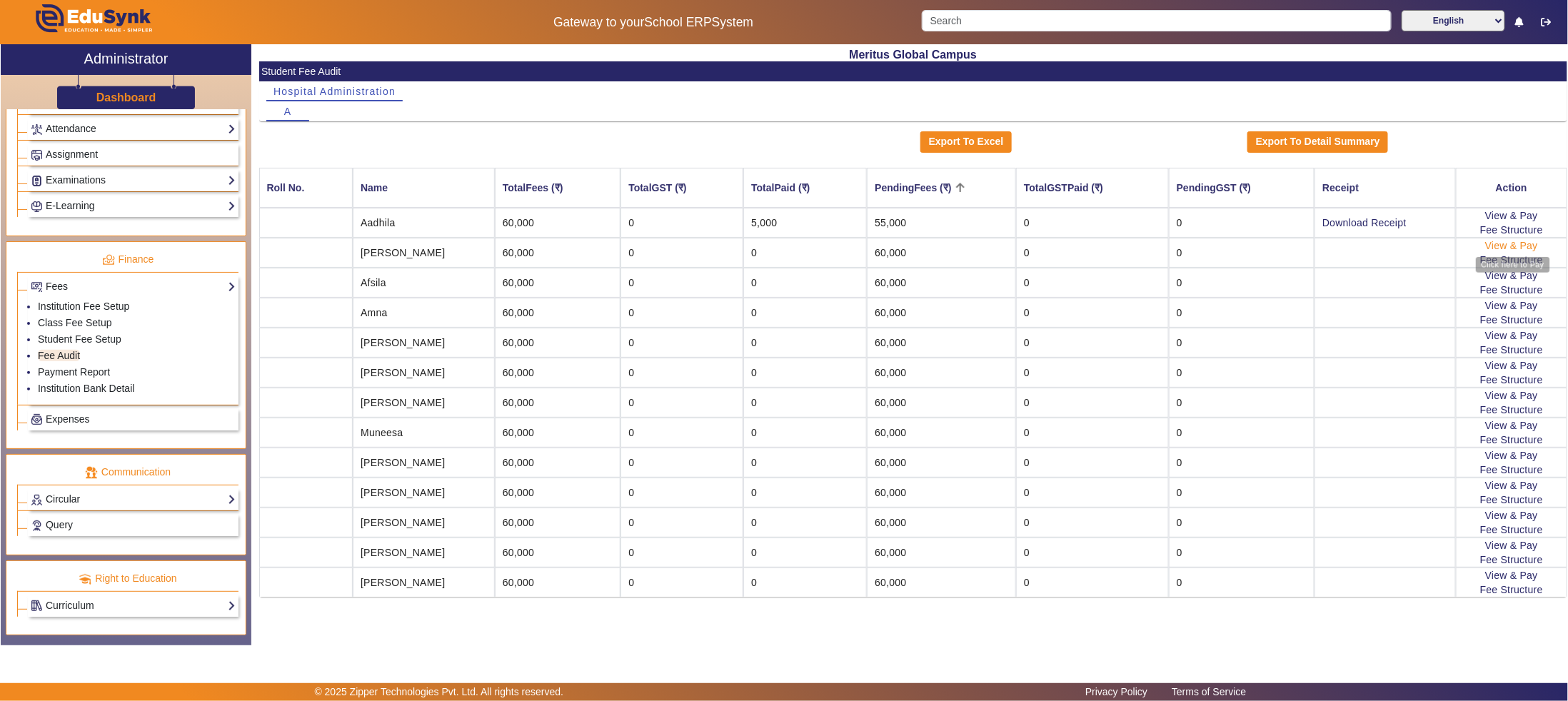 click on "View & Pay" 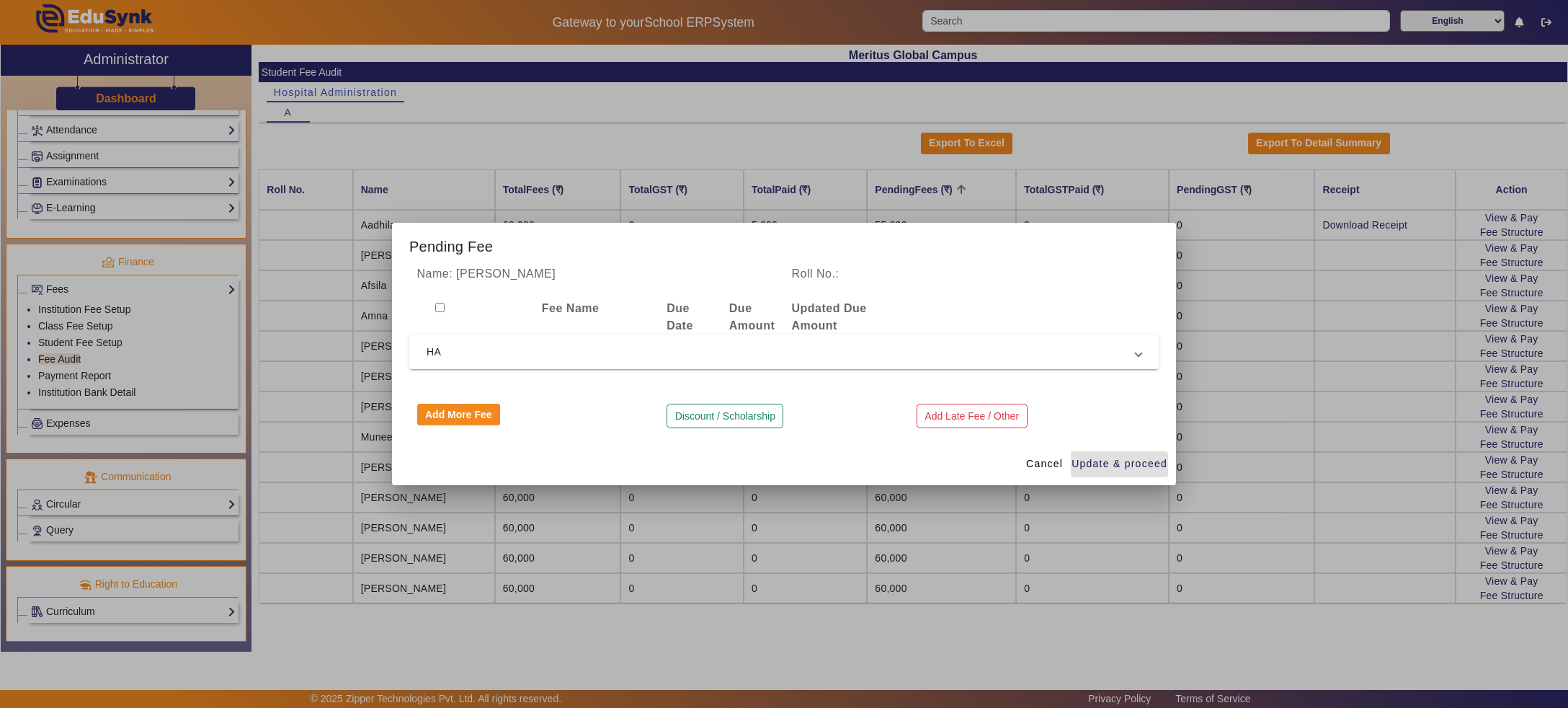 click on "HA" at bounding box center (781, 352) 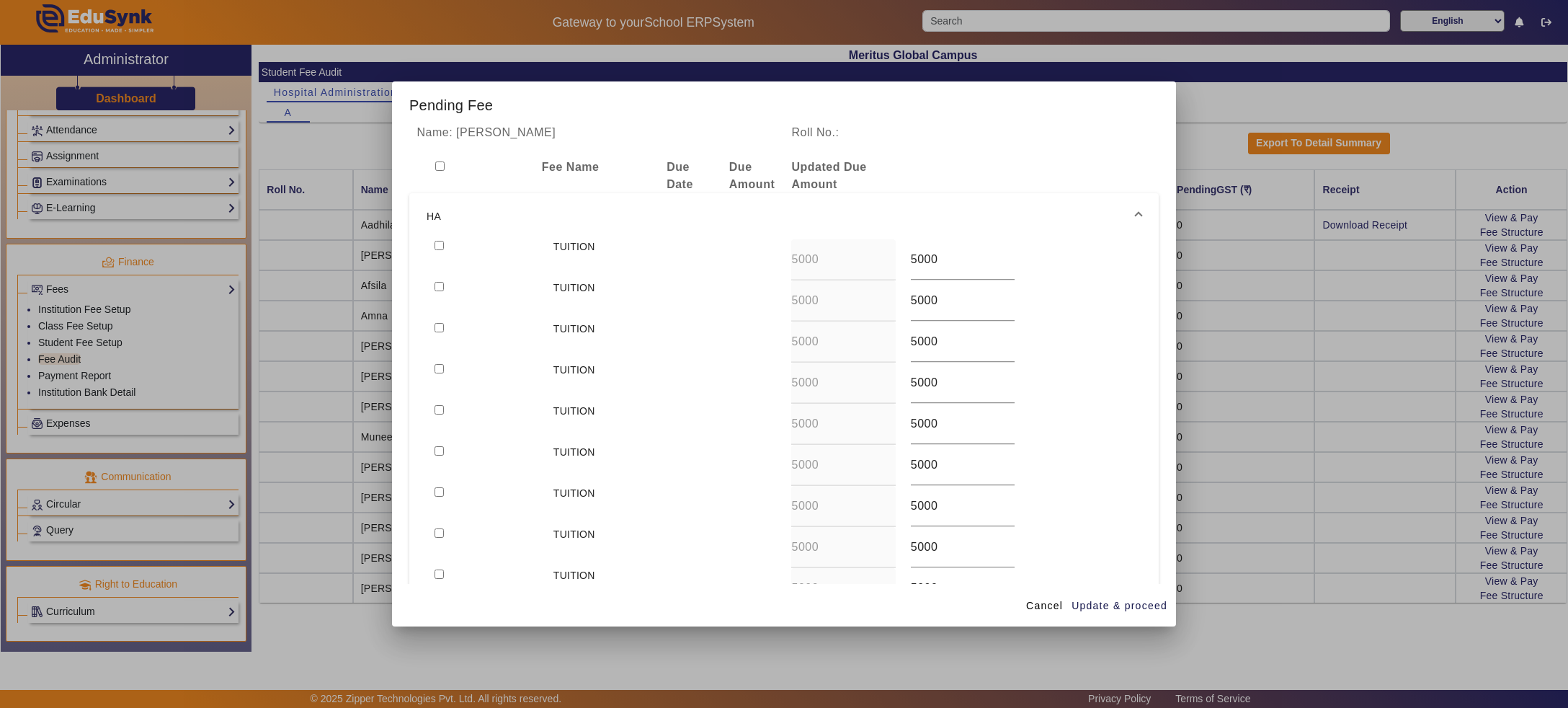click at bounding box center (439, 245) 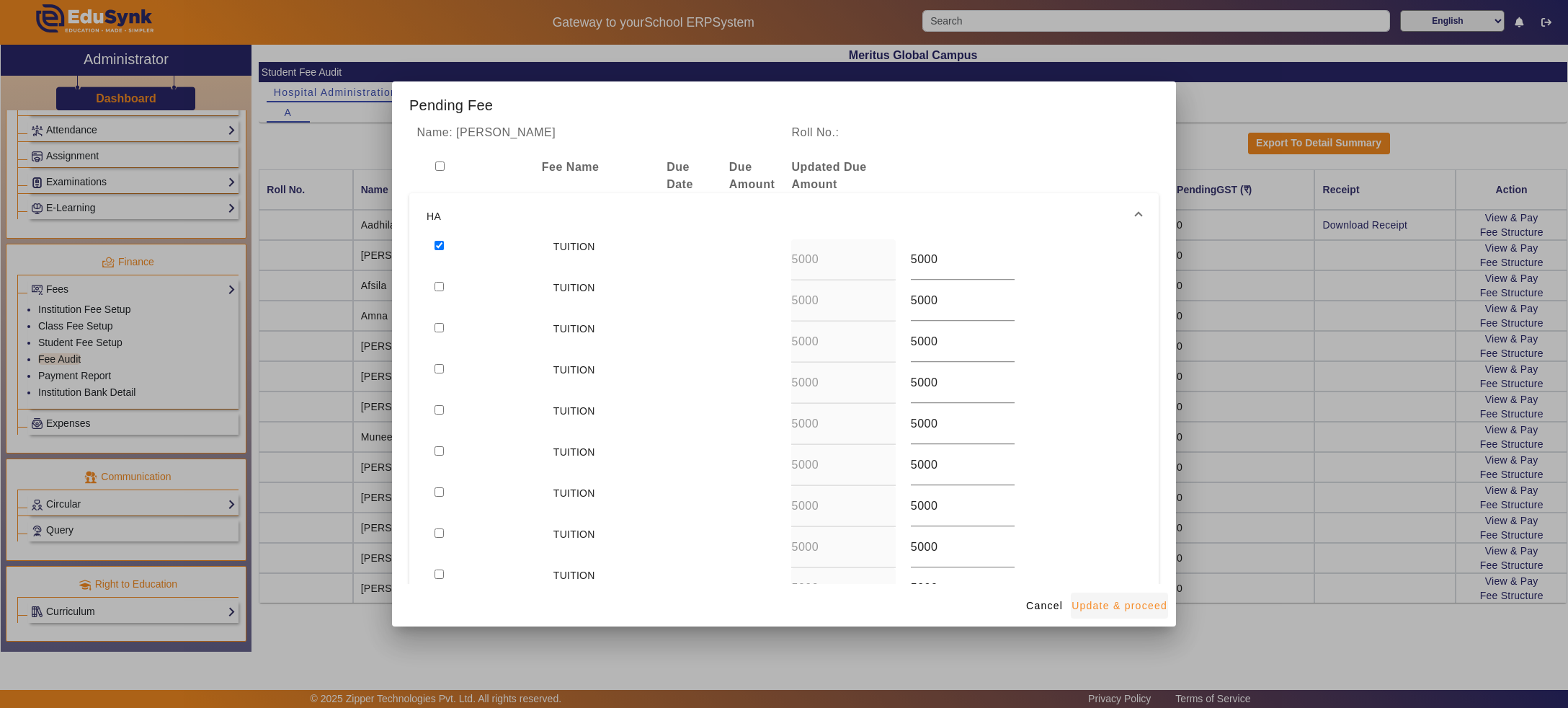 click on "Update & proceed" at bounding box center (1119, 606) 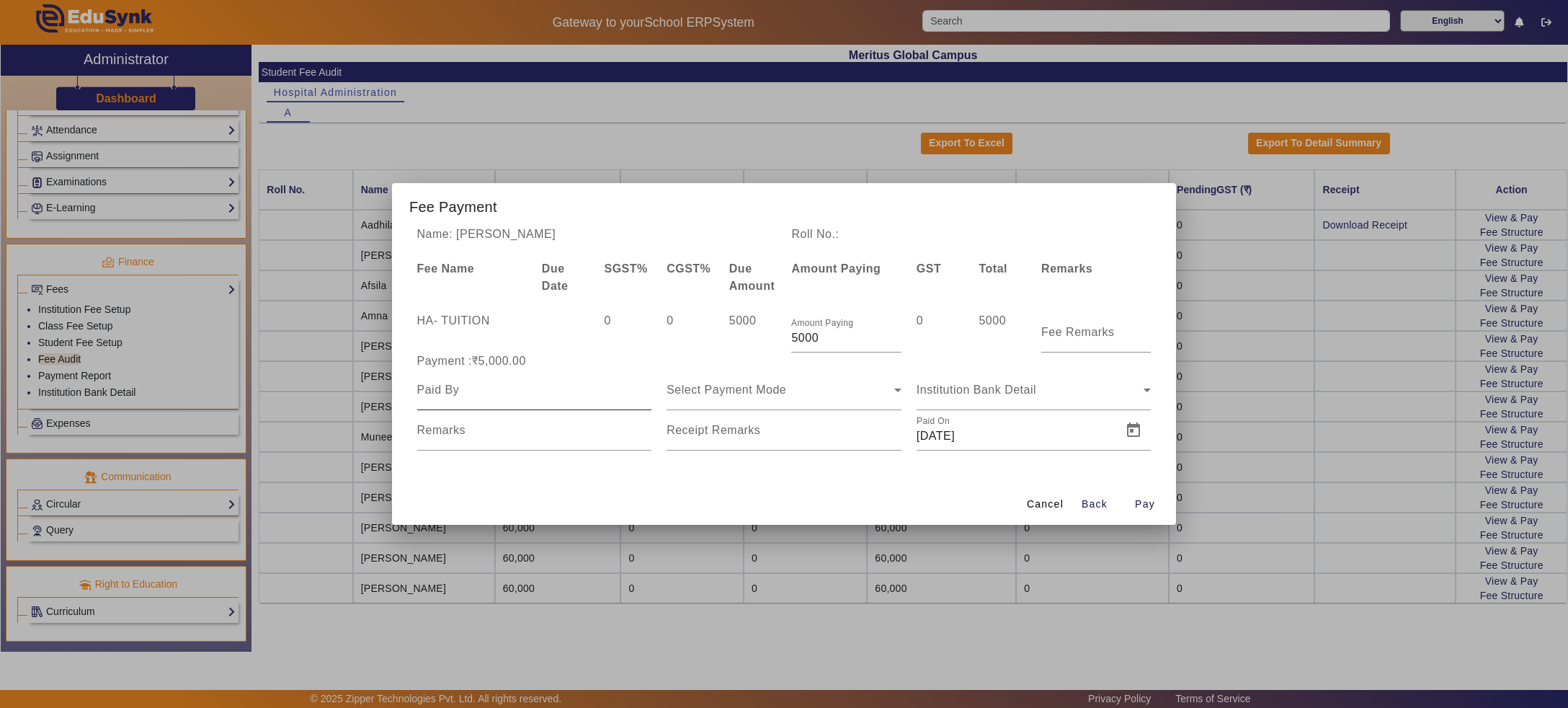 click at bounding box center (535, 390) 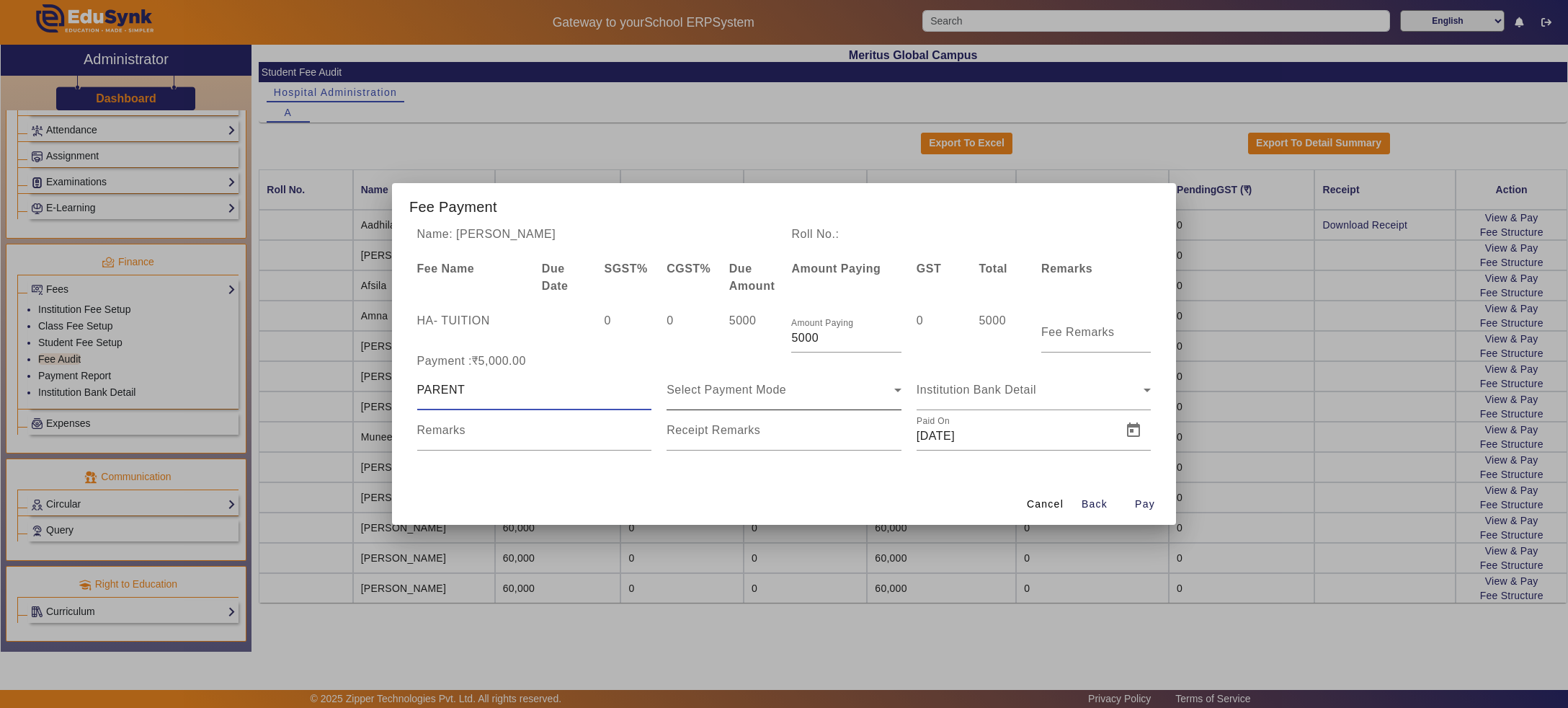 click on "Select Payment Mode" at bounding box center (726, 389) 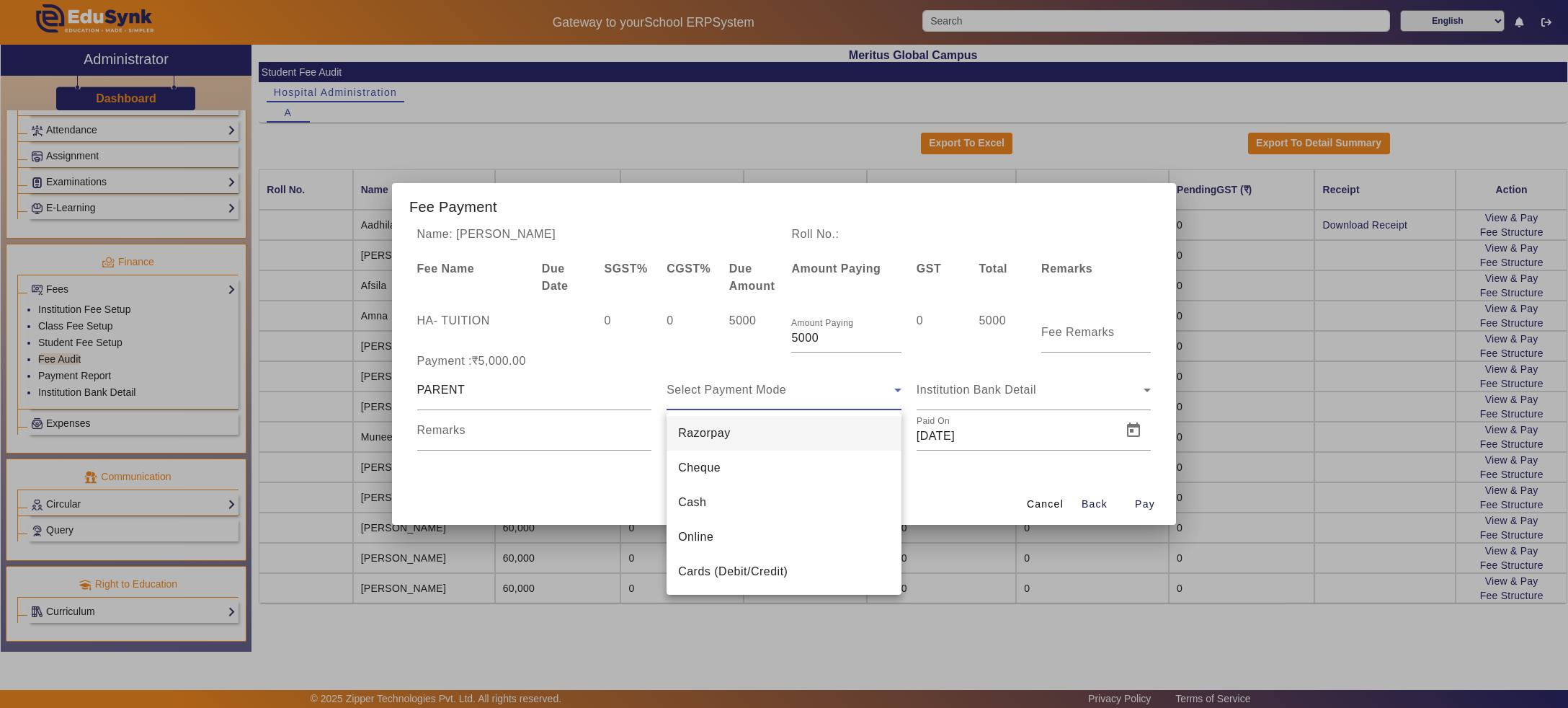 click at bounding box center [784, 354] 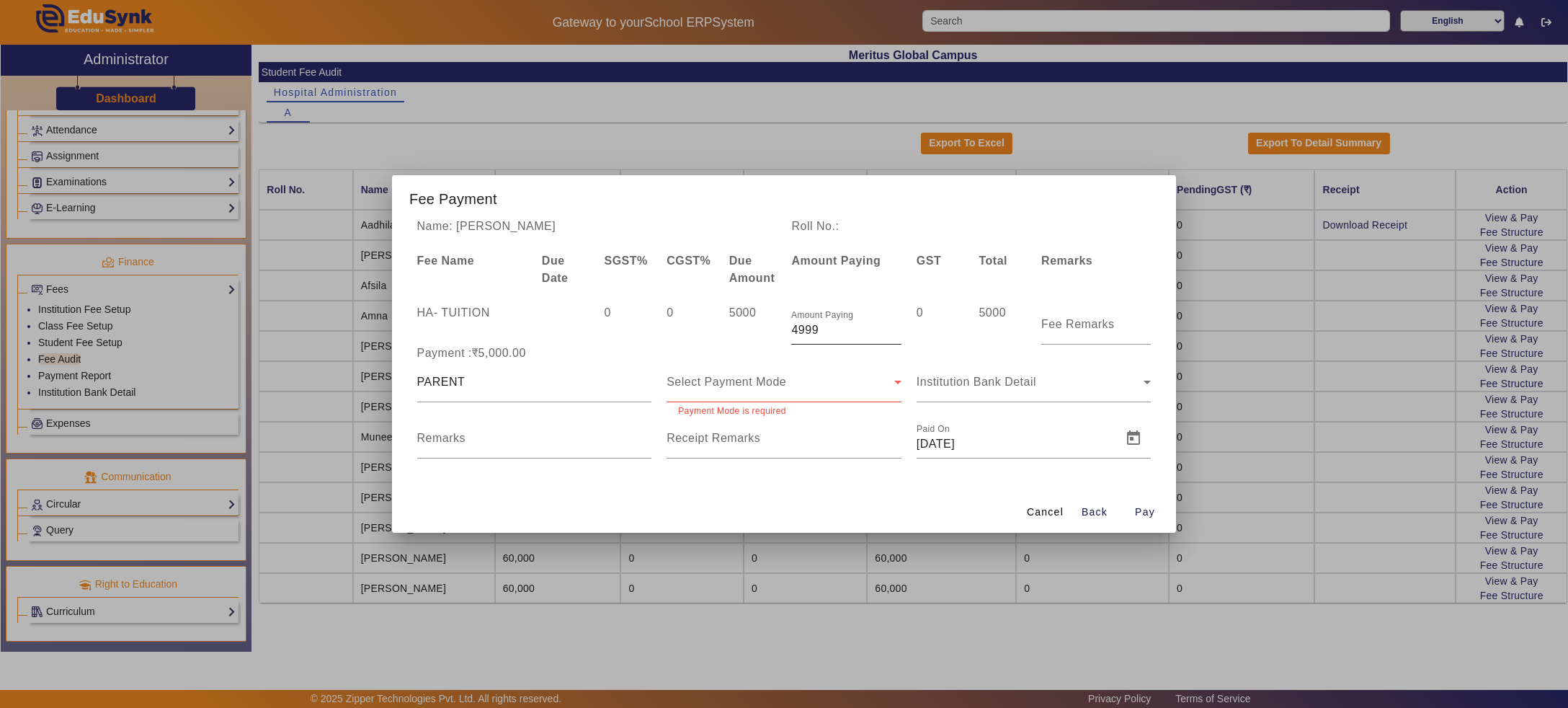 click on "4999" at bounding box center [846, 330] 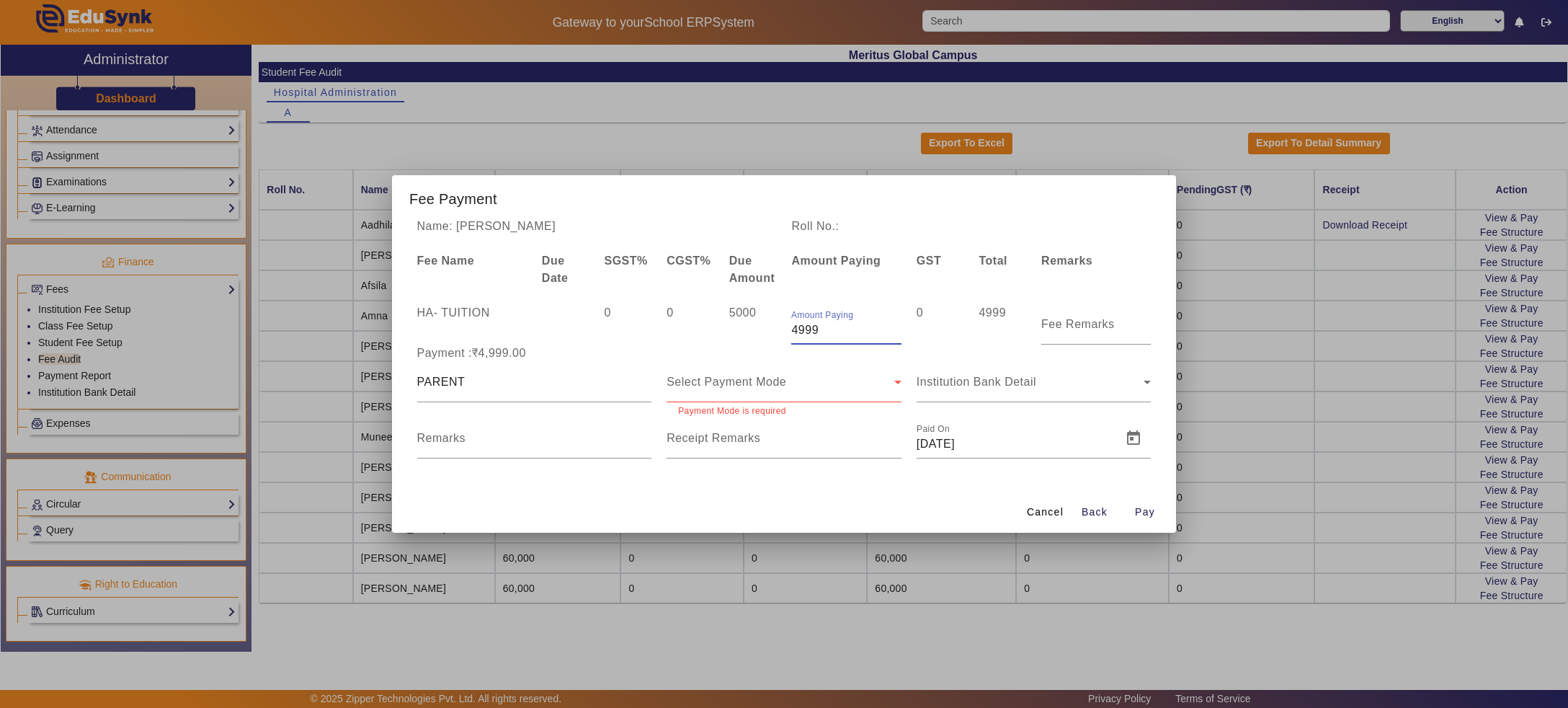 click on "4999" at bounding box center [846, 330] 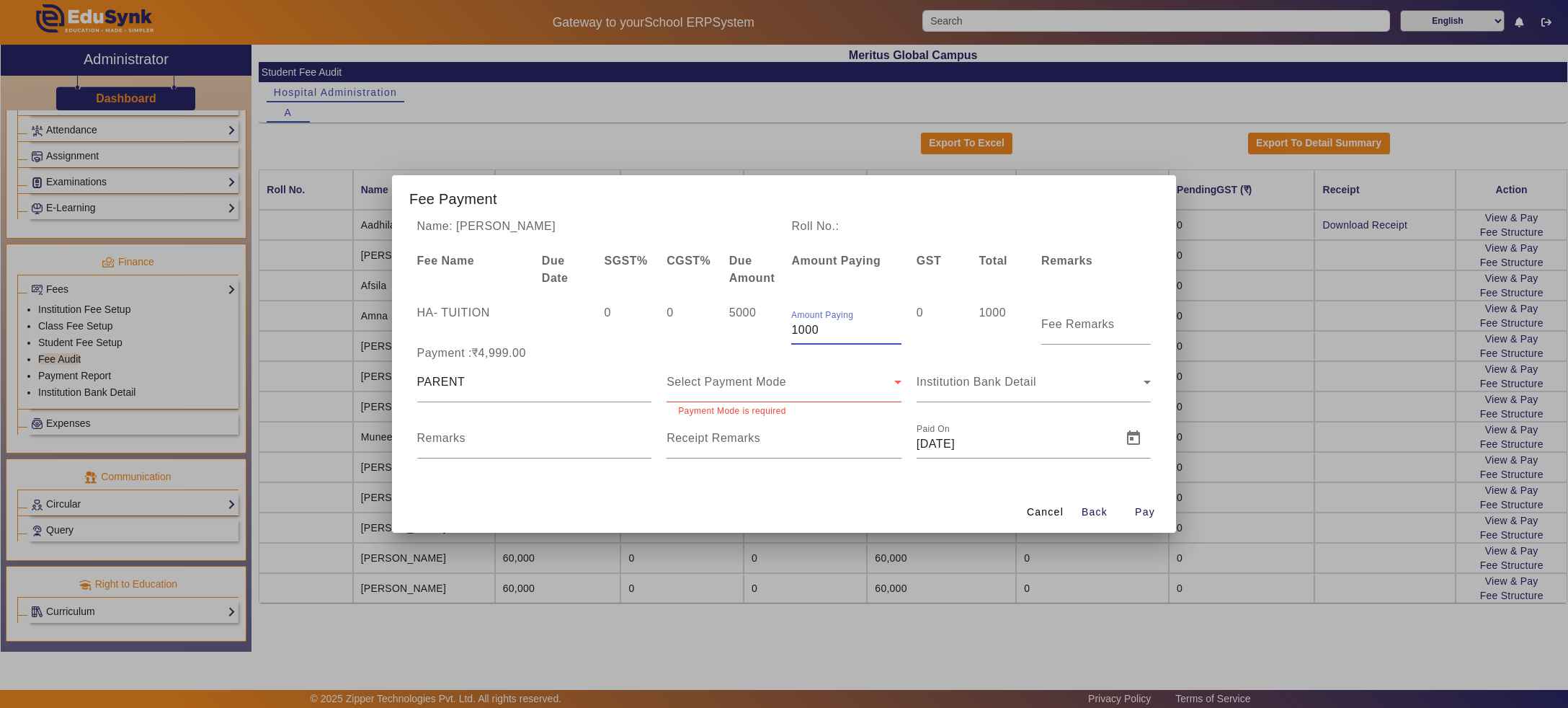 click 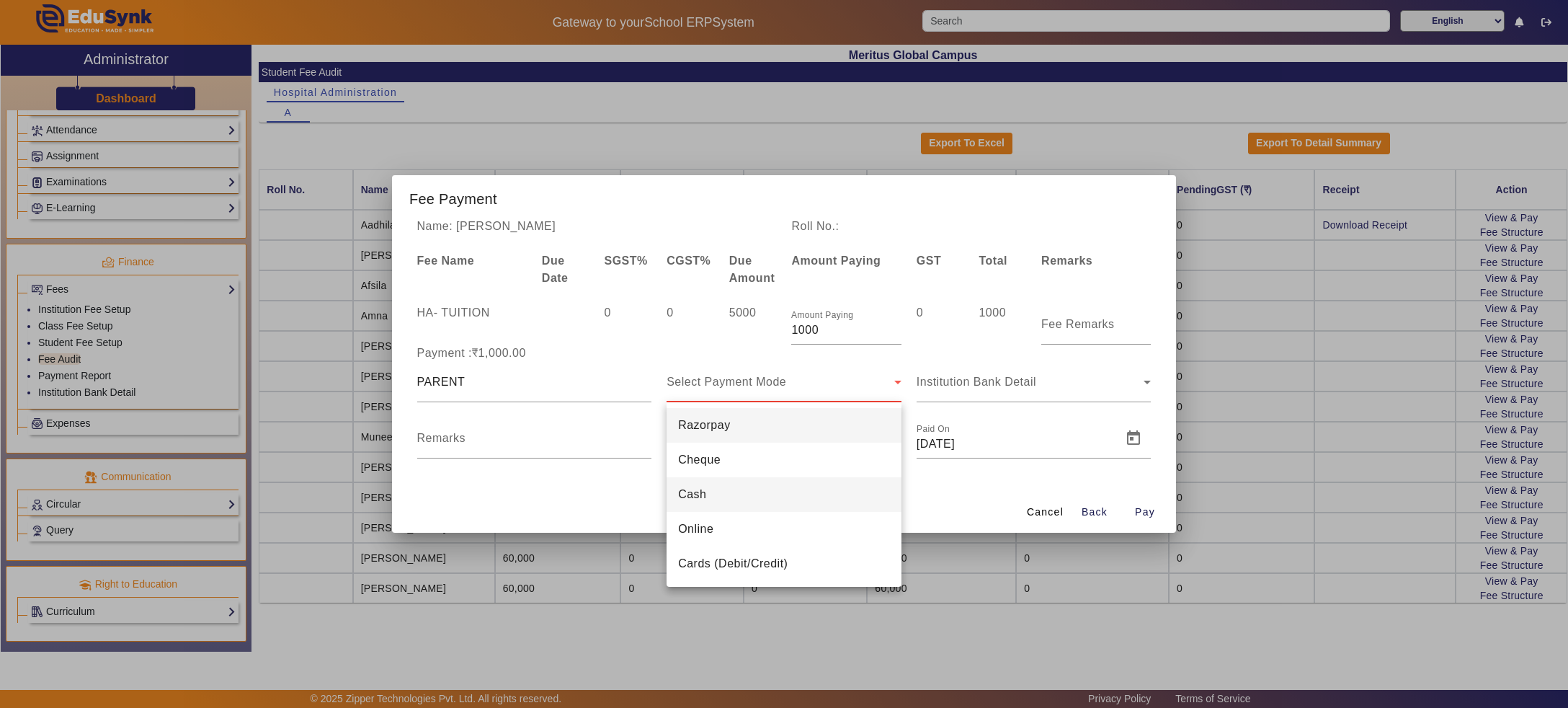 click on "Cash" at bounding box center [784, 495] 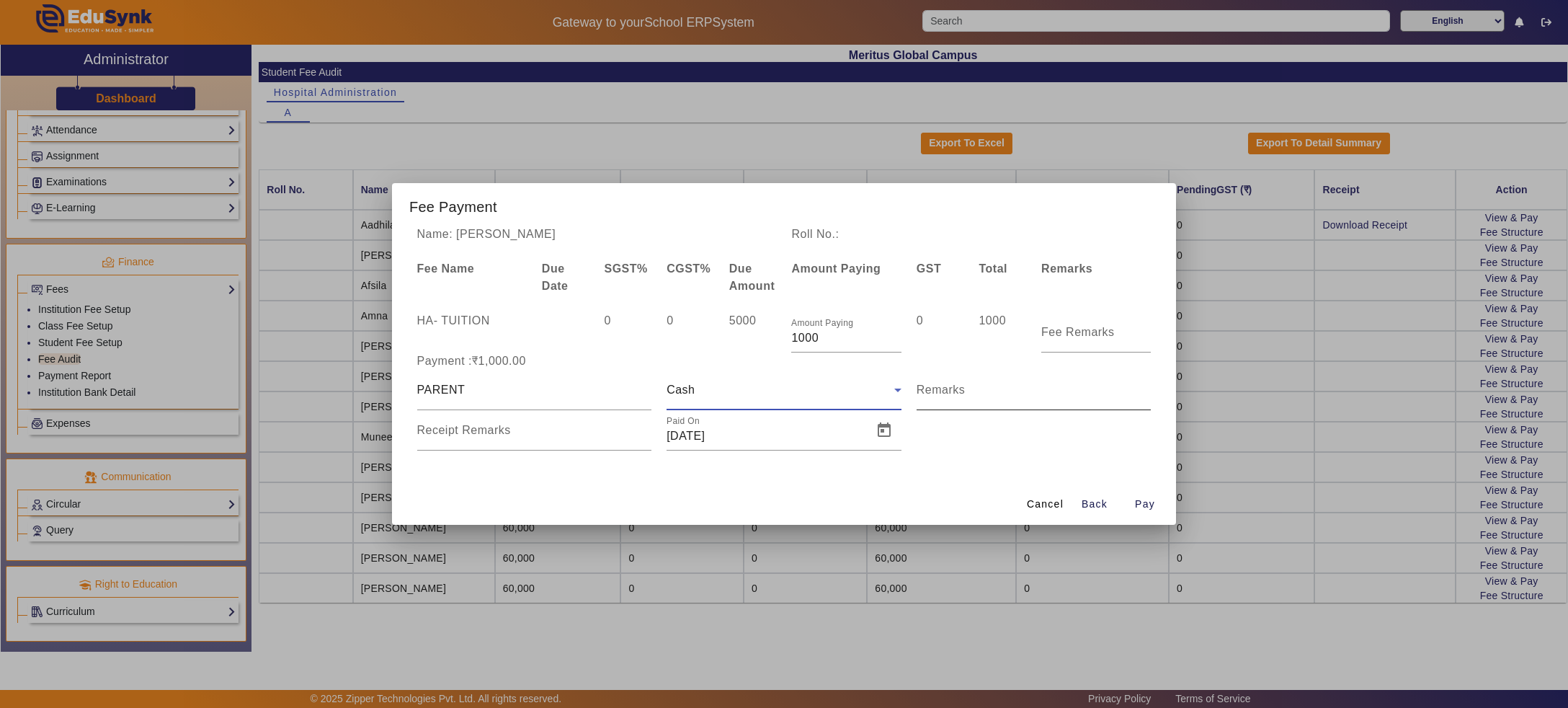 click on "Remarks" at bounding box center (1034, 396) 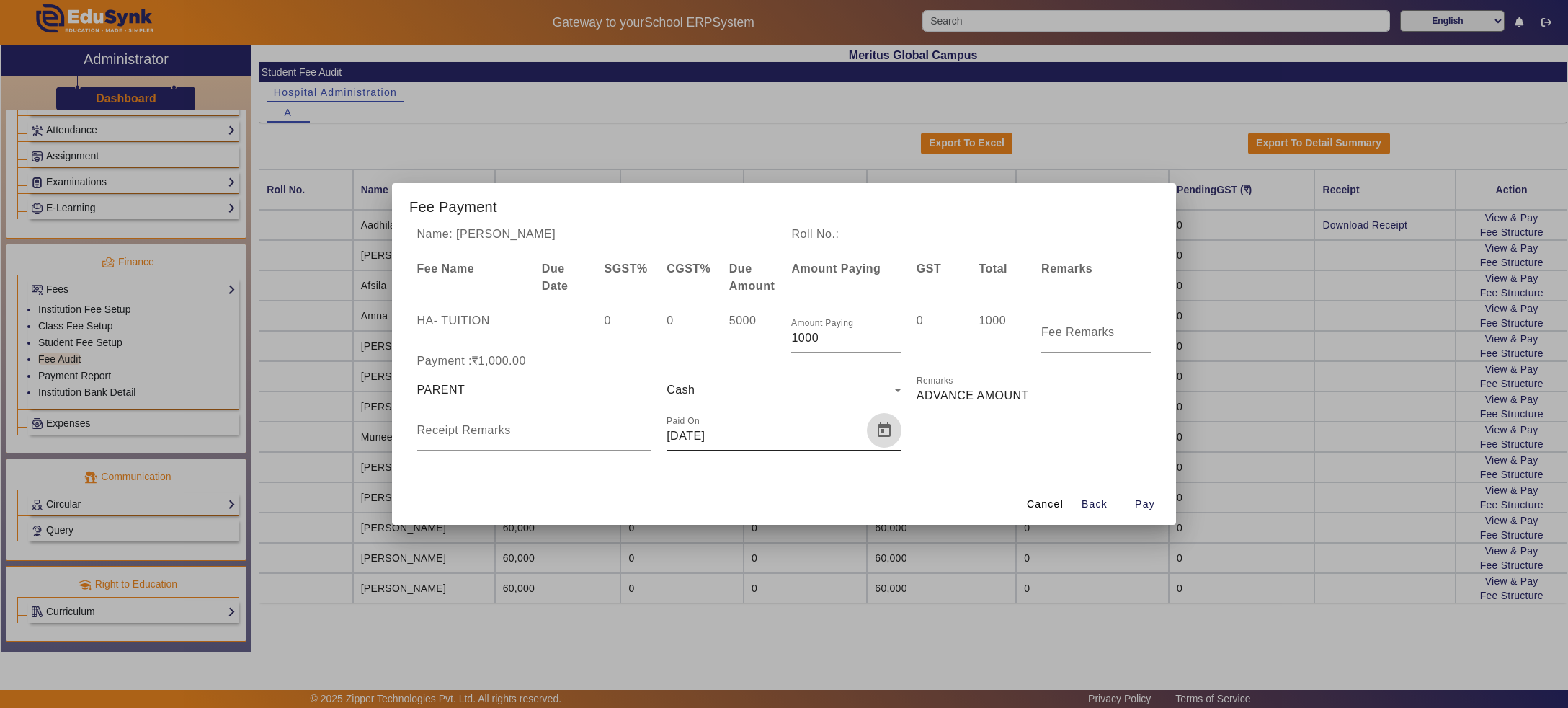 click at bounding box center [884, 430] 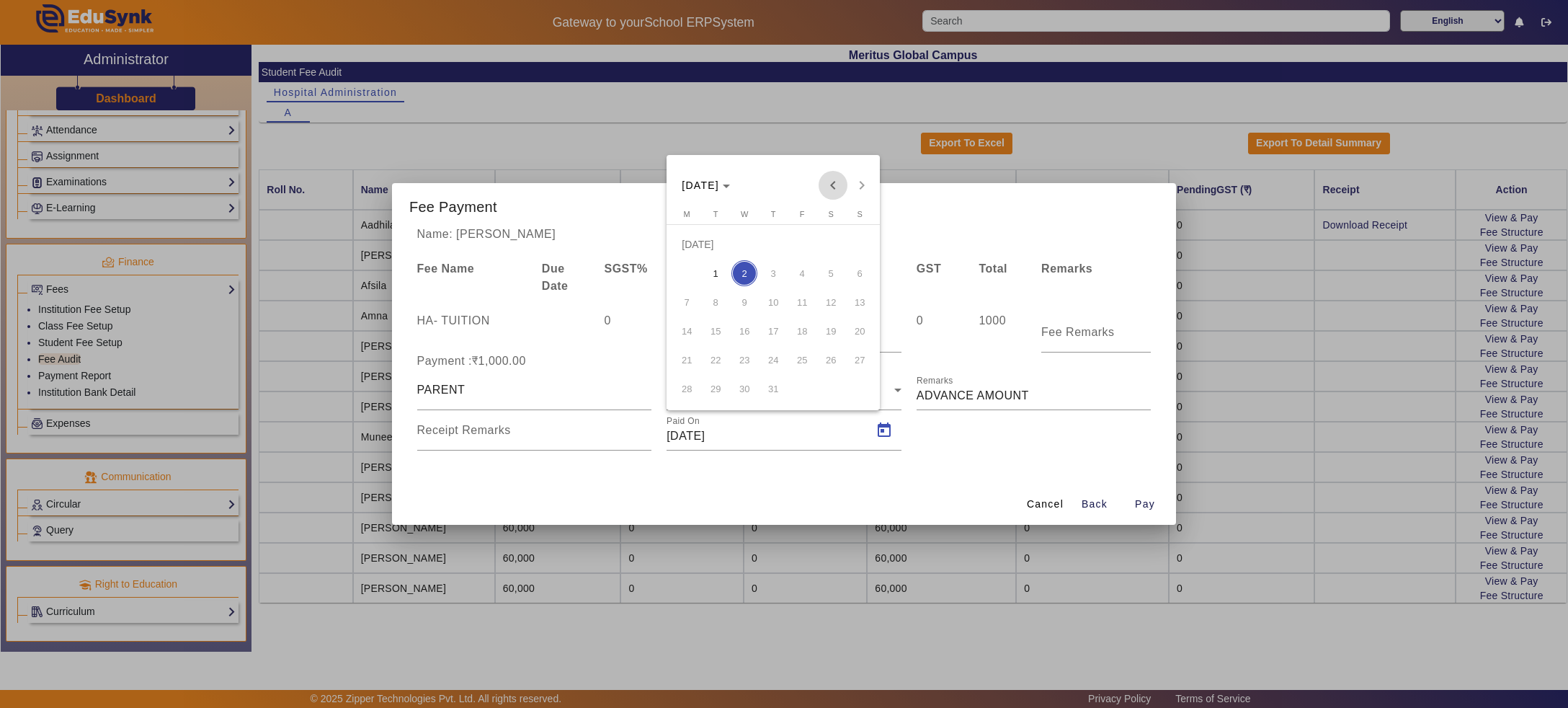 click at bounding box center [833, 185] 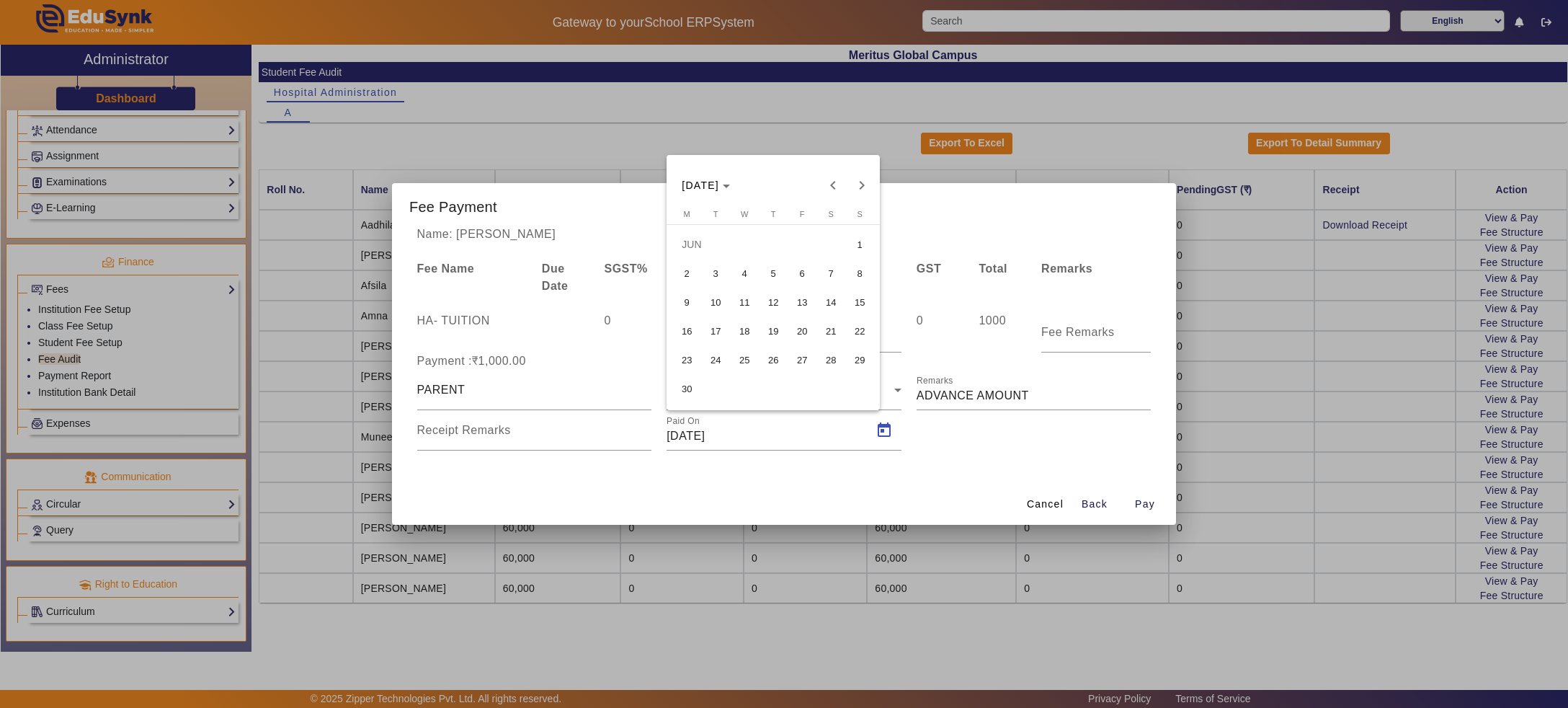 click on "25" at bounding box center [744, 360] 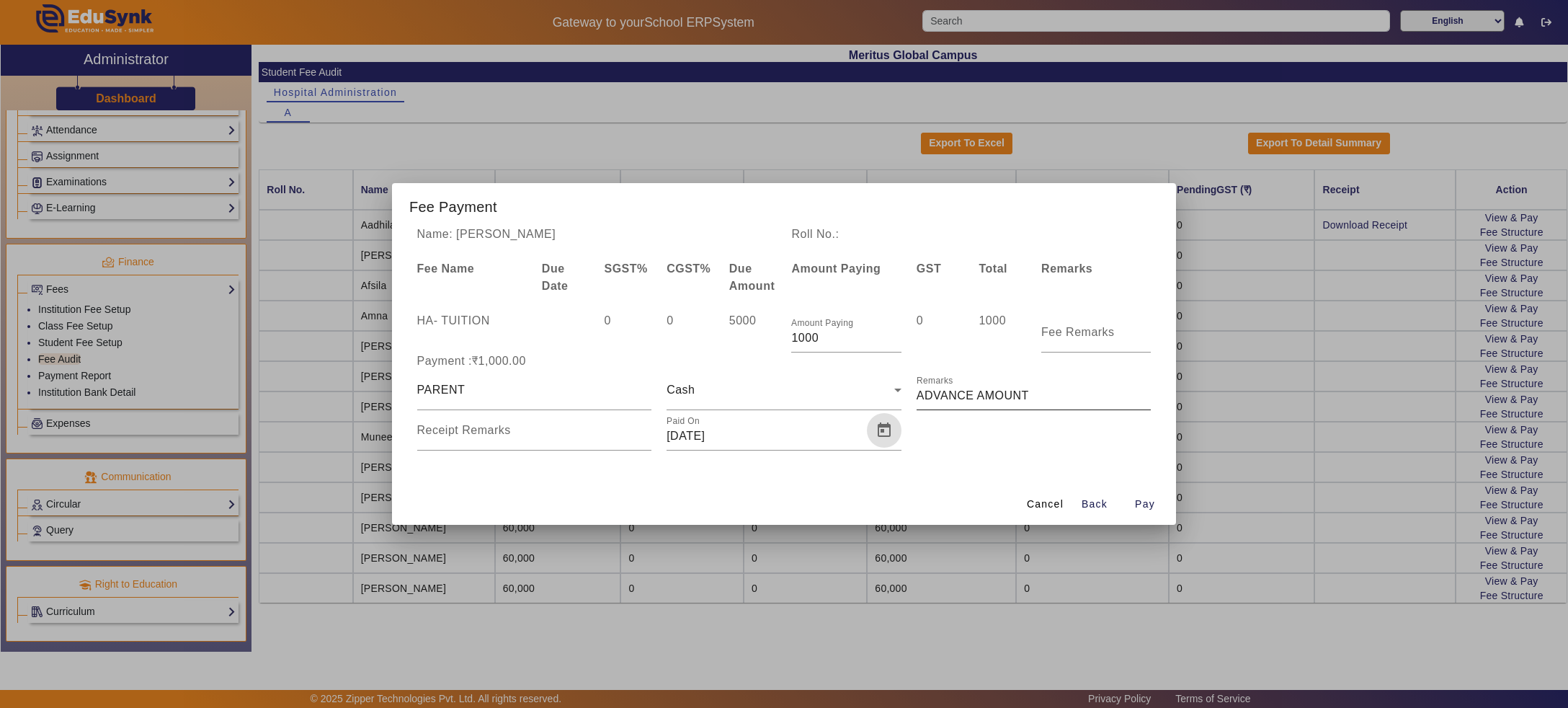 click on "Remarks" at bounding box center (1034, 396) 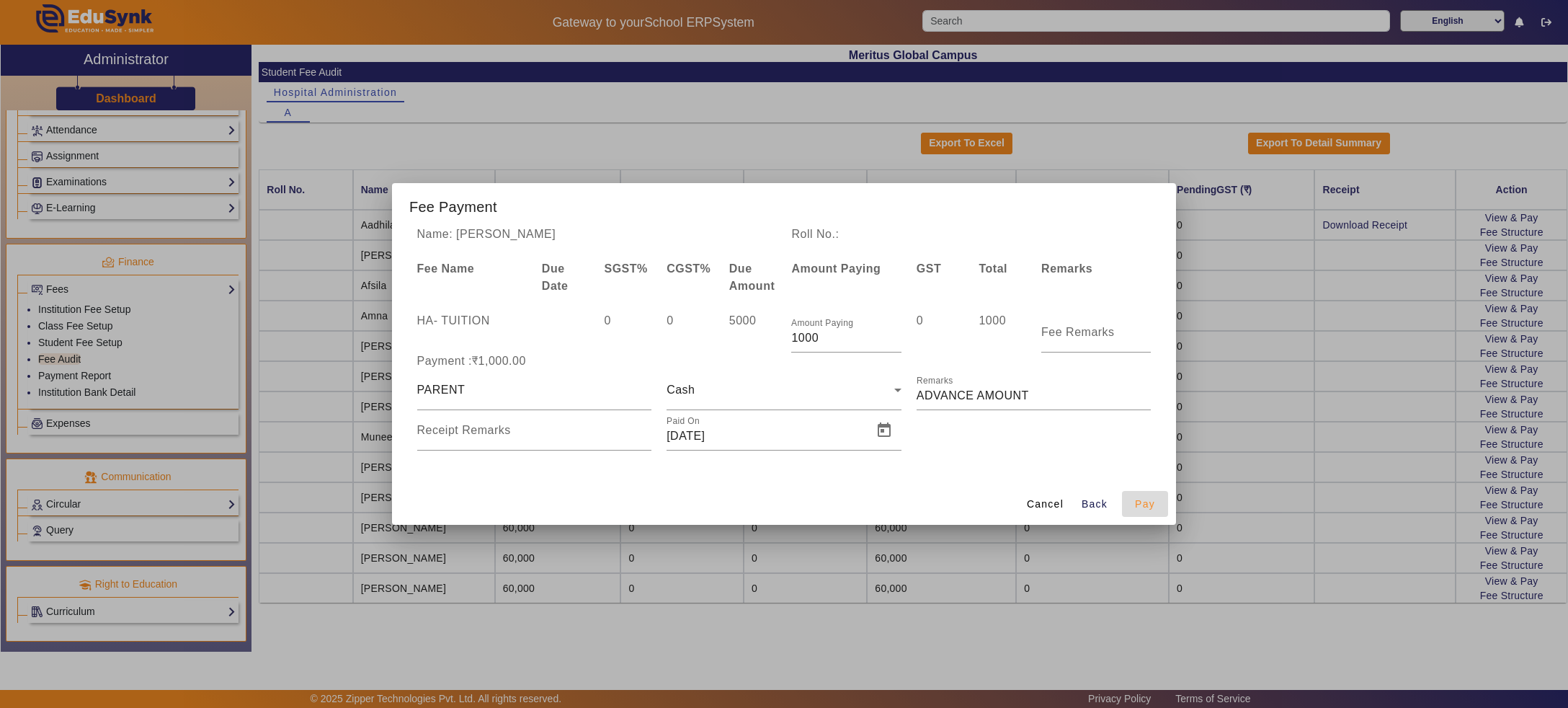 click on "Pay" at bounding box center (1145, 504) 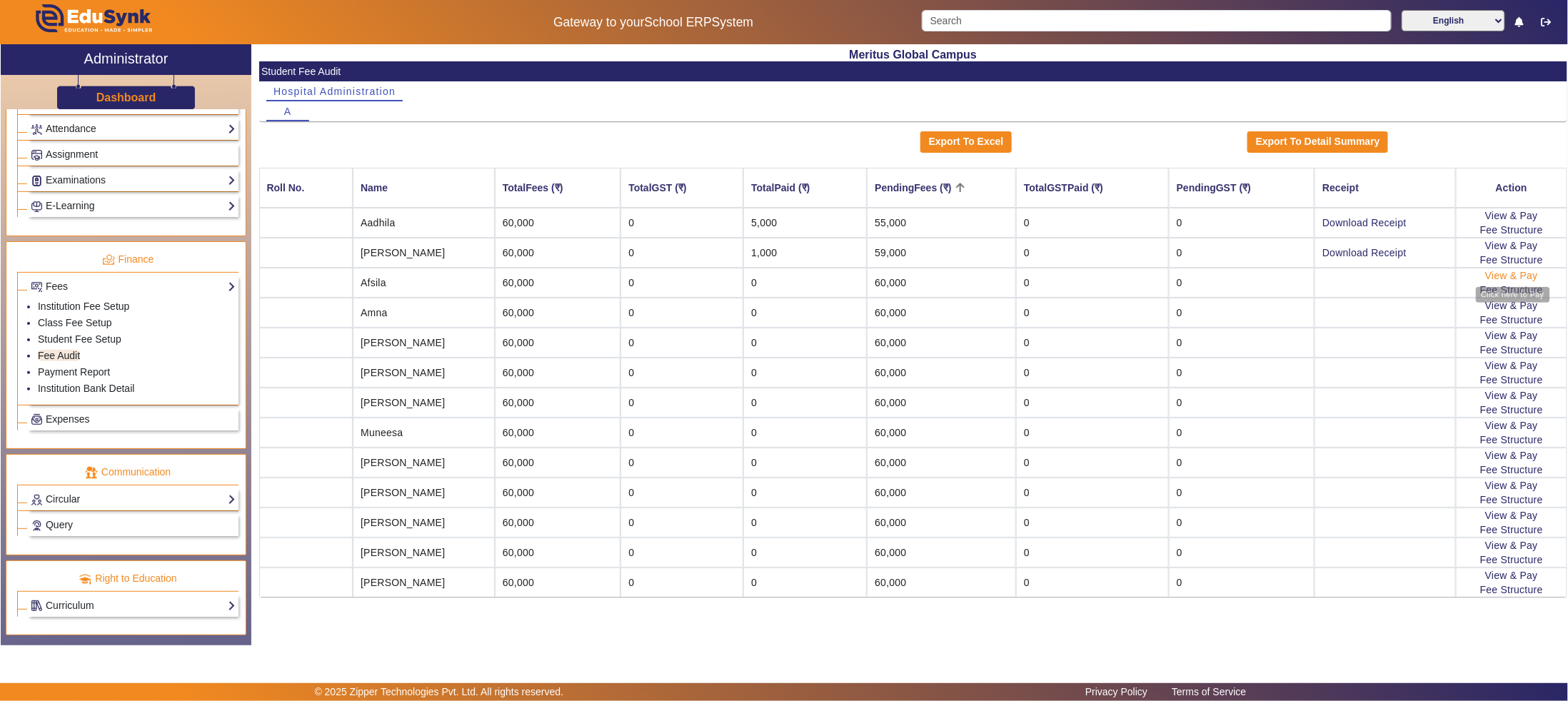 click on "View & Pay" 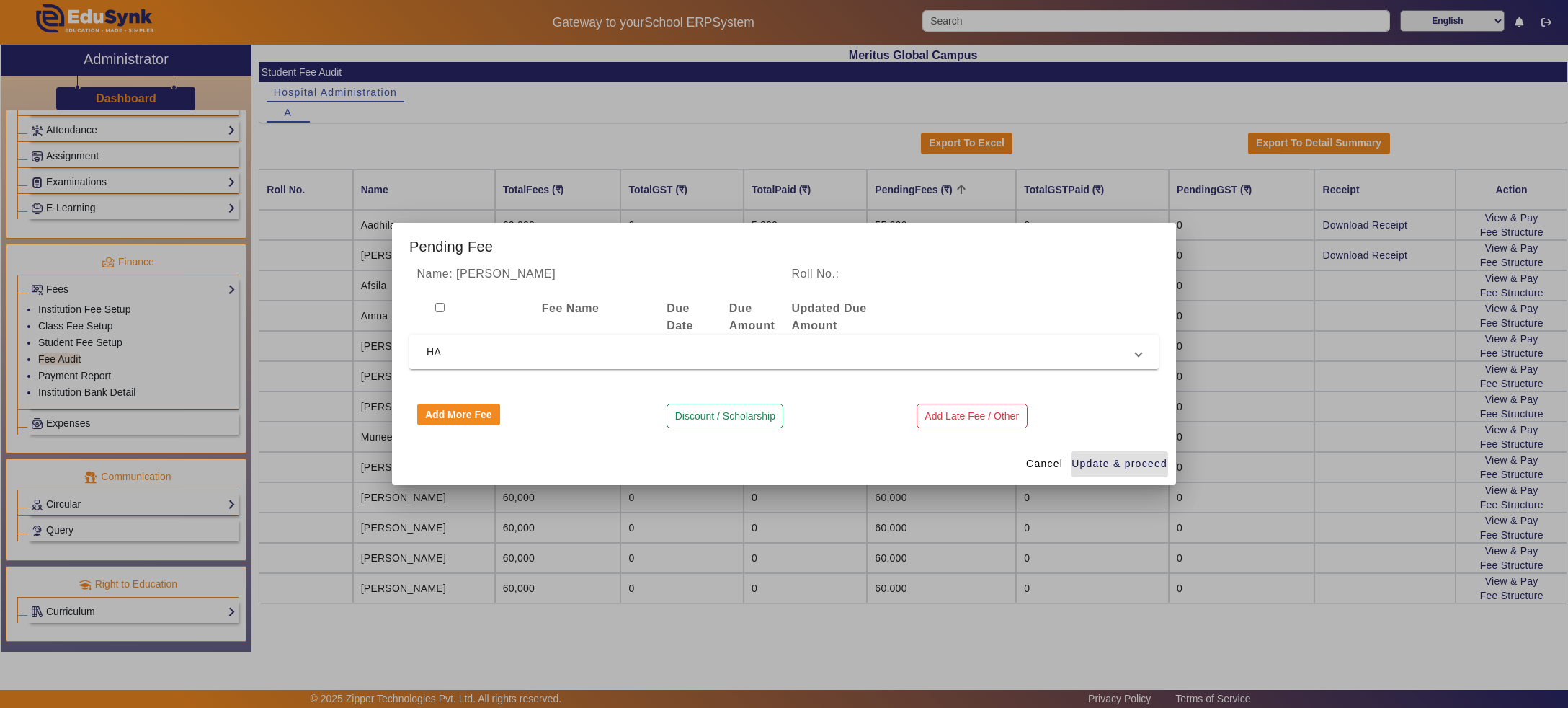 click on "HA" at bounding box center [781, 352] 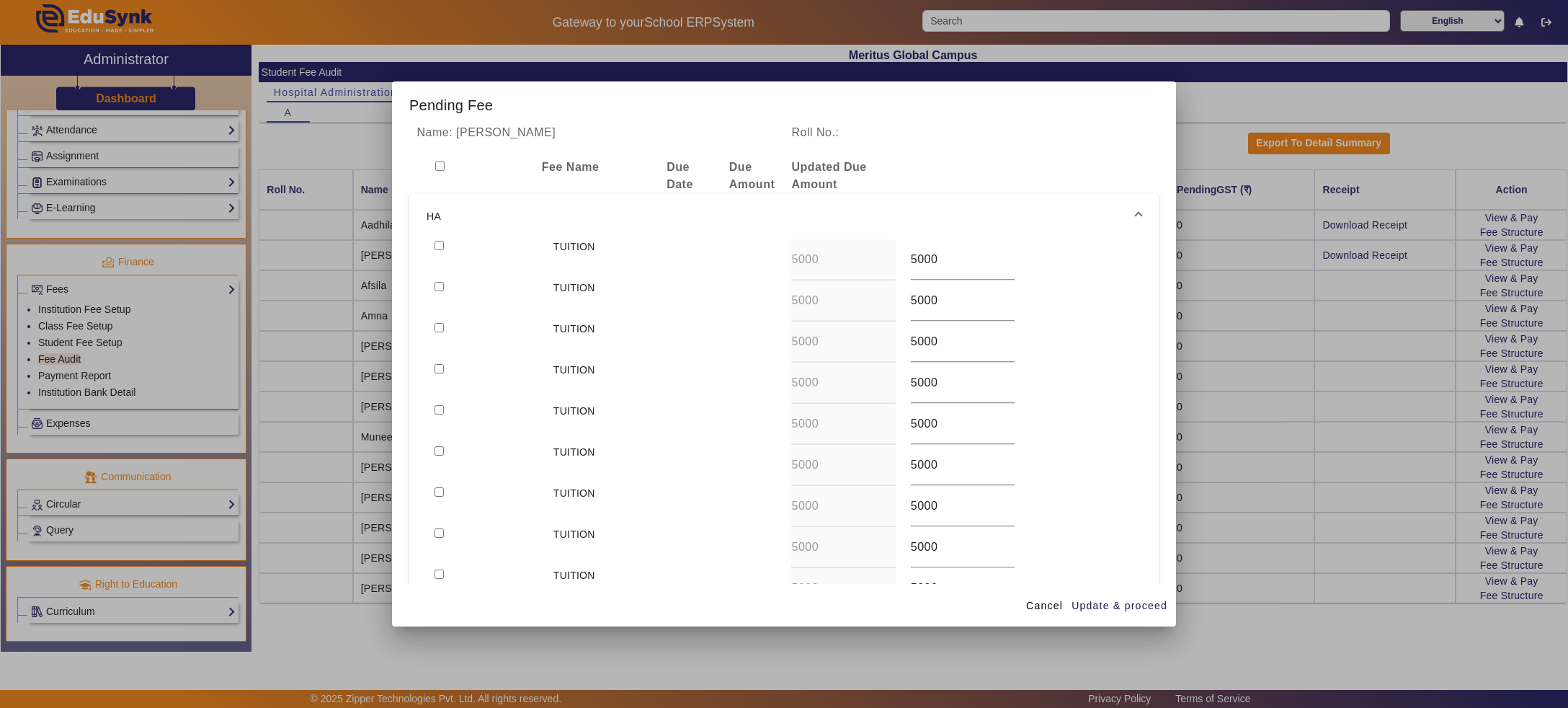 click at bounding box center [439, 245] 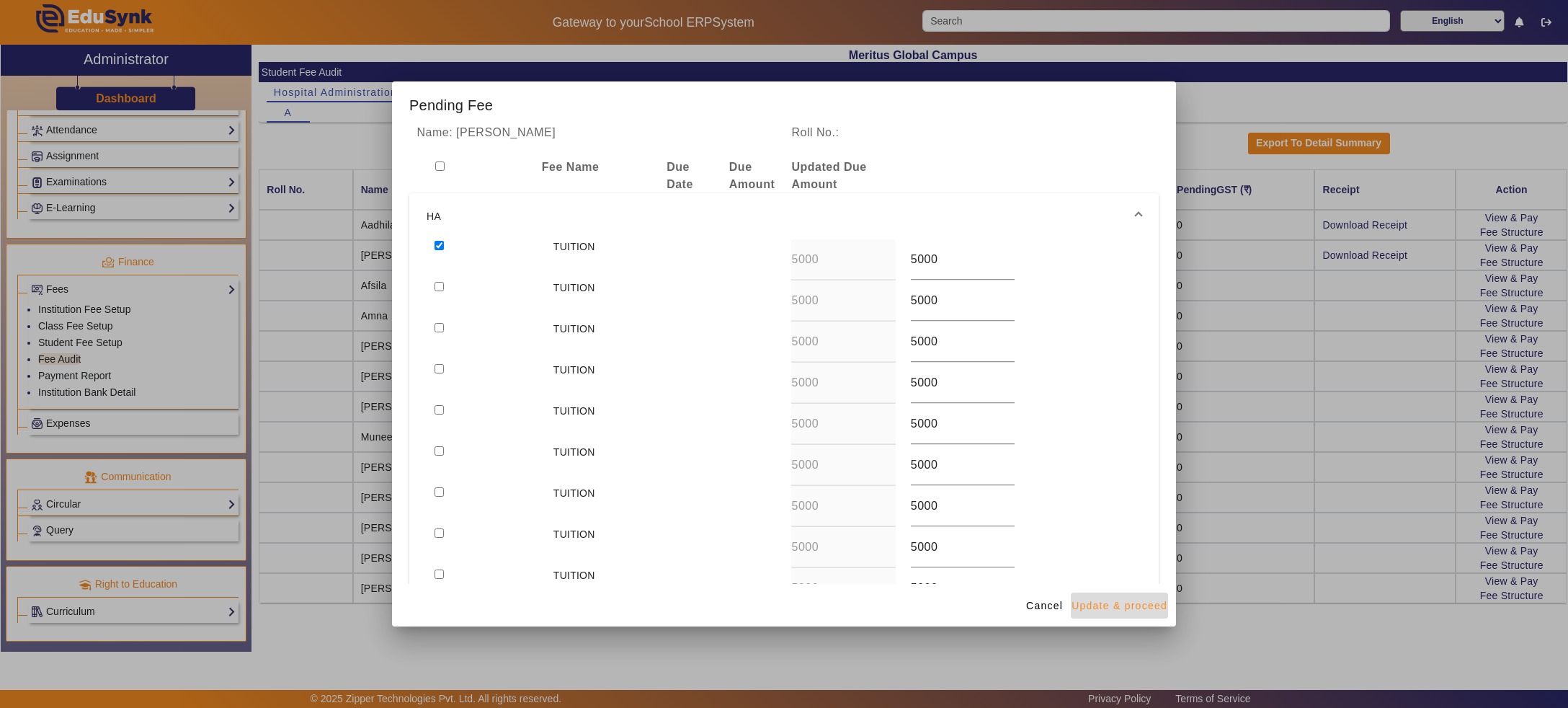 click on "Update & proceed" at bounding box center [1119, 606] 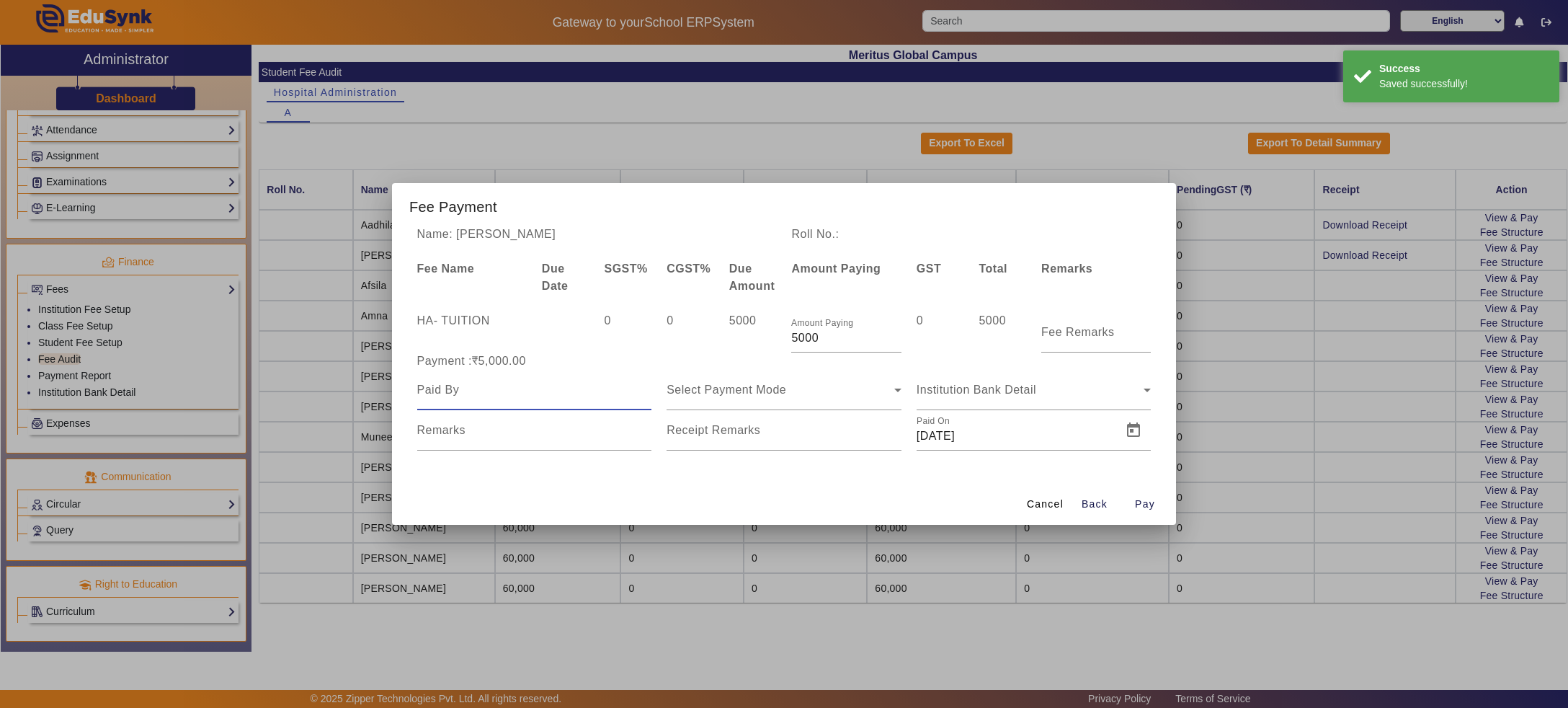 click at bounding box center (535, 390) 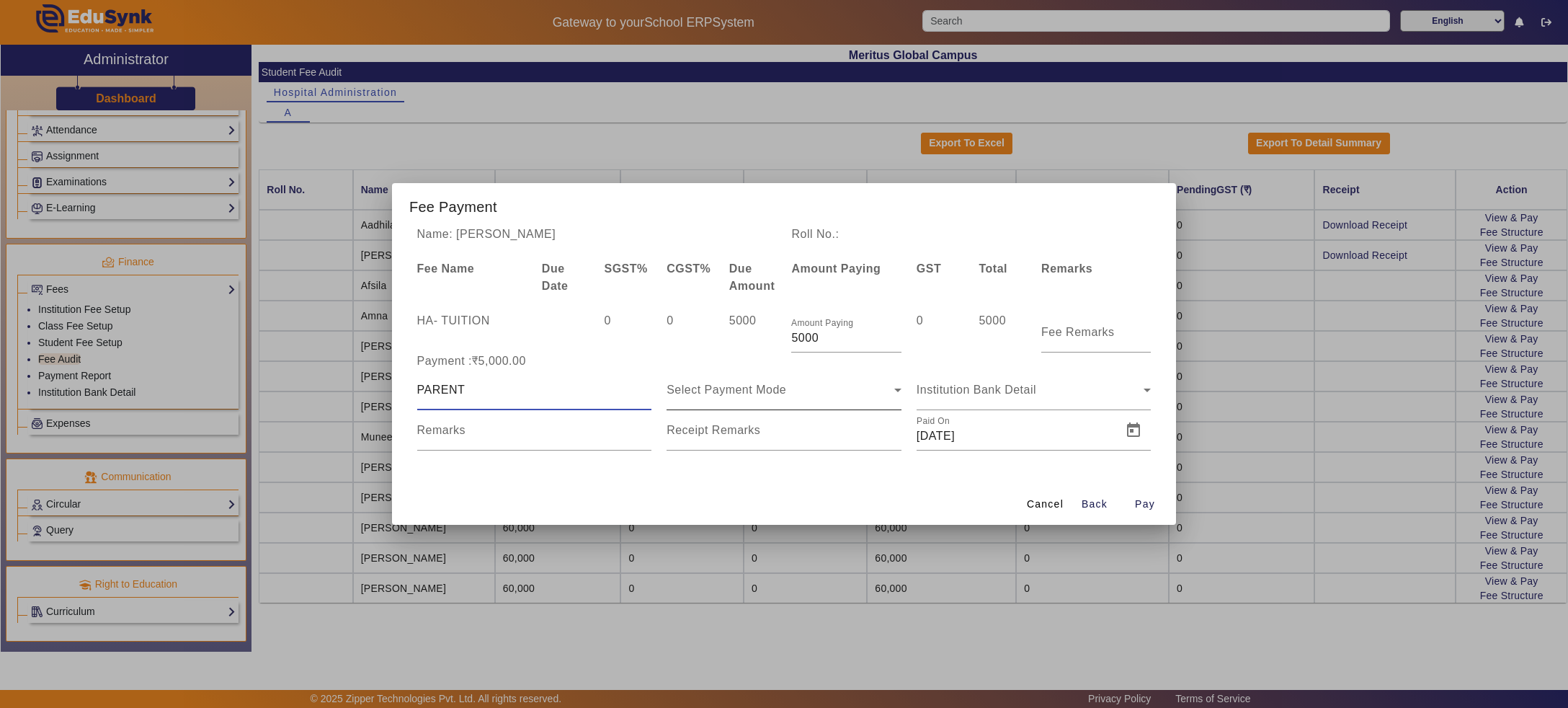 click 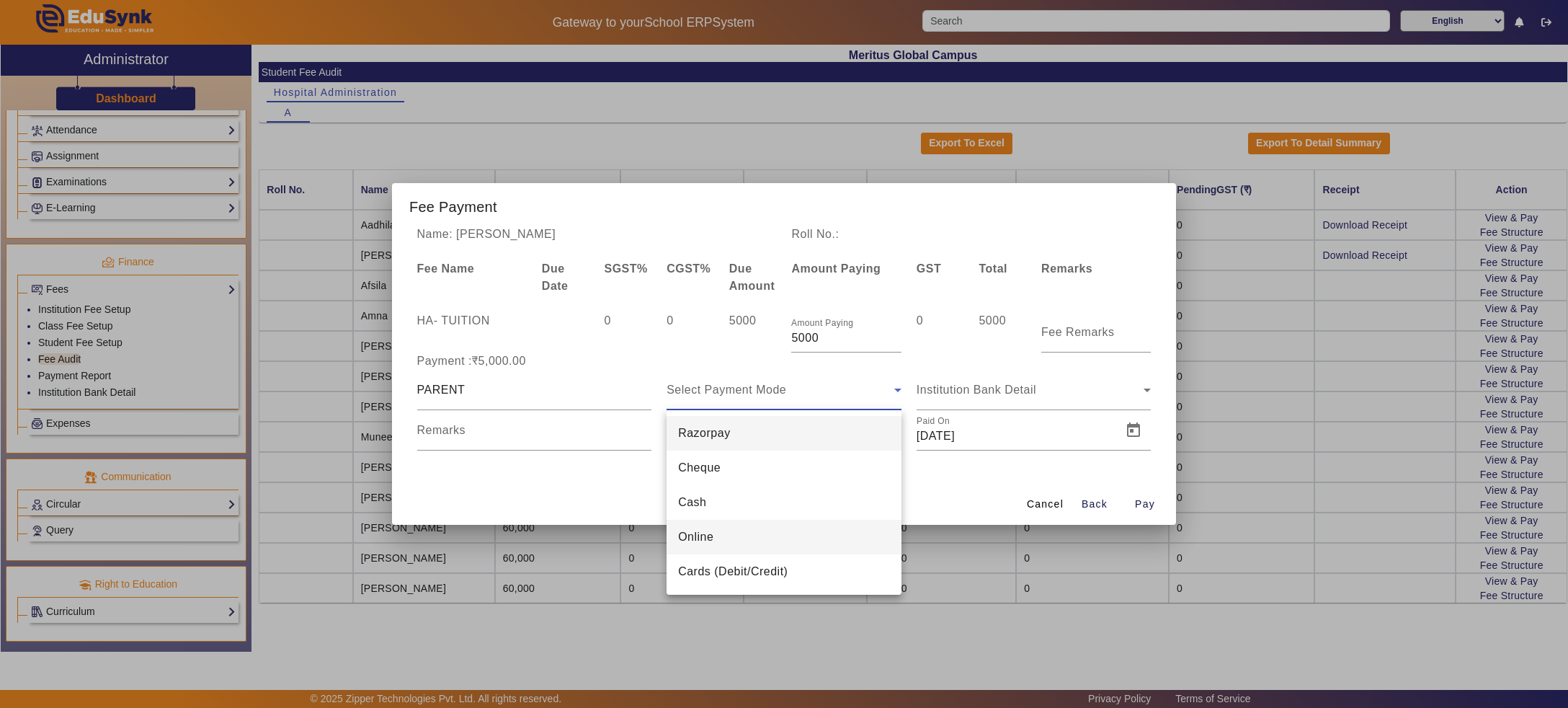 click on "Online" at bounding box center (784, 537) 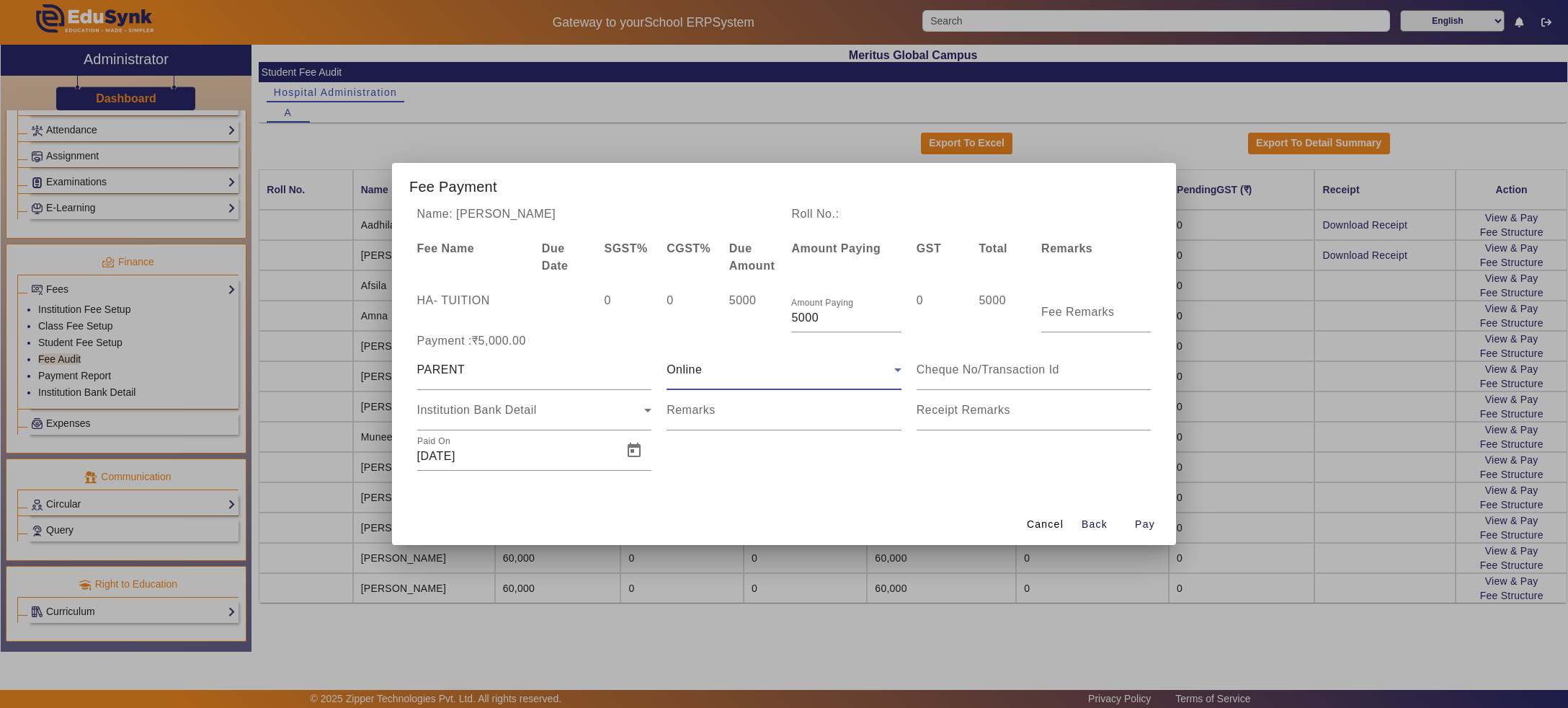 click 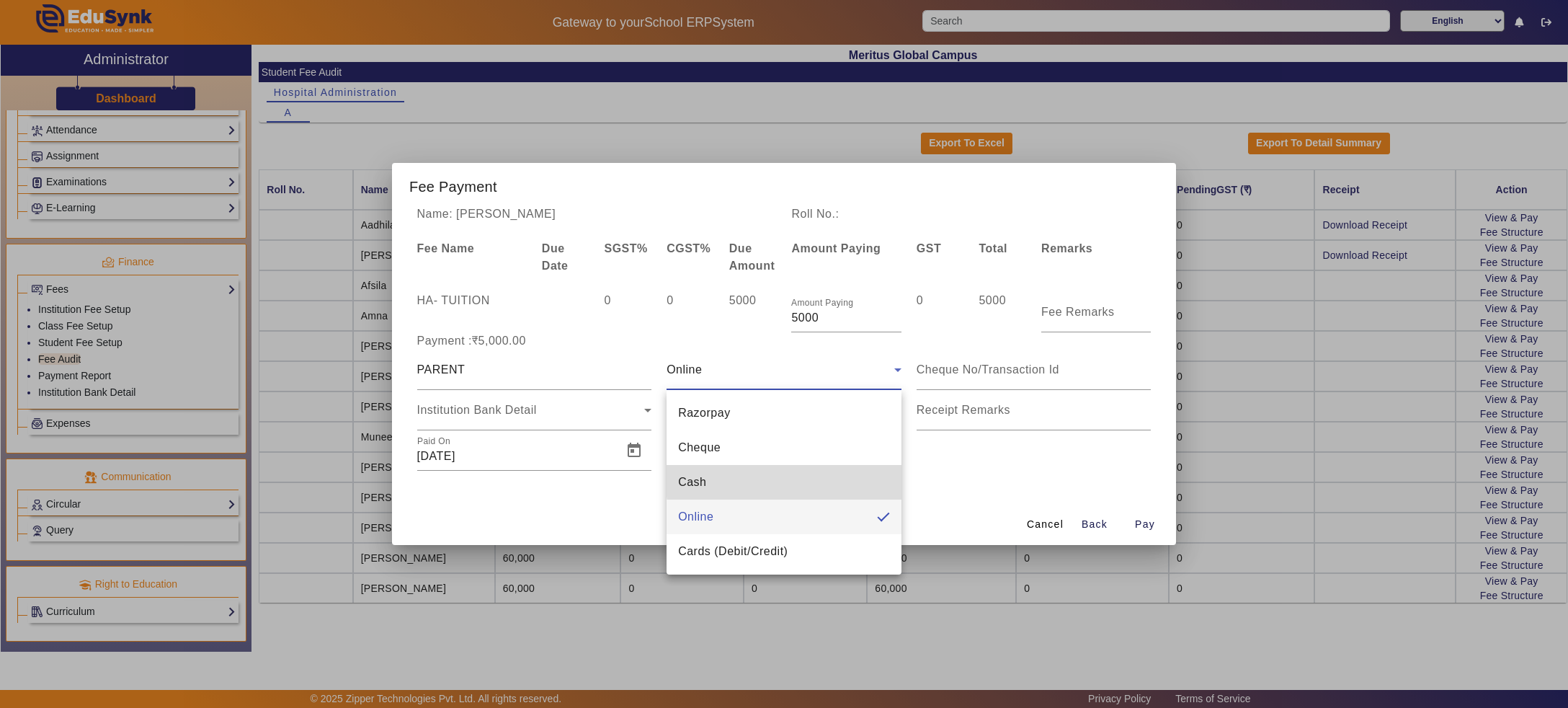 click on "Cash" at bounding box center [784, 482] 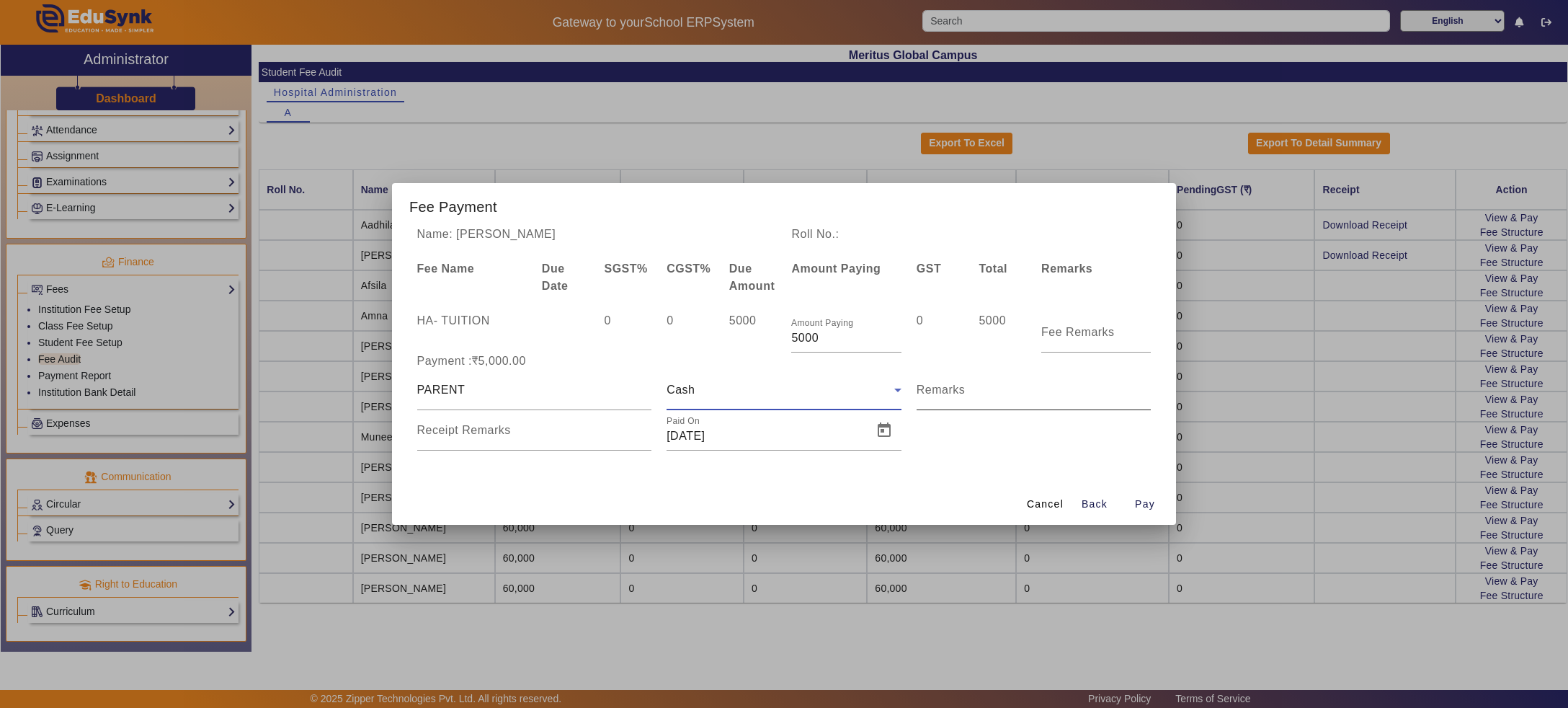 click on "Remarks" at bounding box center [1034, 396] 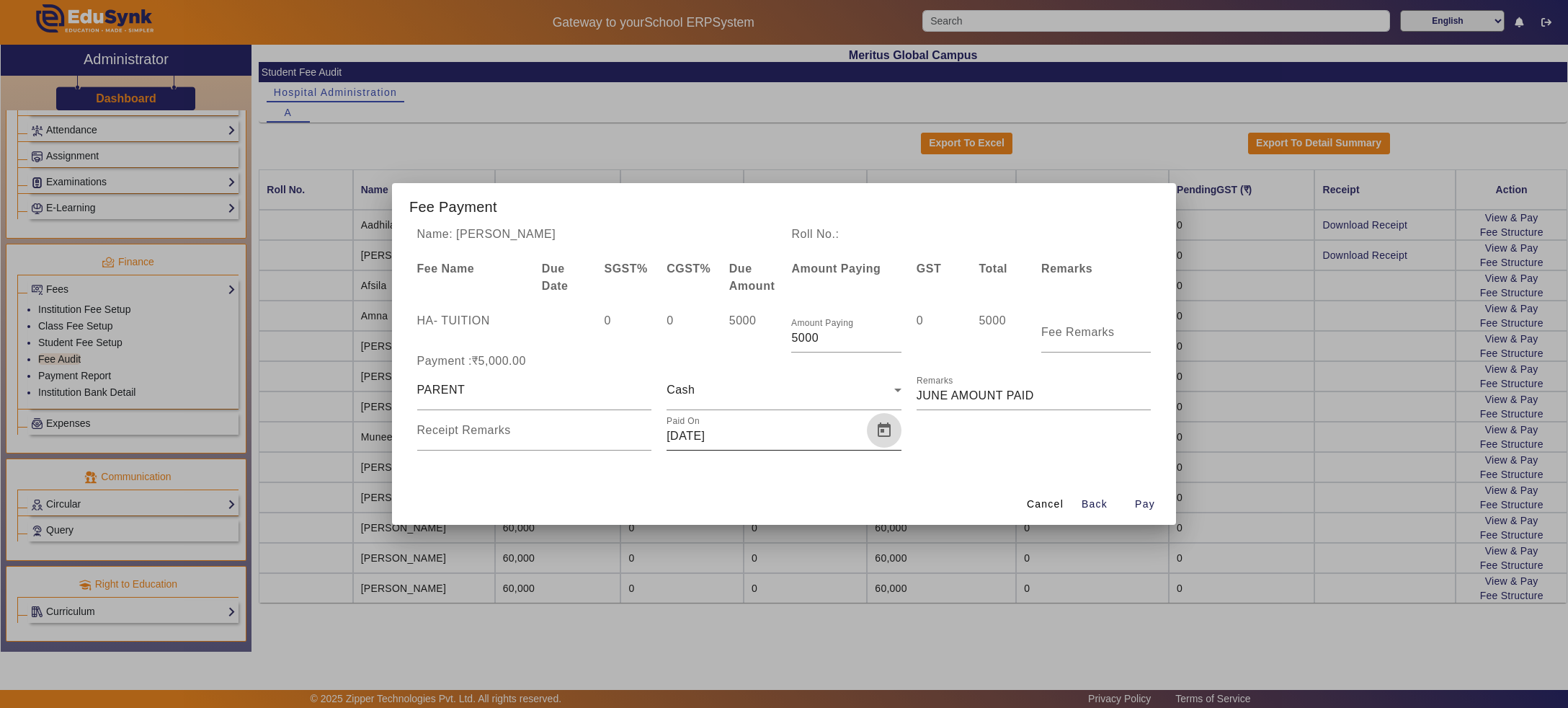 click at bounding box center (884, 430) 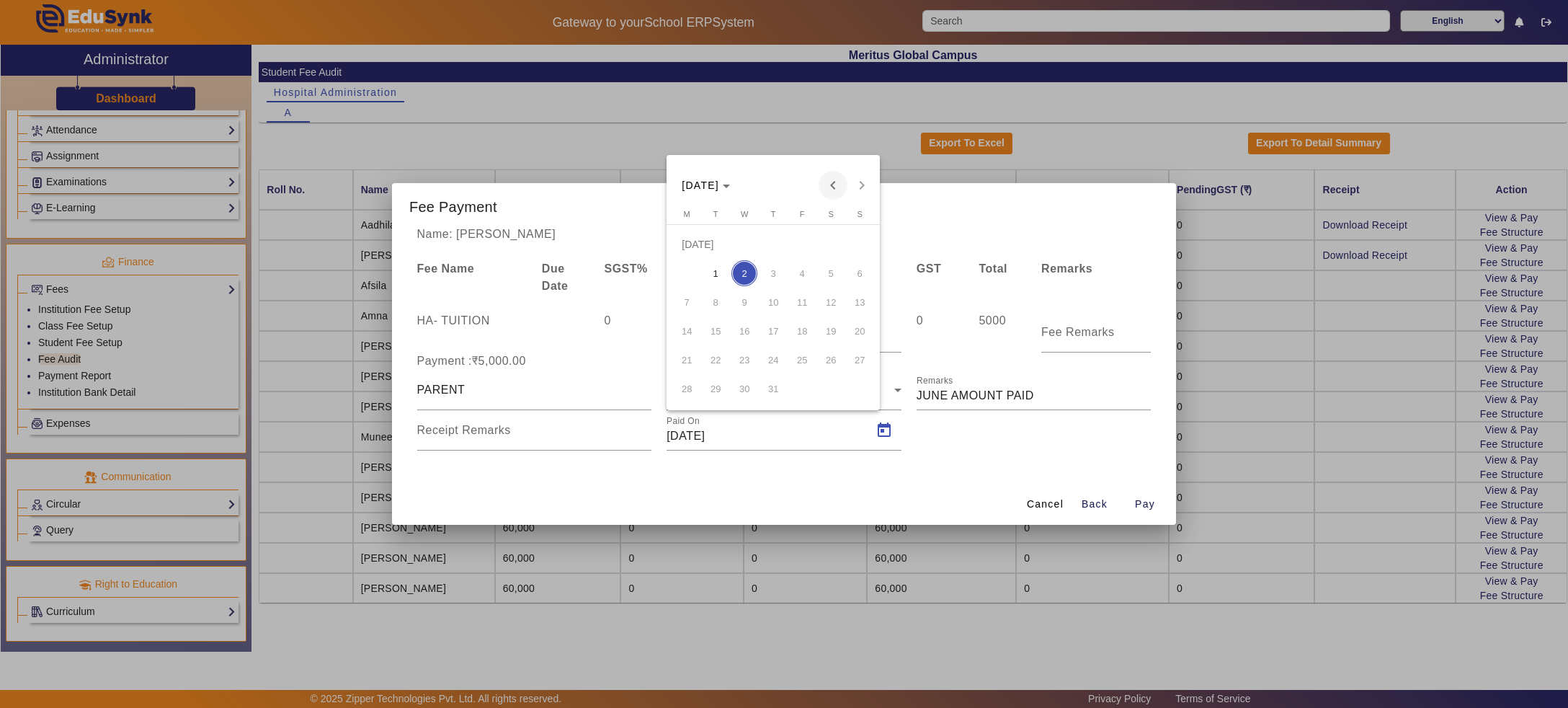 click at bounding box center [833, 185] 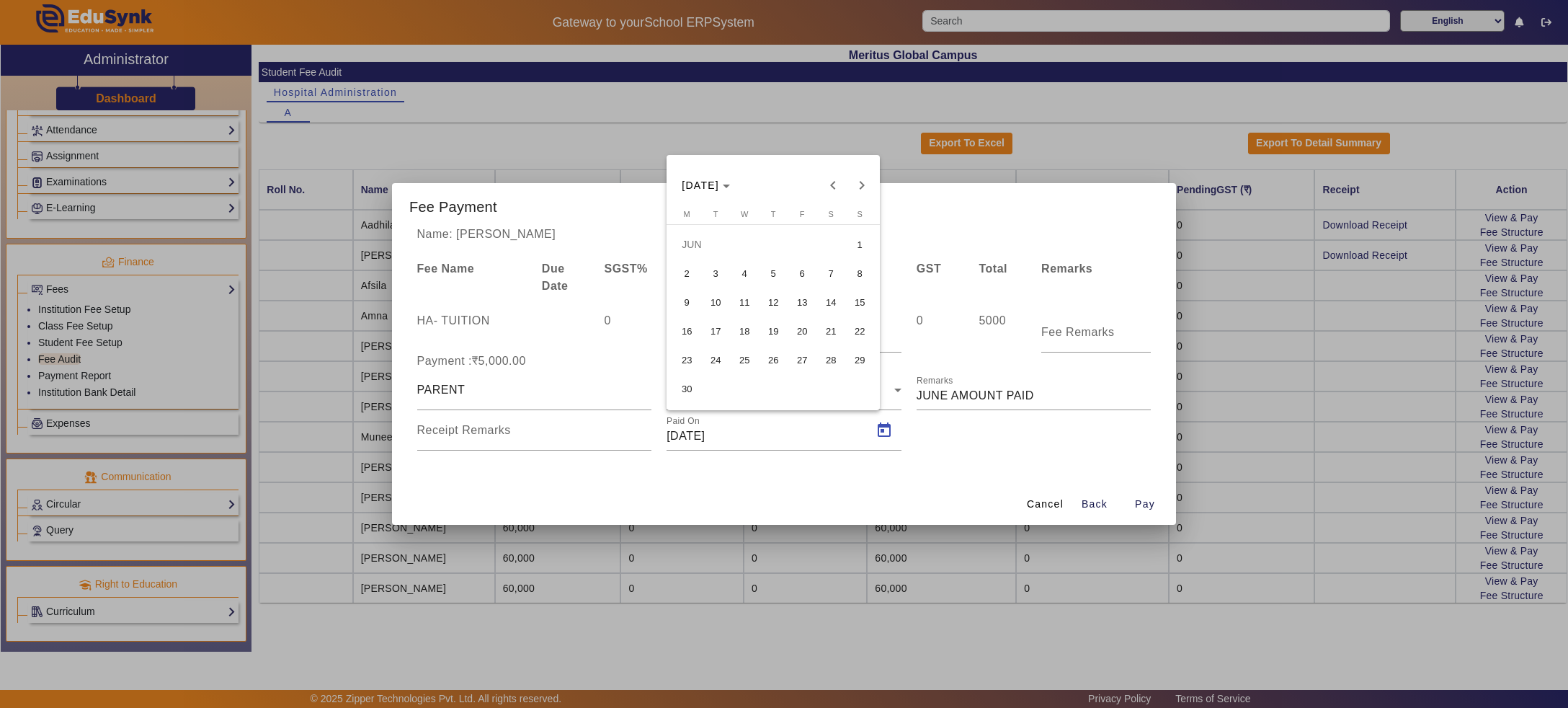 click on "15" at bounding box center (860, 302) 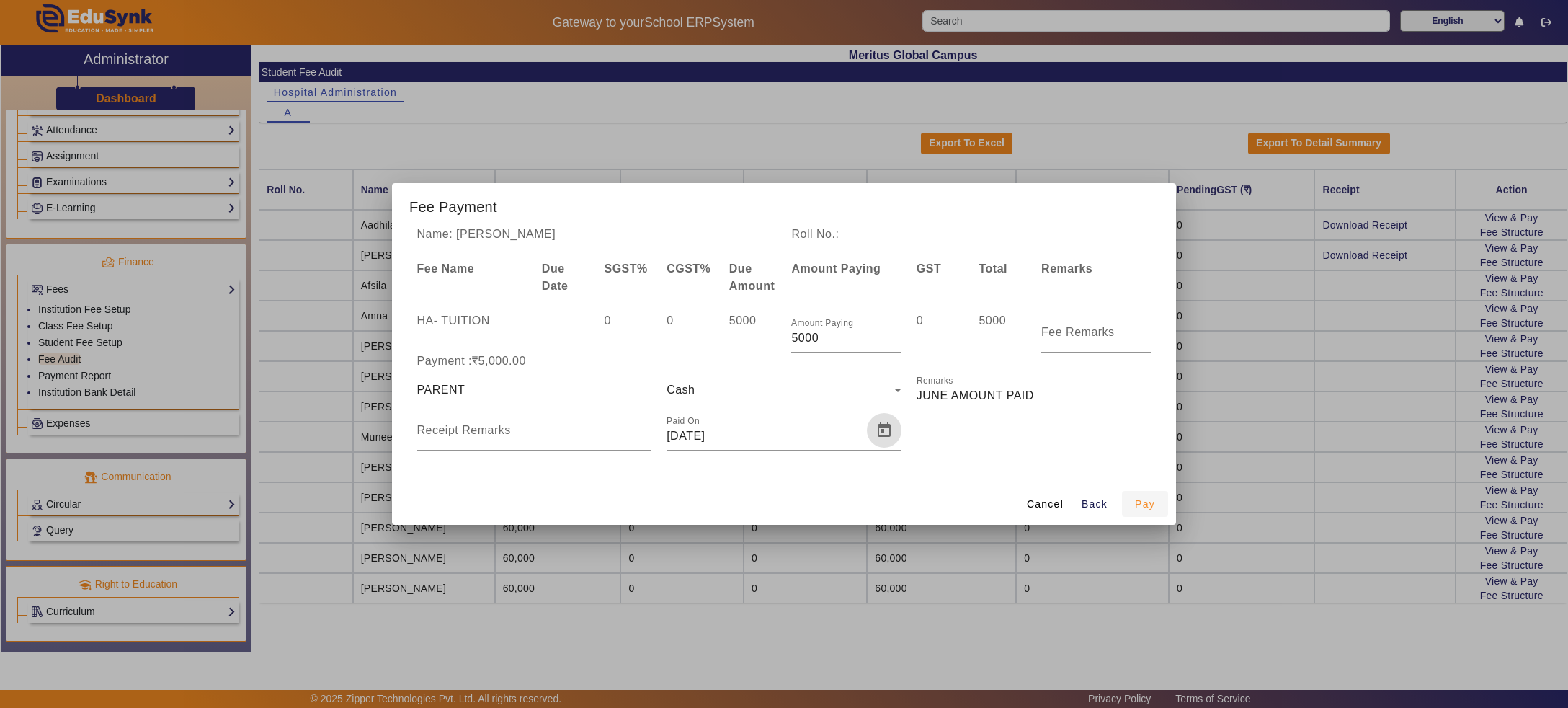 click on "Pay" at bounding box center (1145, 504) 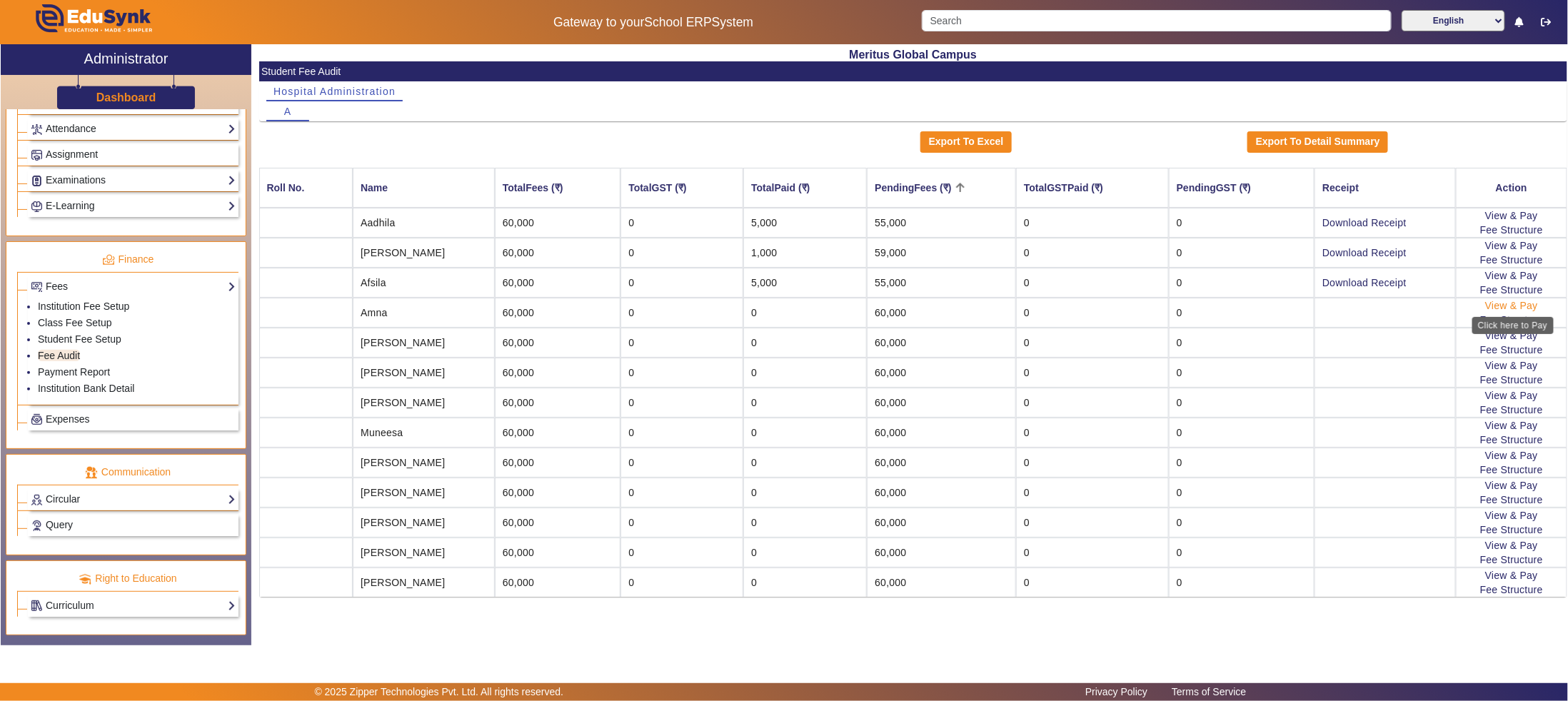 click on "View & Pay" 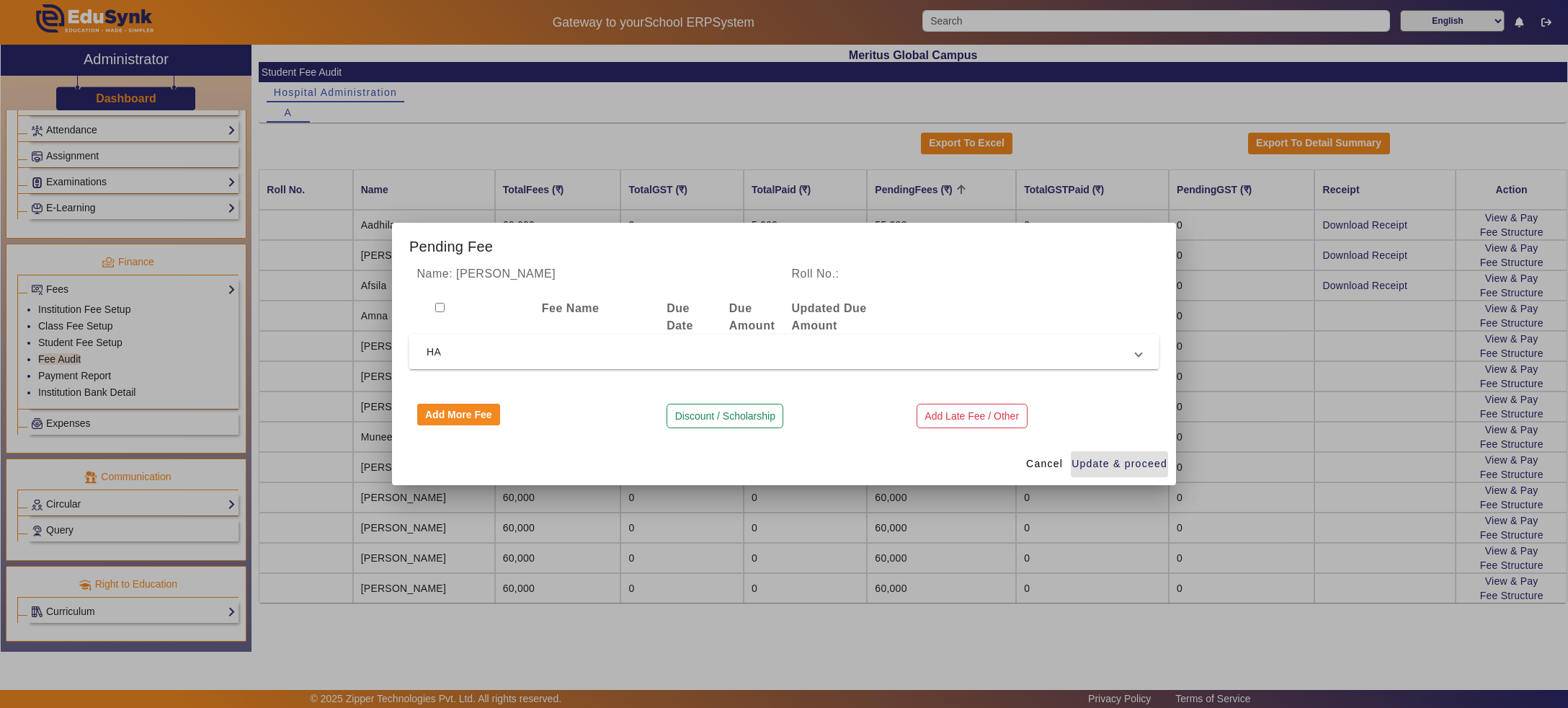click on "HA" at bounding box center (784, 352) 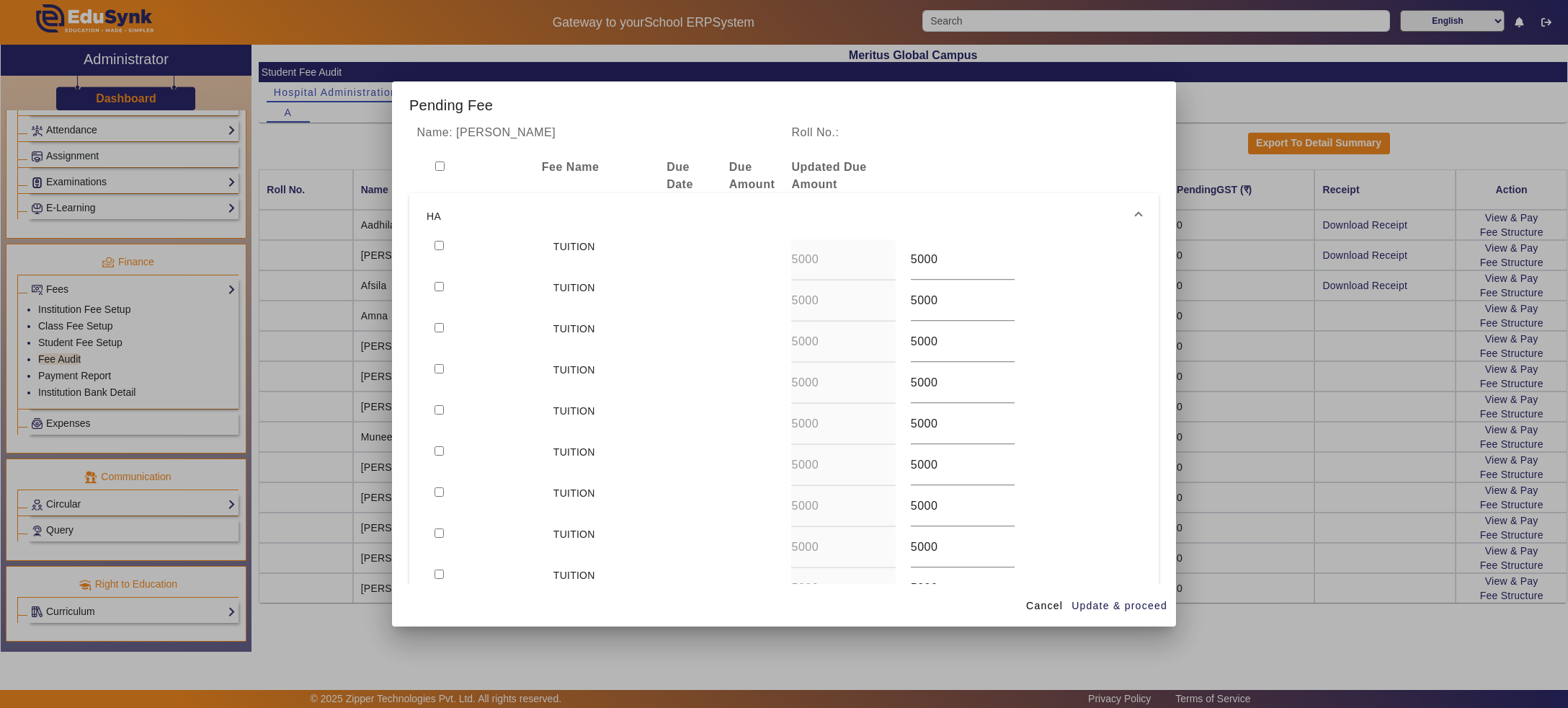 click at bounding box center (439, 245) 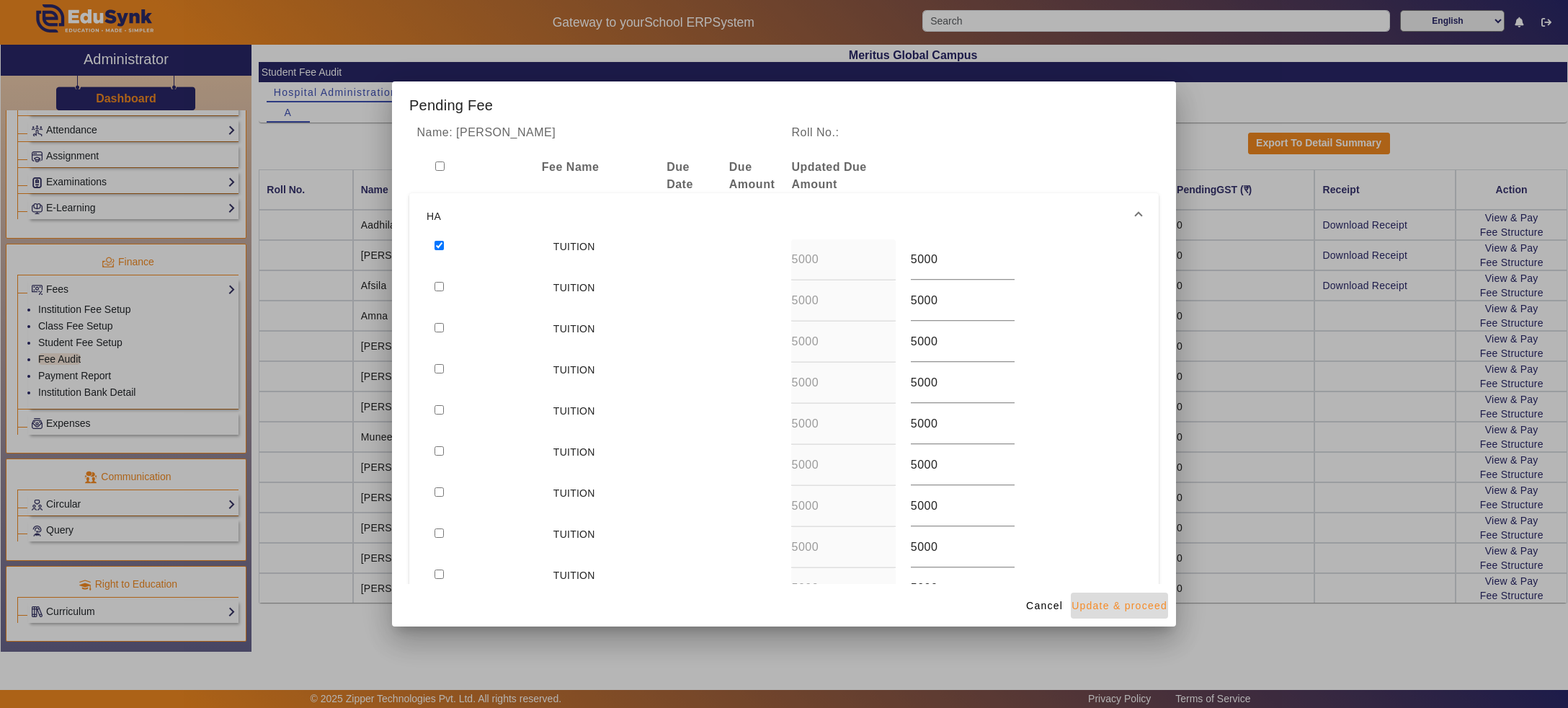 click on "Update & proceed" at bounding box center [1119, 606] 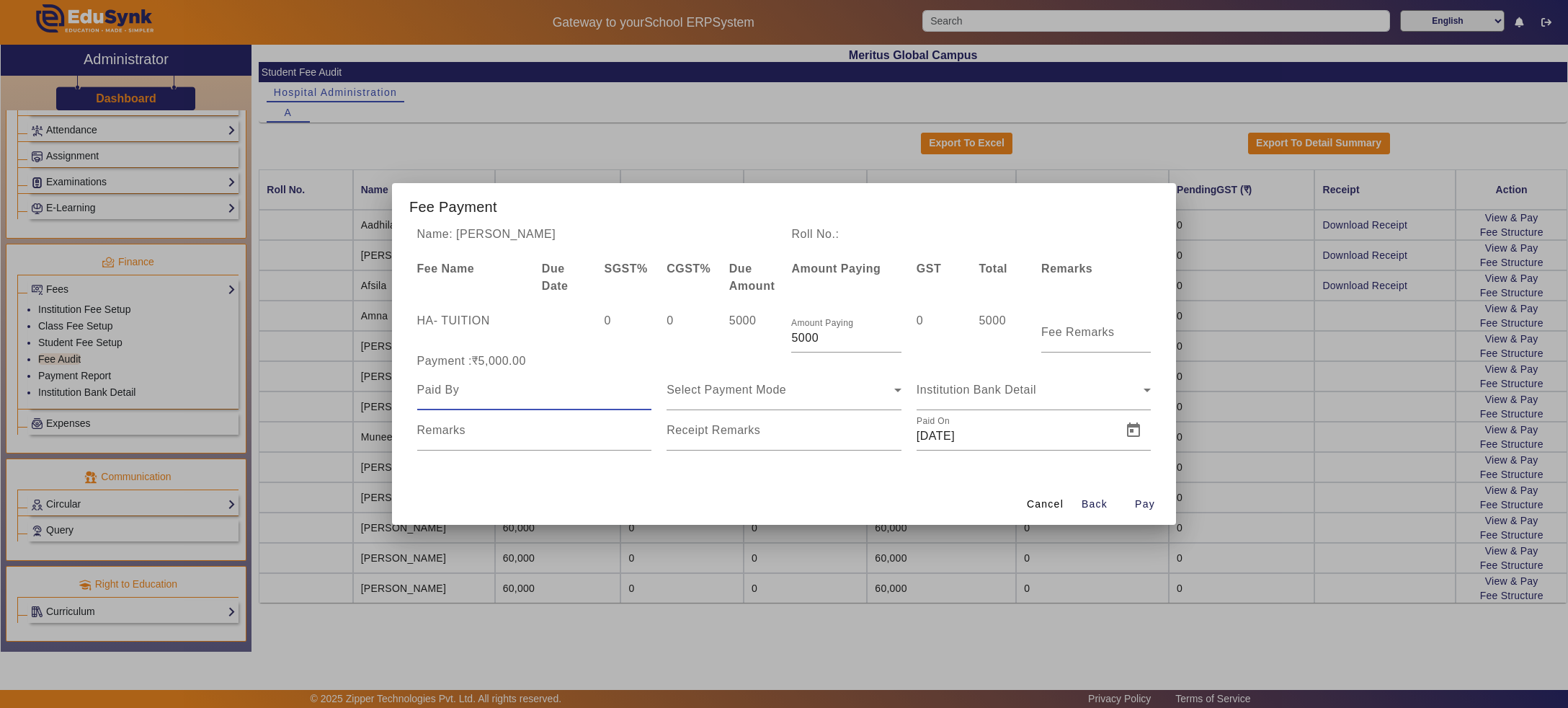 click at bounding box center (535, 390) 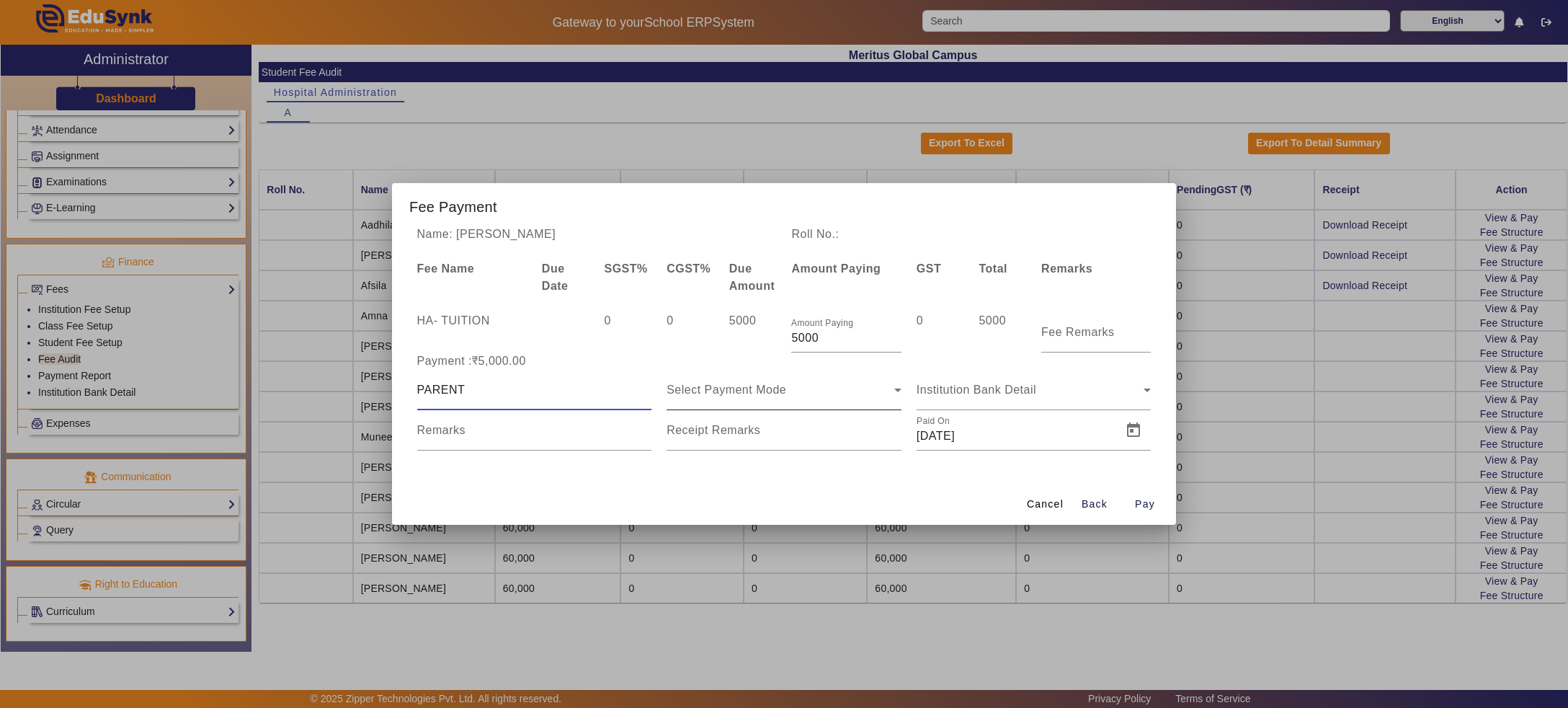 click 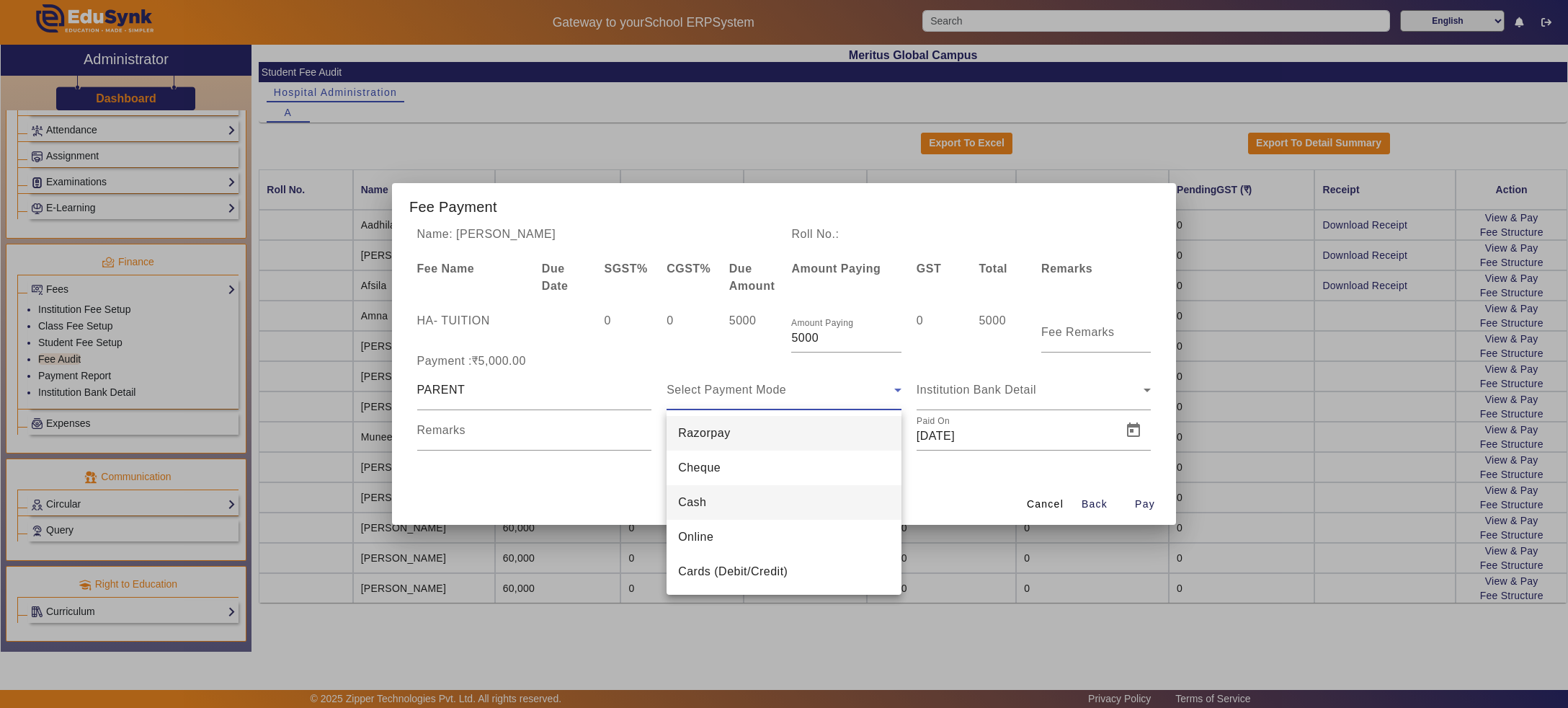 click on "Cash" at bounding box center [784, 503] 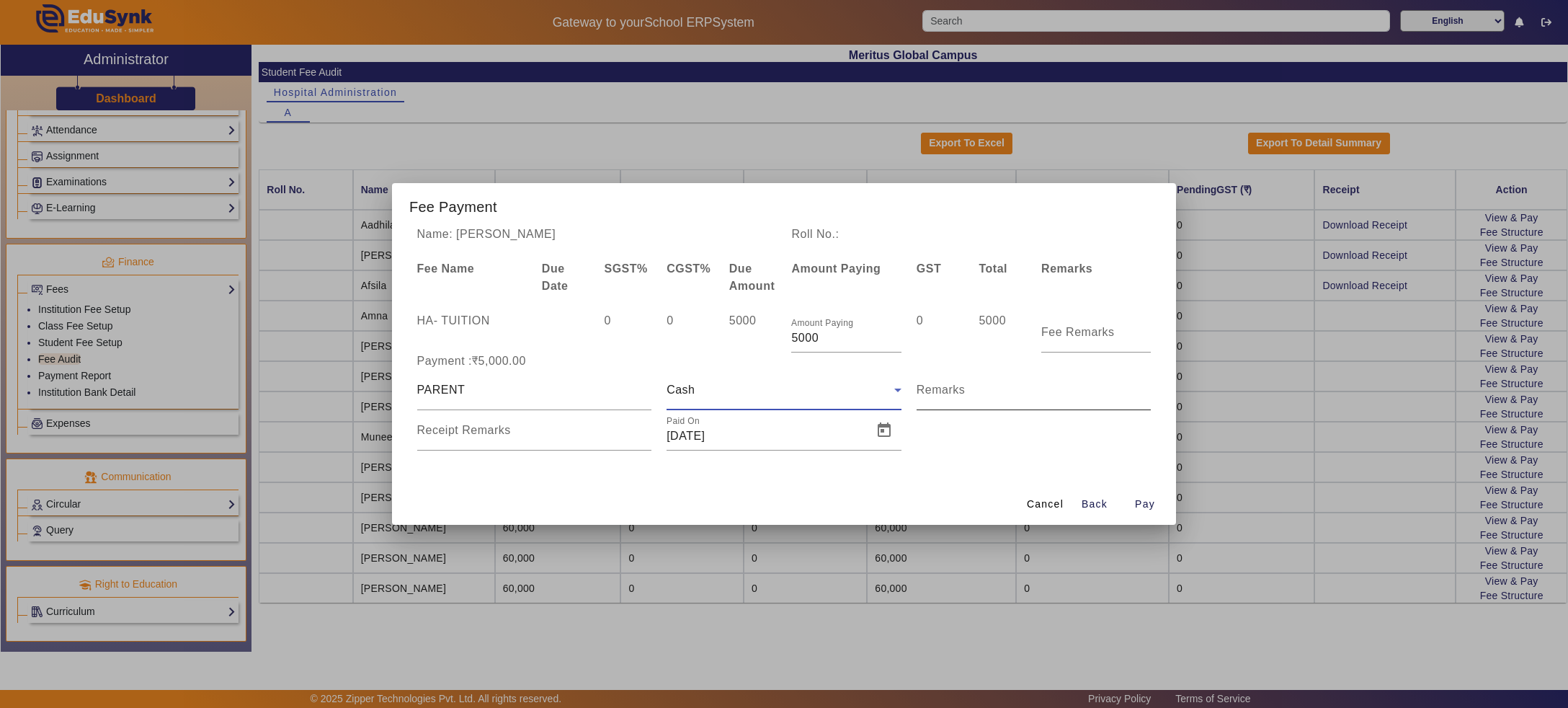 click on "Remarks" at bounding box center (1034, 396) 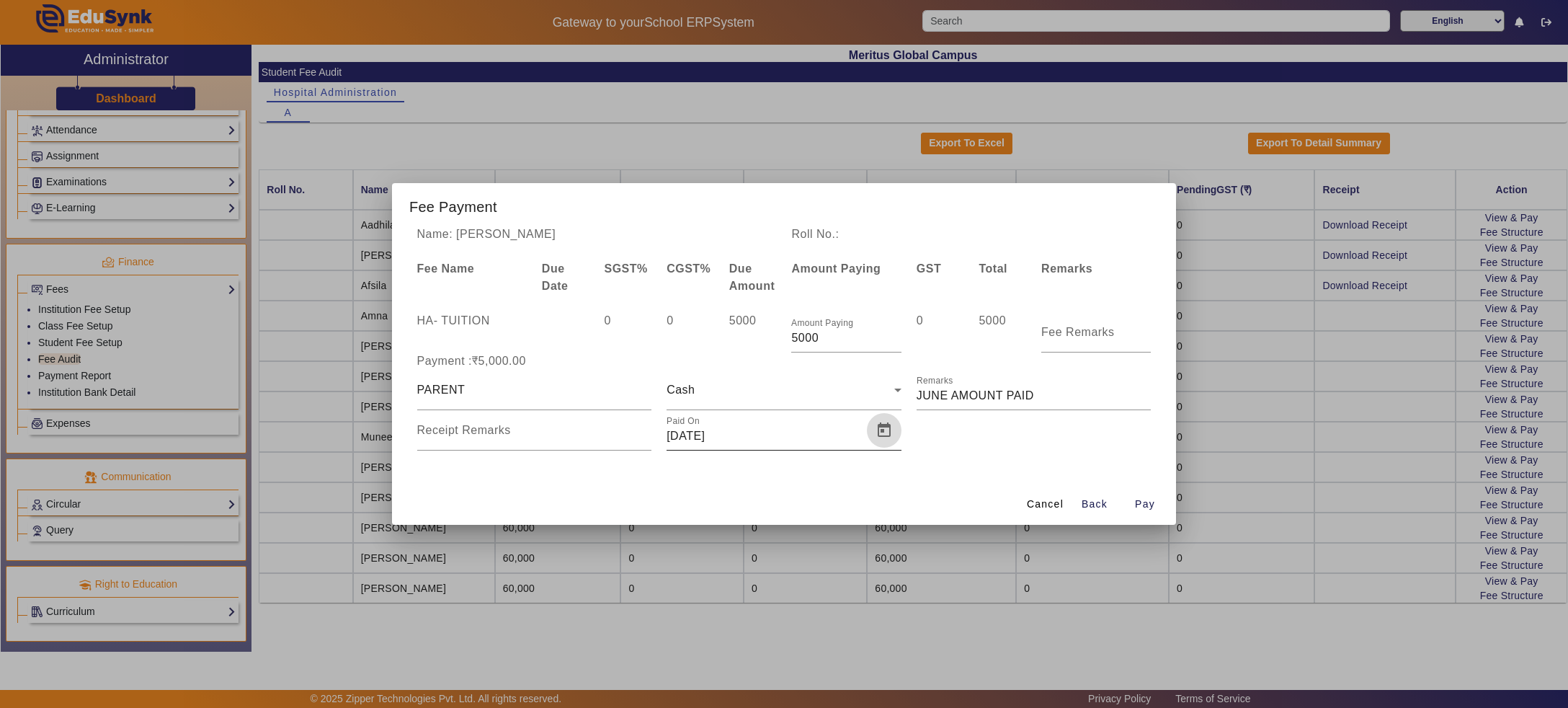 click at bounding box center (884, 430) 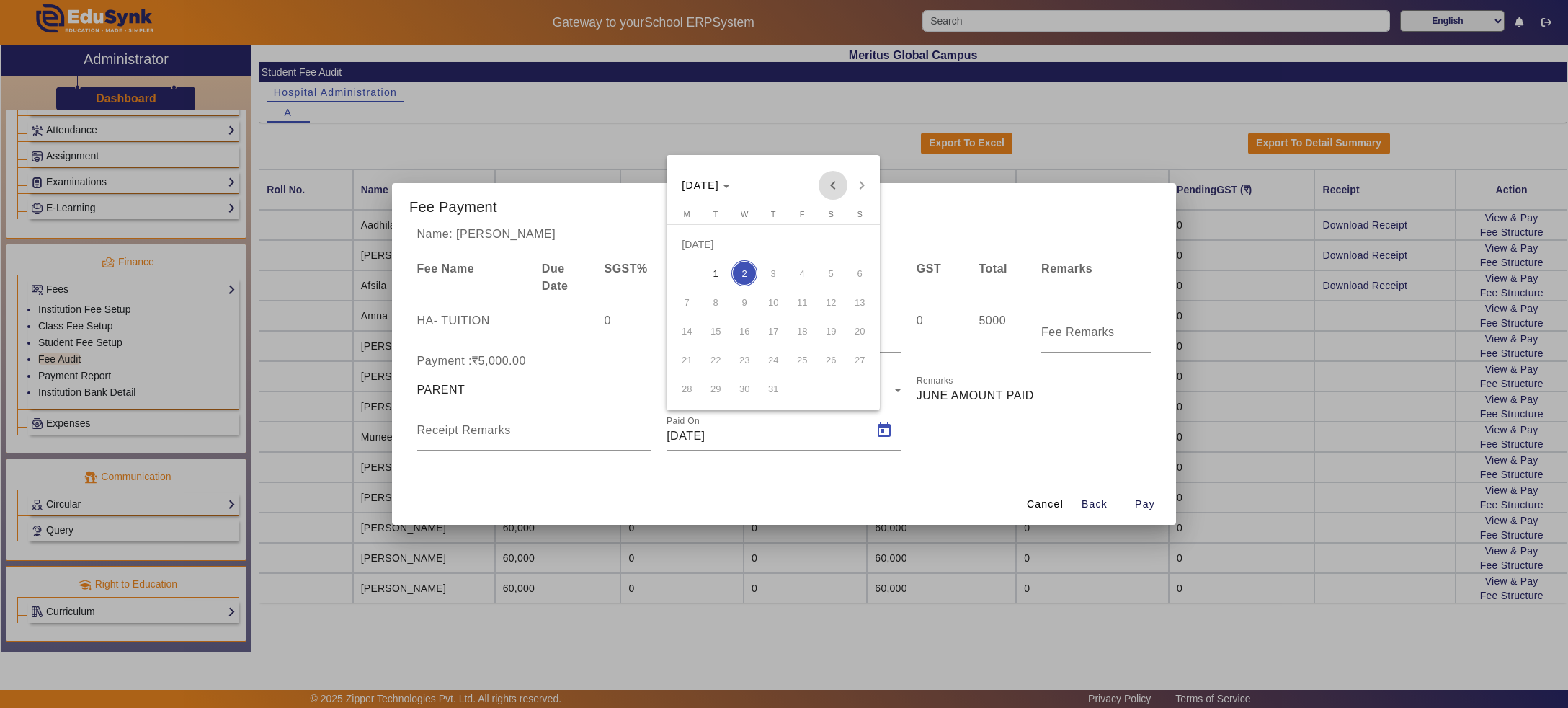 click at bounding box center [833, 185] 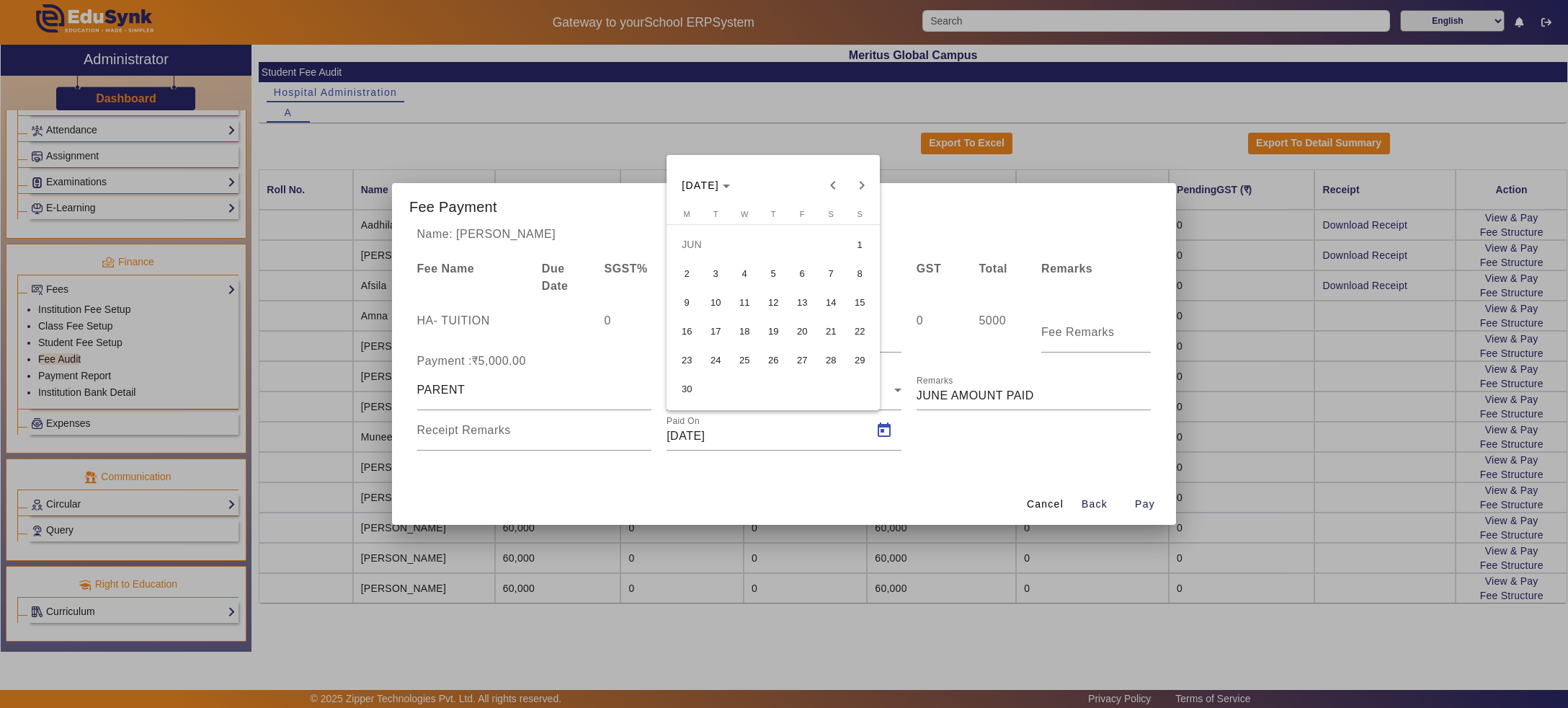 click on "6" at bounding box center (802, 273) 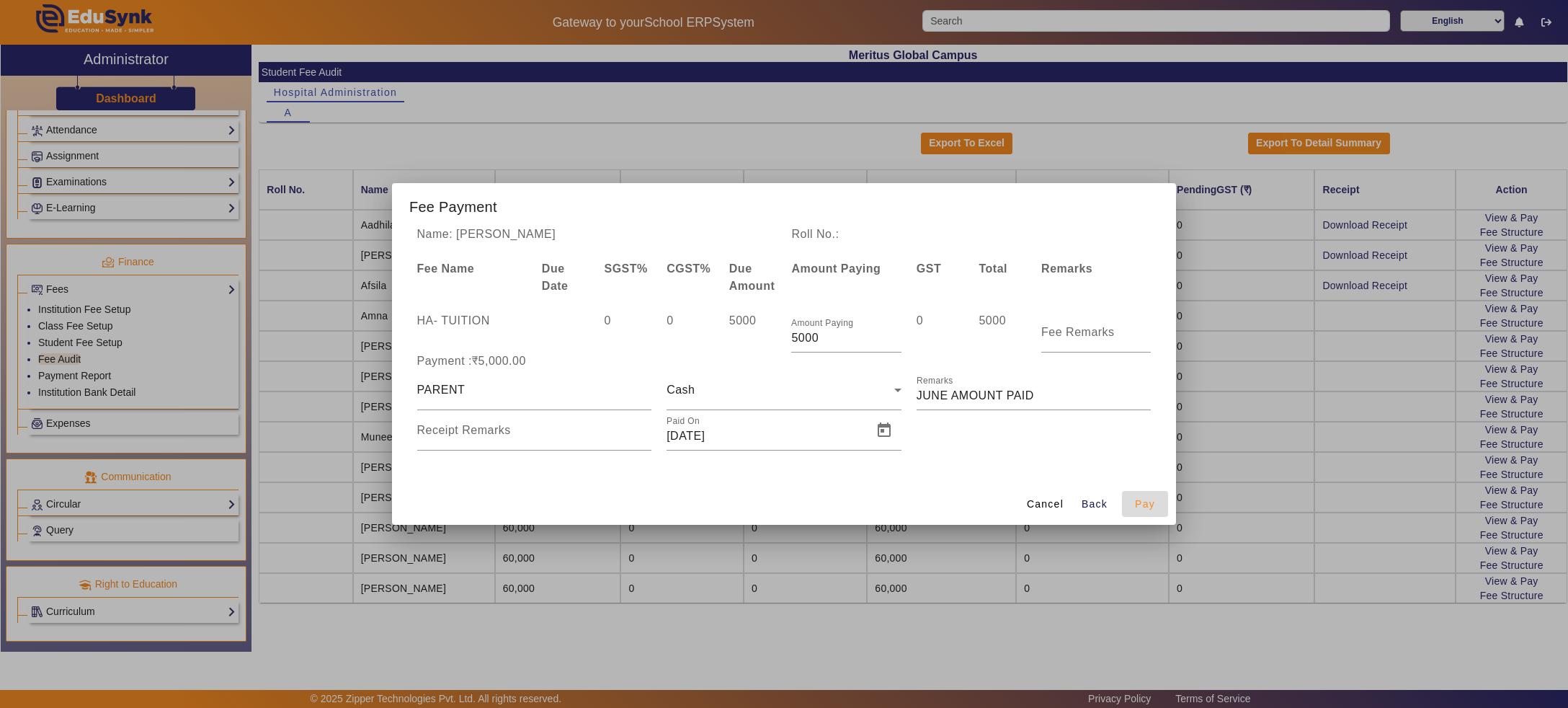 click on "Pay" at bounding box center [1145, 504] 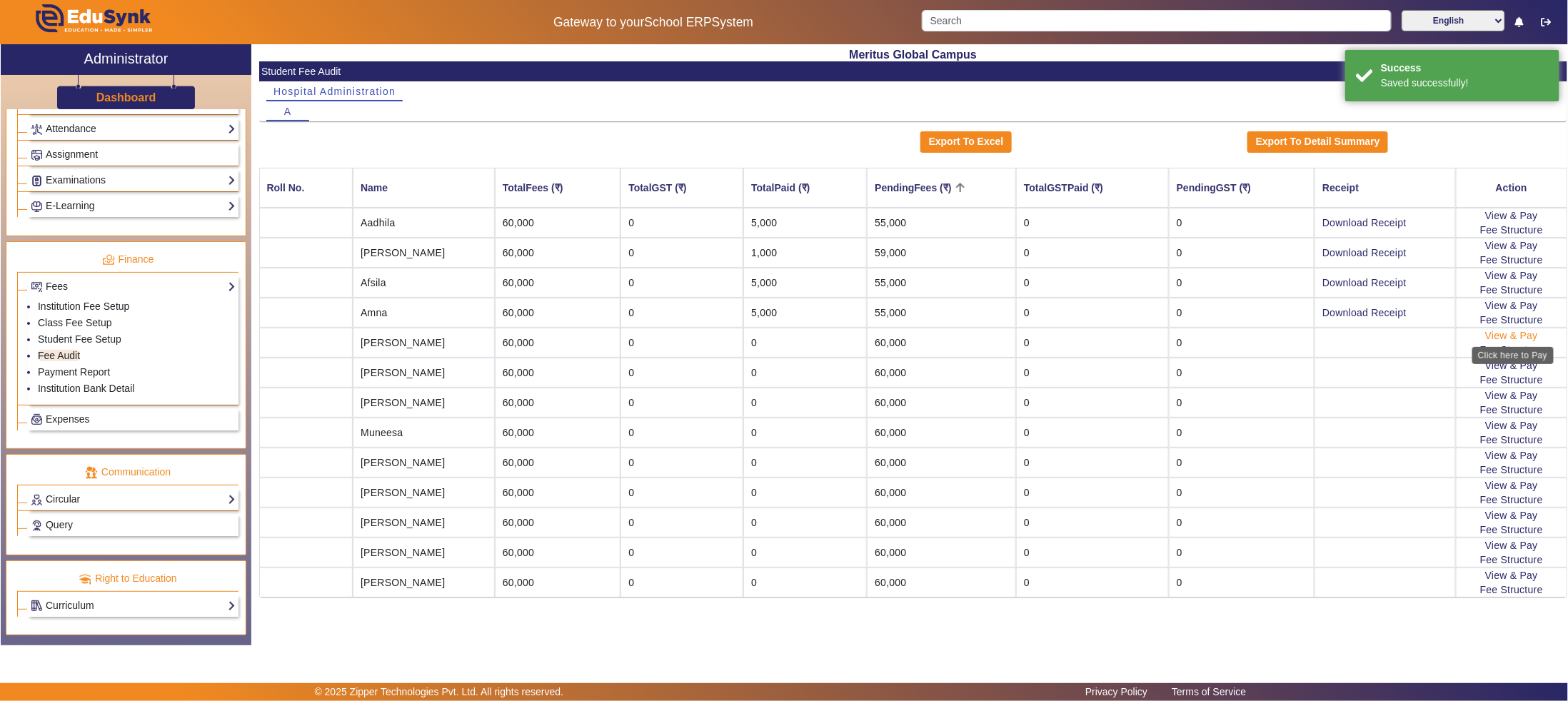 click on "View & Pay" 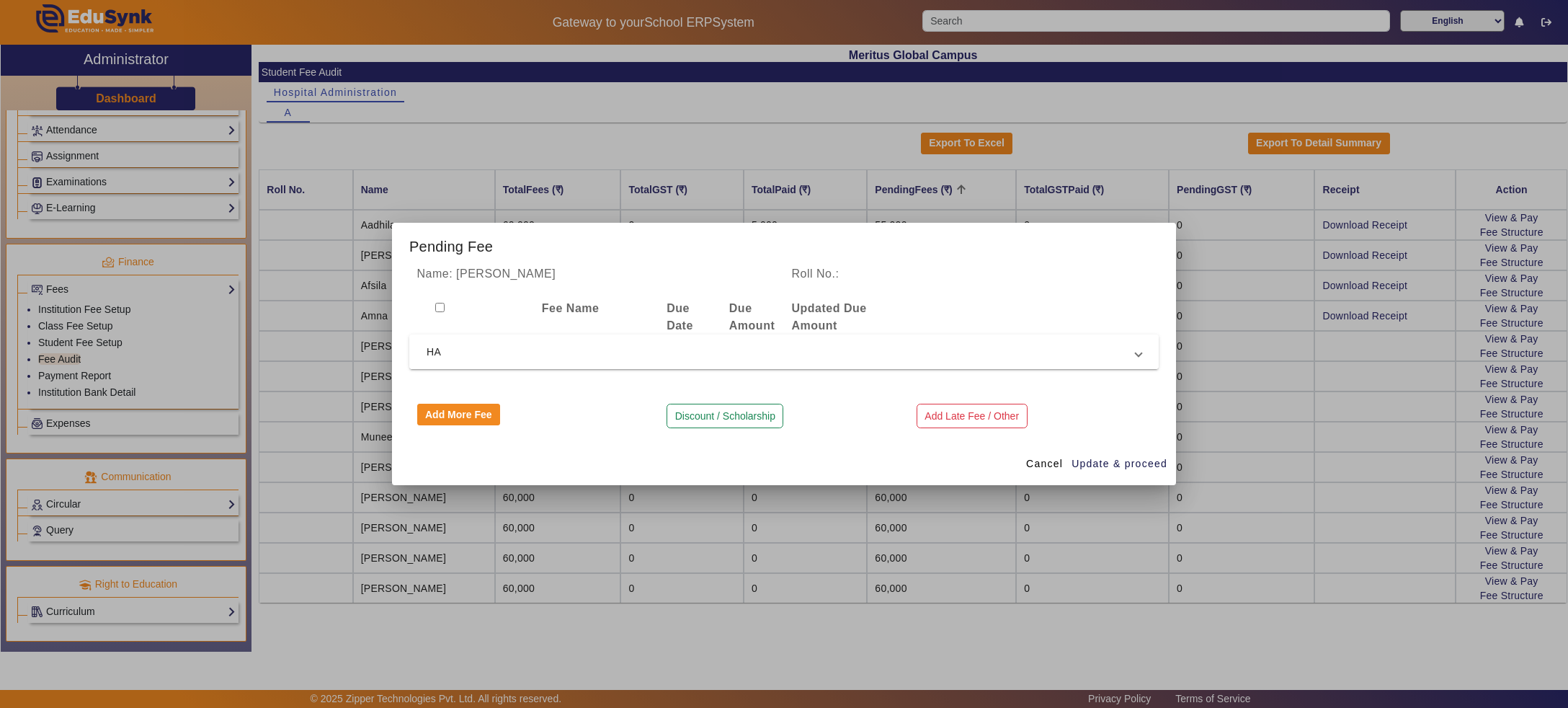 click on "HA" at bounding box center (781, 352) 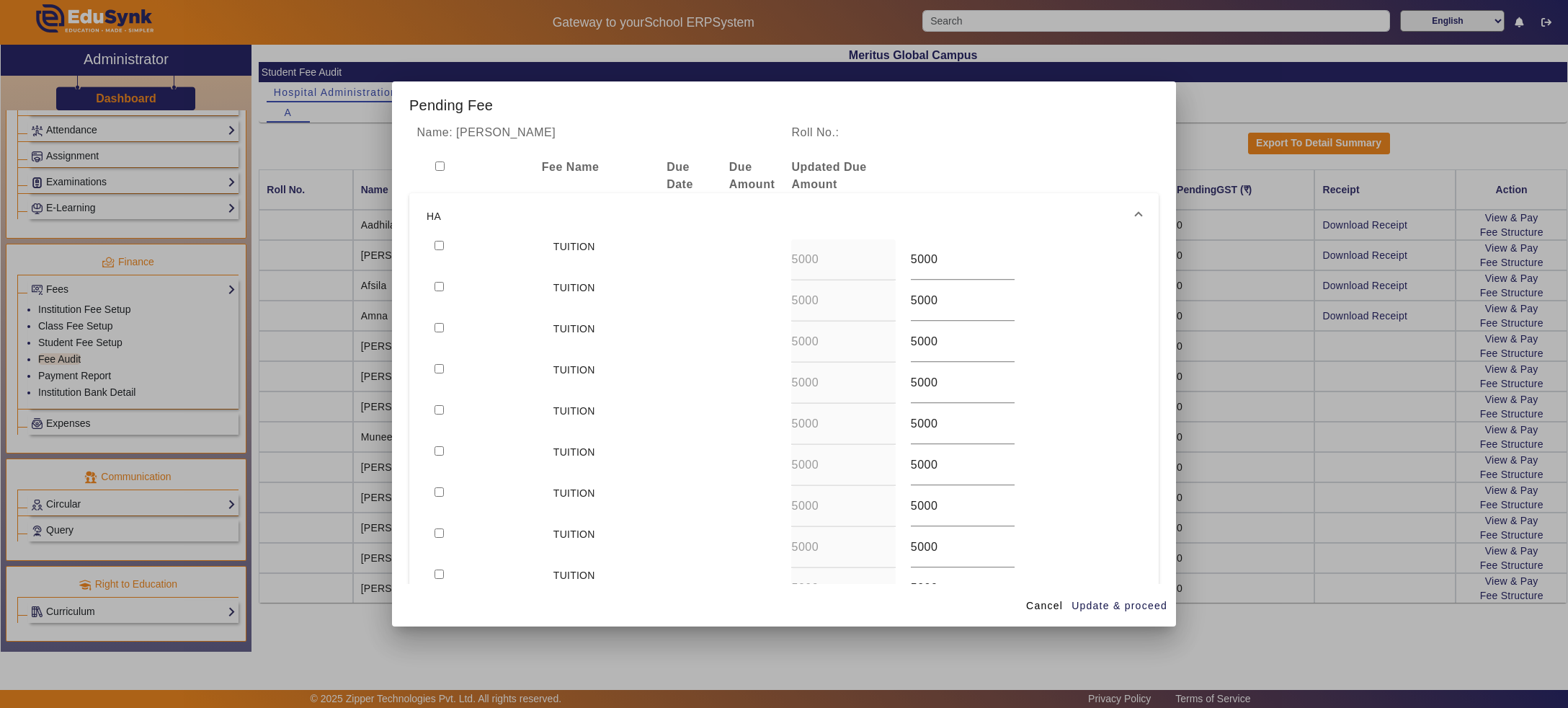 click at bounding box center (439, 245) 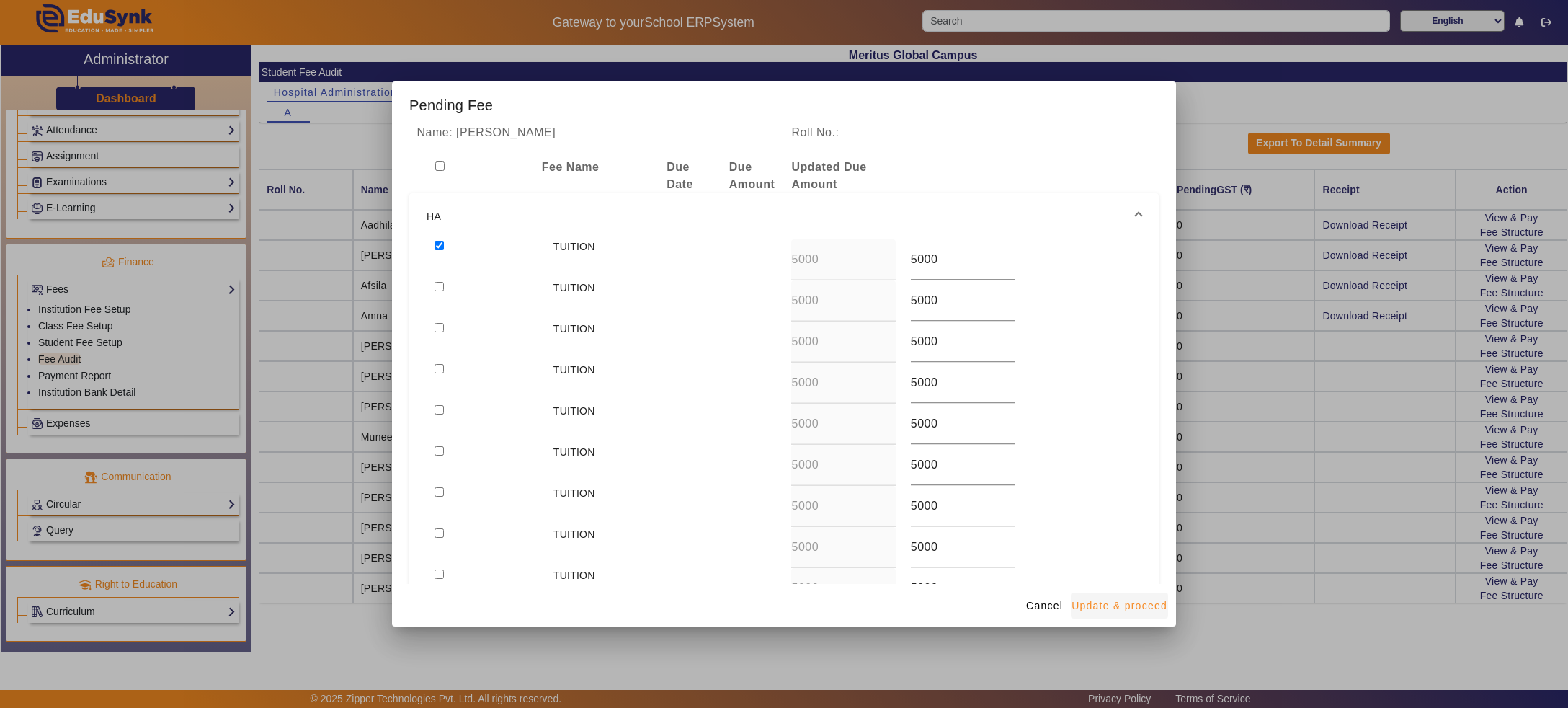 click on "Update & proceed" at bounding box center [1119, 606] 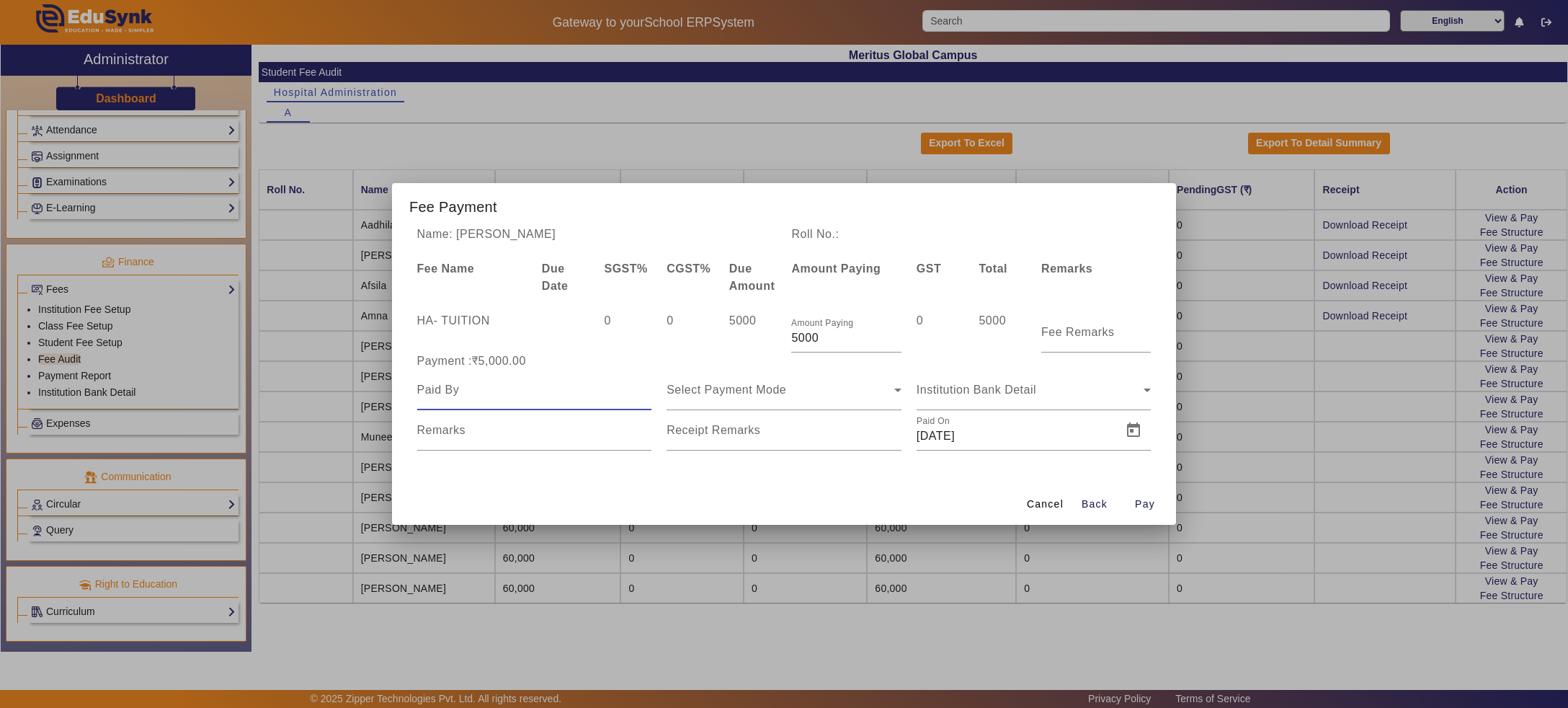 click at bounding box center [535, 390] 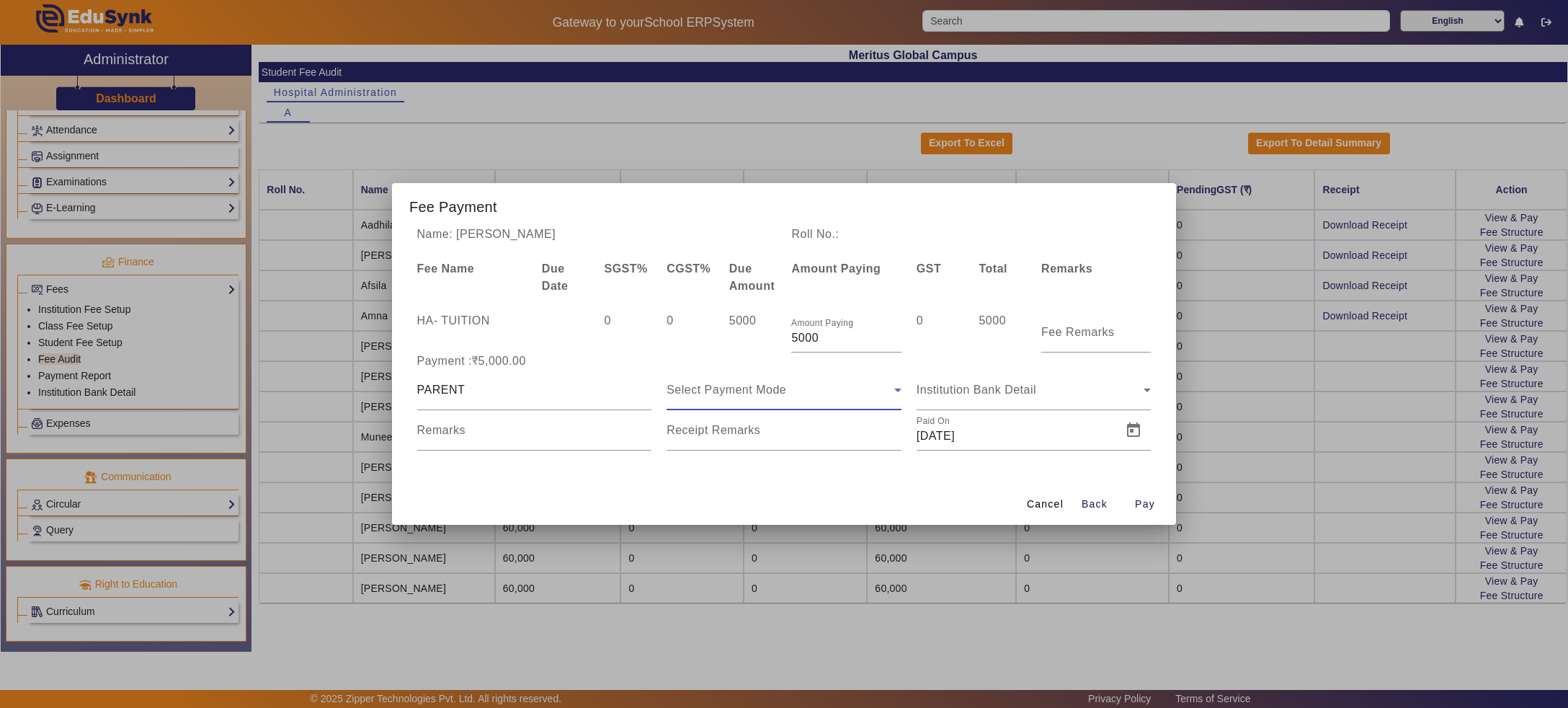 click 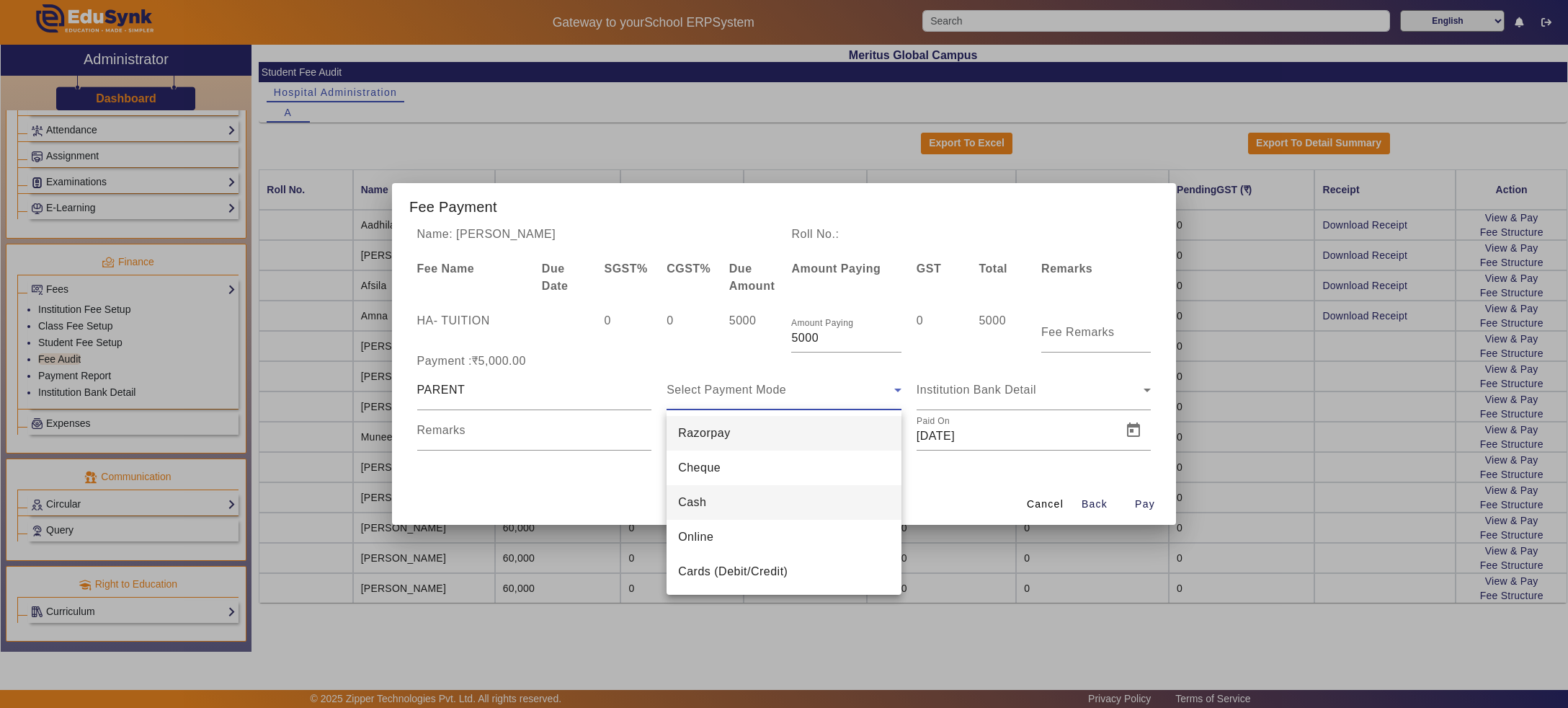 click on "Cash" at bounding box center [784, 503] 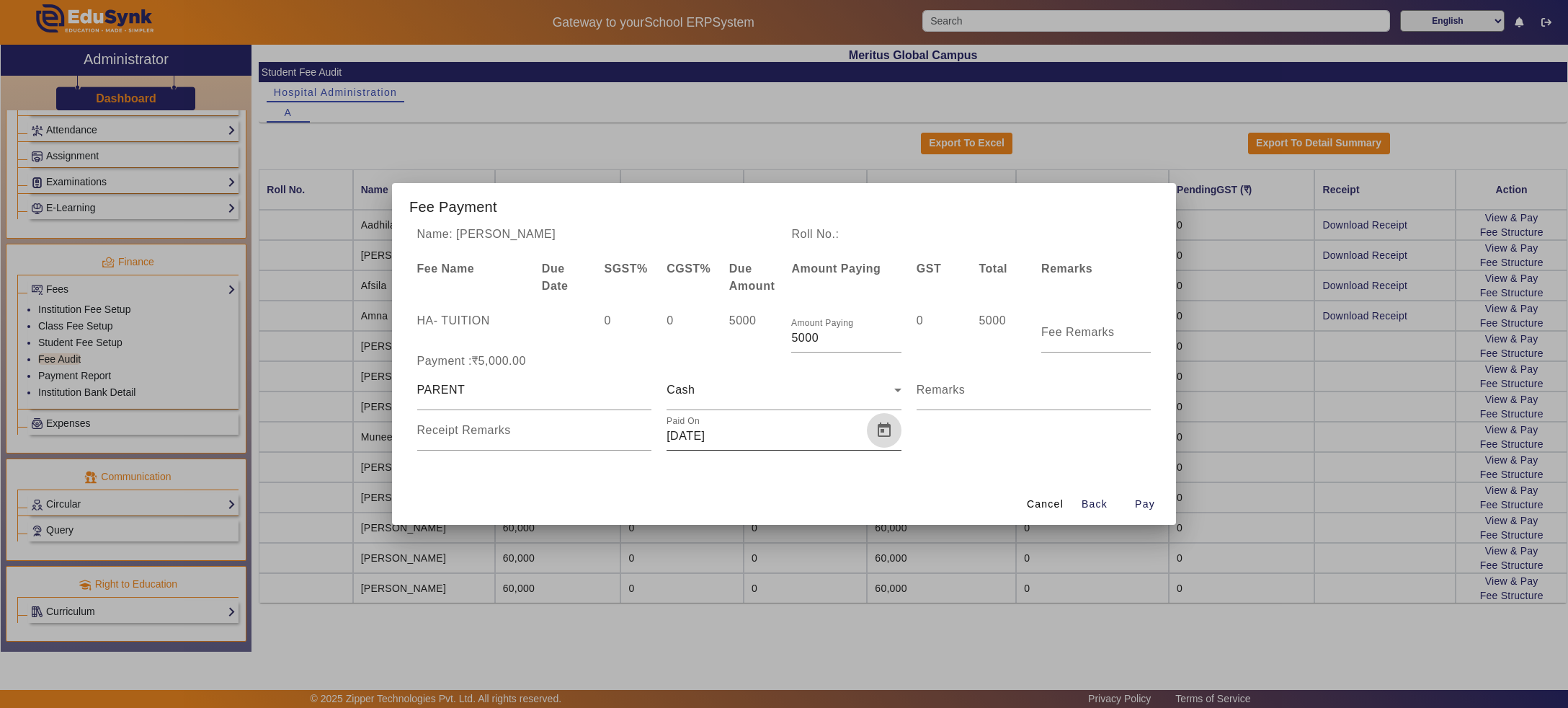 click at bounding box center [884, 430] 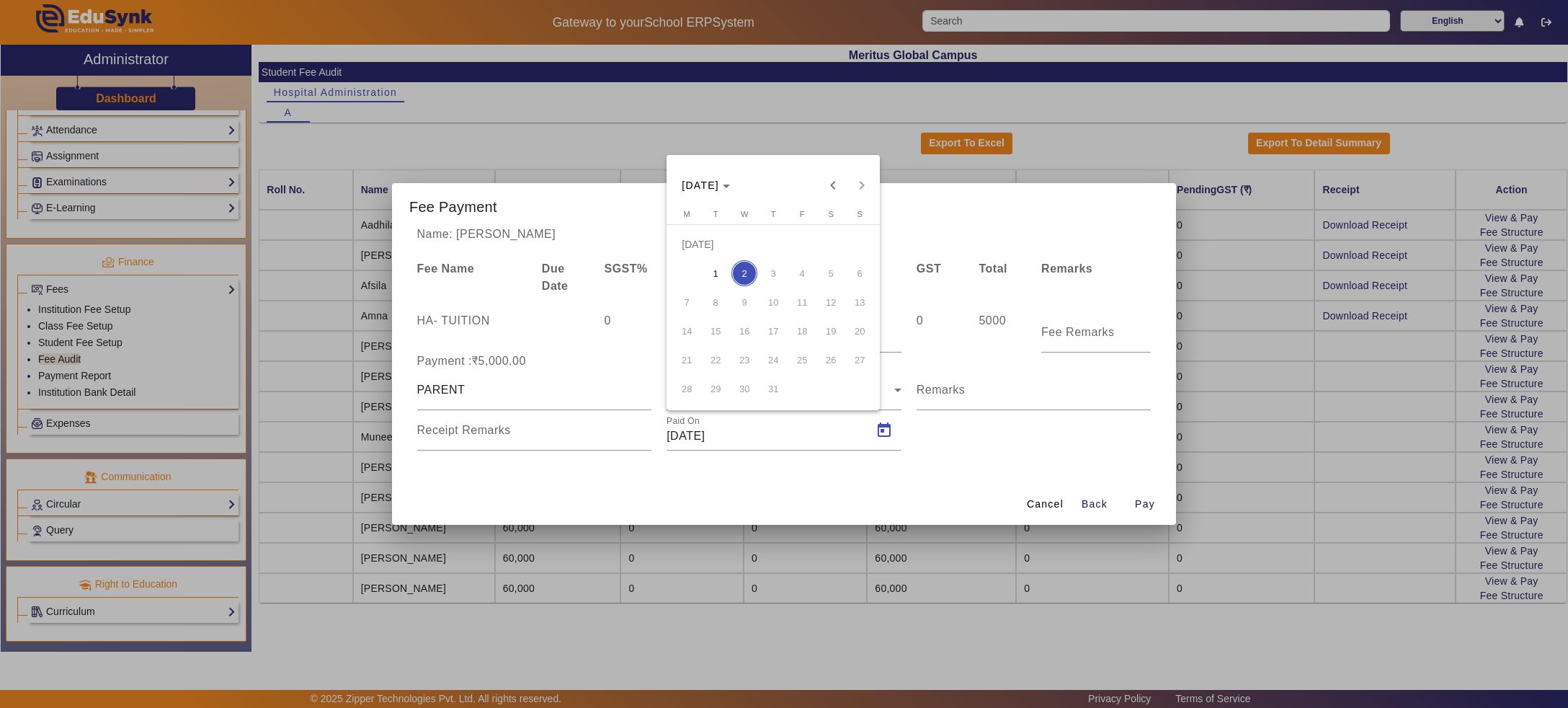 click on "5" at bounding box center [831, 273] 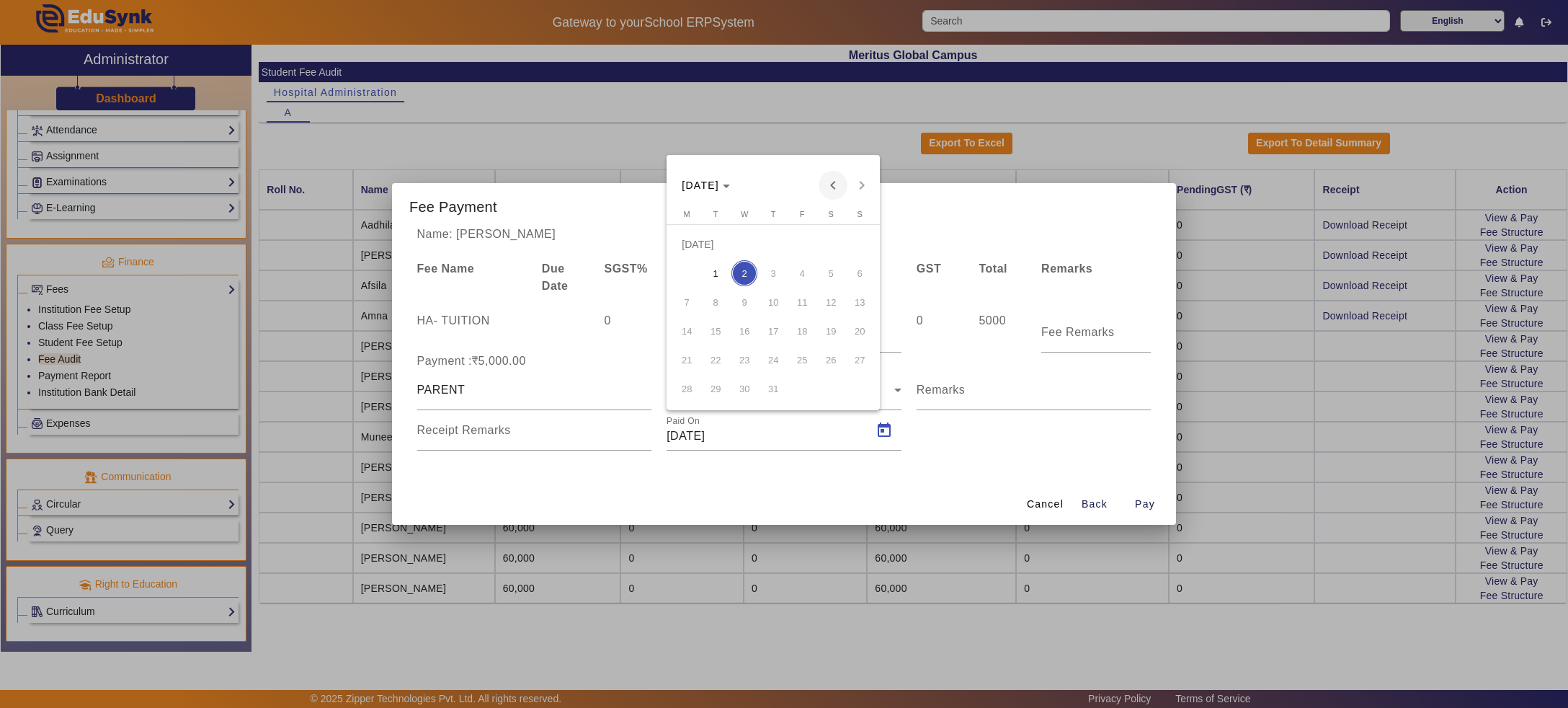 click at bounding box center (833, 185) 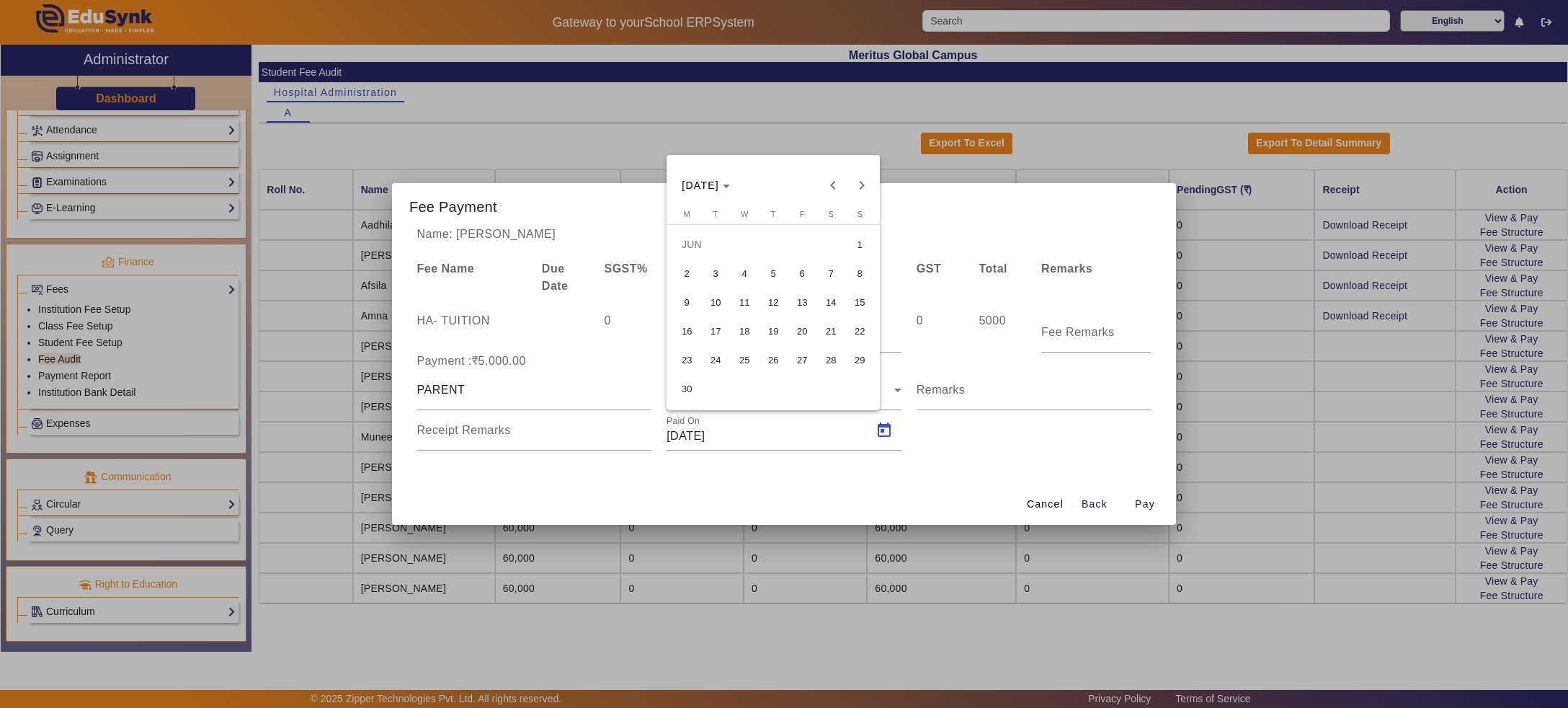 click on "6" at bounding box center [802, 273] 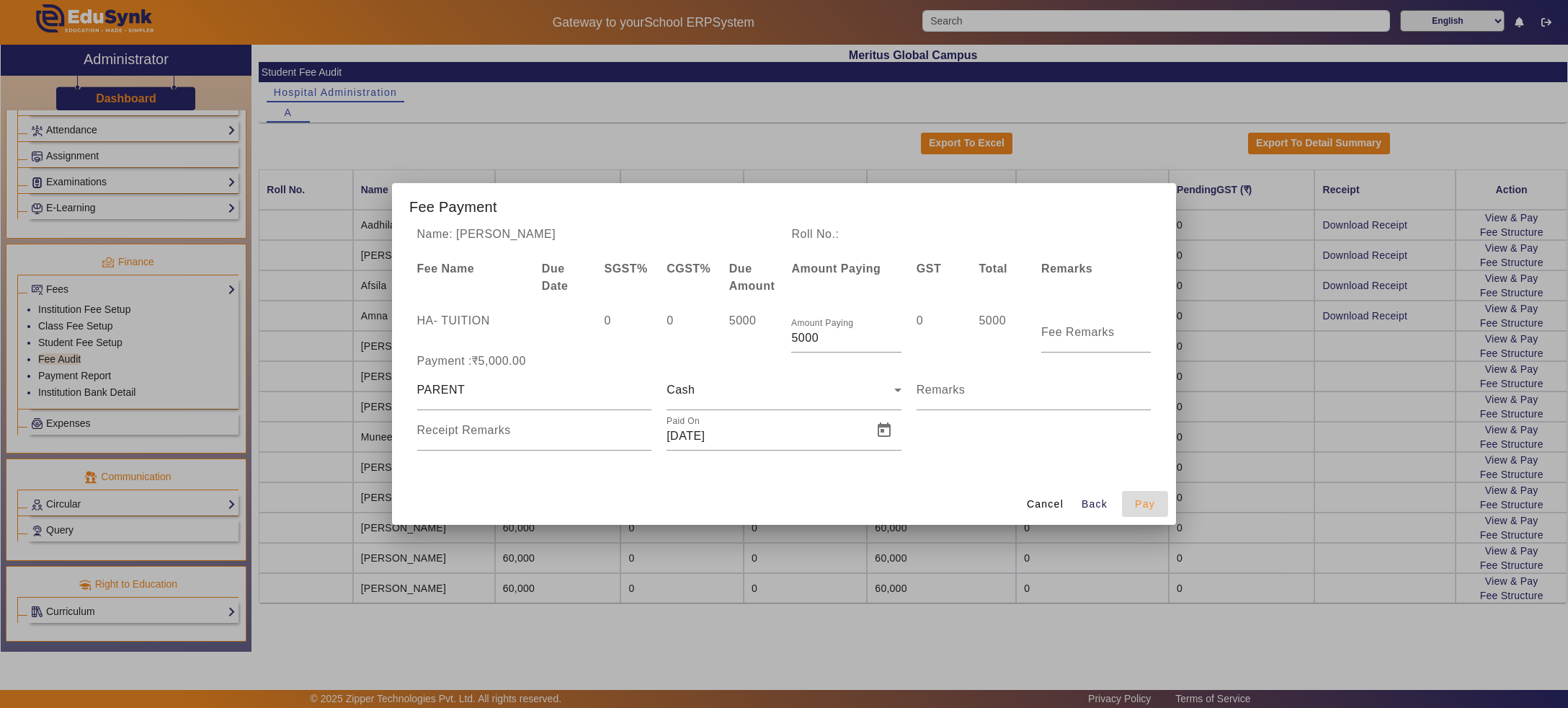 click on "Pay" at bounding box center (1145, 504) 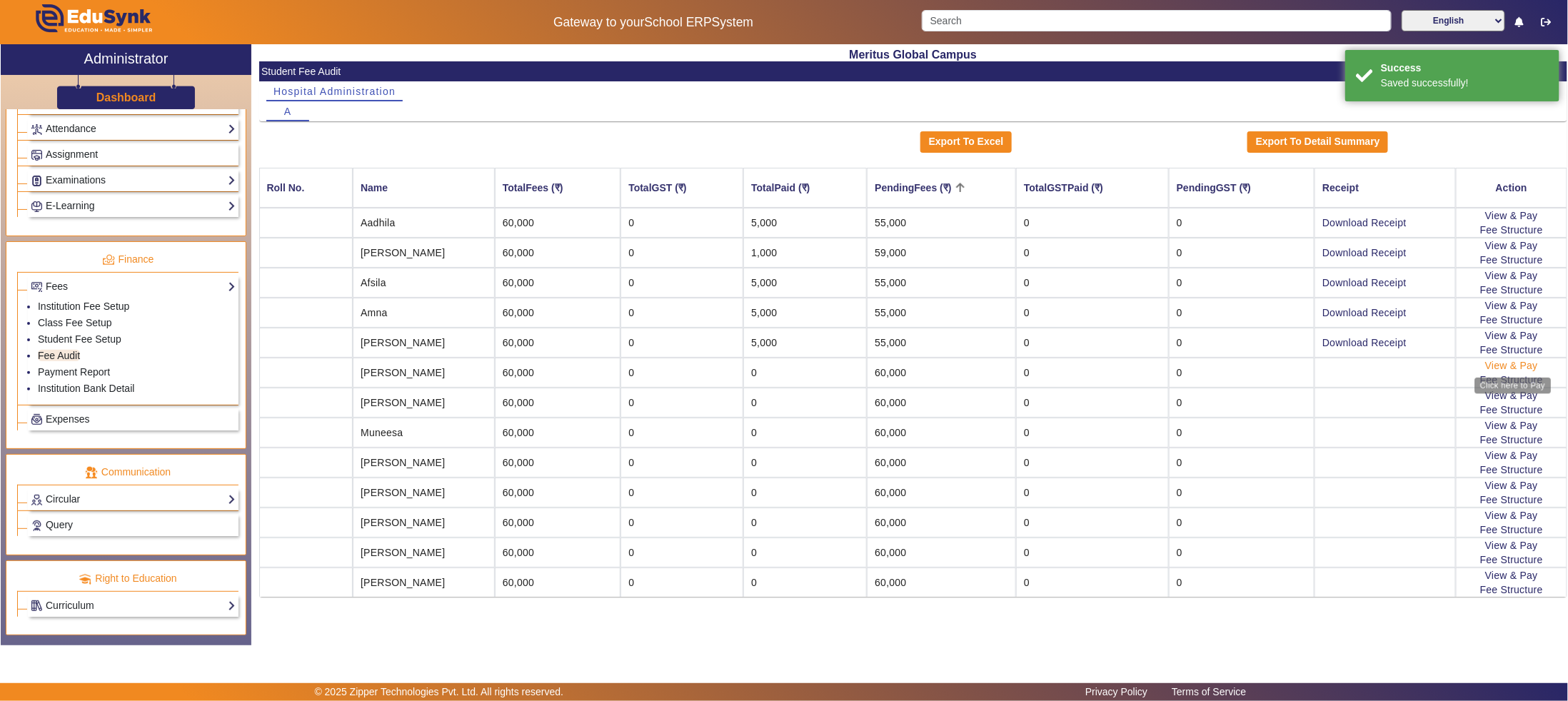 click on "View & Pay" 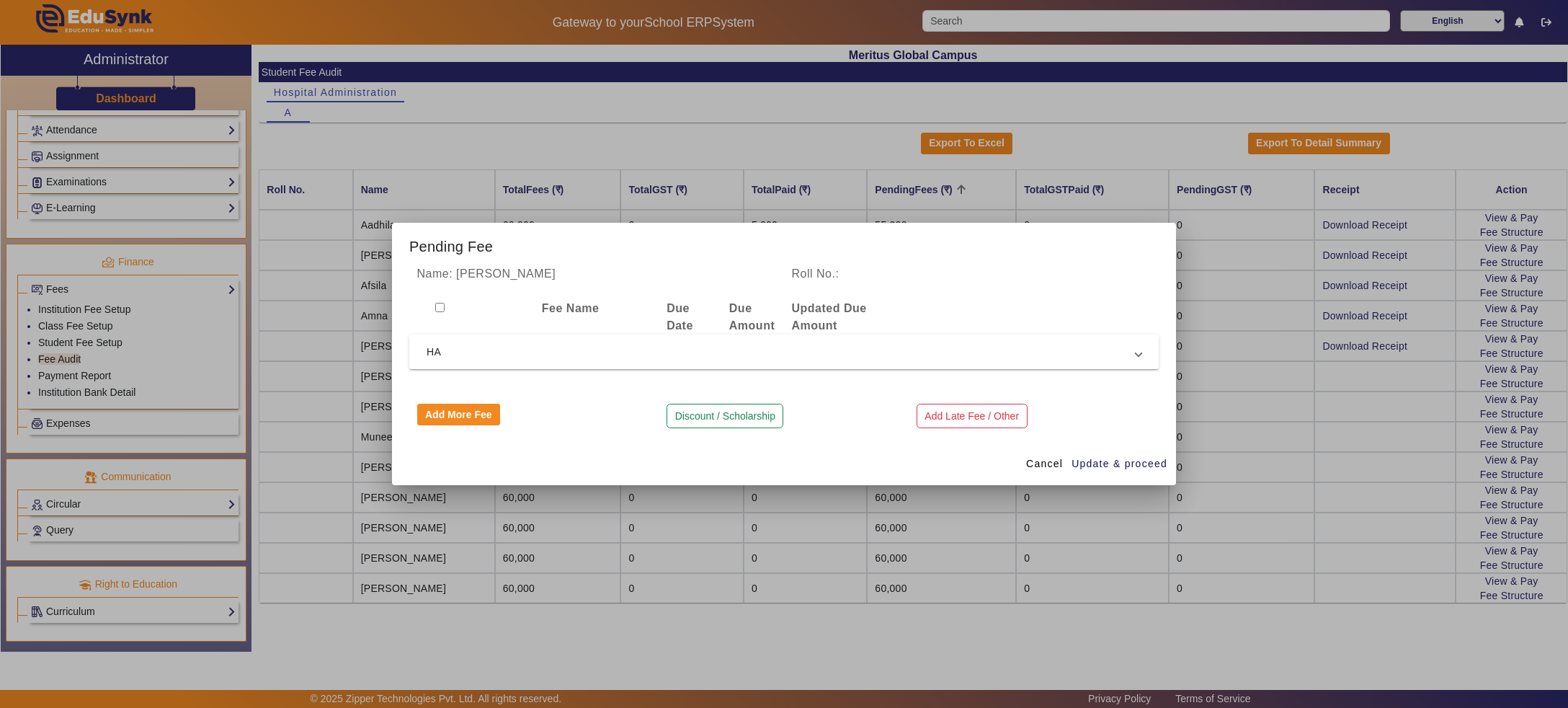 click on "HA" at bounding box center [781, 352] 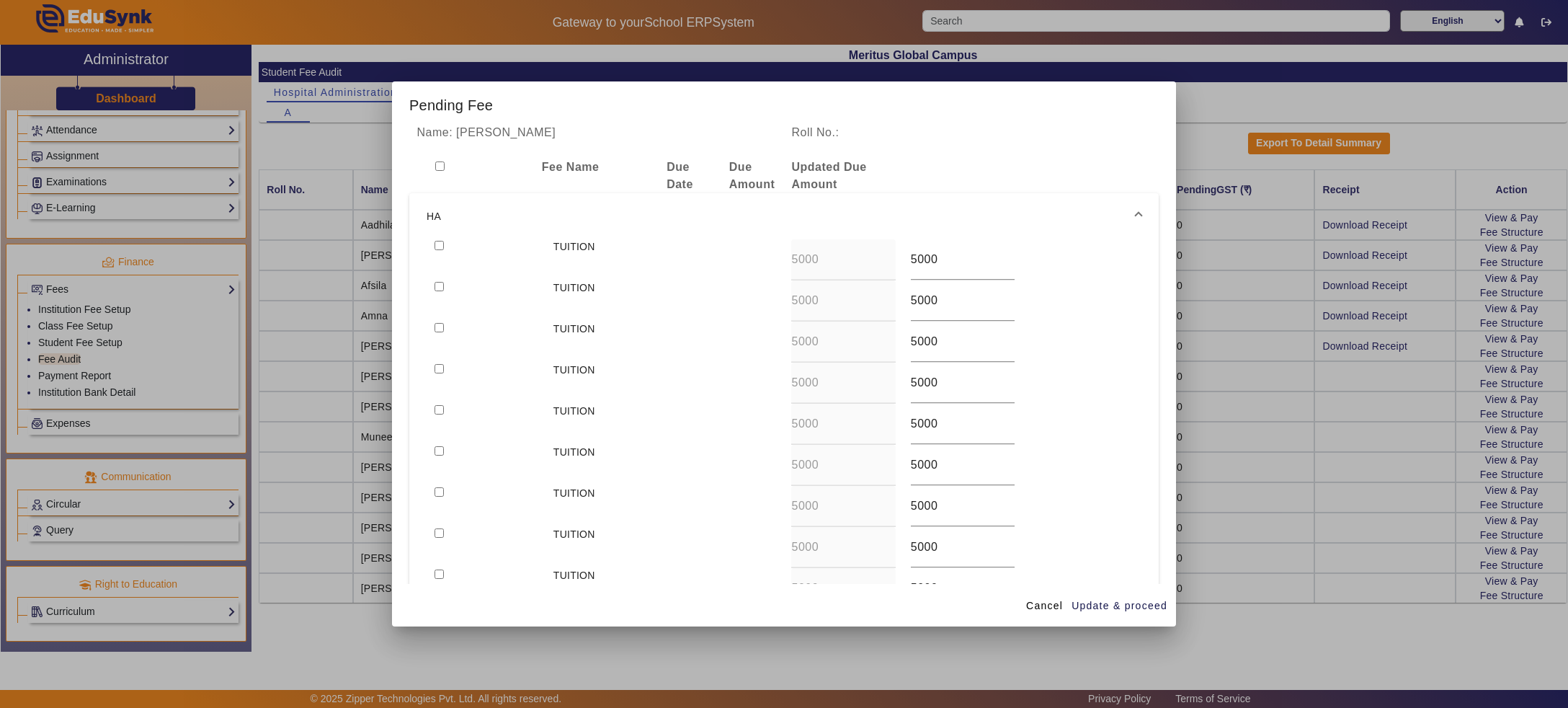 click at bounding box center (439, 245) 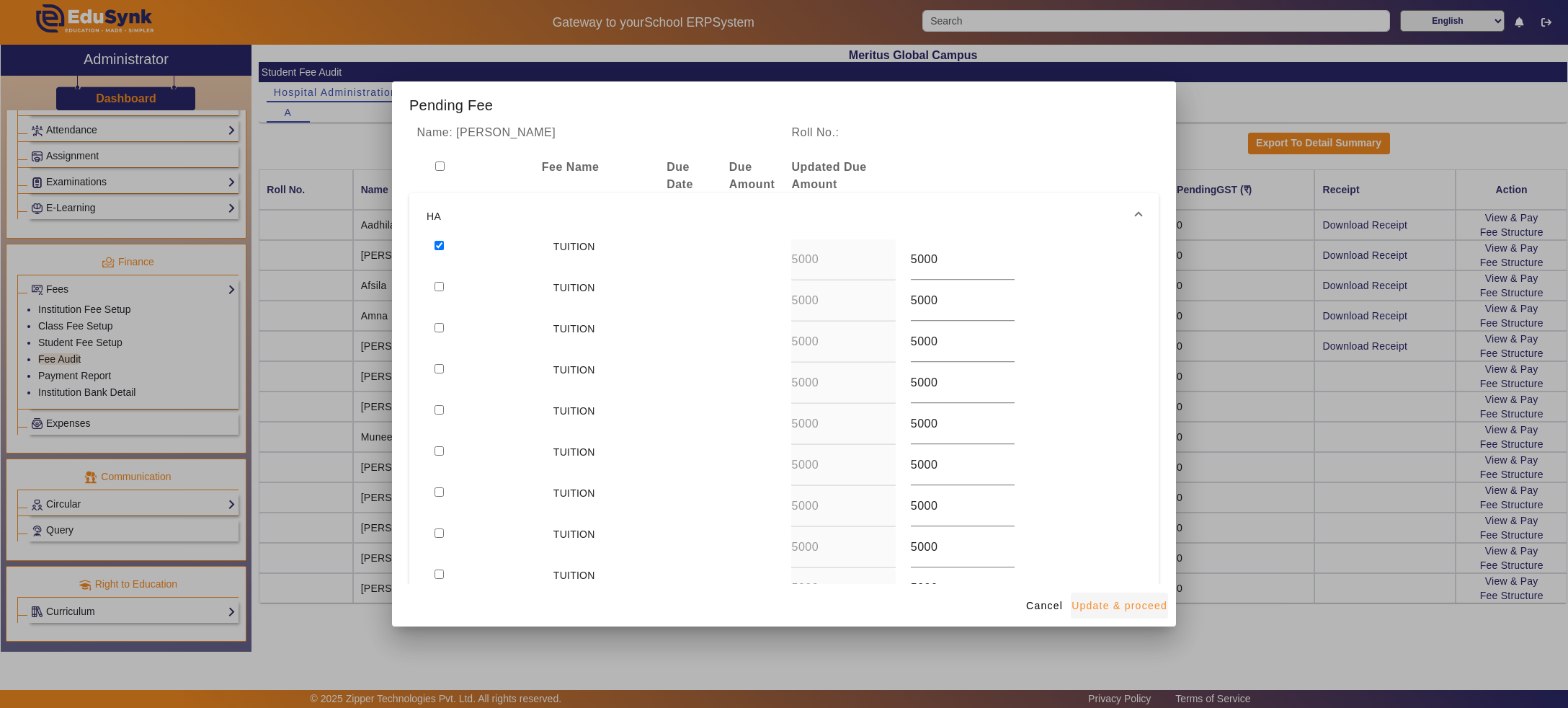 click on "Update & proceed" at bounding box center [1119, 606] 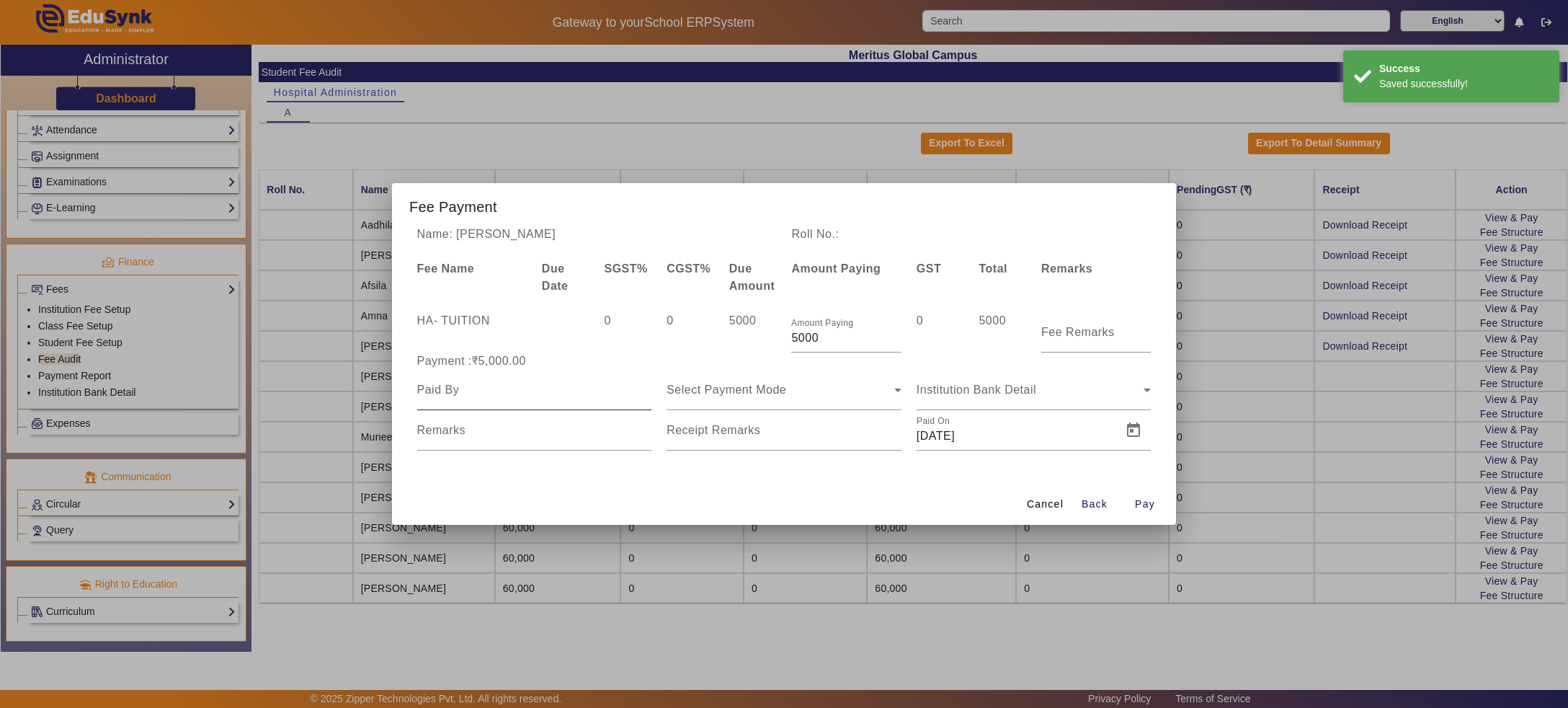 click at bounding box center (535, 390) 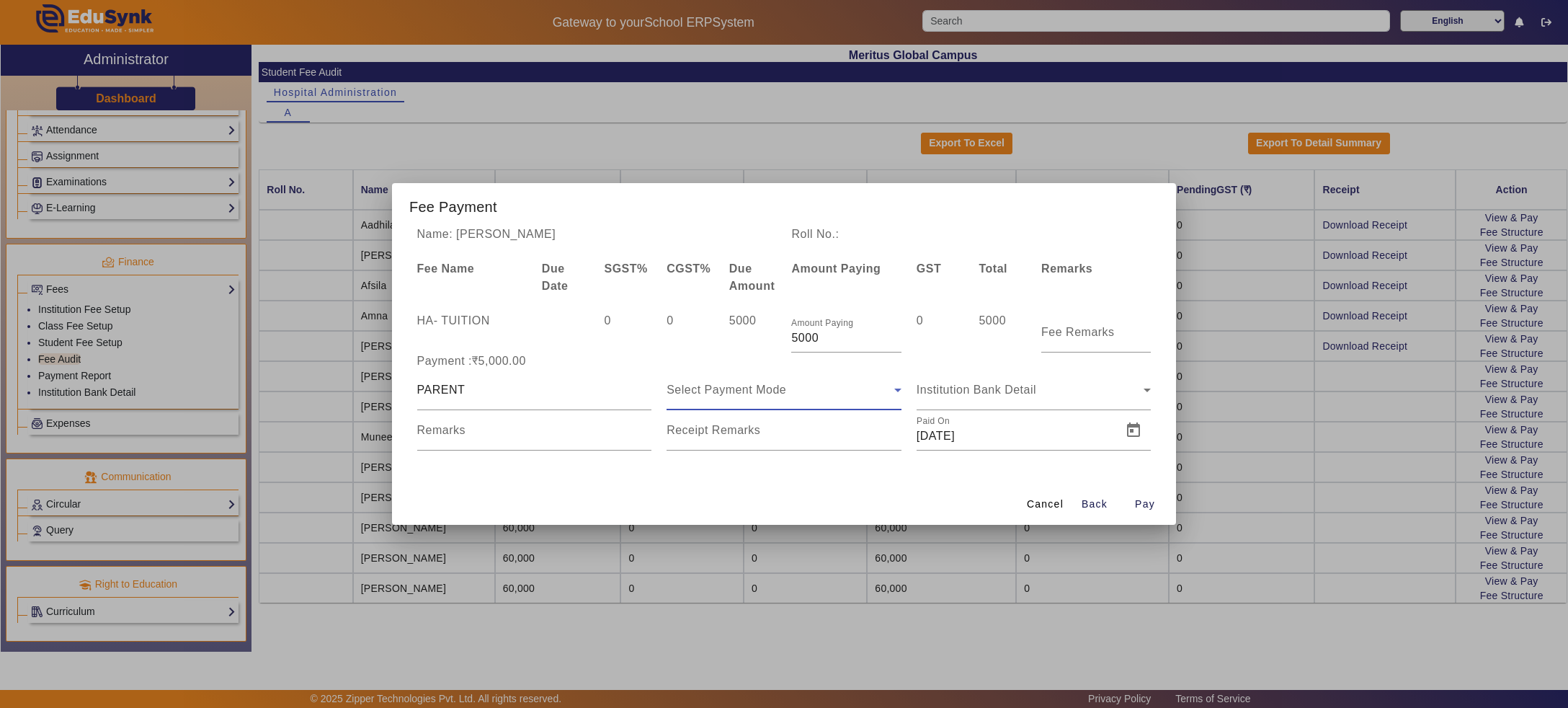 click 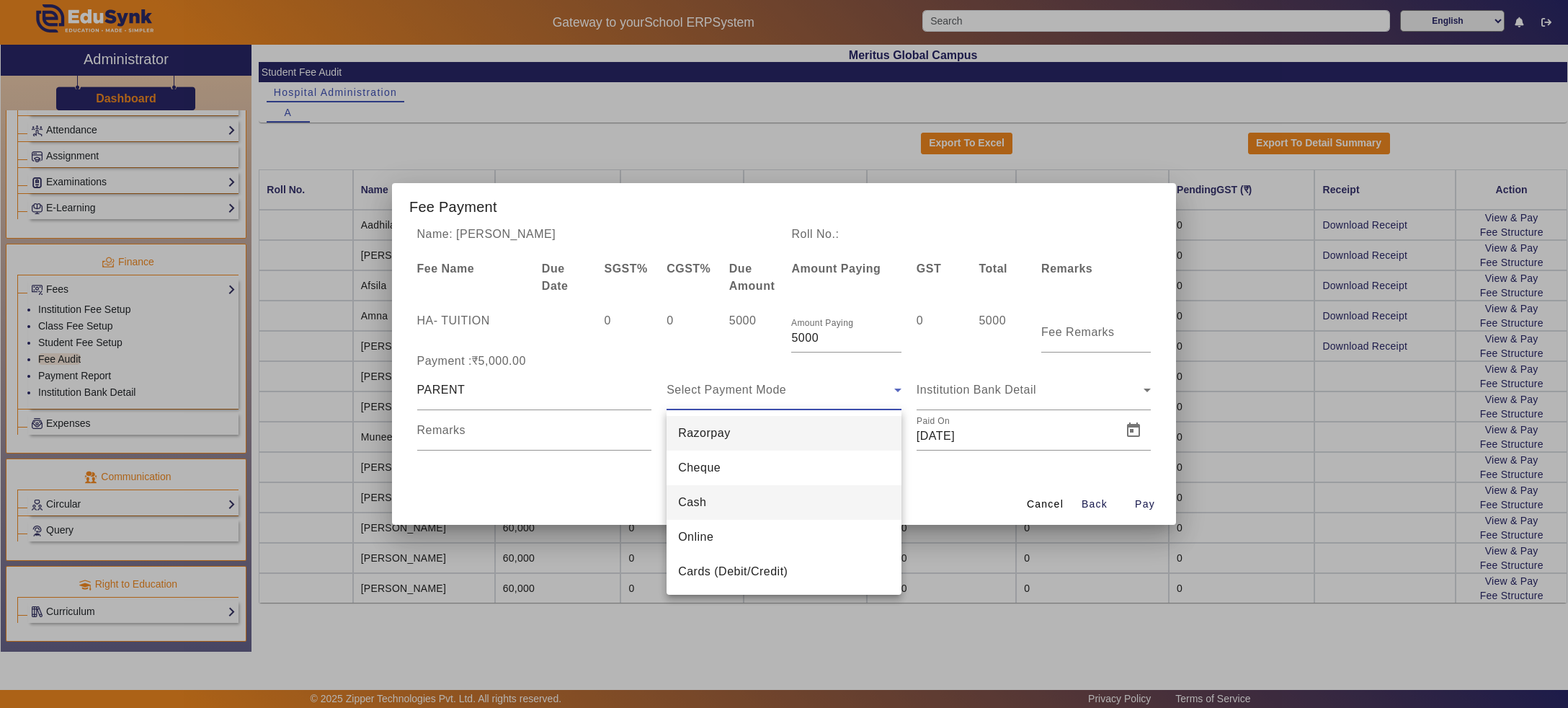 click on "Cash" at bounding box center [784, 503] 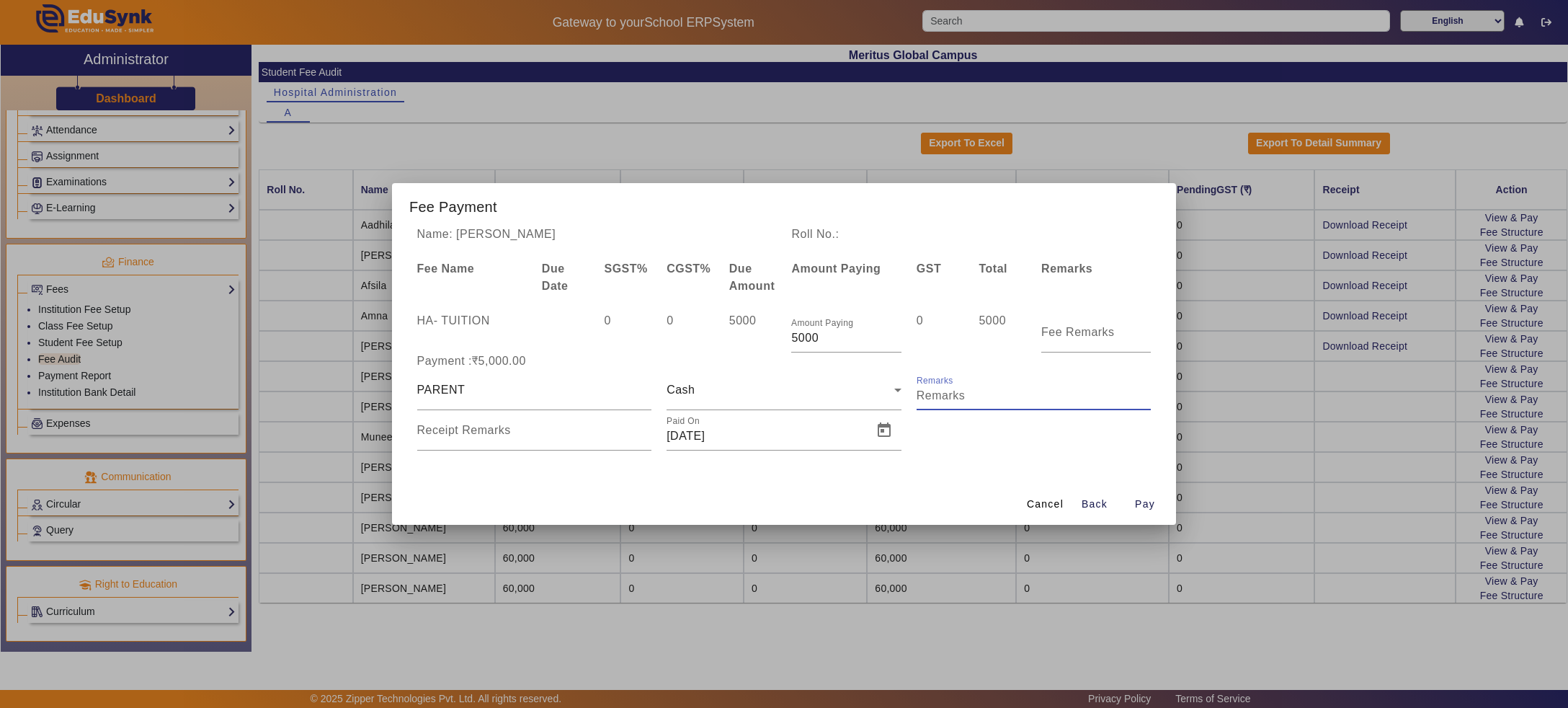 click on "Remarks" at bounding box center (1034, 396) 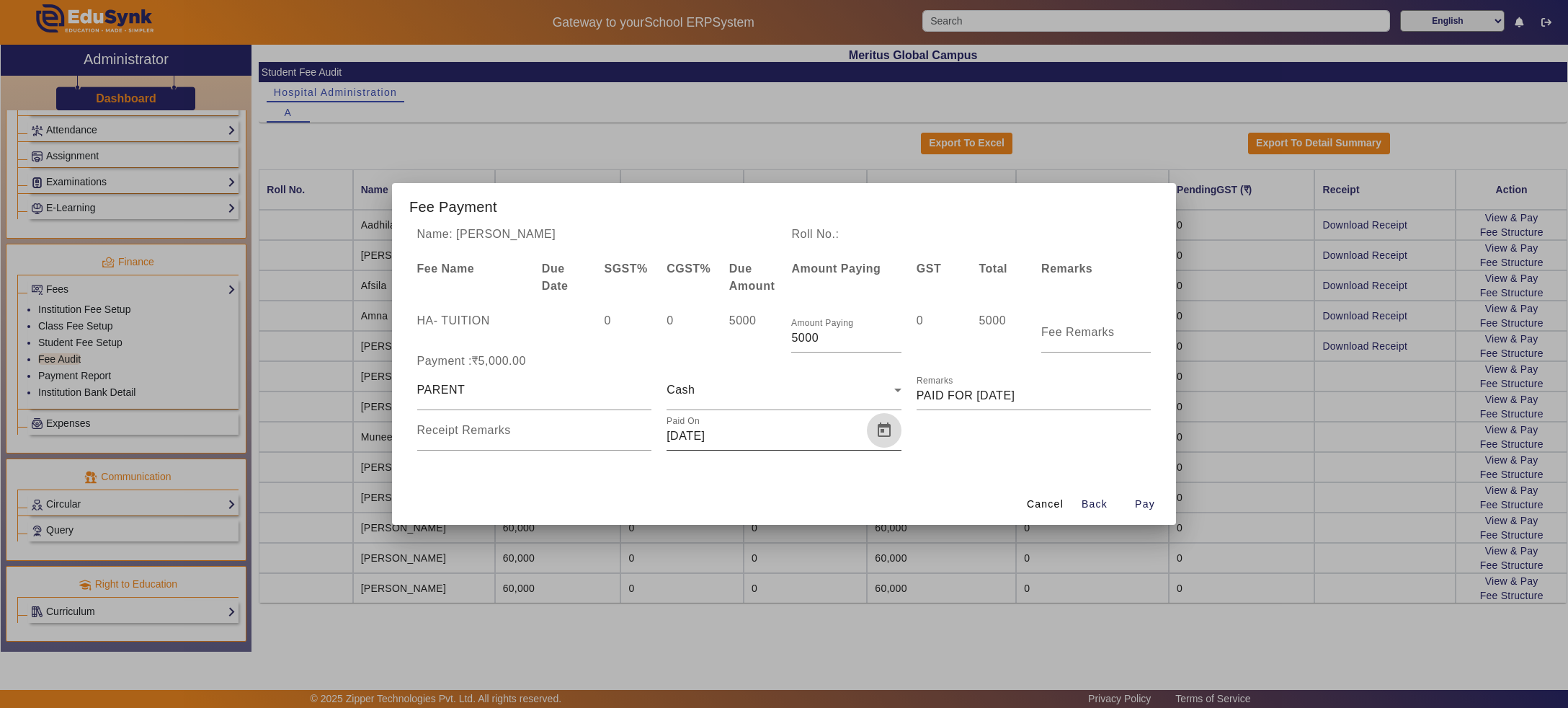 click at bounding box center [884, 430] 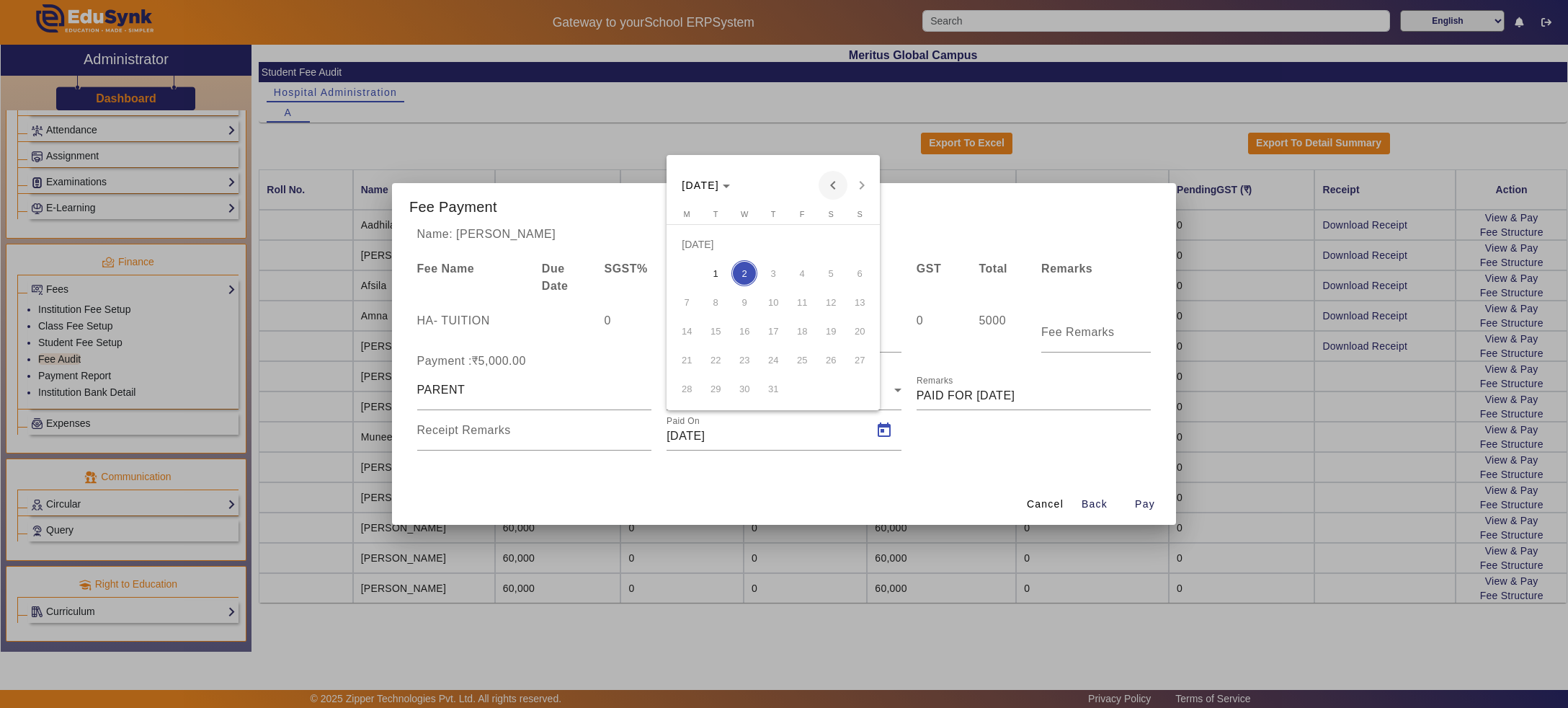 click at bounding box center (833, 185) 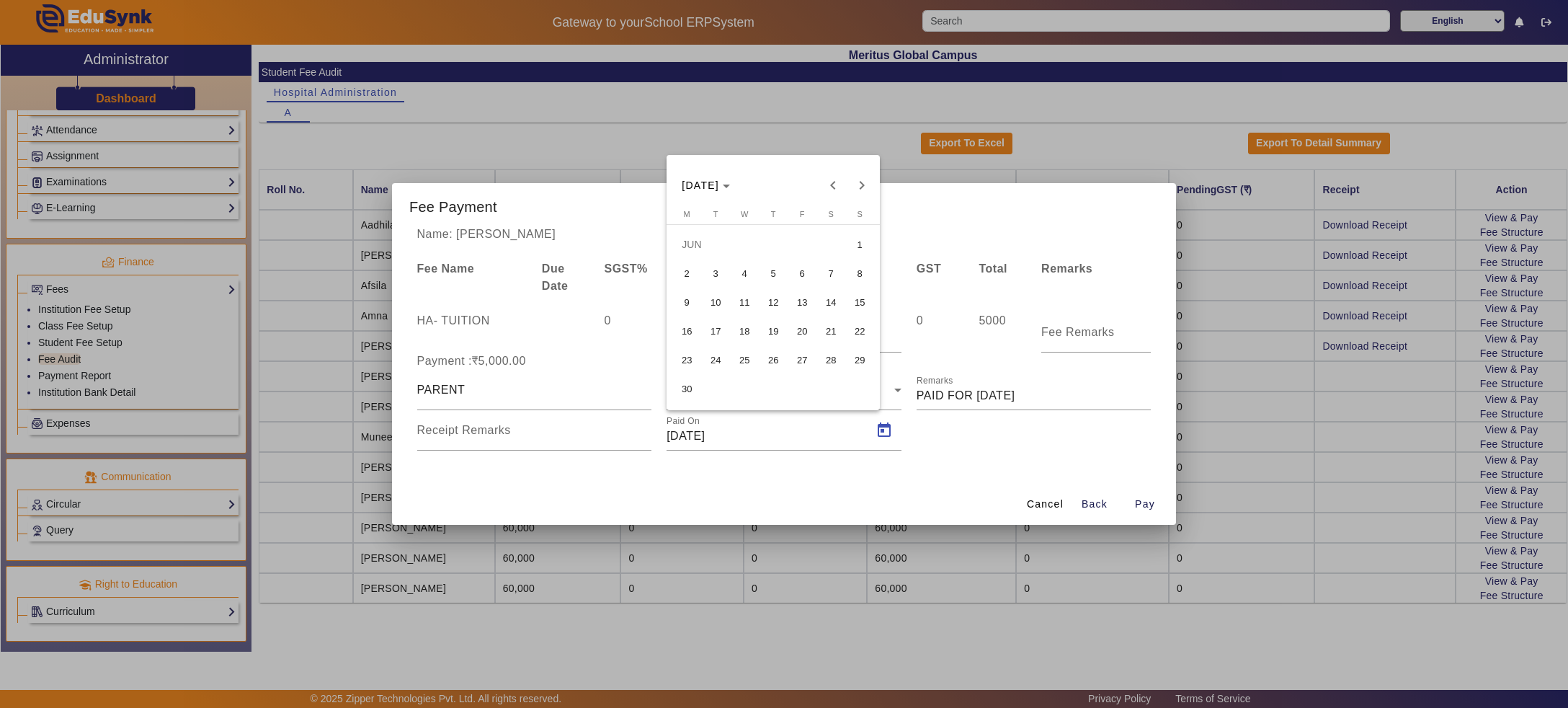 click on "20" at bounding box center [802, 331] 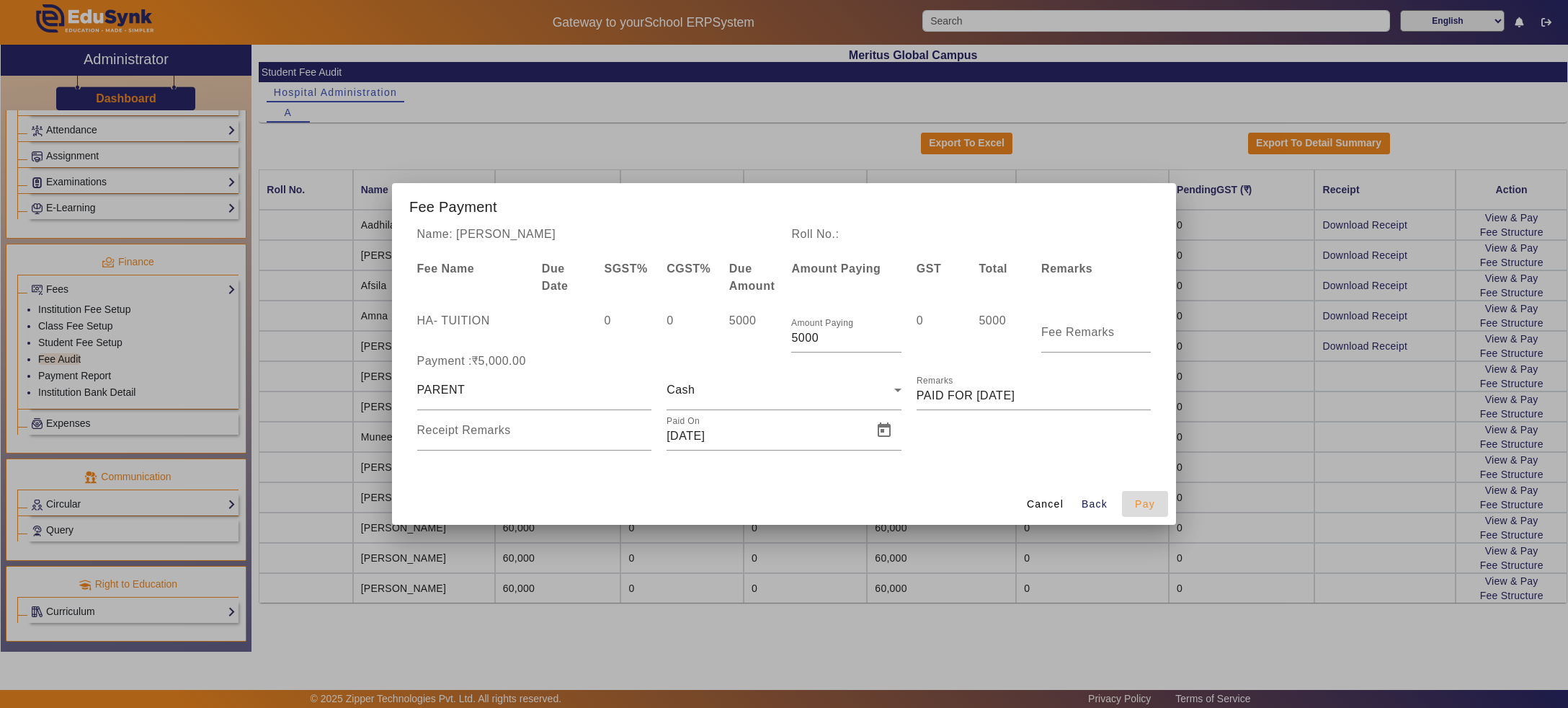 click on "Pay" at bounding box center (1145, 504) 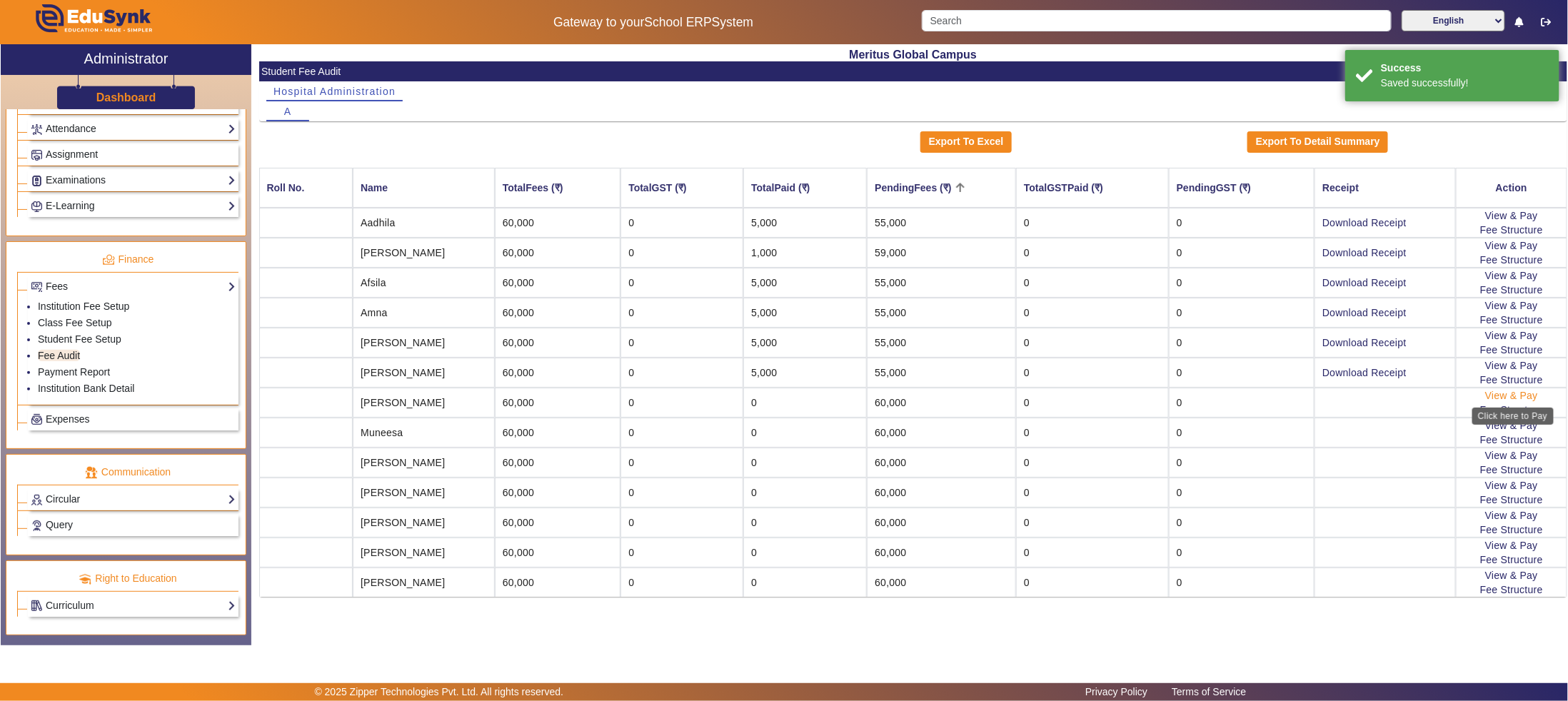 click on "View & Pay" 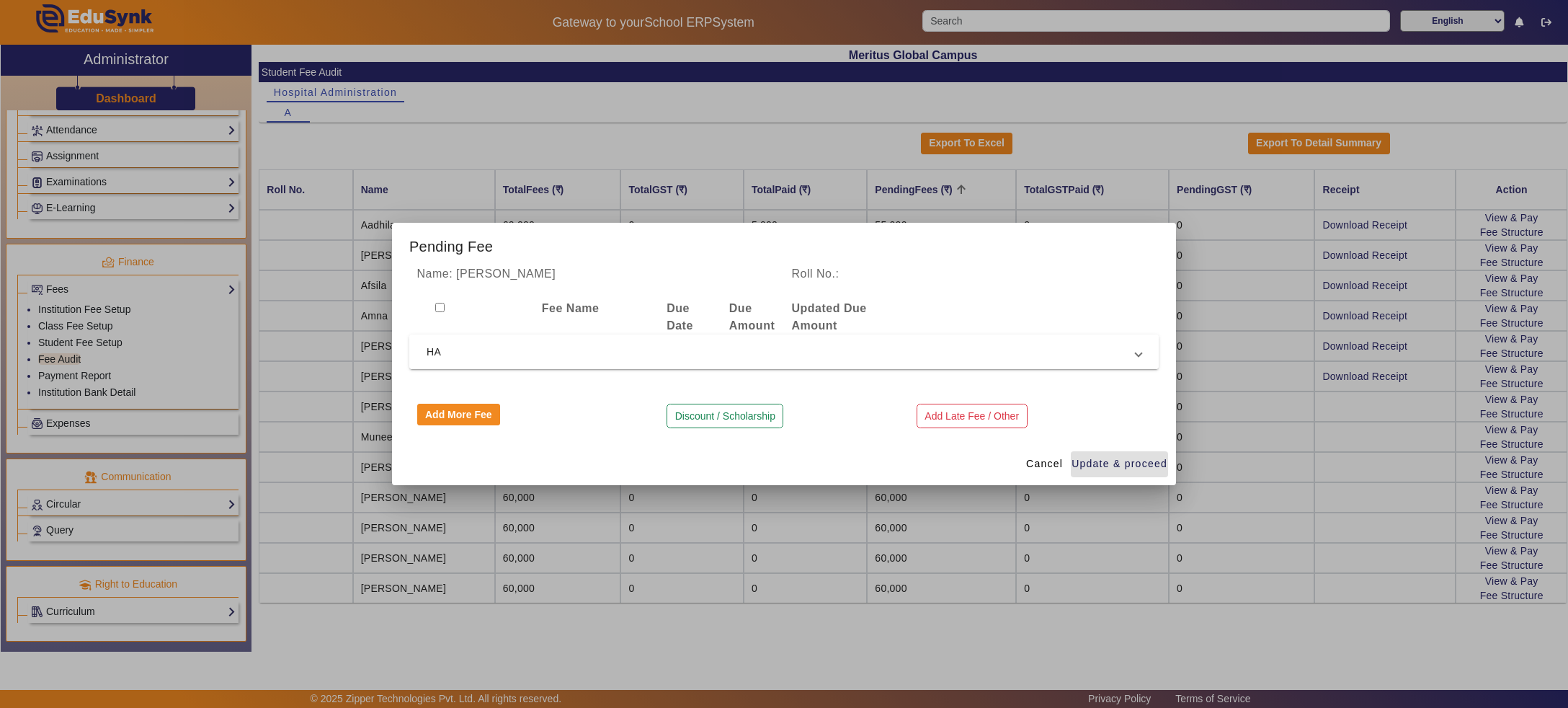 click on "HA" at bounding box center (784, 352) 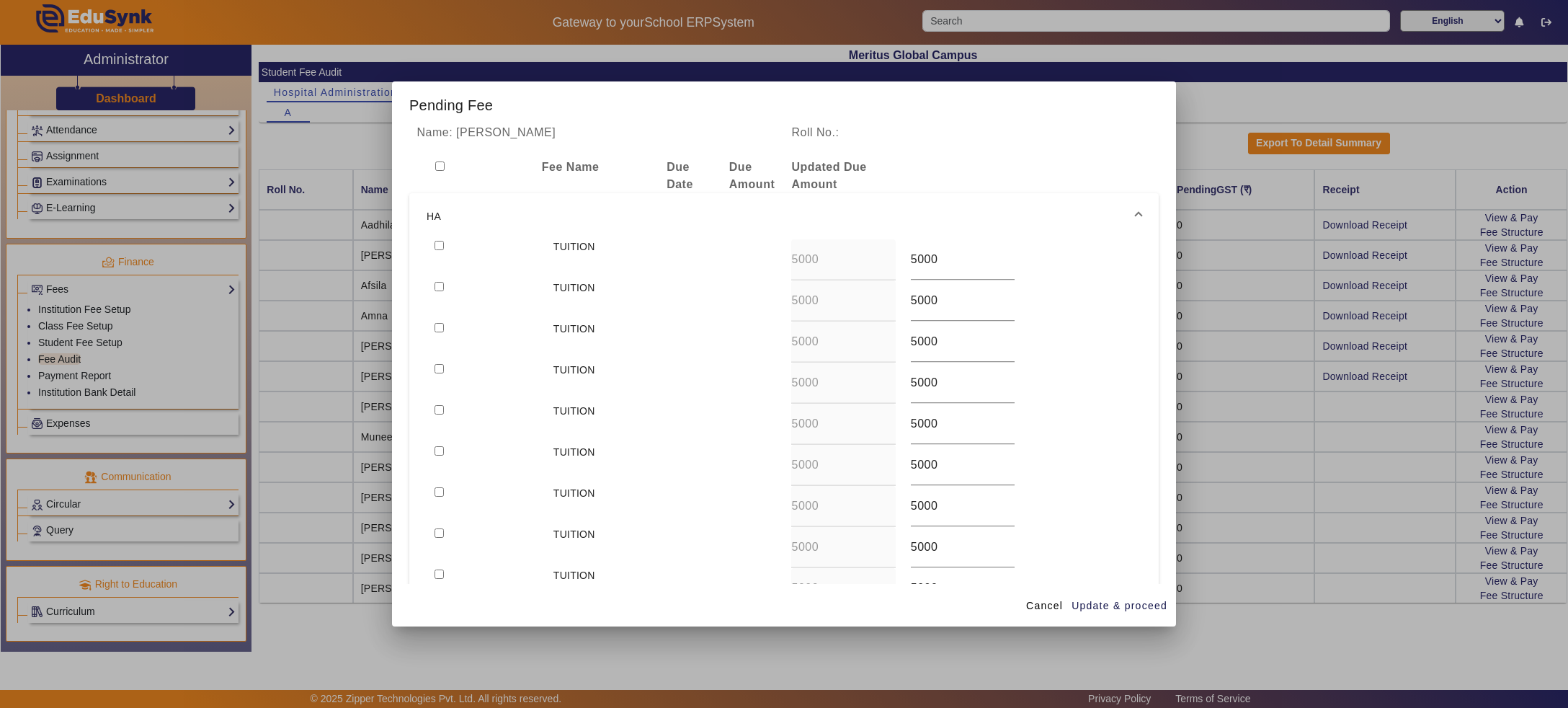 click at bounding box center (439, 245) 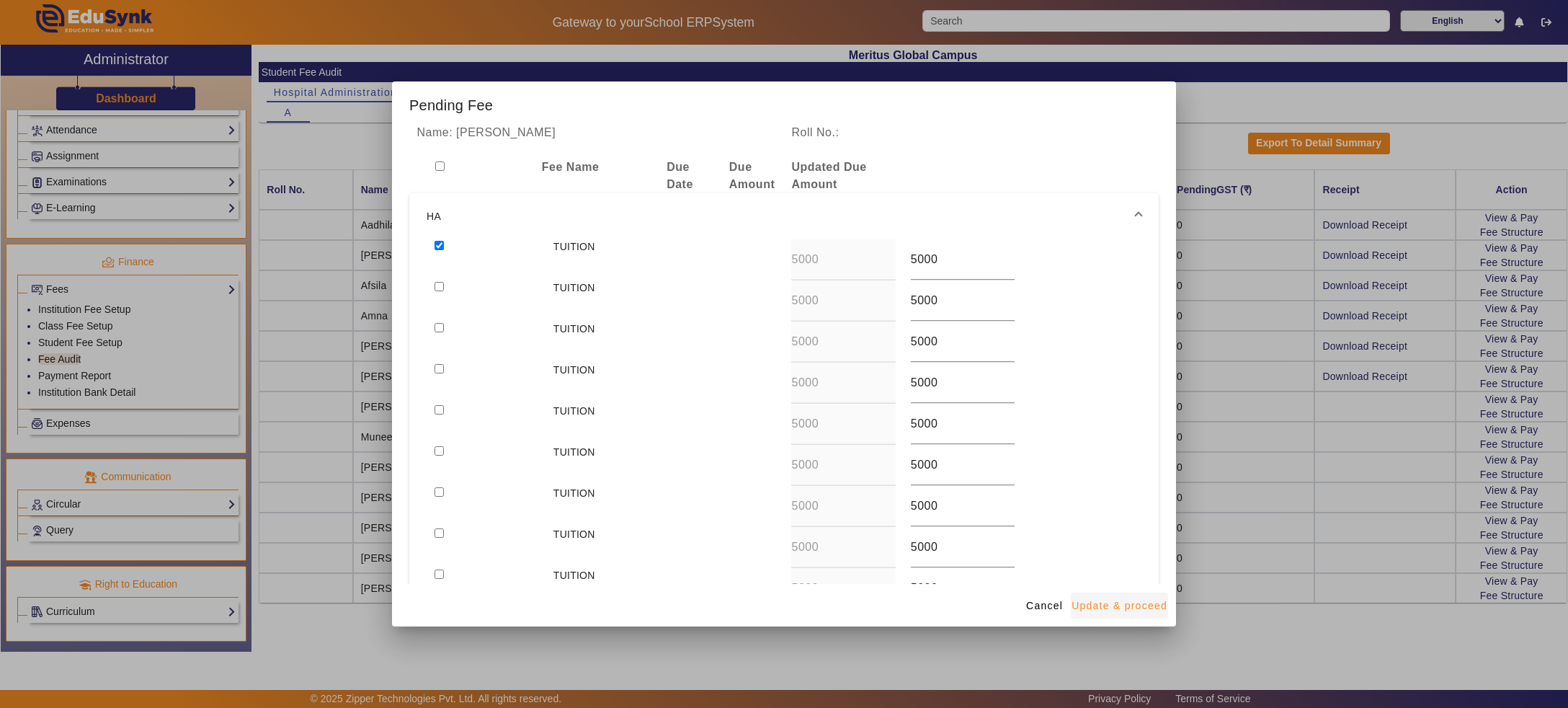 click on "Update & proceed" at bounding box center (1119, 606) 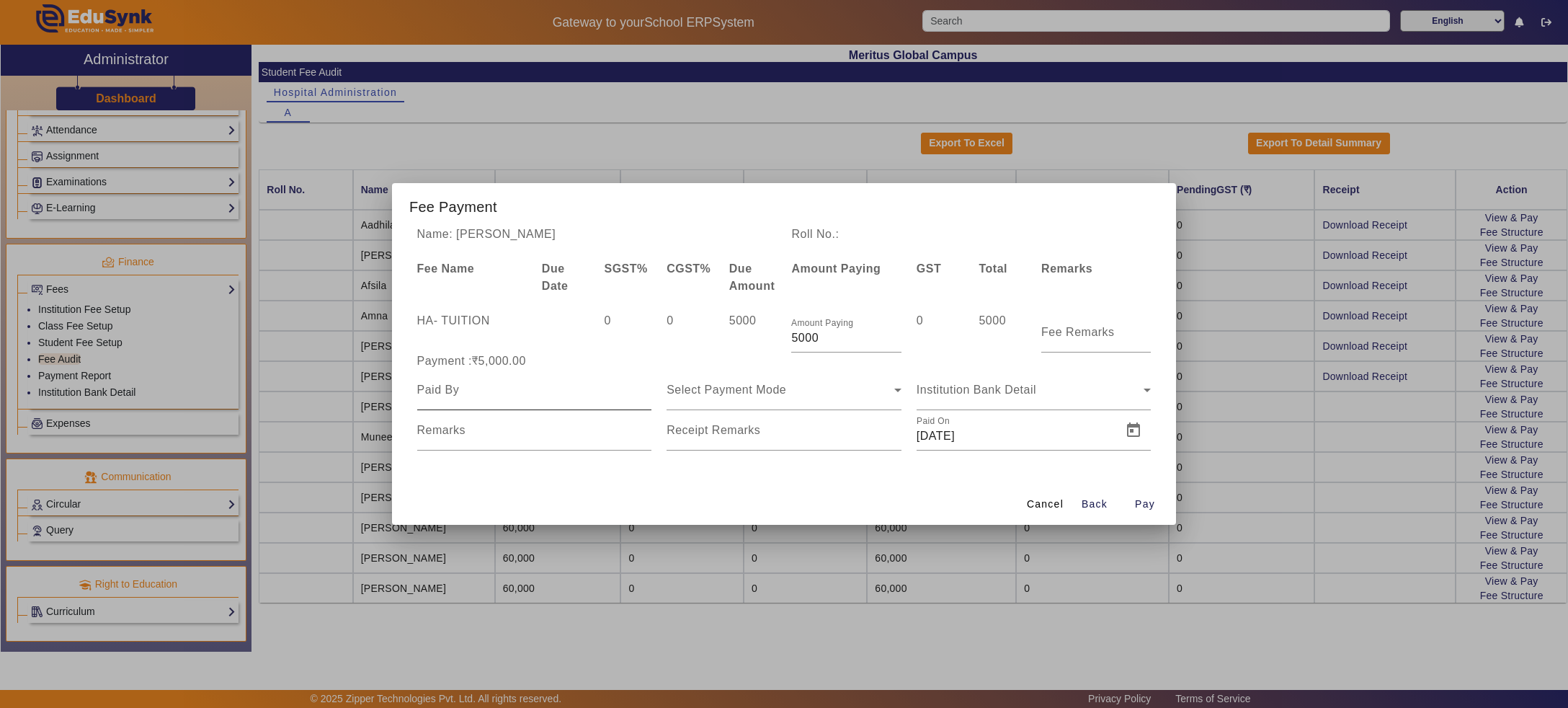 click at bounding box center (535, 390) 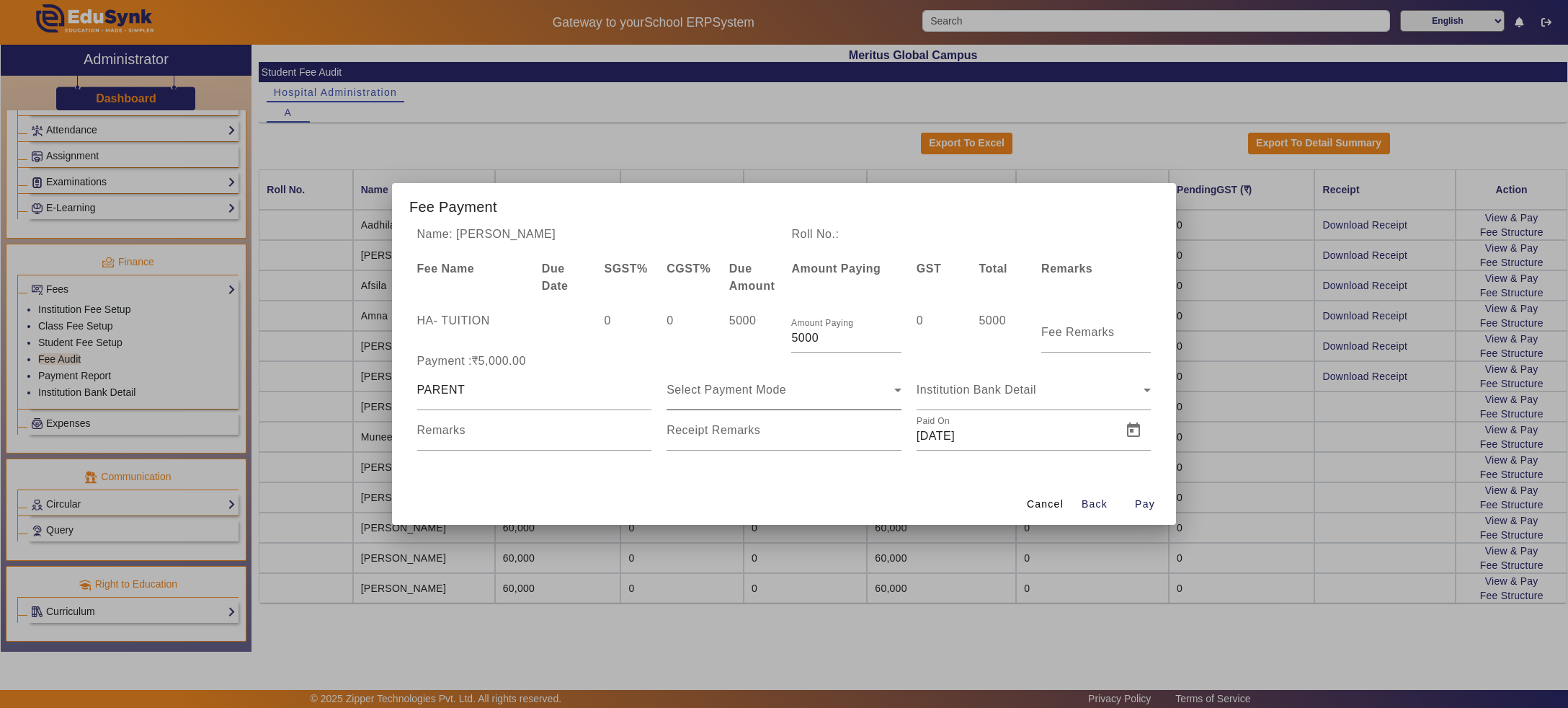 click on "Select Payment Mode" at bounding box center (784, 390) 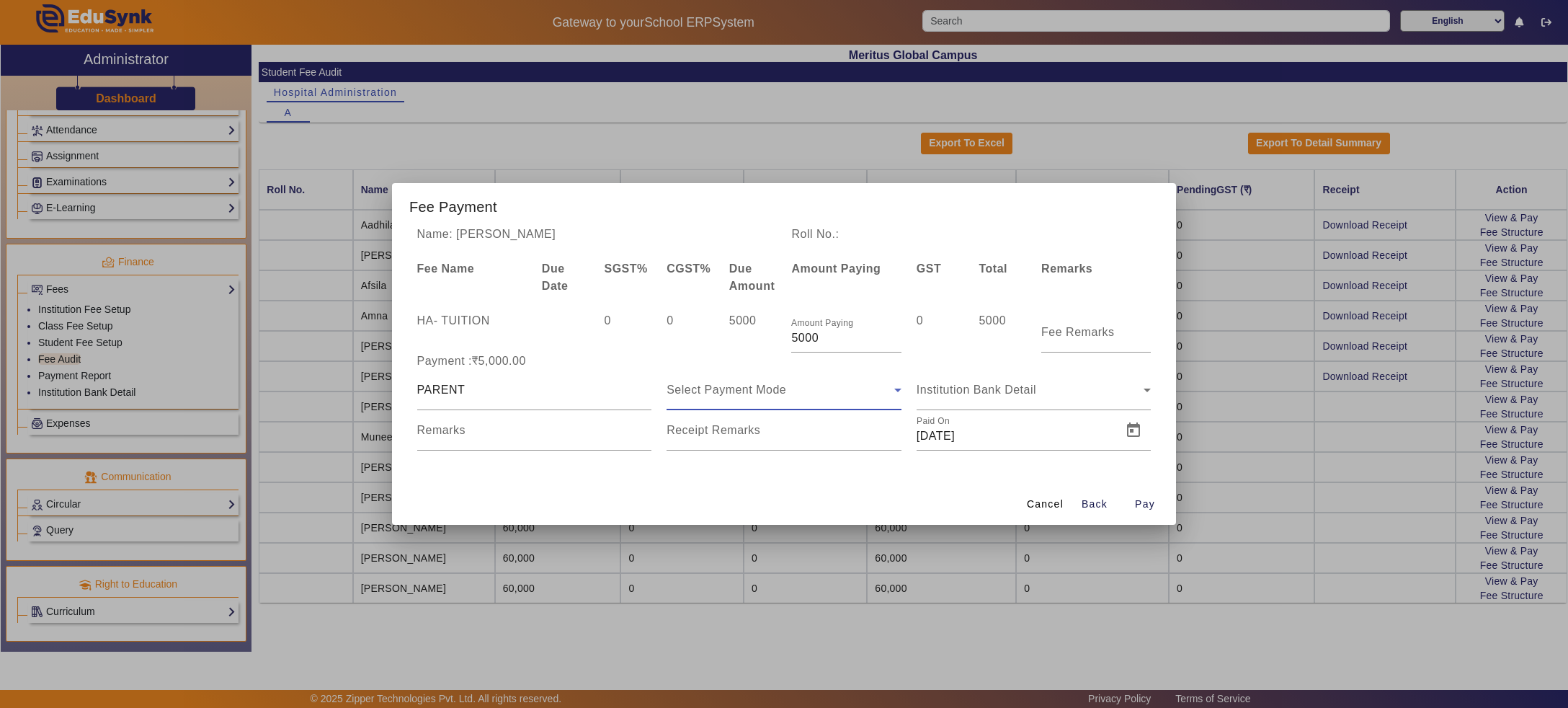click 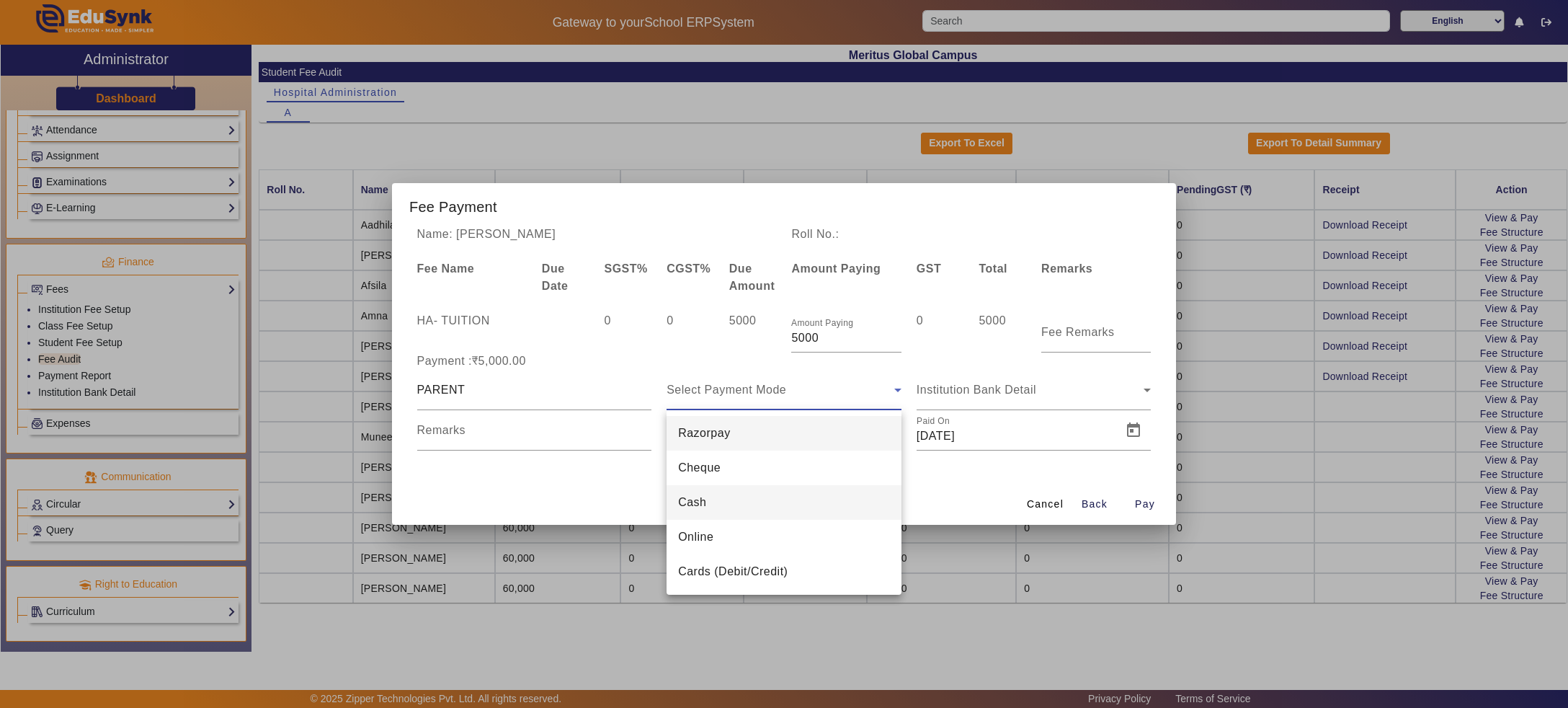 click on "Cash" at bounding box center (784, 503) 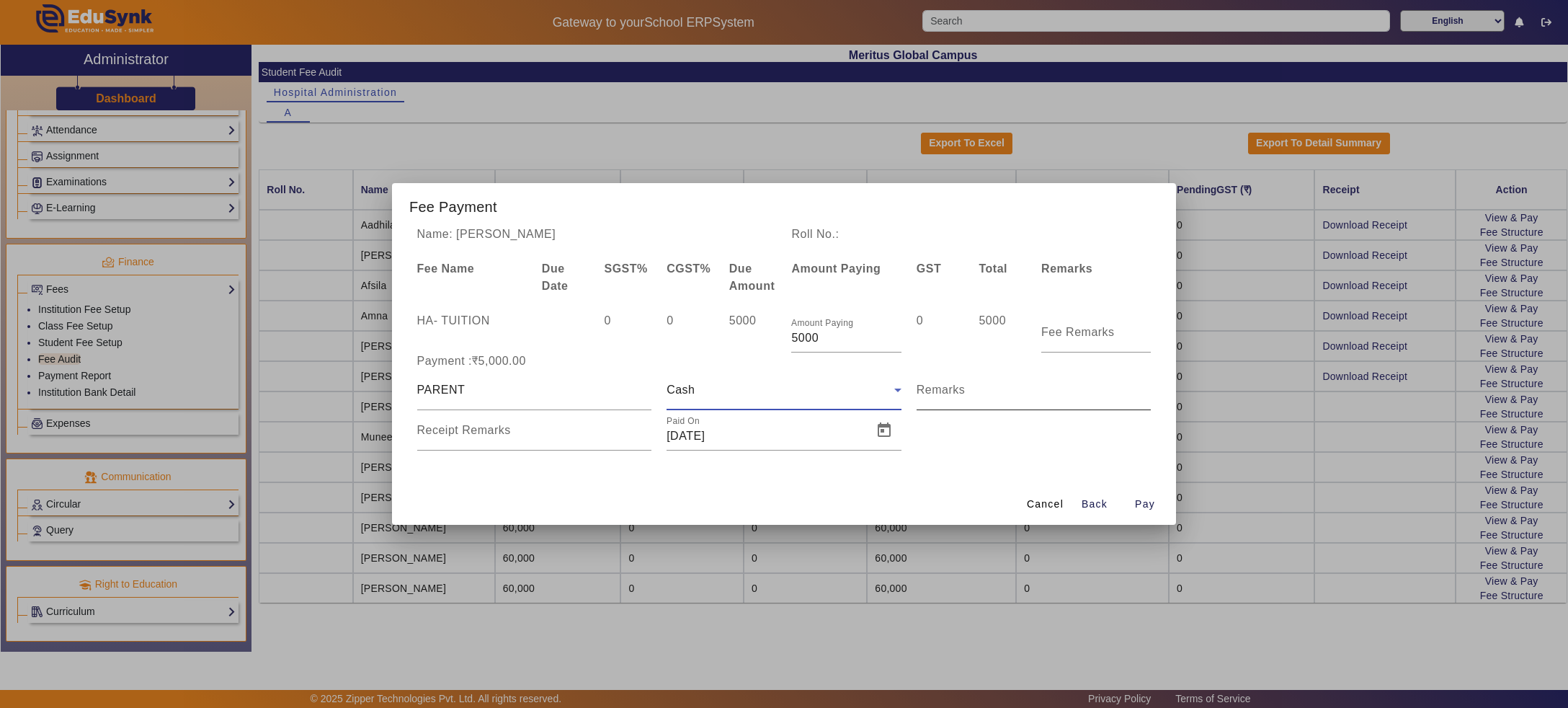 click on "Remarks" at bounding box center [1034, 390] 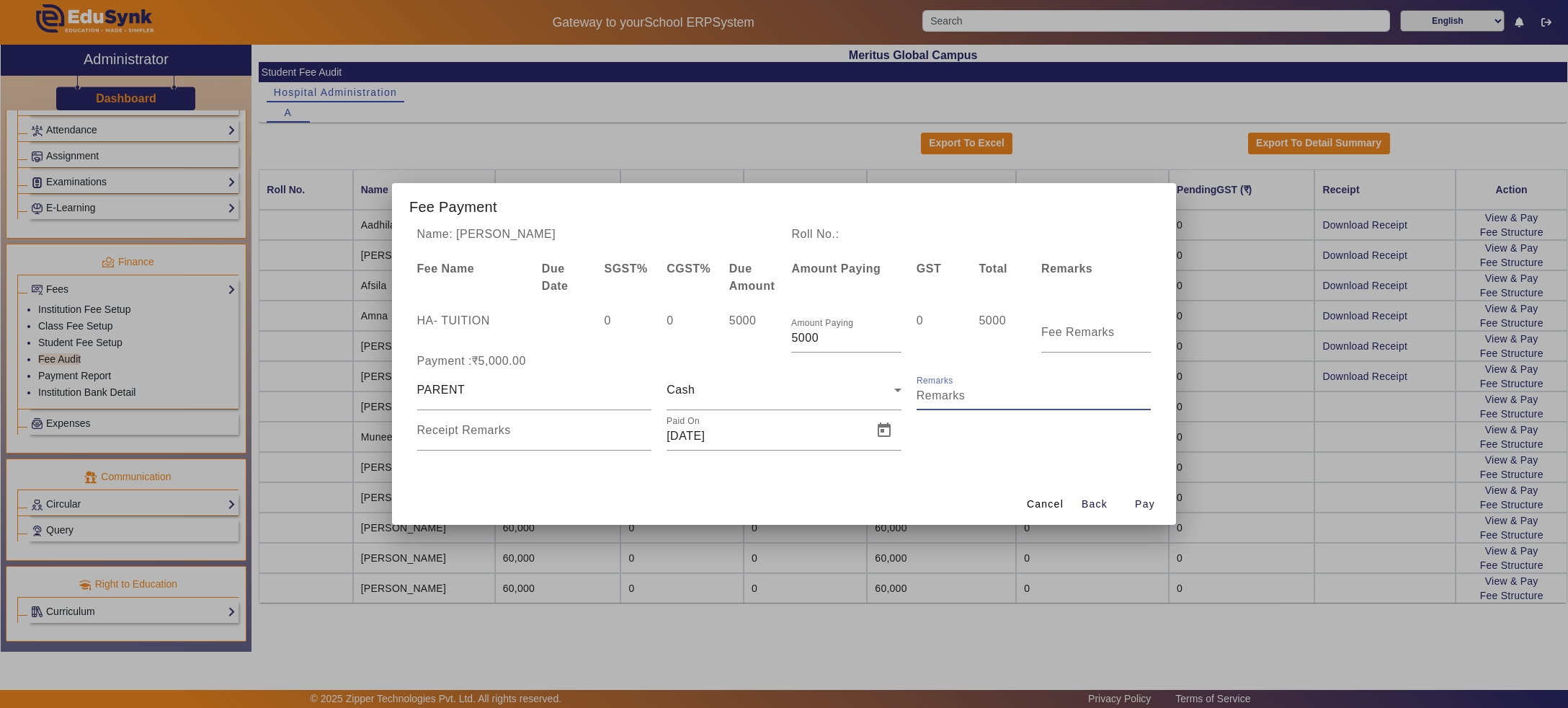 click on "Remarks" at bounding box center [1034, 396] 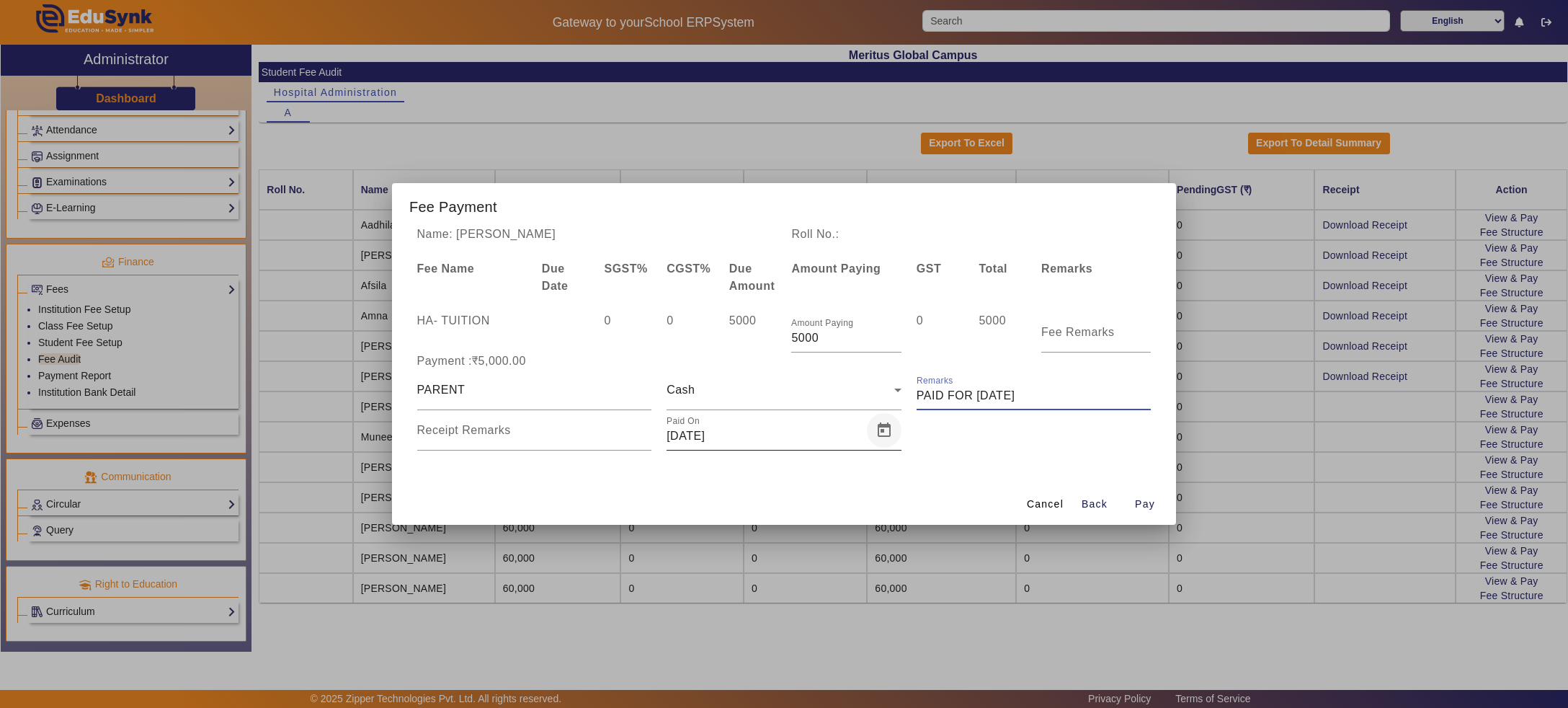 click at bounding box center [884, 430] 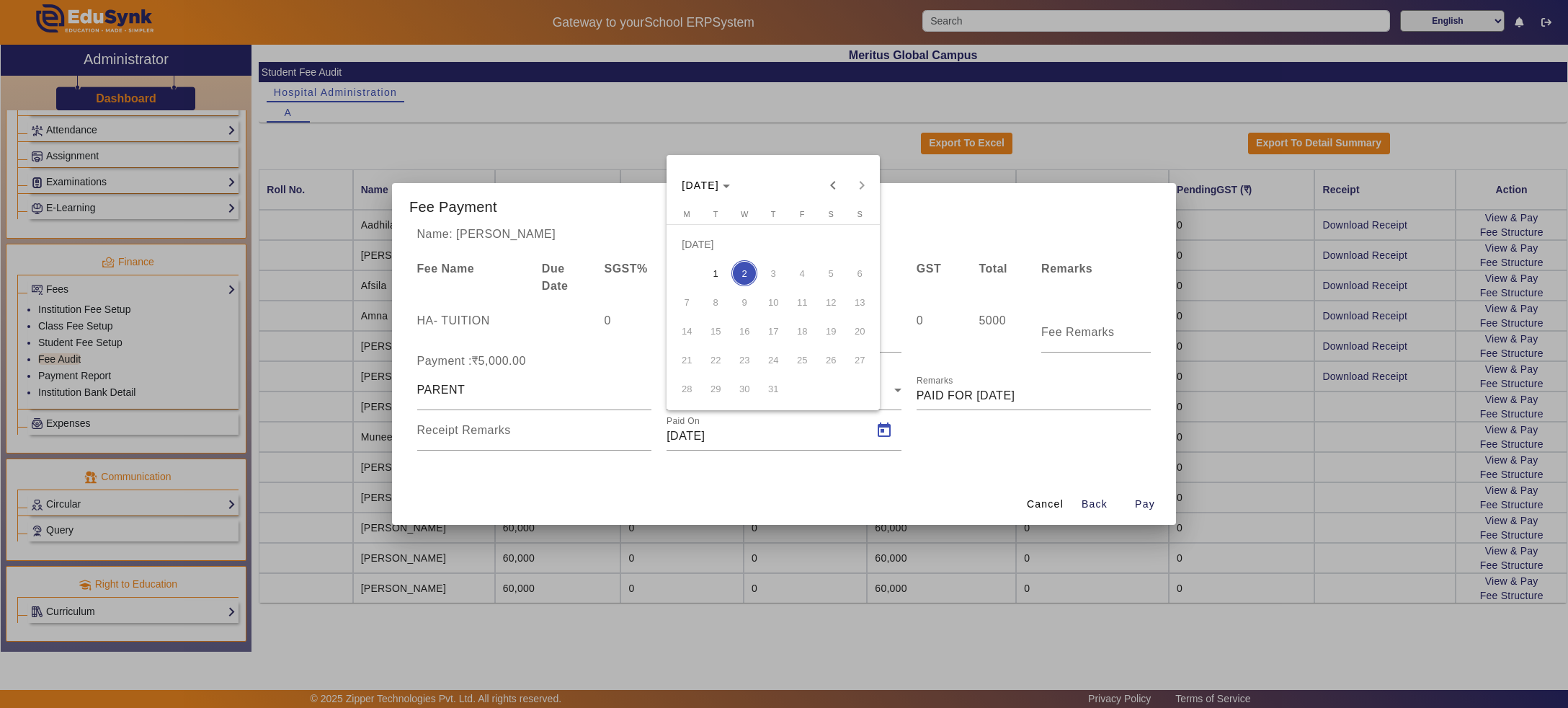 click at bounding box center (784, 354) 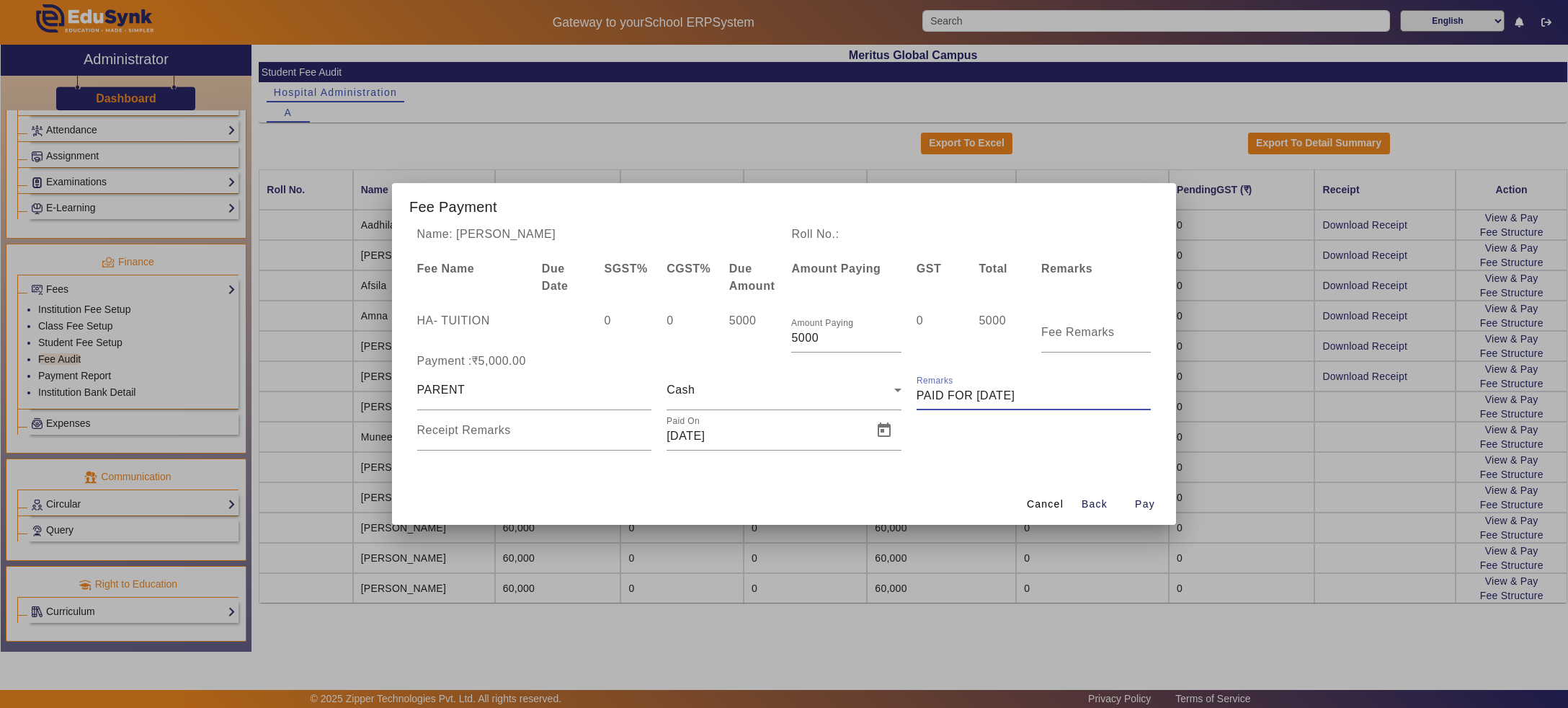 click on "Remarks" at bounding box center (1034, 396) 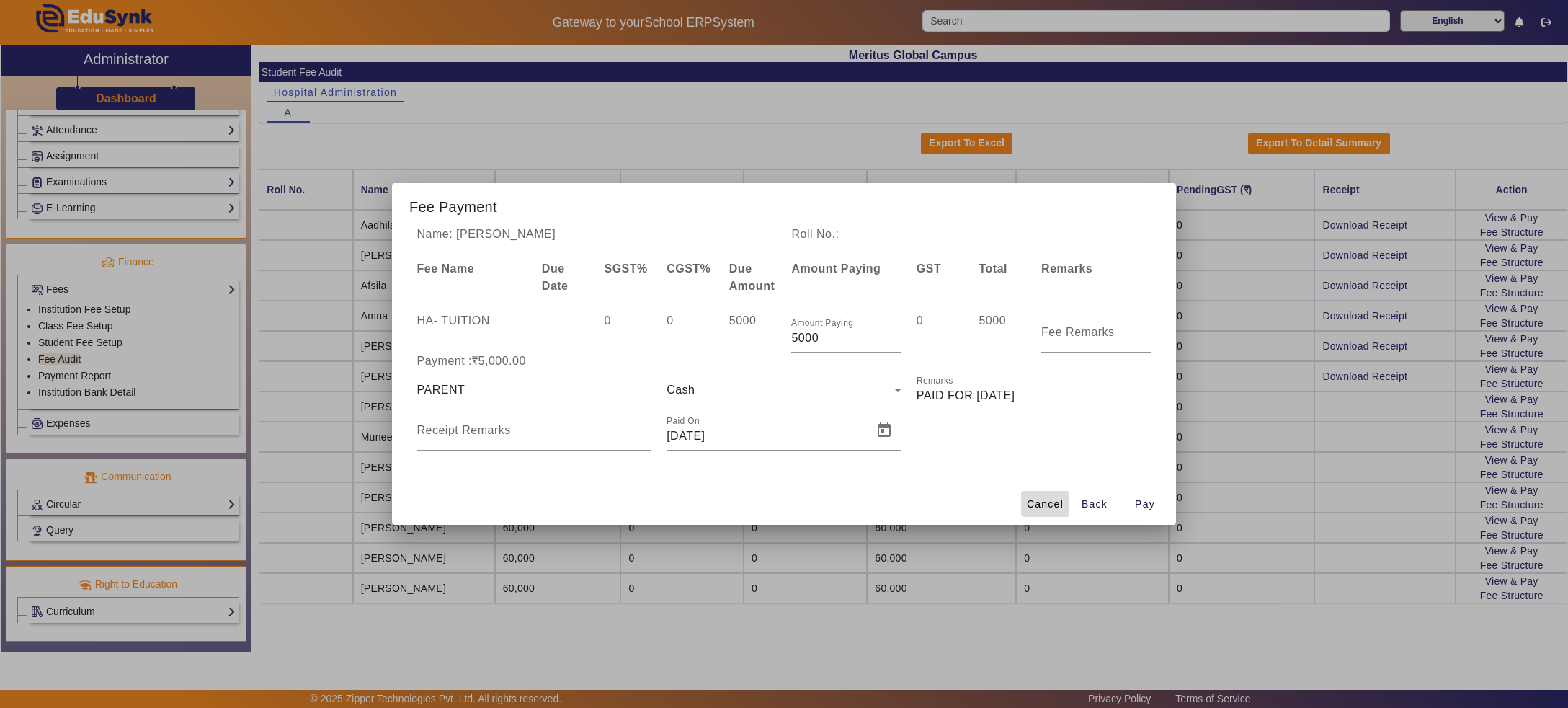 click on "Cancel" at bounding box center (1045, 504) 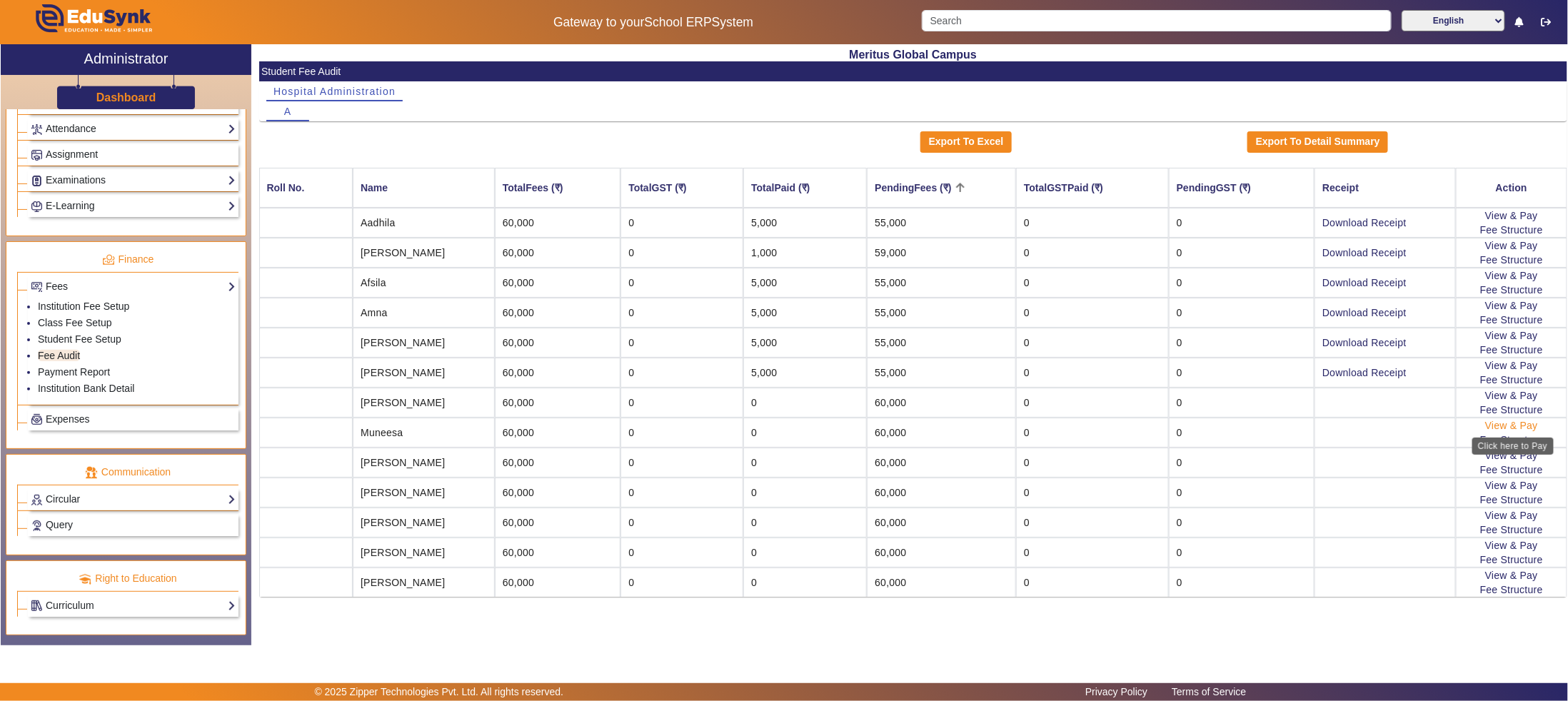 click on "View & Pay" 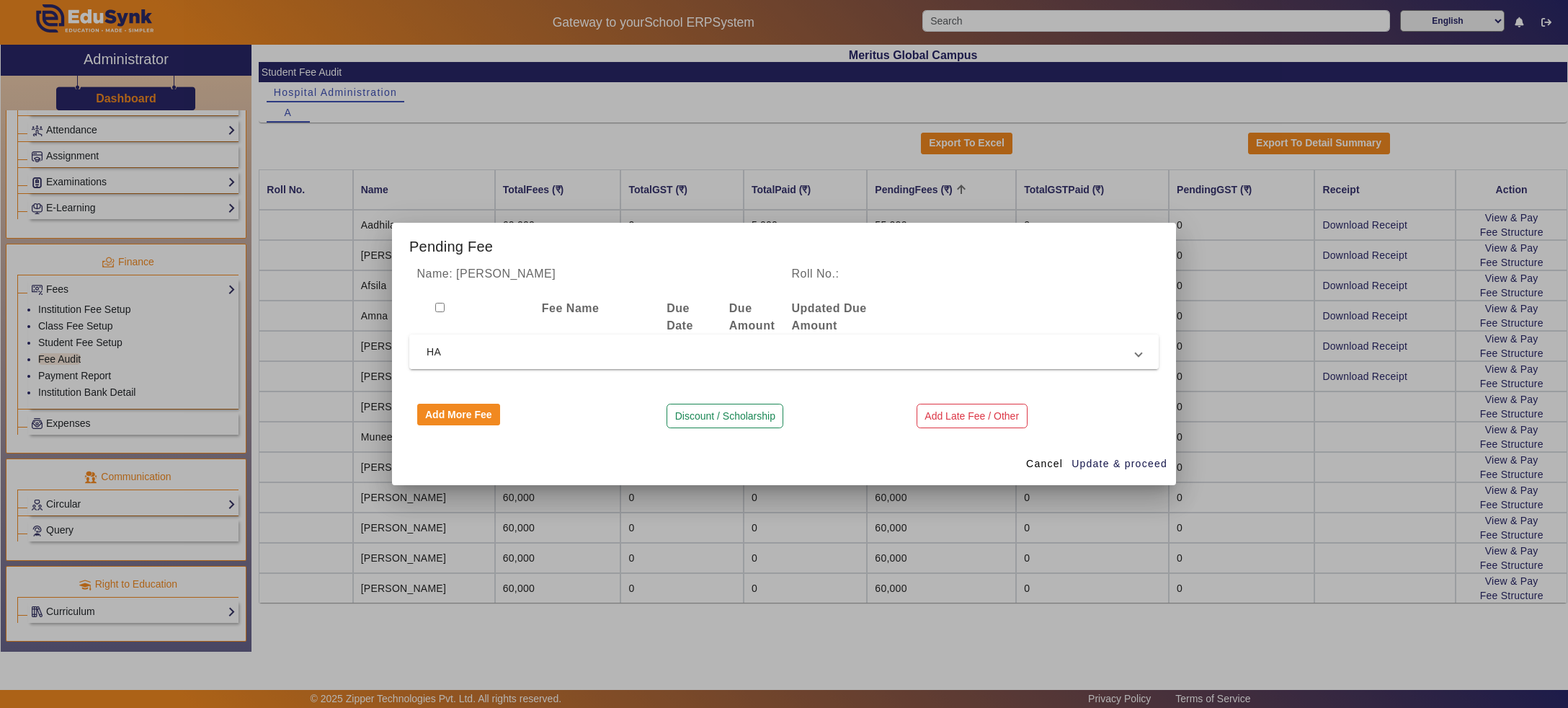 click on "HA" at bounding box center (781, 352) 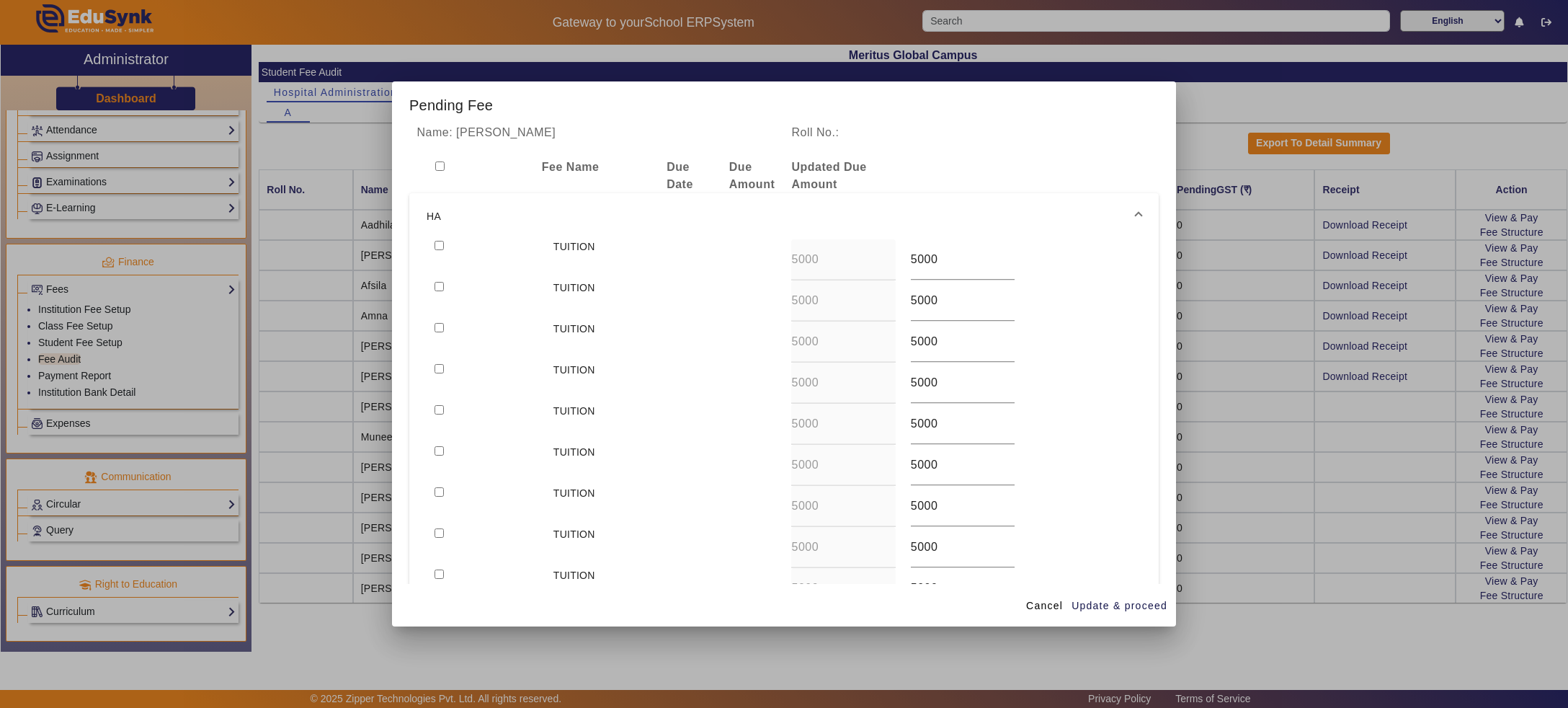click at bounding box center (439, 245) 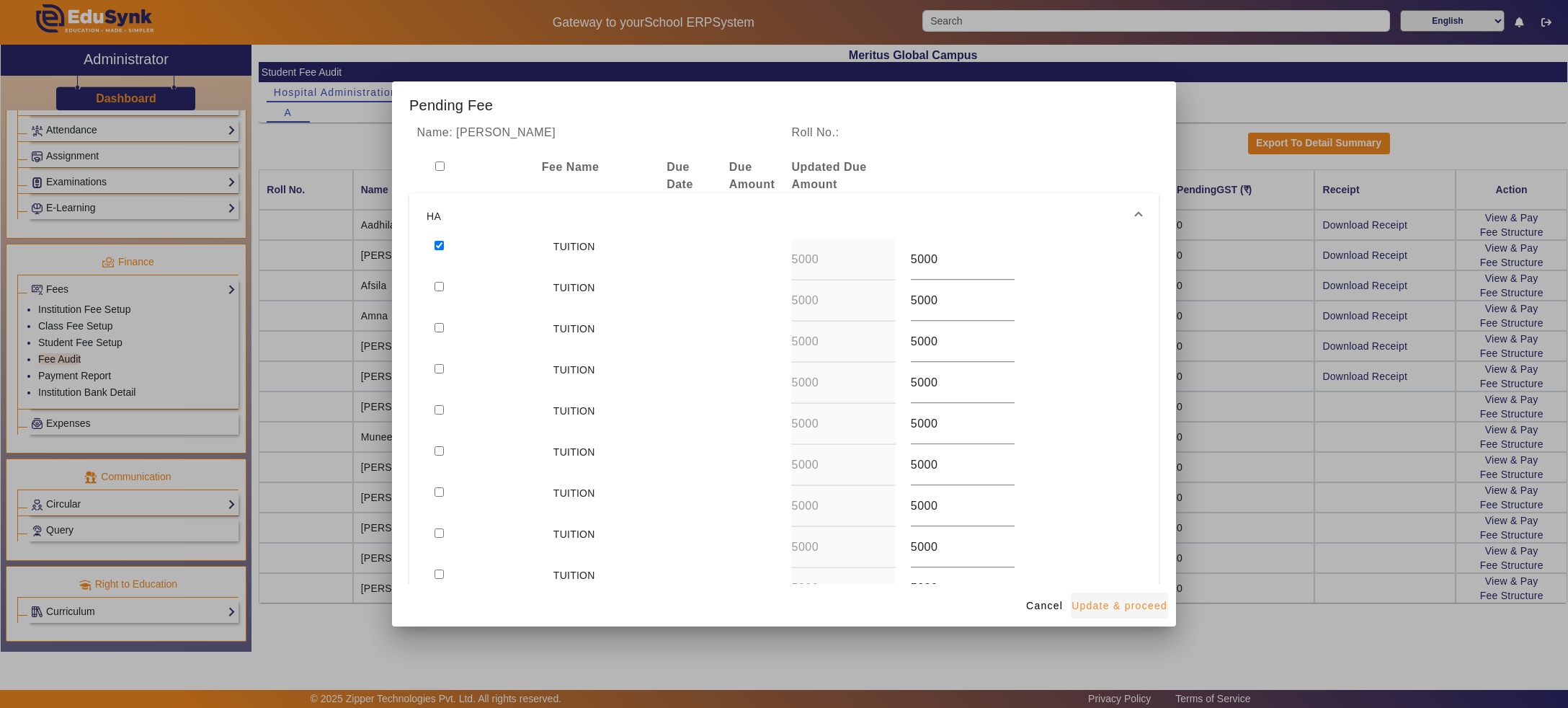 click on "Update & proceed" at bounding box center [1119, 606] 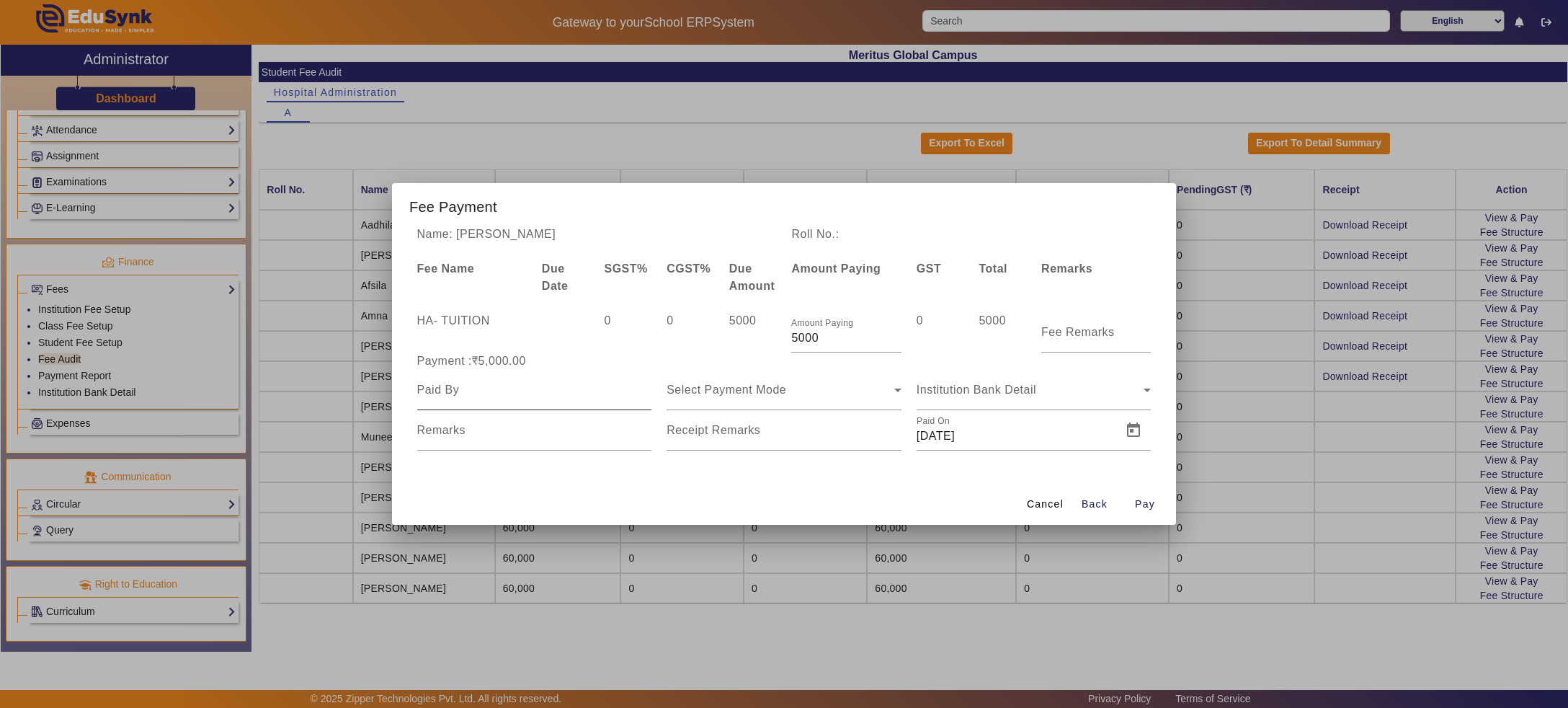 click at bounding box center [535, 390] 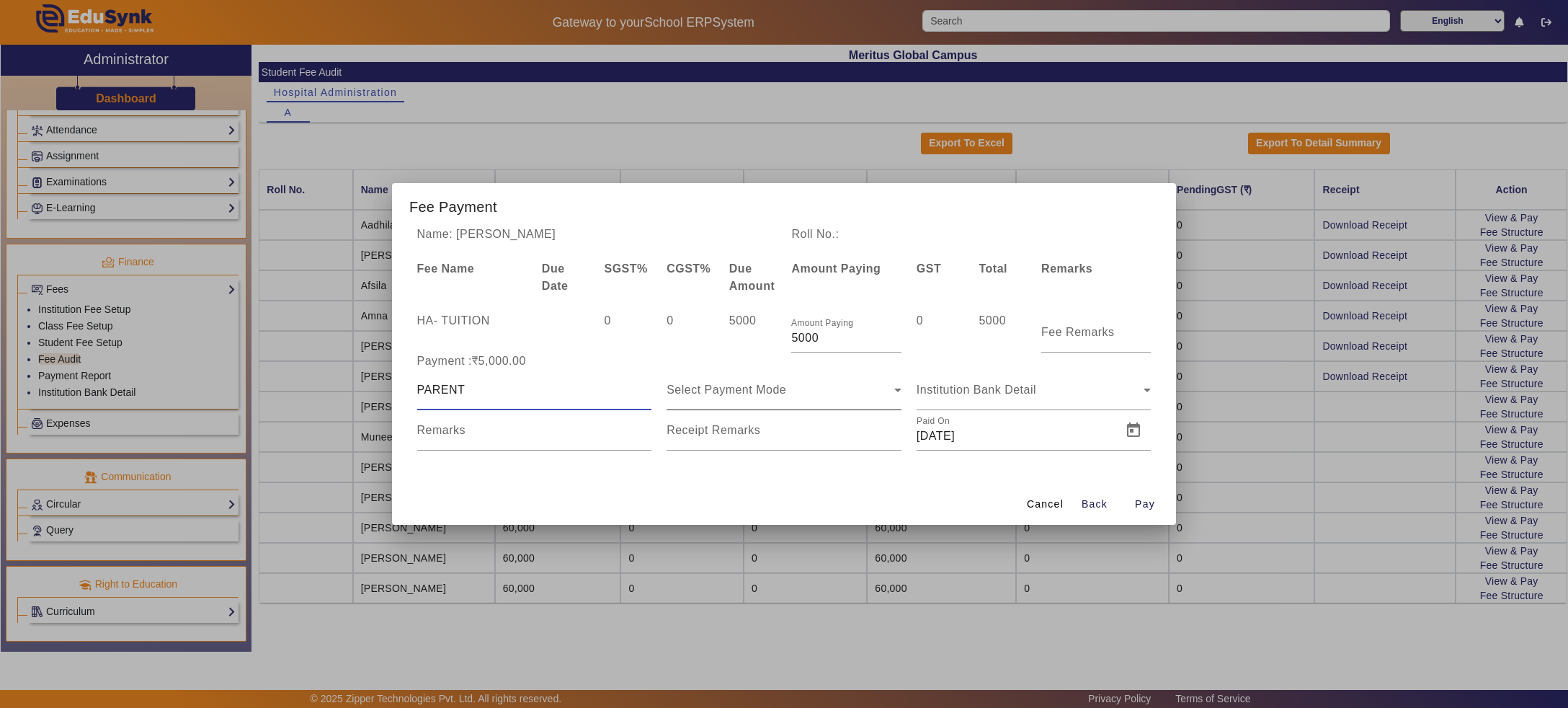 click 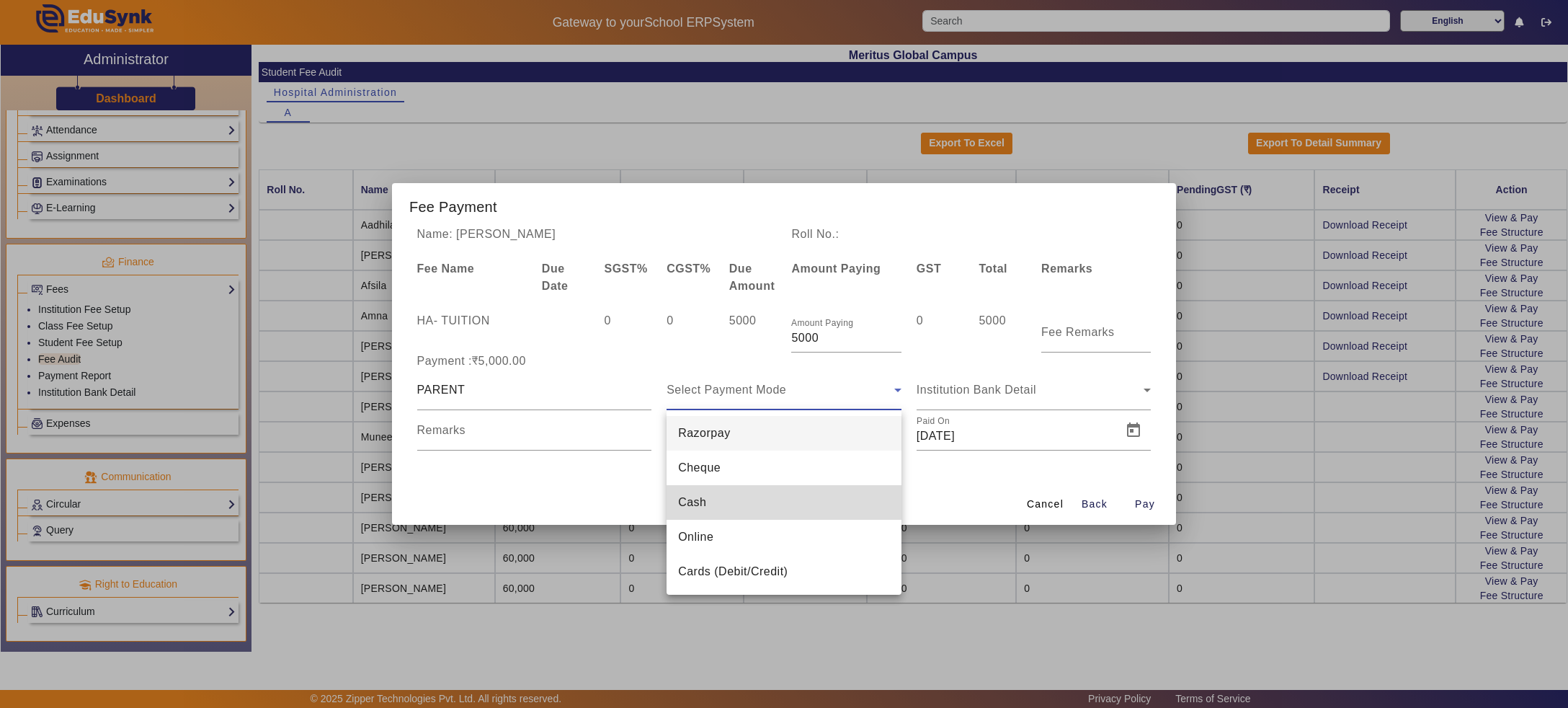 click on "Cash" at bounding box center (784, 503) 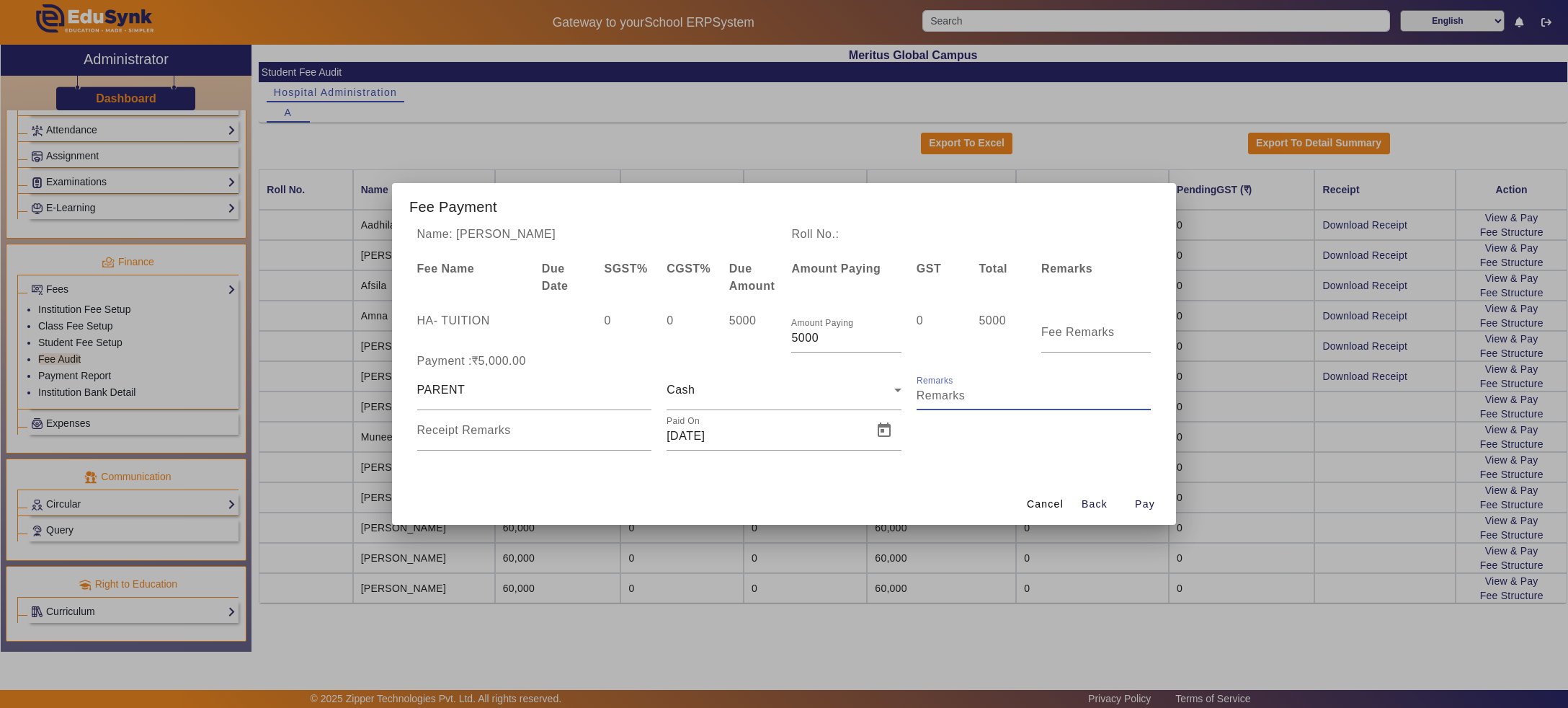 click on "Remarks" at bounding box center [1034, 396] 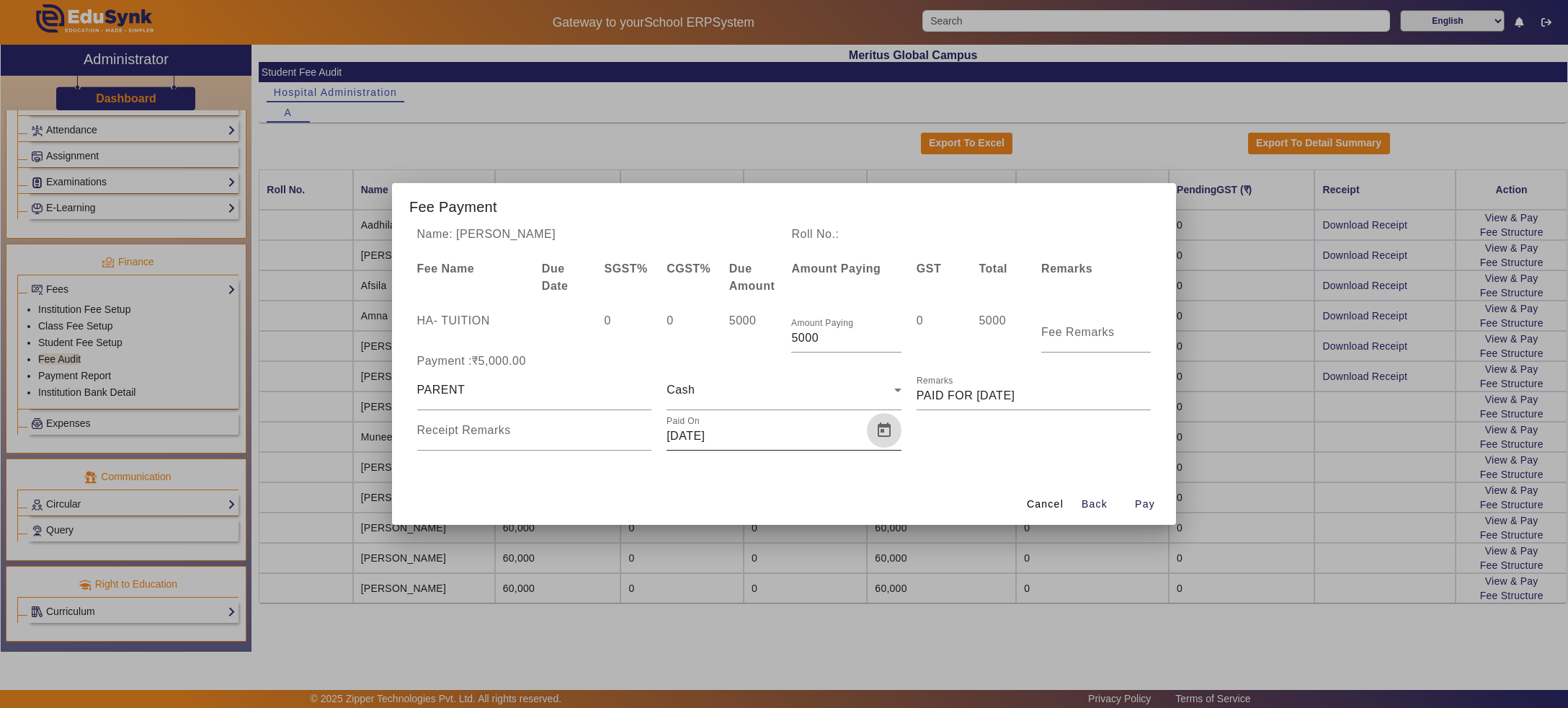 click at bounding box center [884, 430] 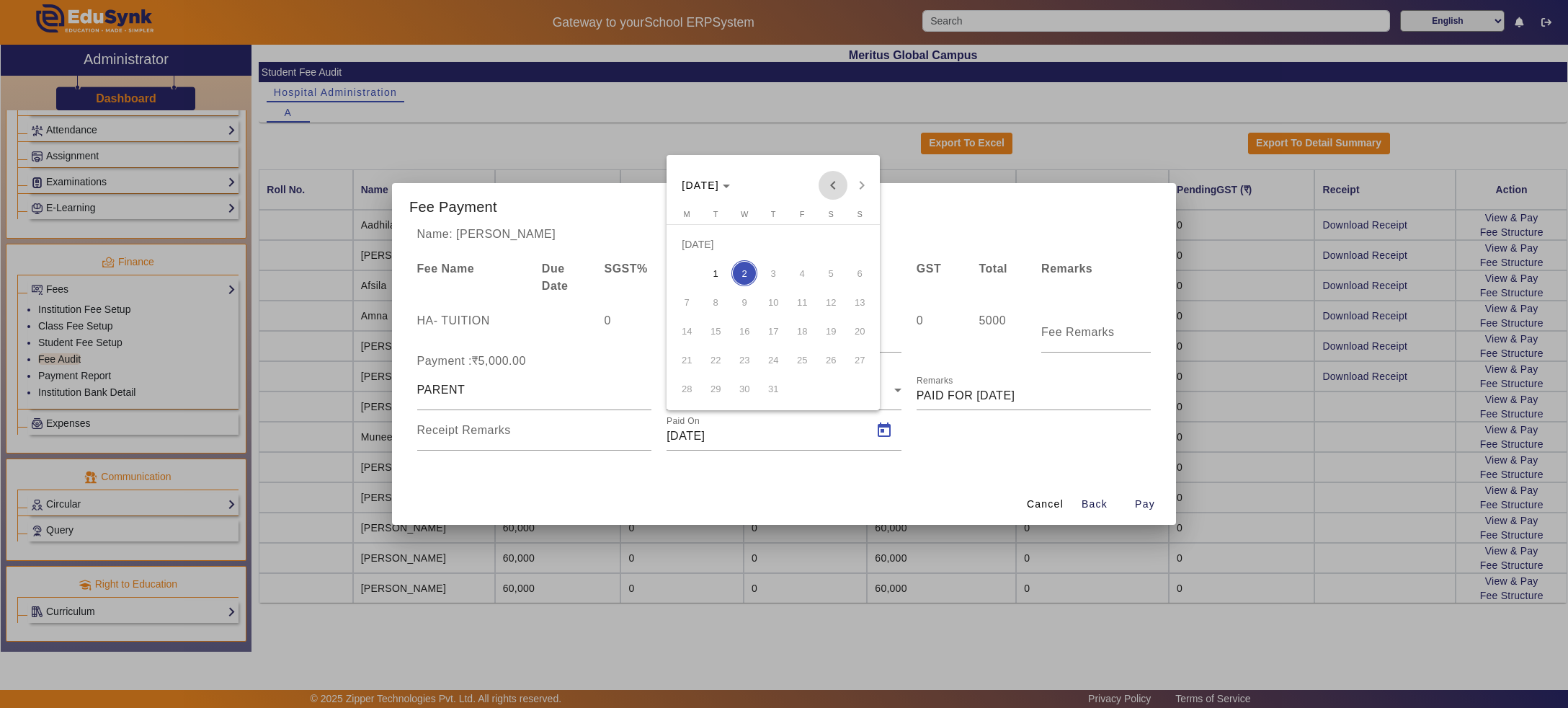 click at bounding box center (833, 185) 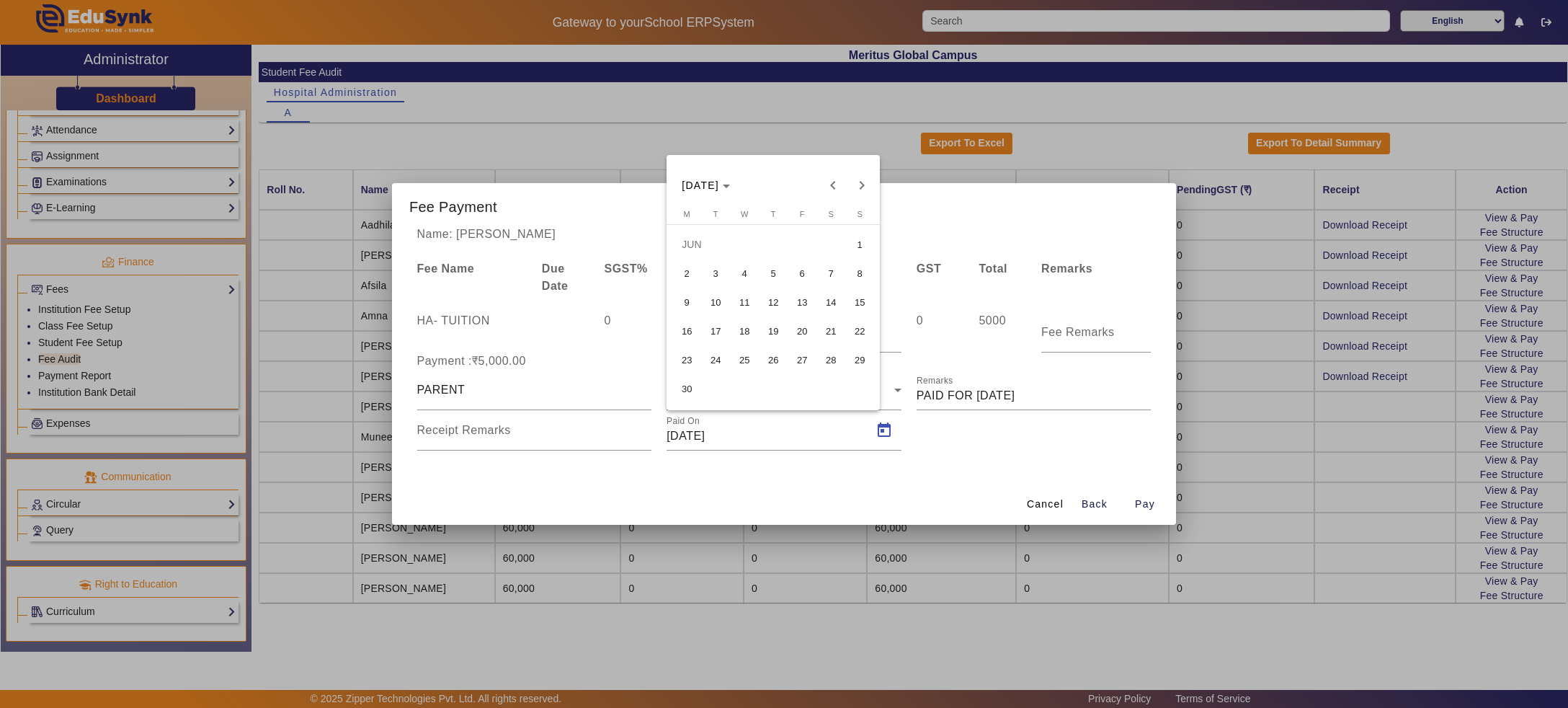 click on "5" at bounding box center [773, 273] 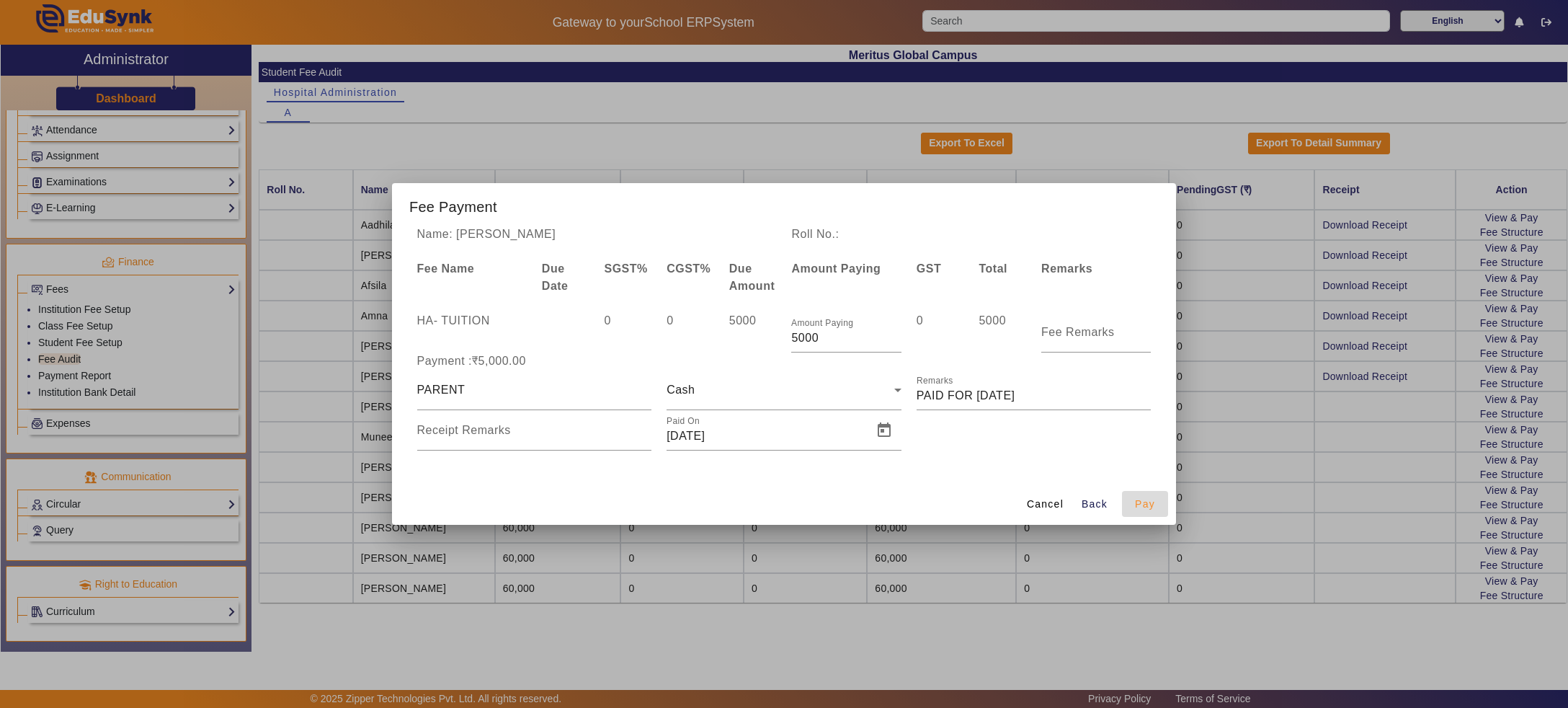 click on "Pay" at bounding box center (1145, 504) 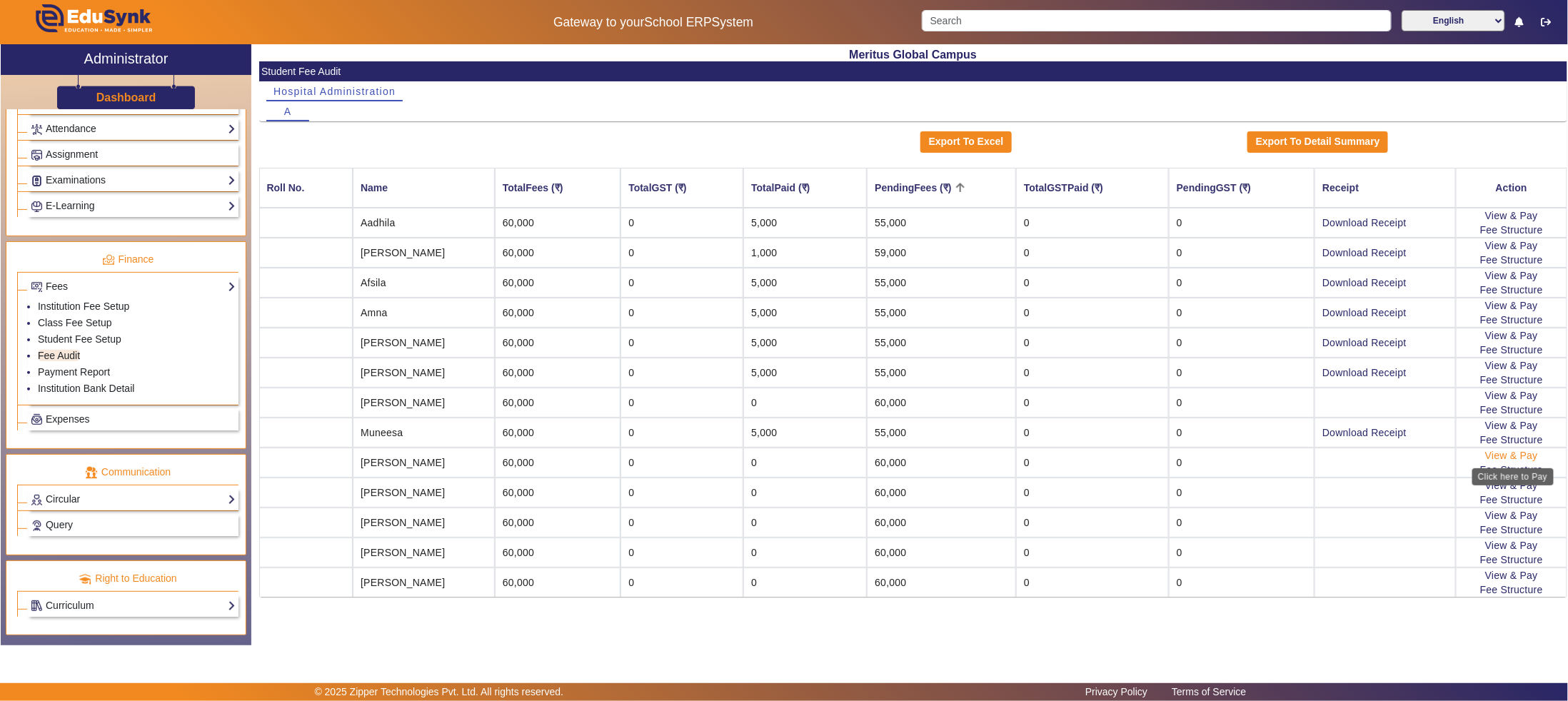 click on "View & Pay" 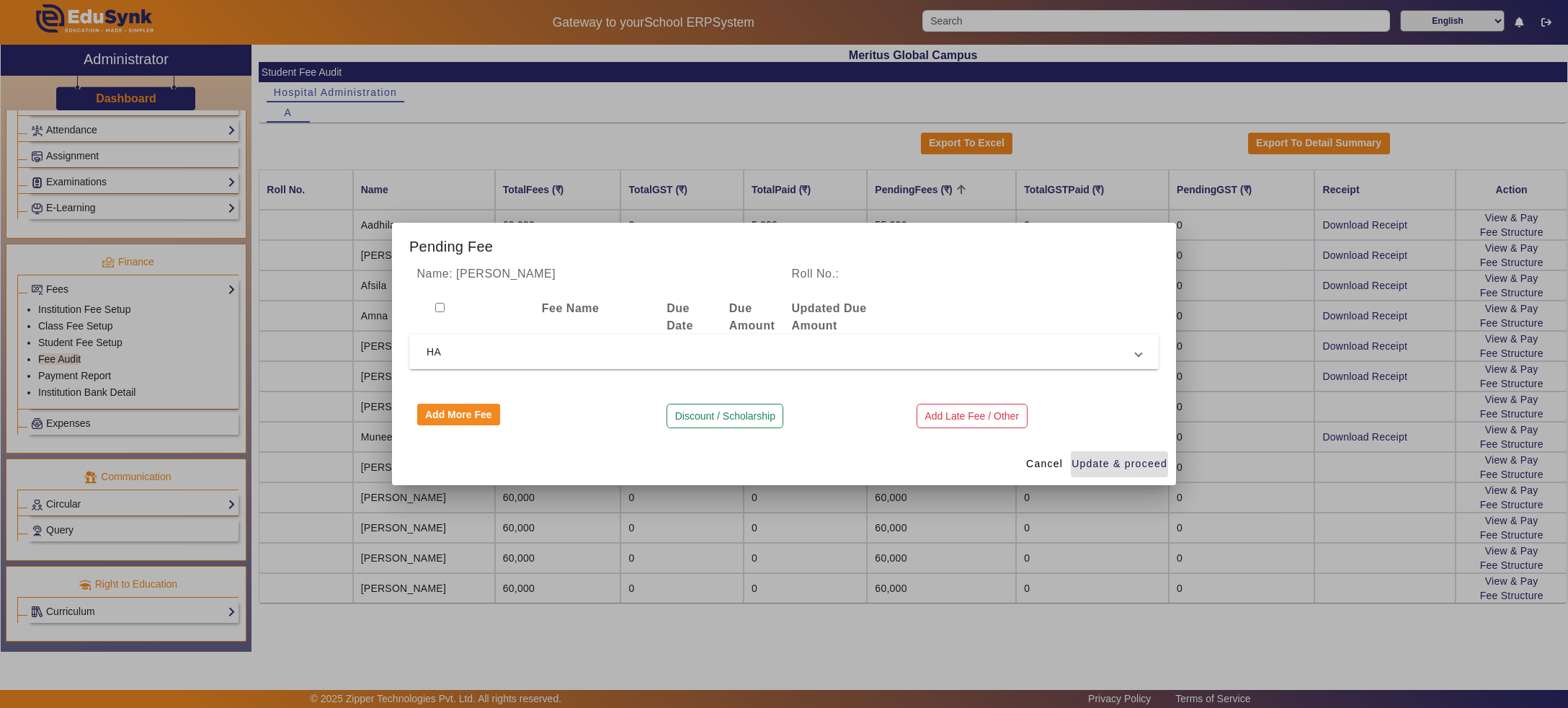 click on "HA" at bounding box center (781, 352) 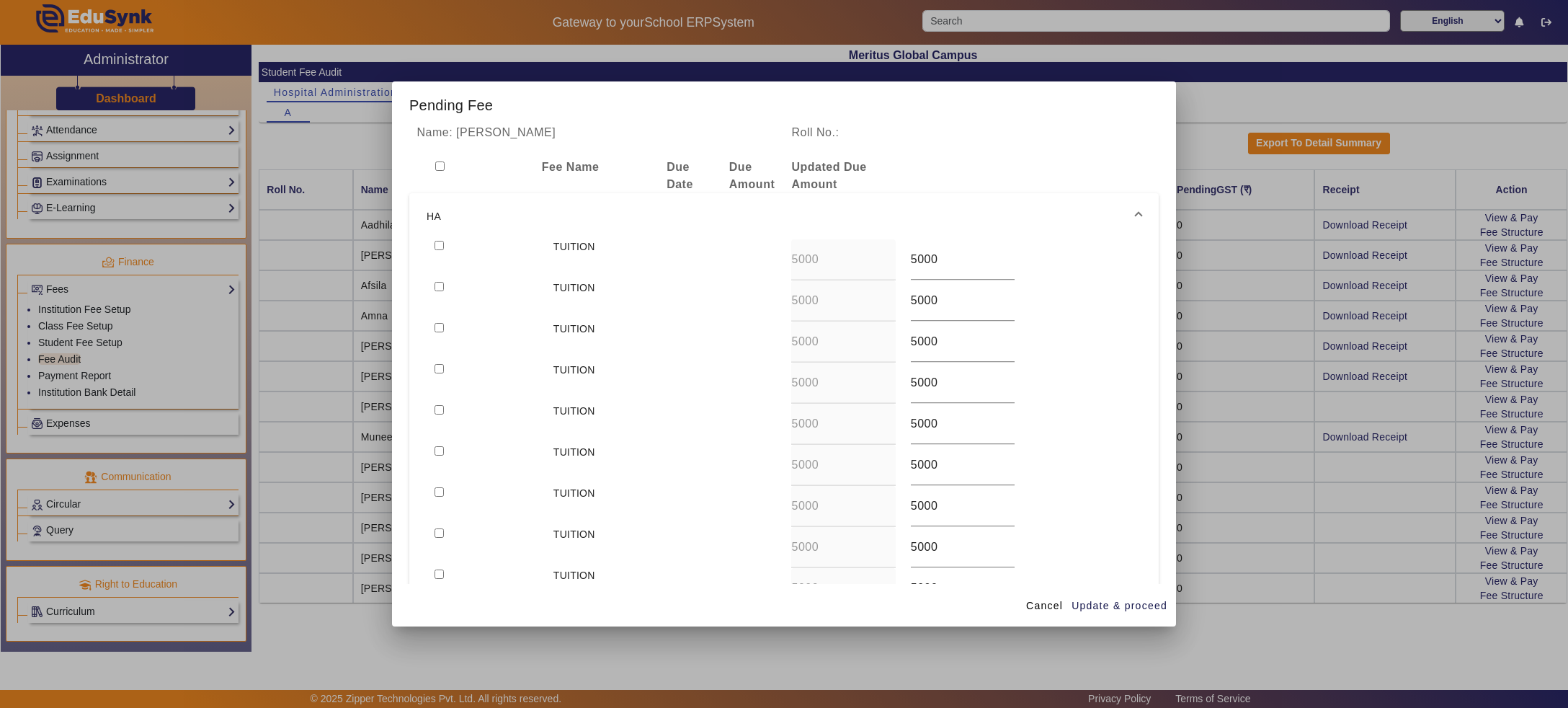 click at bounding box center [439, 245] 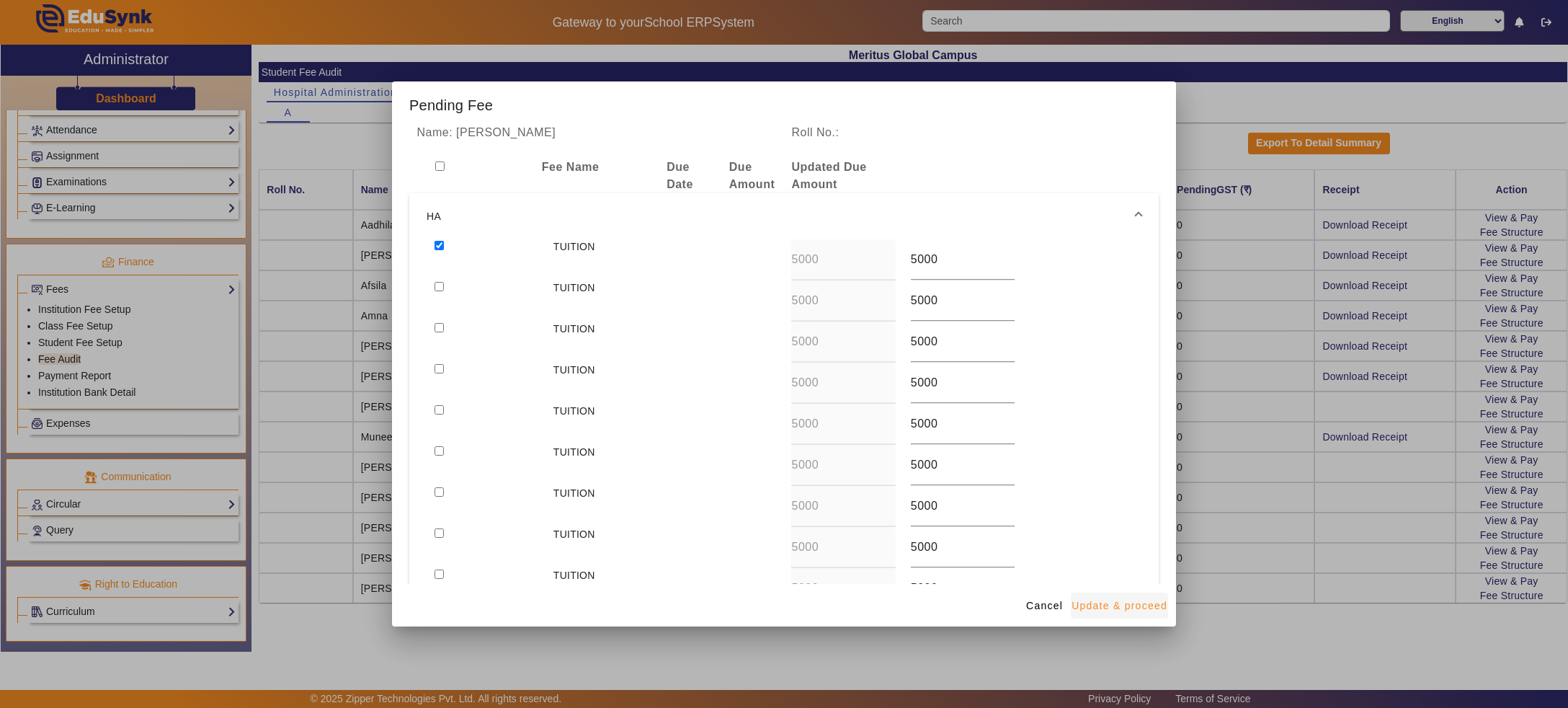 click on "Update & proceed" at bounding box center [1119, 606] 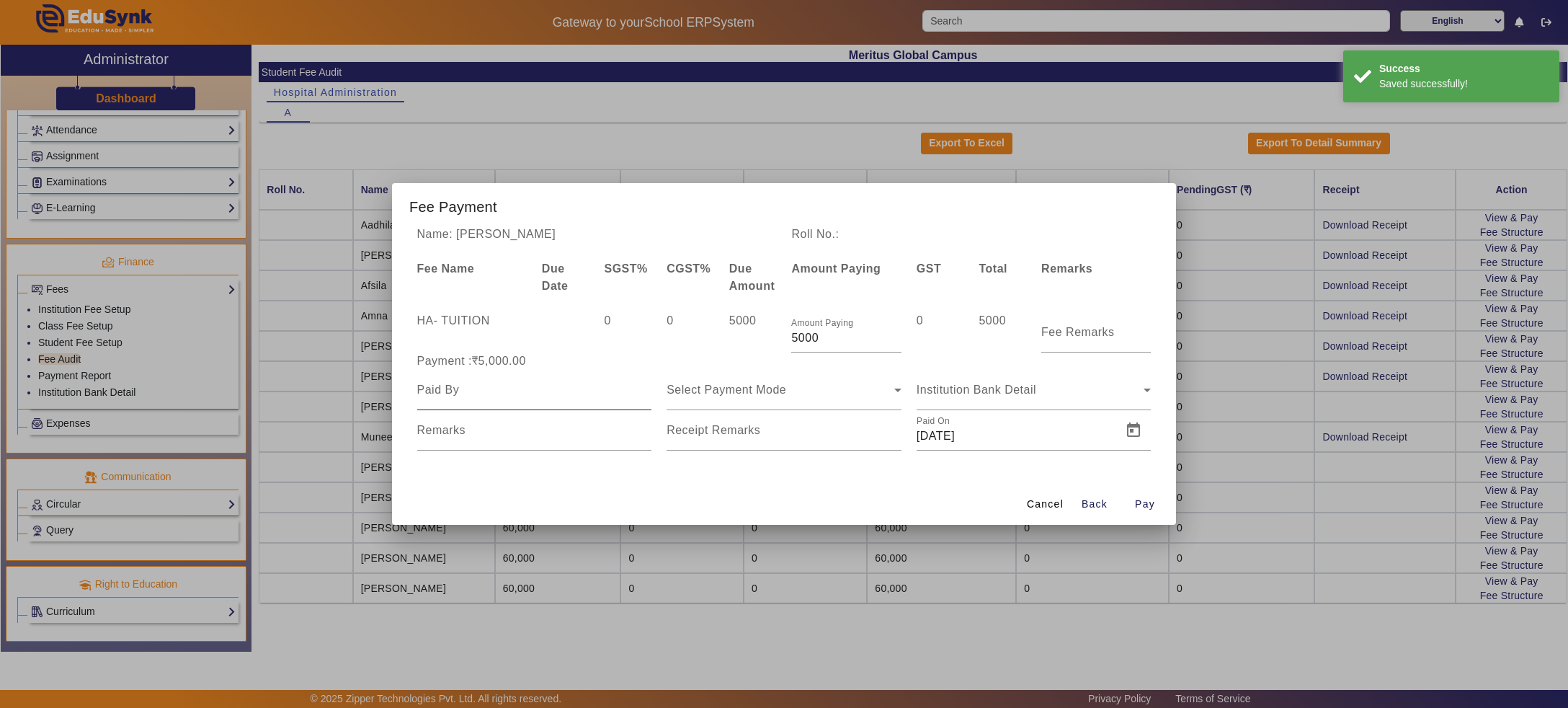 click at bounding box center (535, 390) 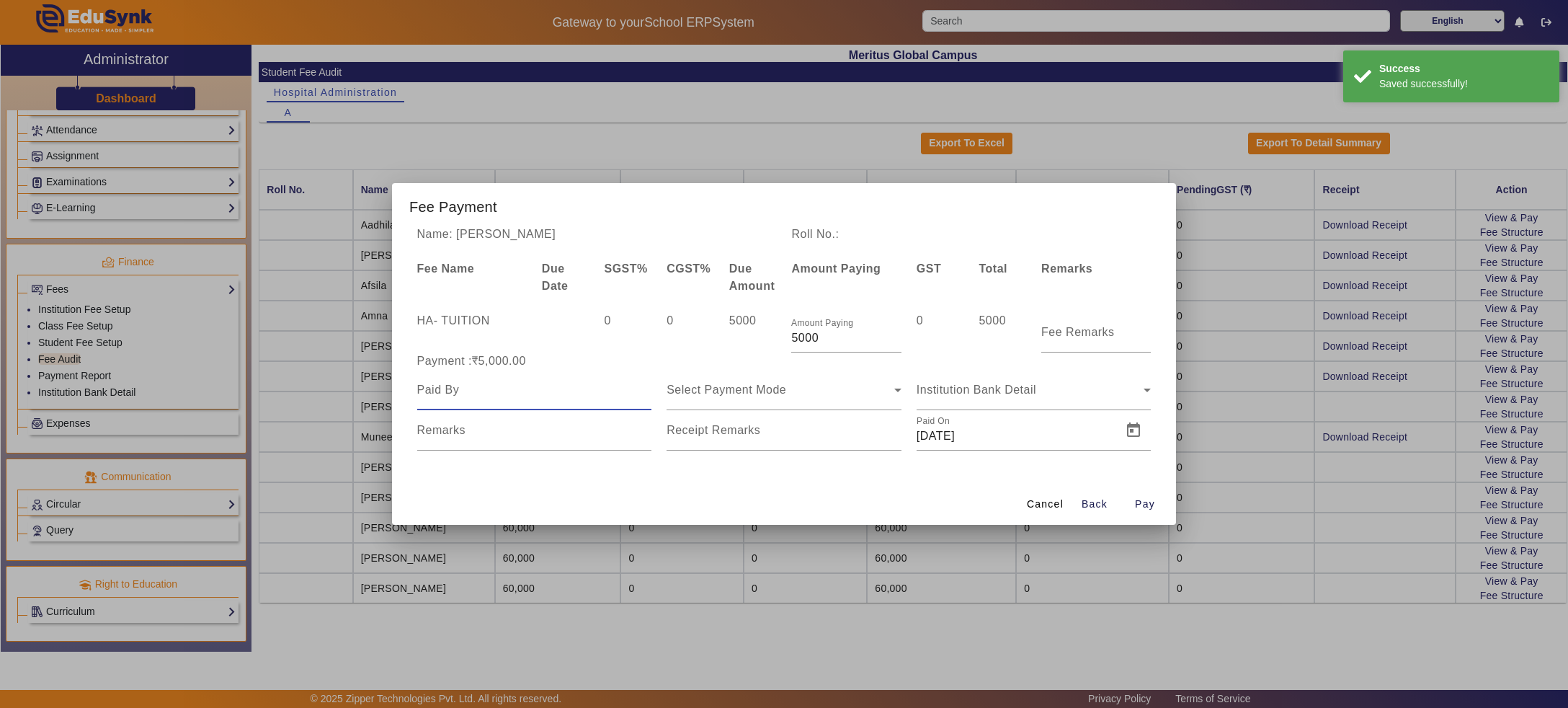 click at bounding box center [535, 390] 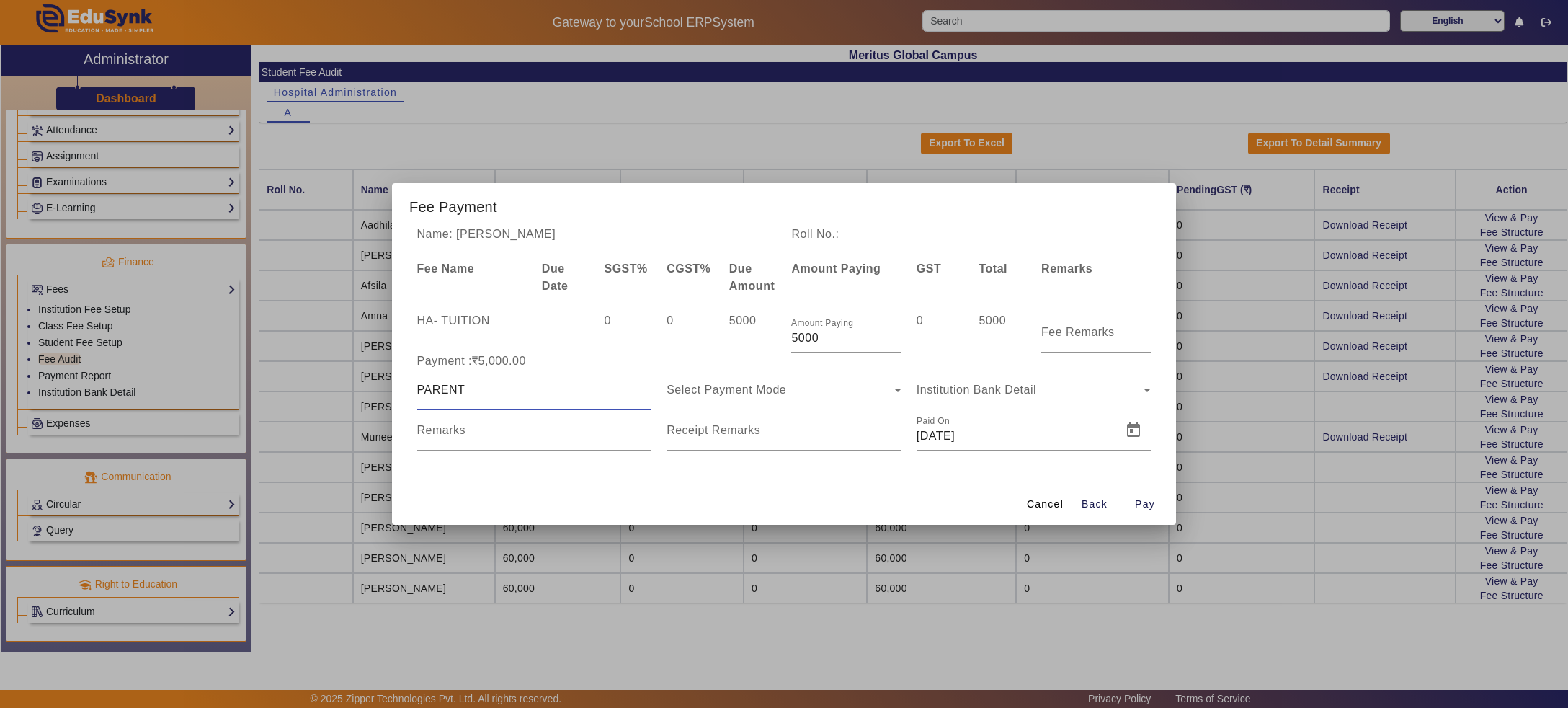 click on "Select Payment Mode" at bounding box center (726, 389) 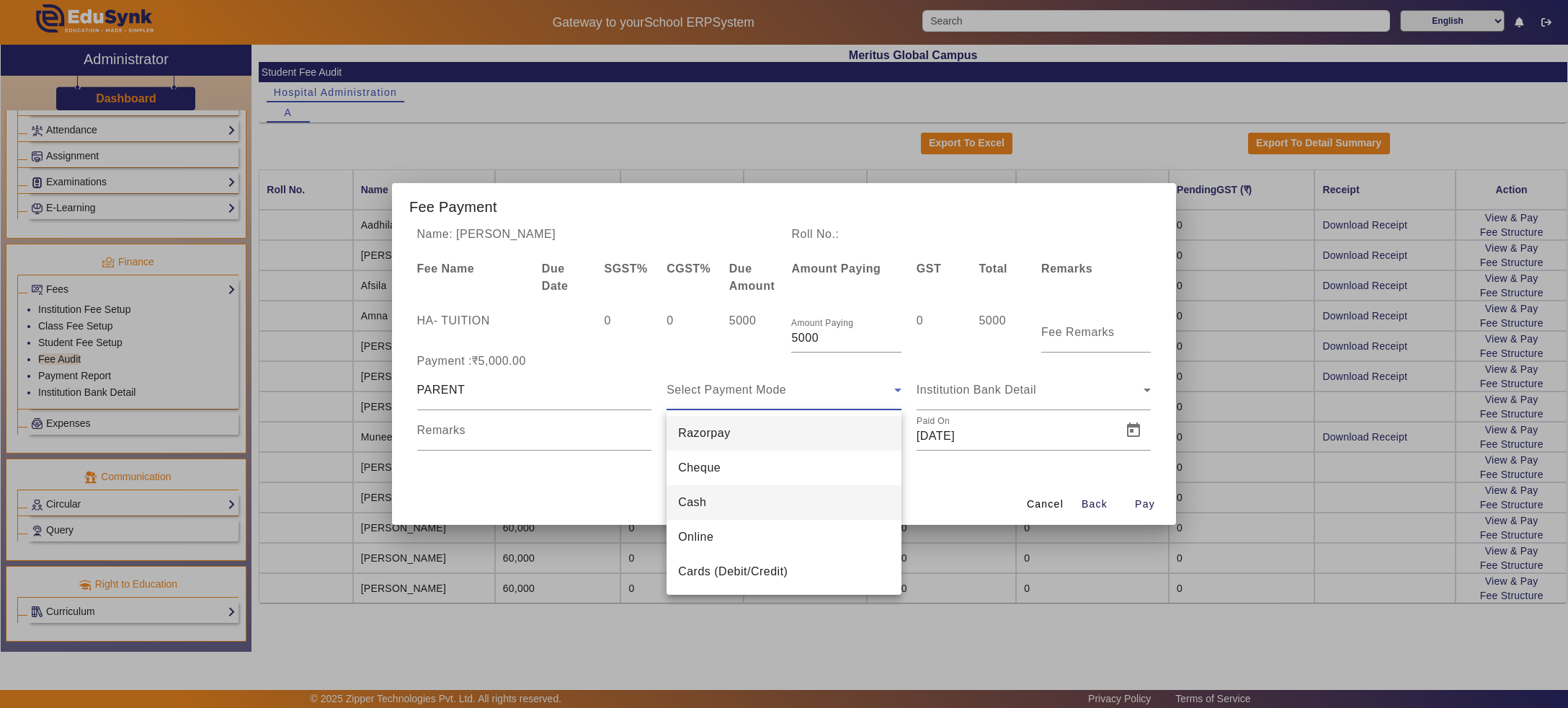 click on "Cash" at bounding box center (784, 503) 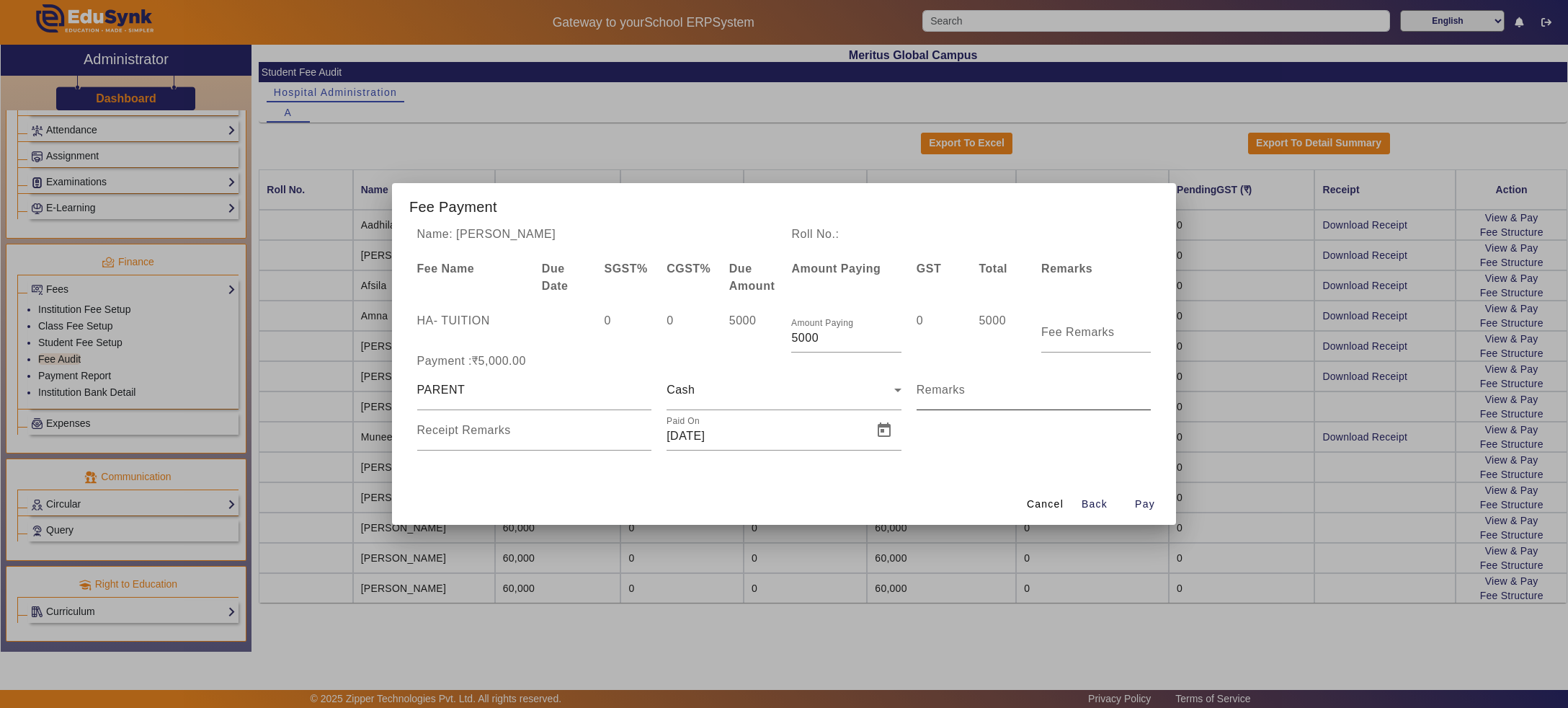 click on "Remarks" at bounding box center [941, 389] 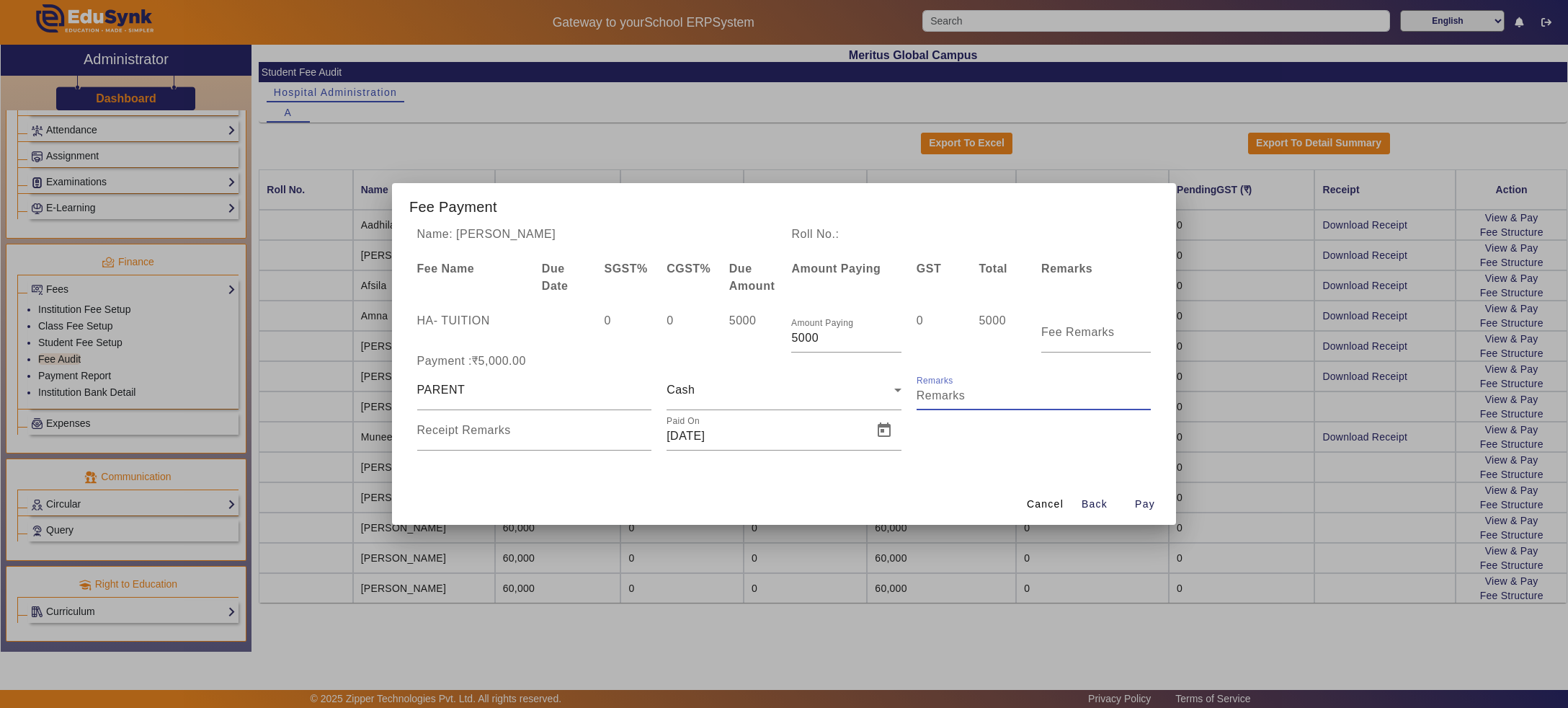 click on "Remarks" at bounding box center (1034, 396) 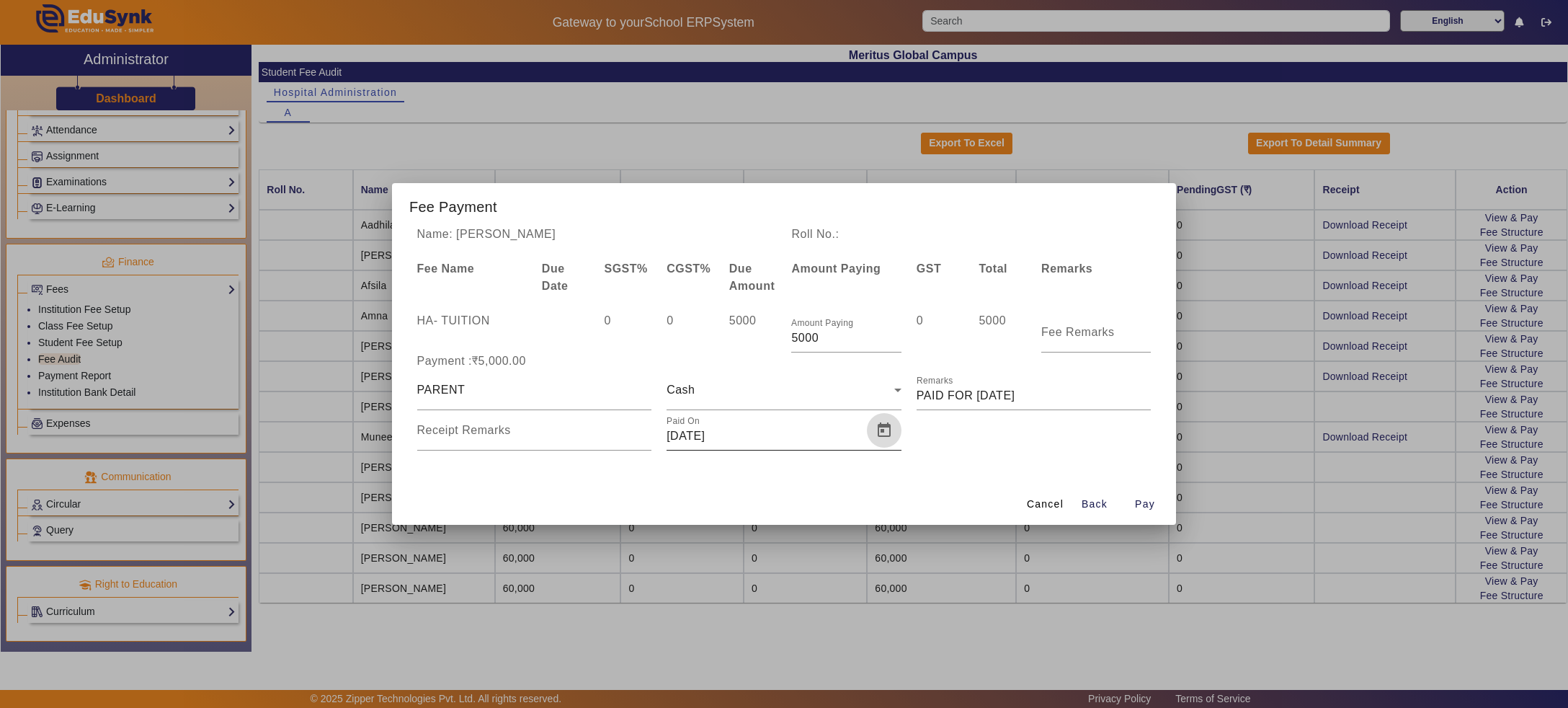 click at bounding box center (884, 430) 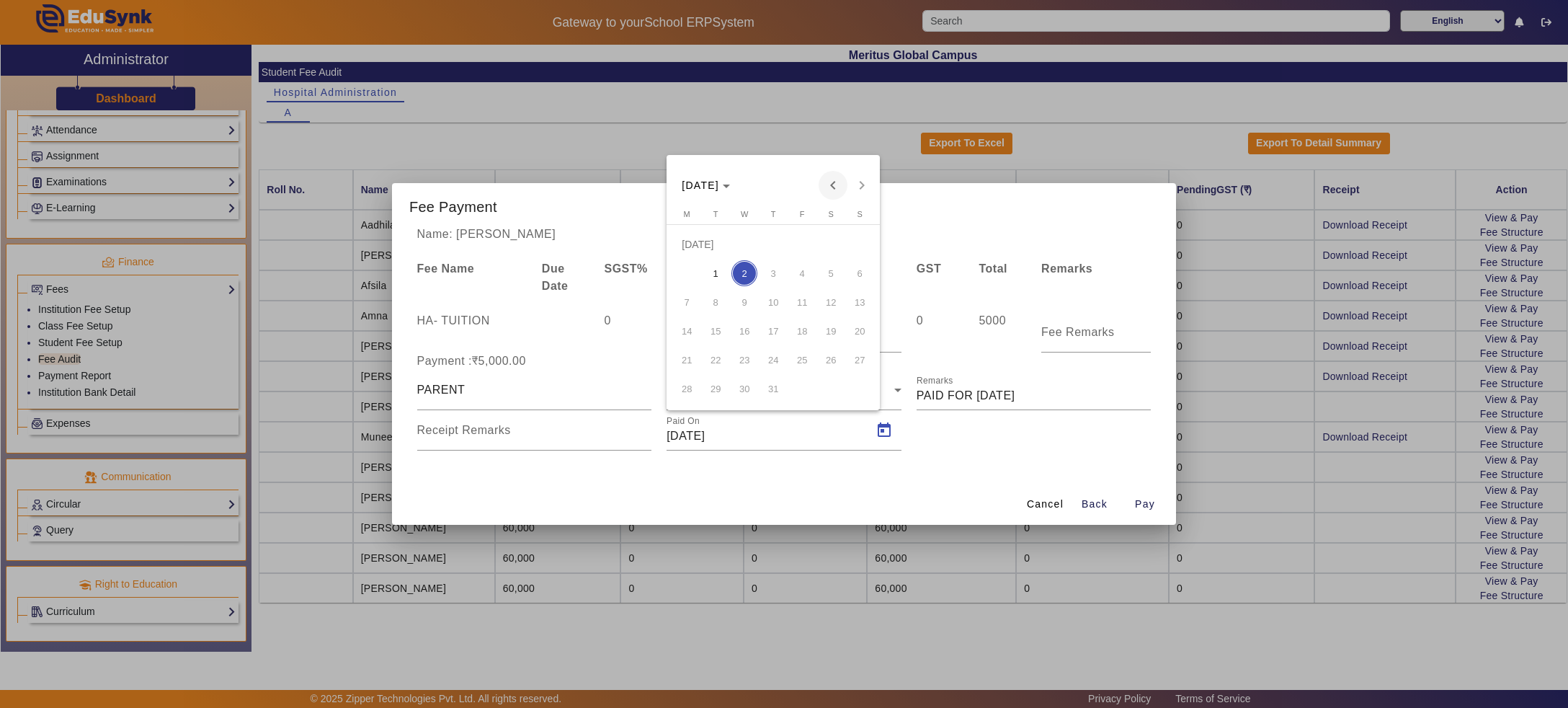 click at bounding box center (833, 185) 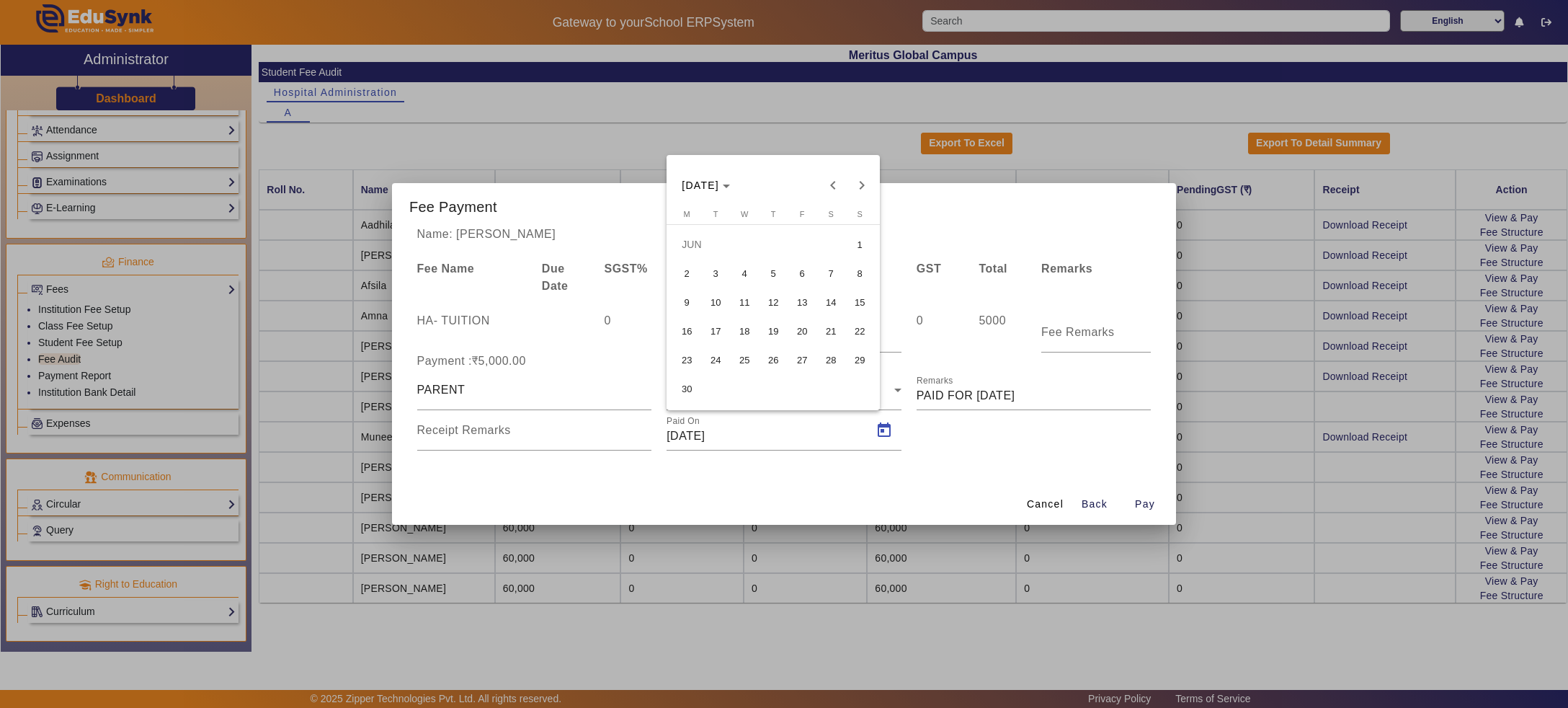click on "20" at bounding box center [802, 331] 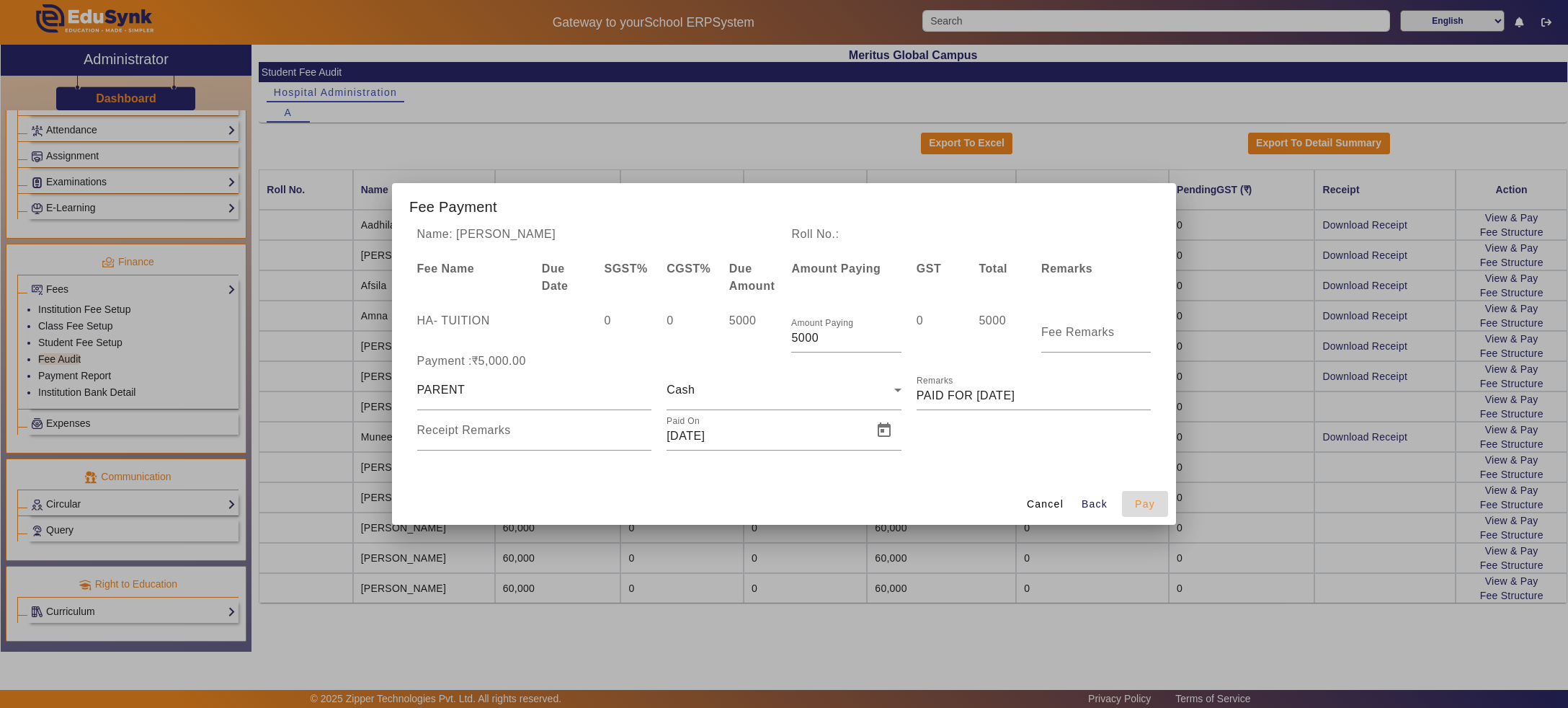 click on "Pay" at bounding box center (1145, 504) 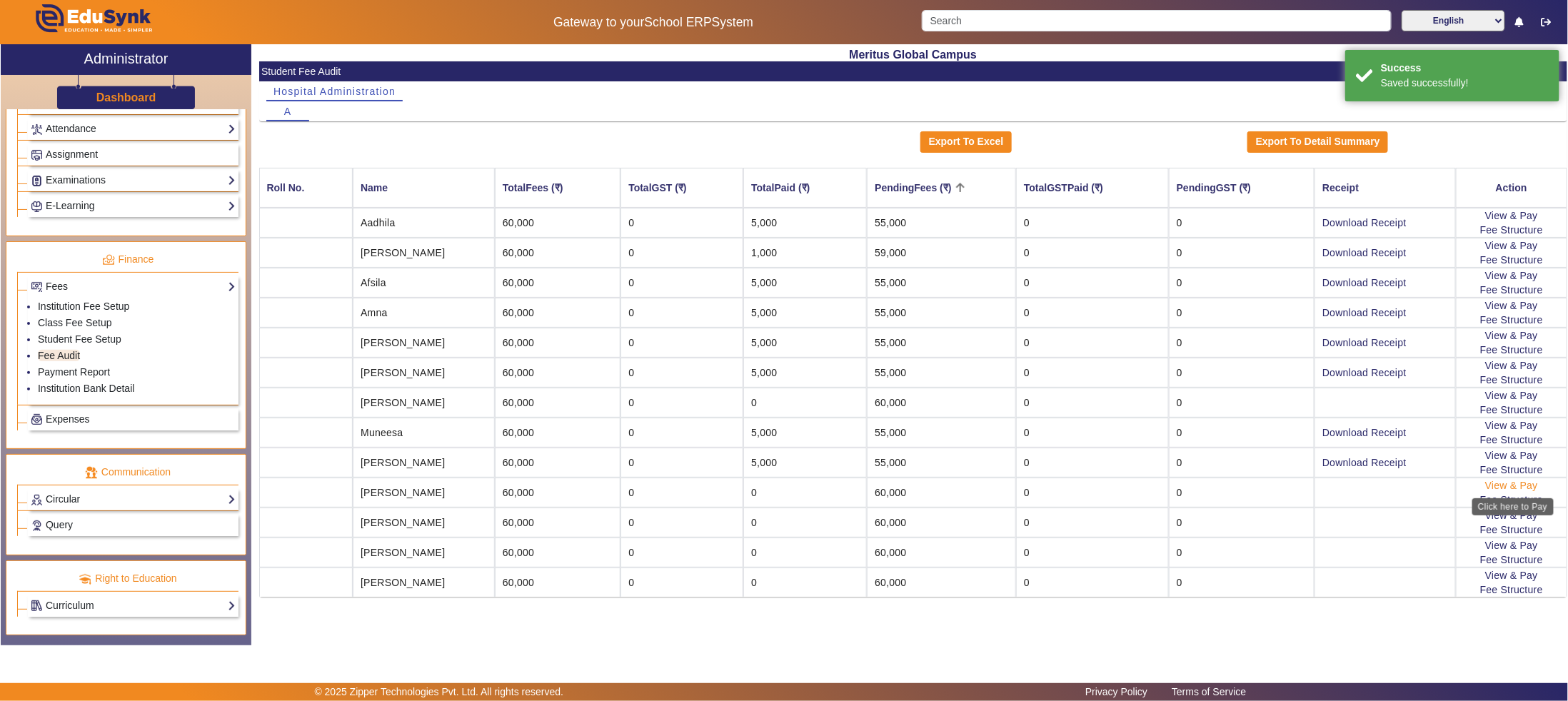 click on "View & Pay" 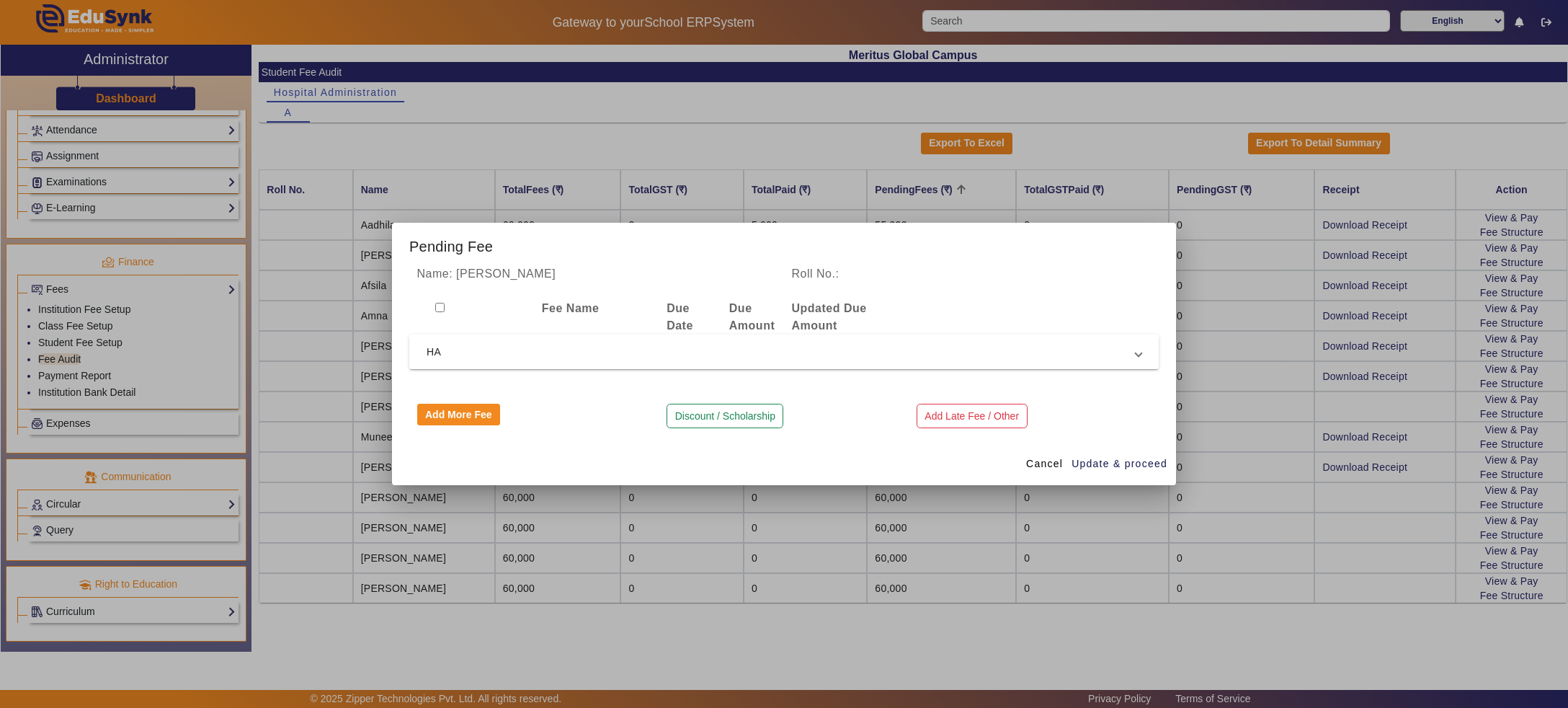 click on "HA" at bounding box center [781, 352] 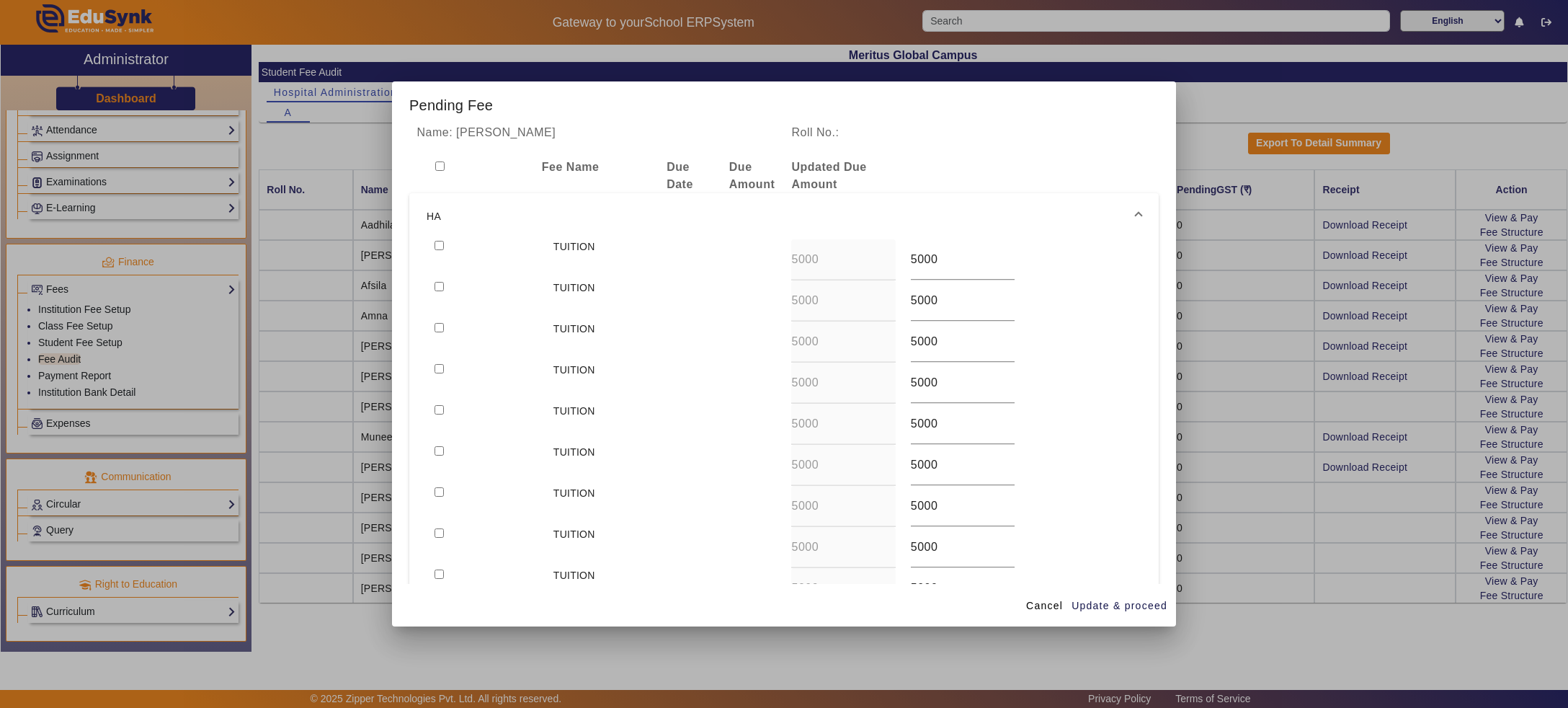 click at bounding box center (439, 245) 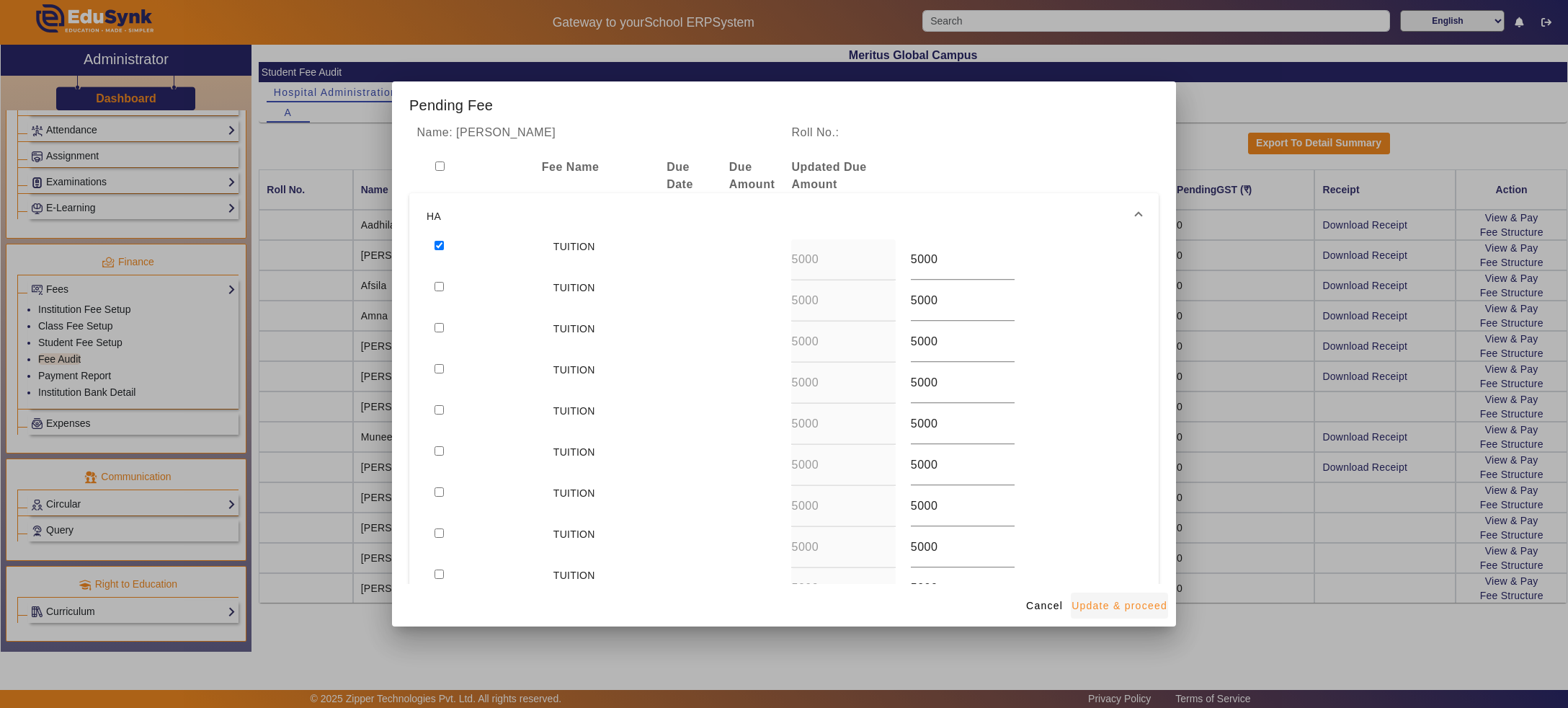 click on "Update & proceed" at bounding box center [1119, 606] 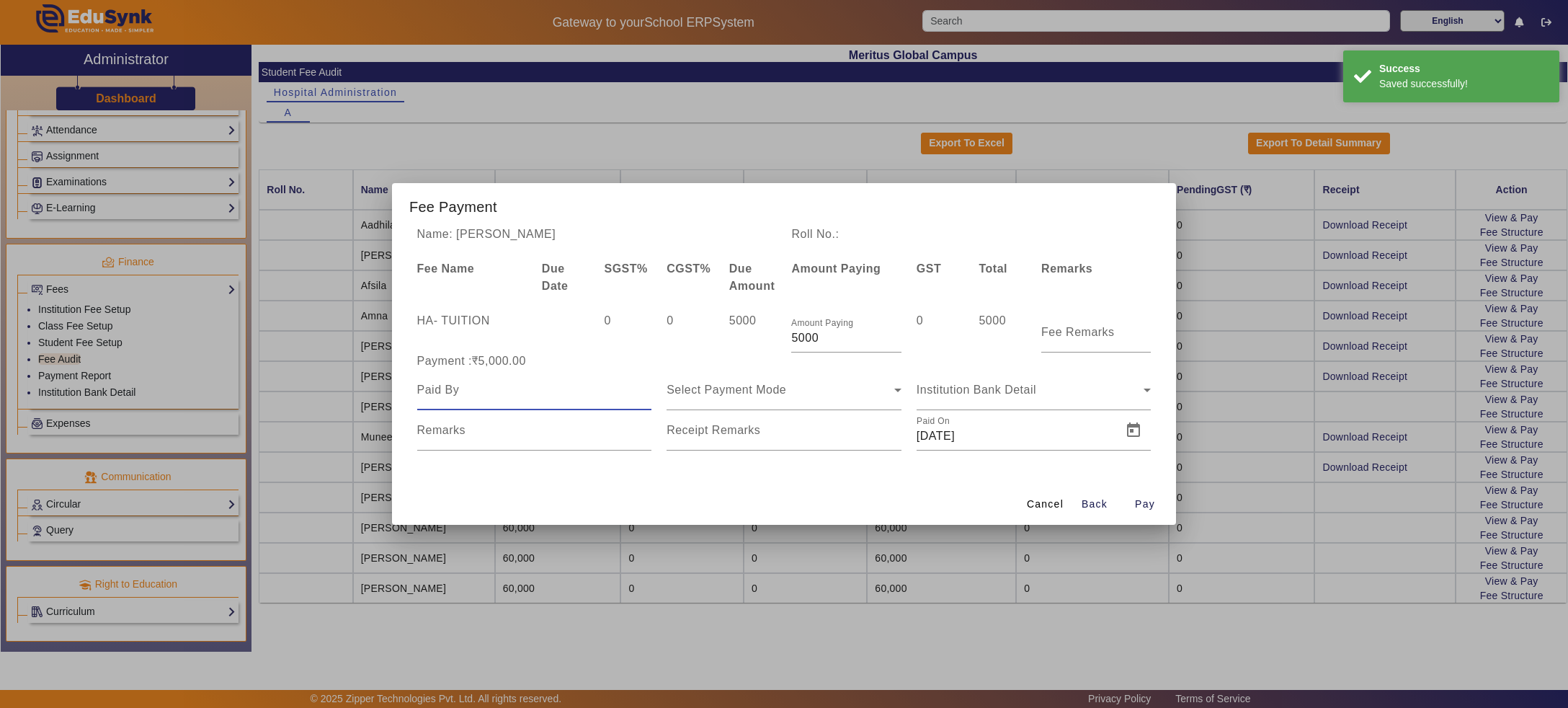 click at bounding box center (535, 390) 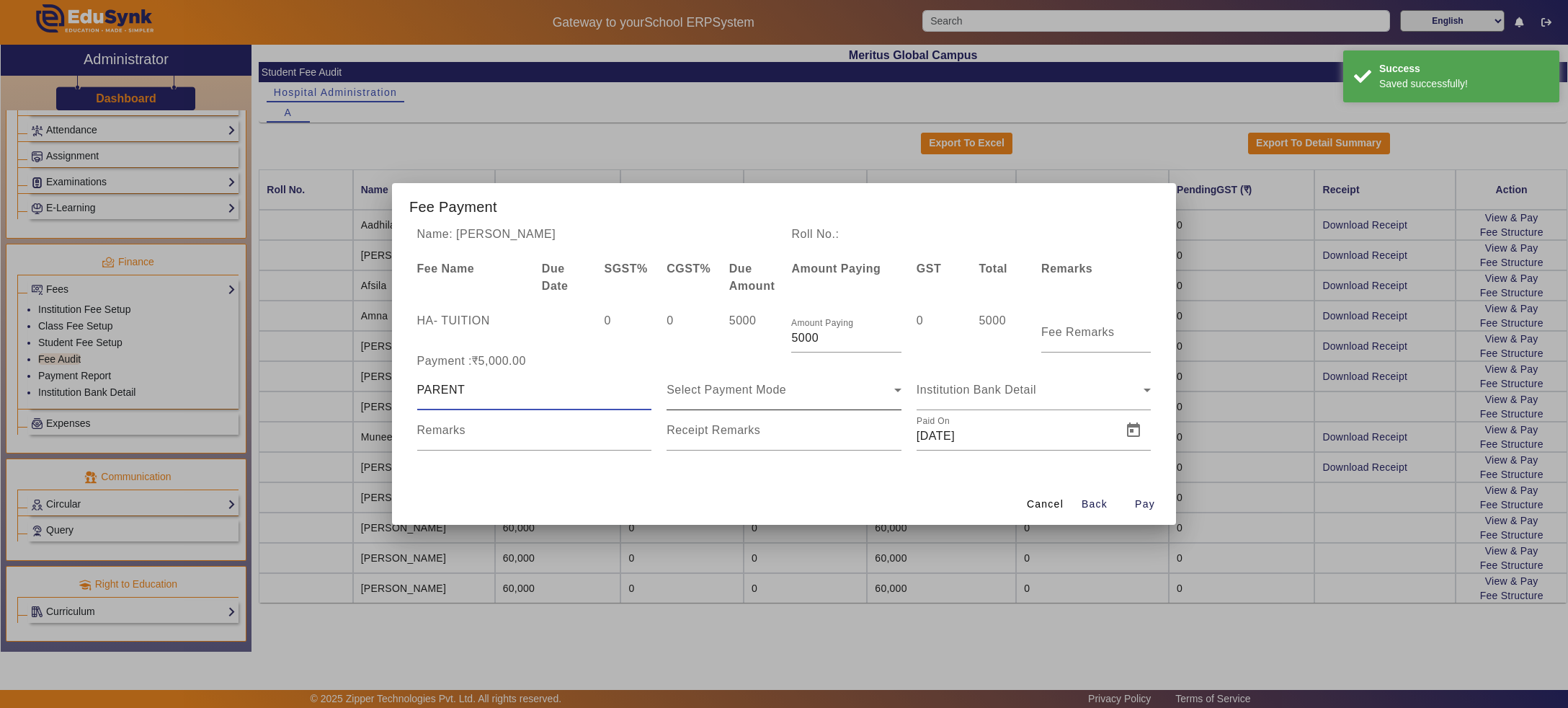 click 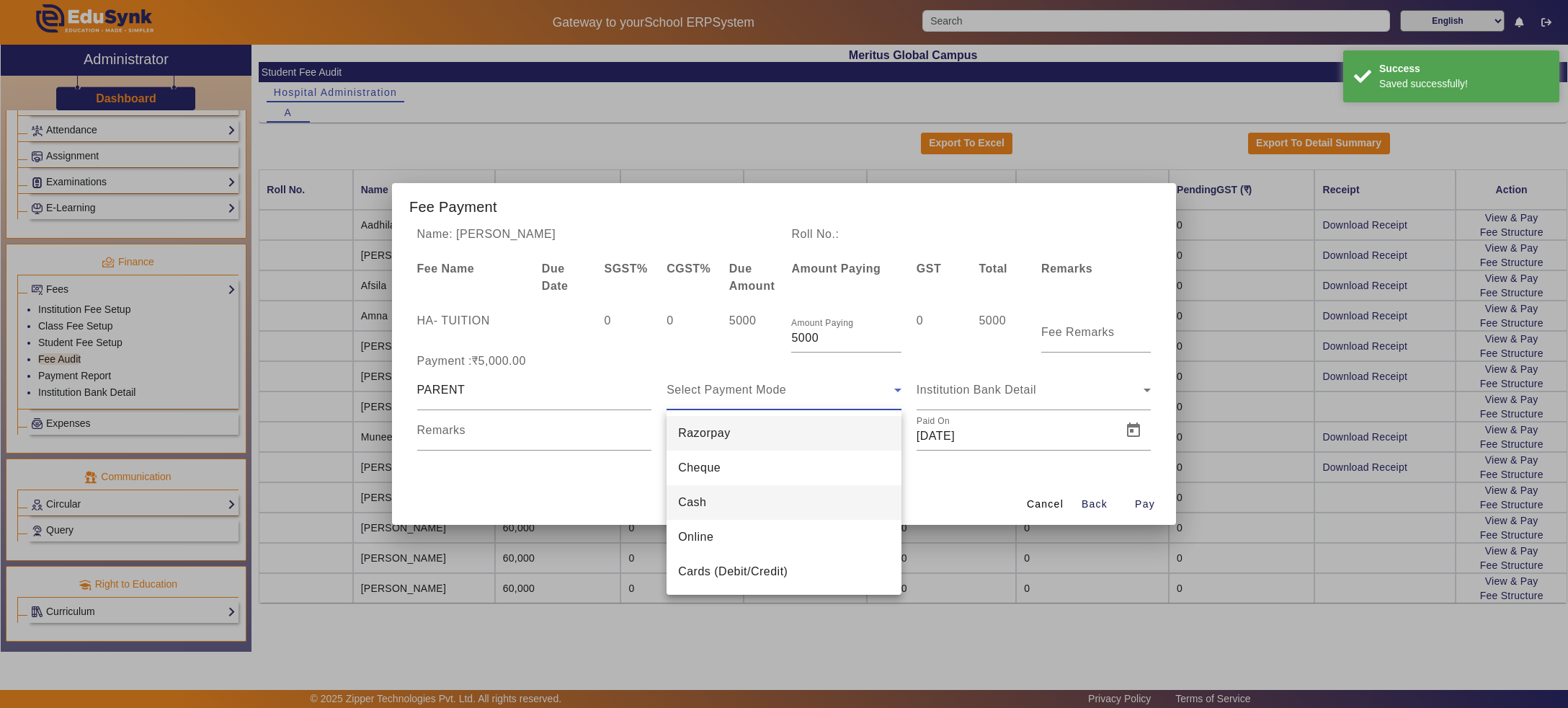 click on "Cash" at bounding box center (784, 503) 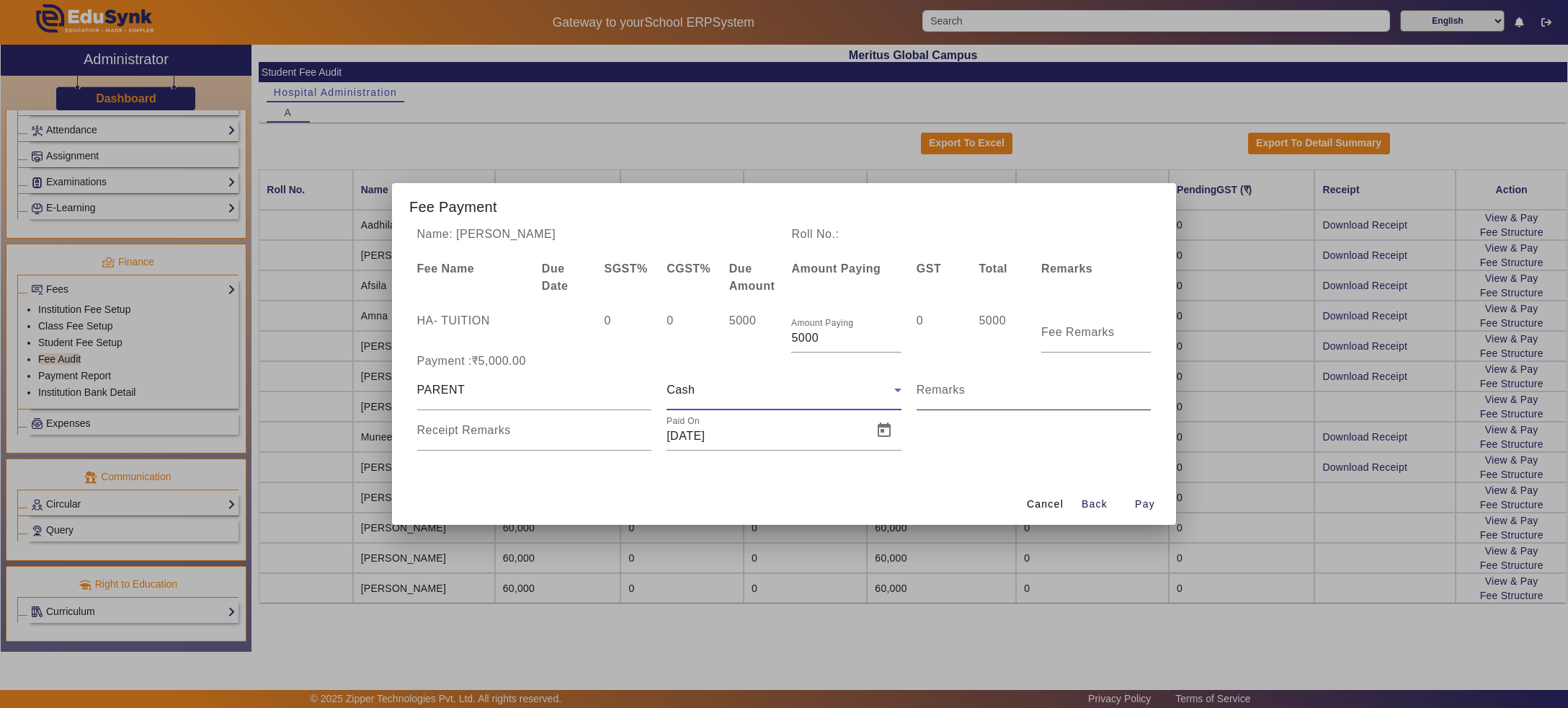 click on "Remarks" at bounding box center (941, 389) 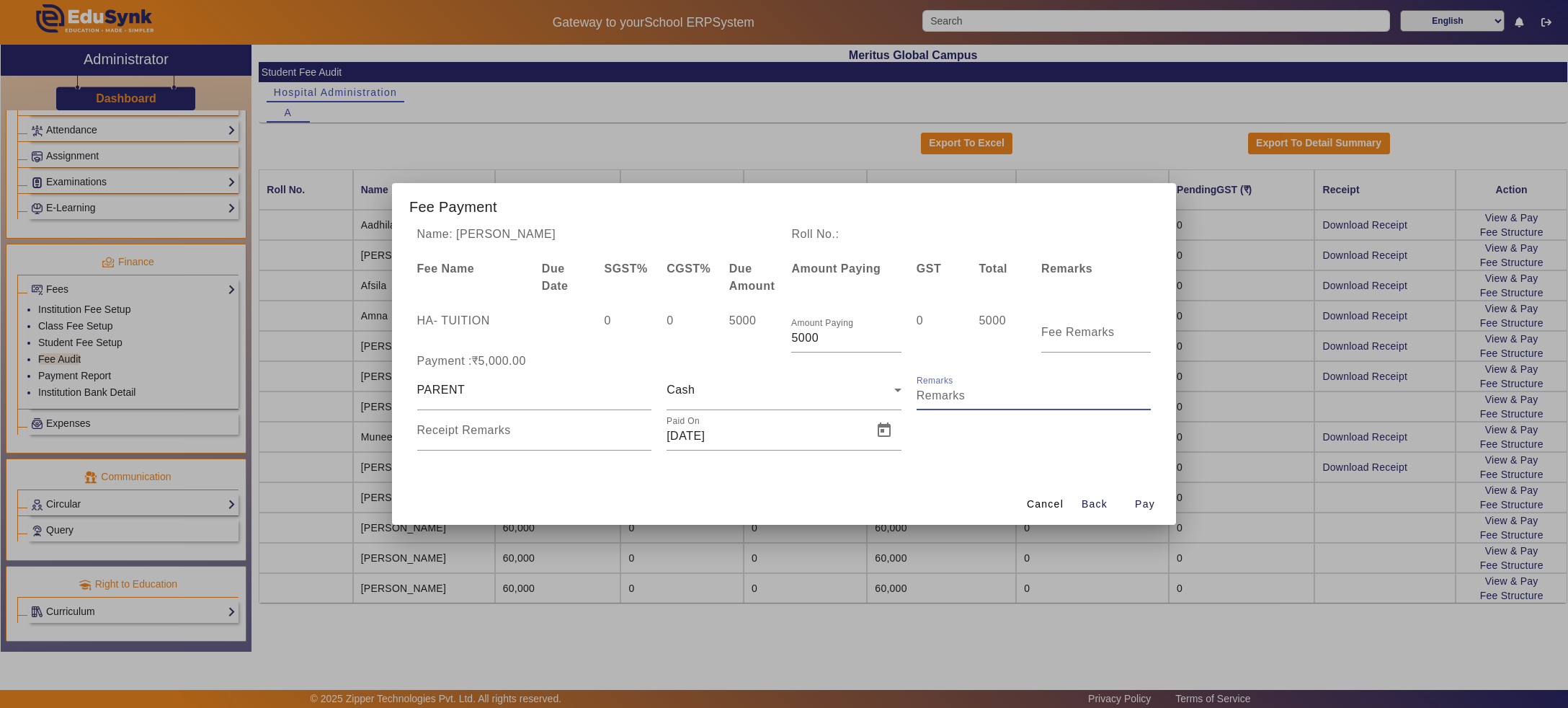 click on "Remarks" at bounding box center (1034, 396) 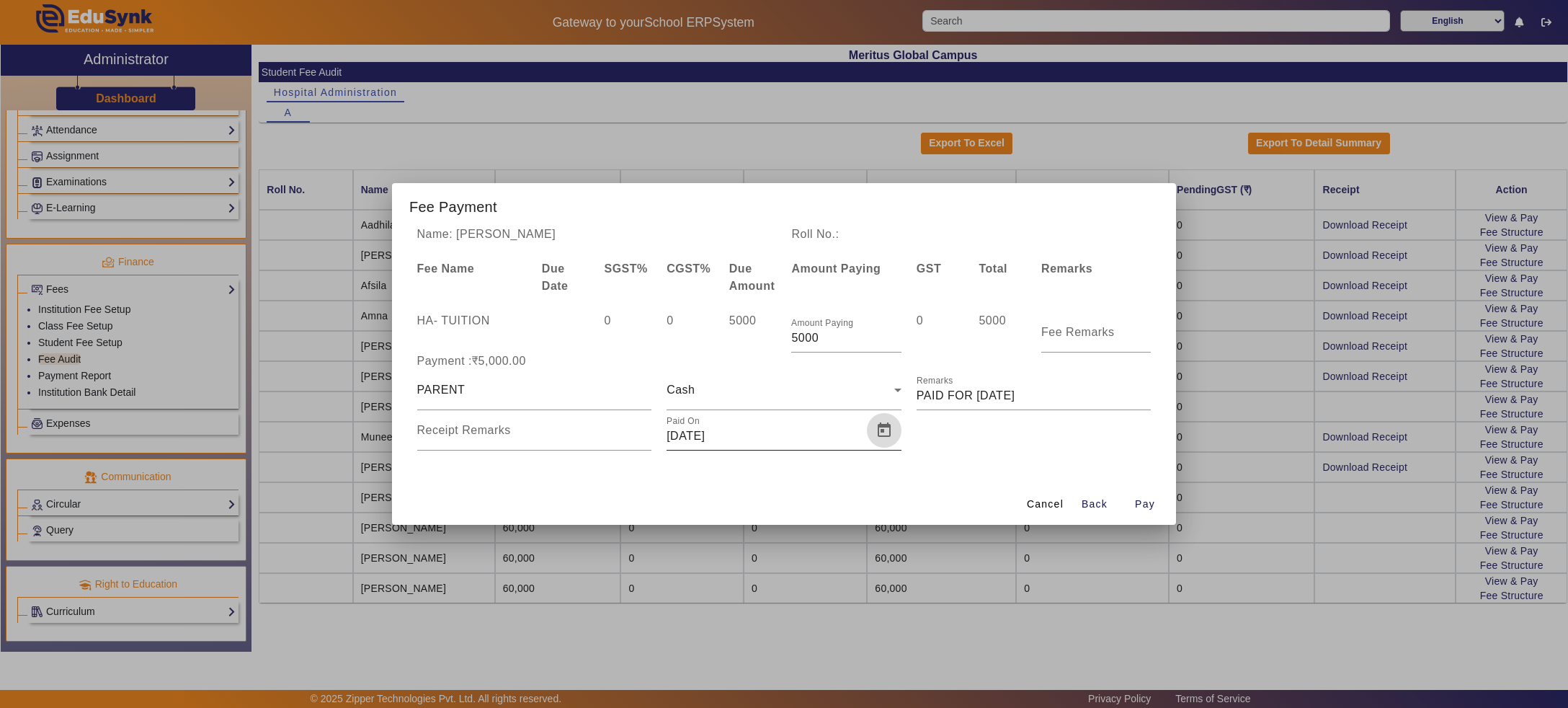 click at bounding box center (884, 430) 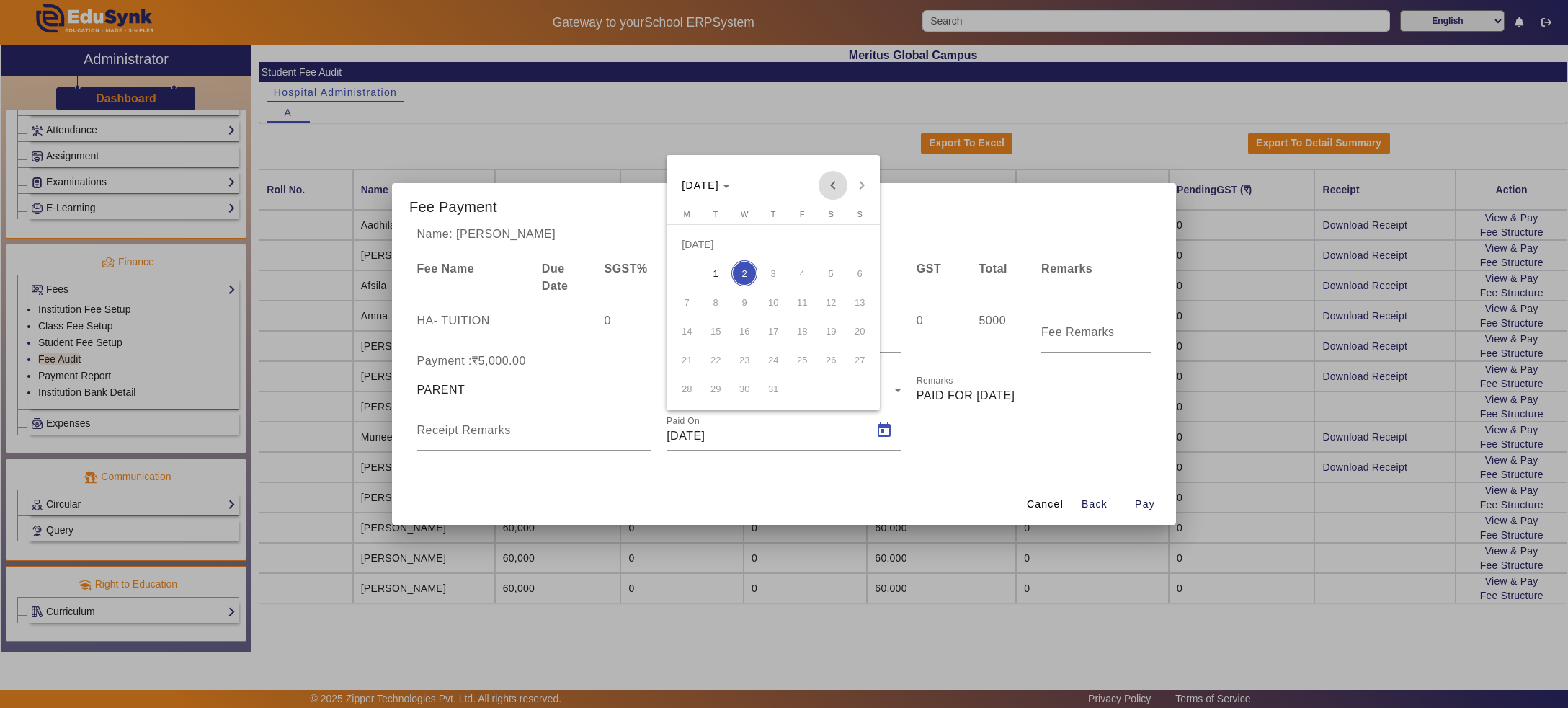 click at bounding box center (833, 185) 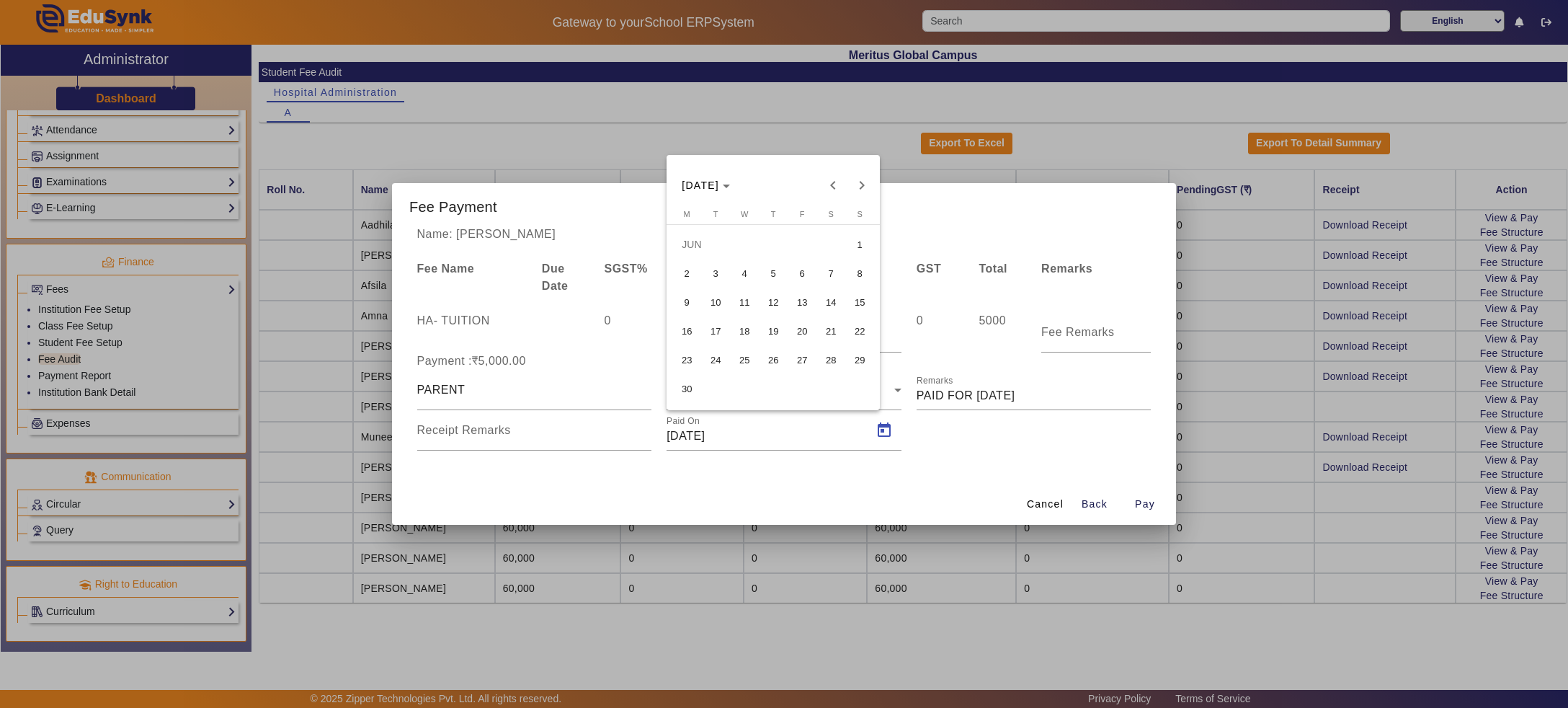 click on "15" at bounding box center [860, 302] 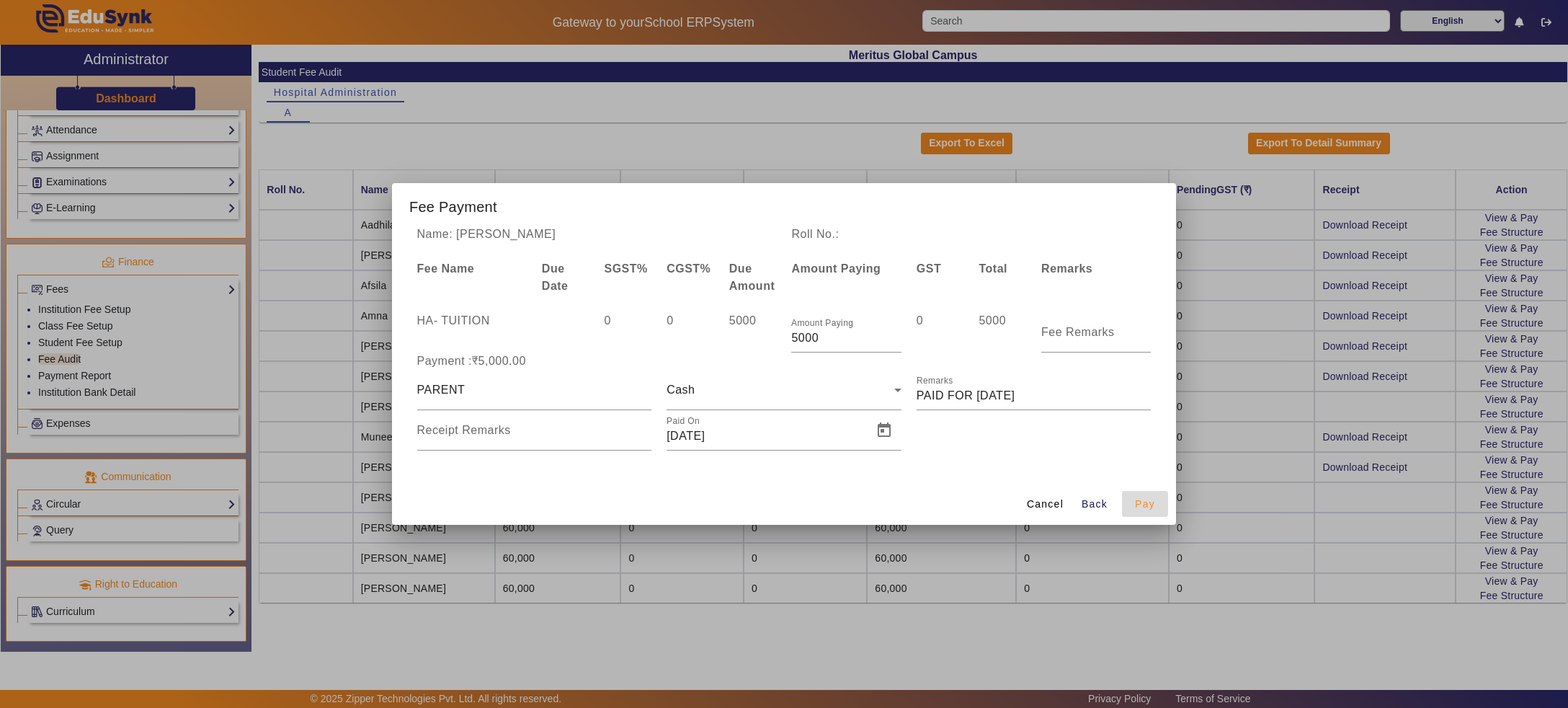 click on "Pay" at bounding box center [1145, 504] 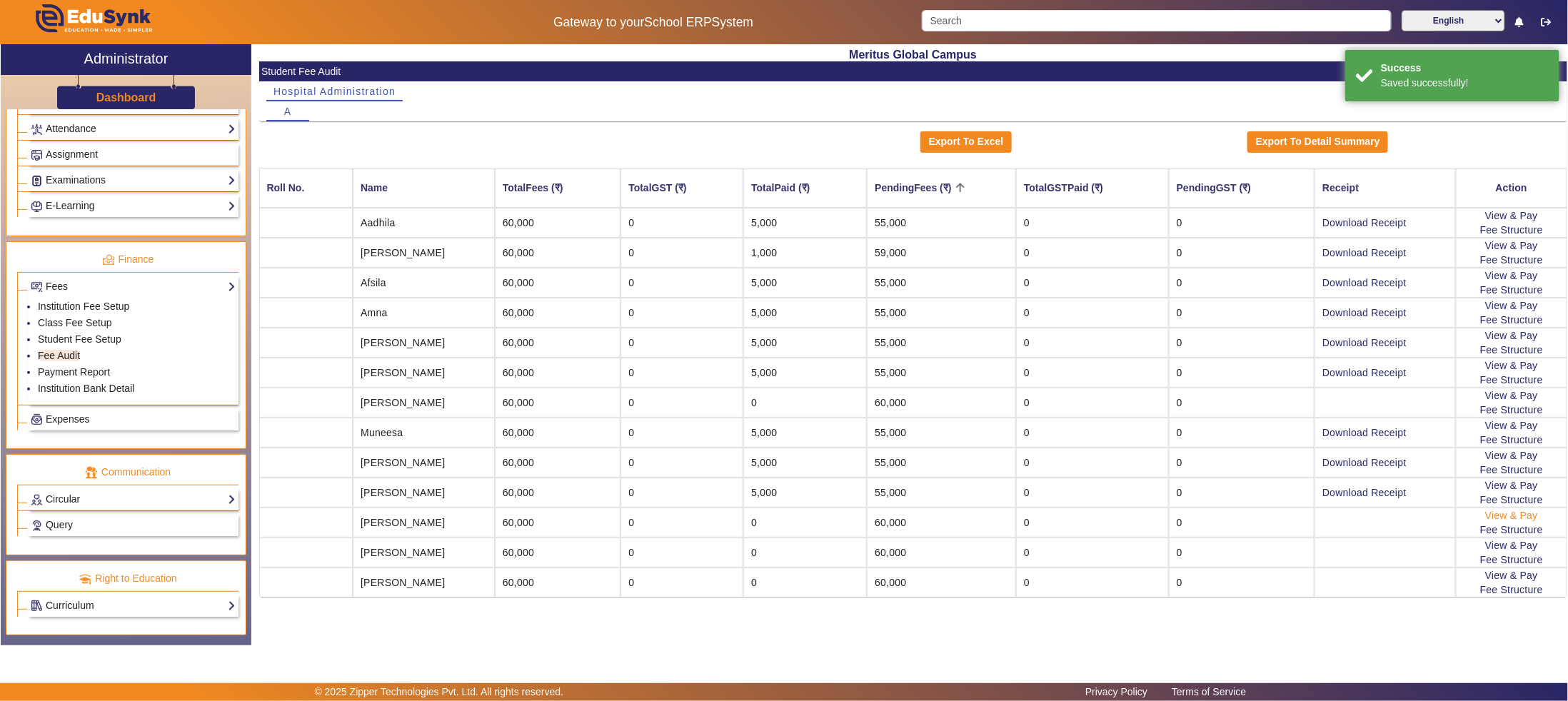click on "View & Pay" 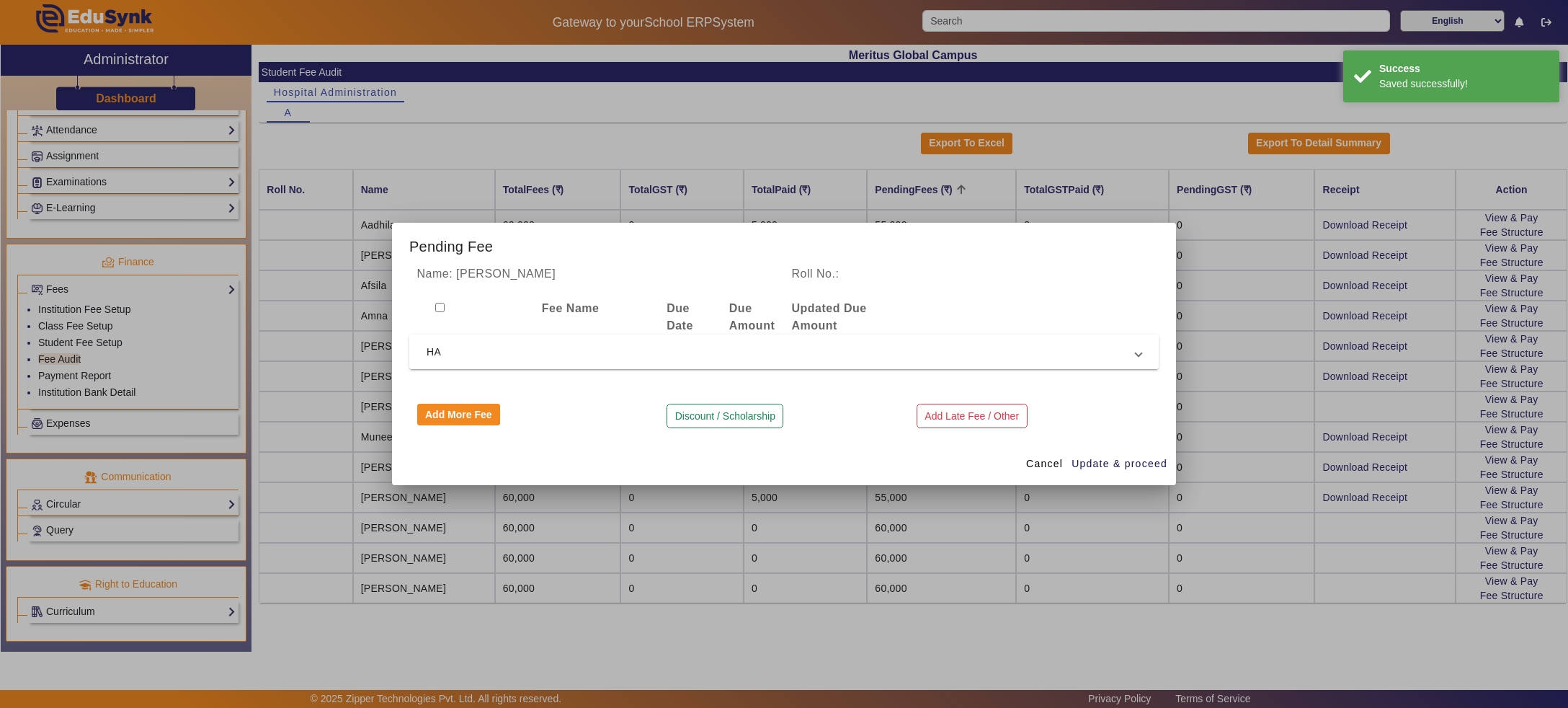 click on "HA" at bounding box center (781, 352) 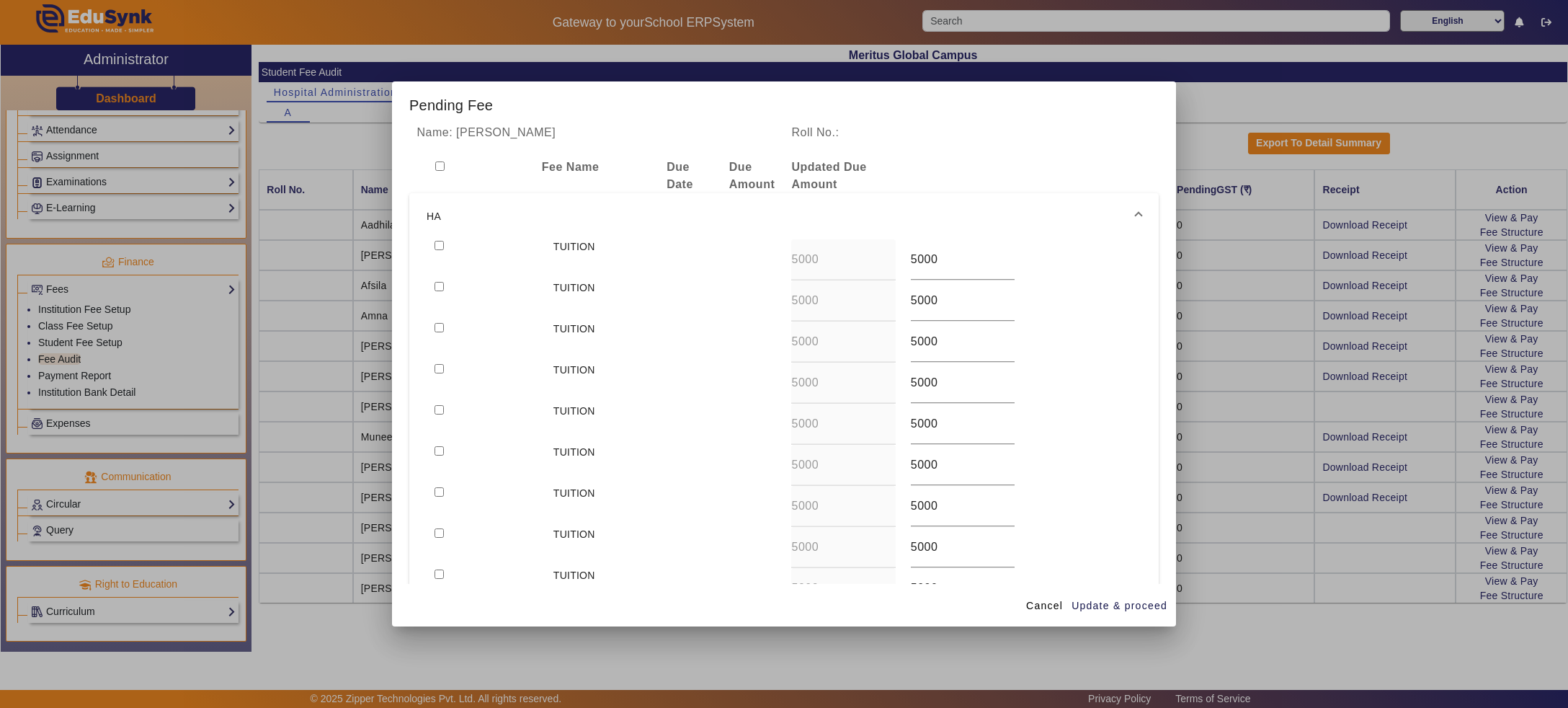 click at bounding box center [439, 245] 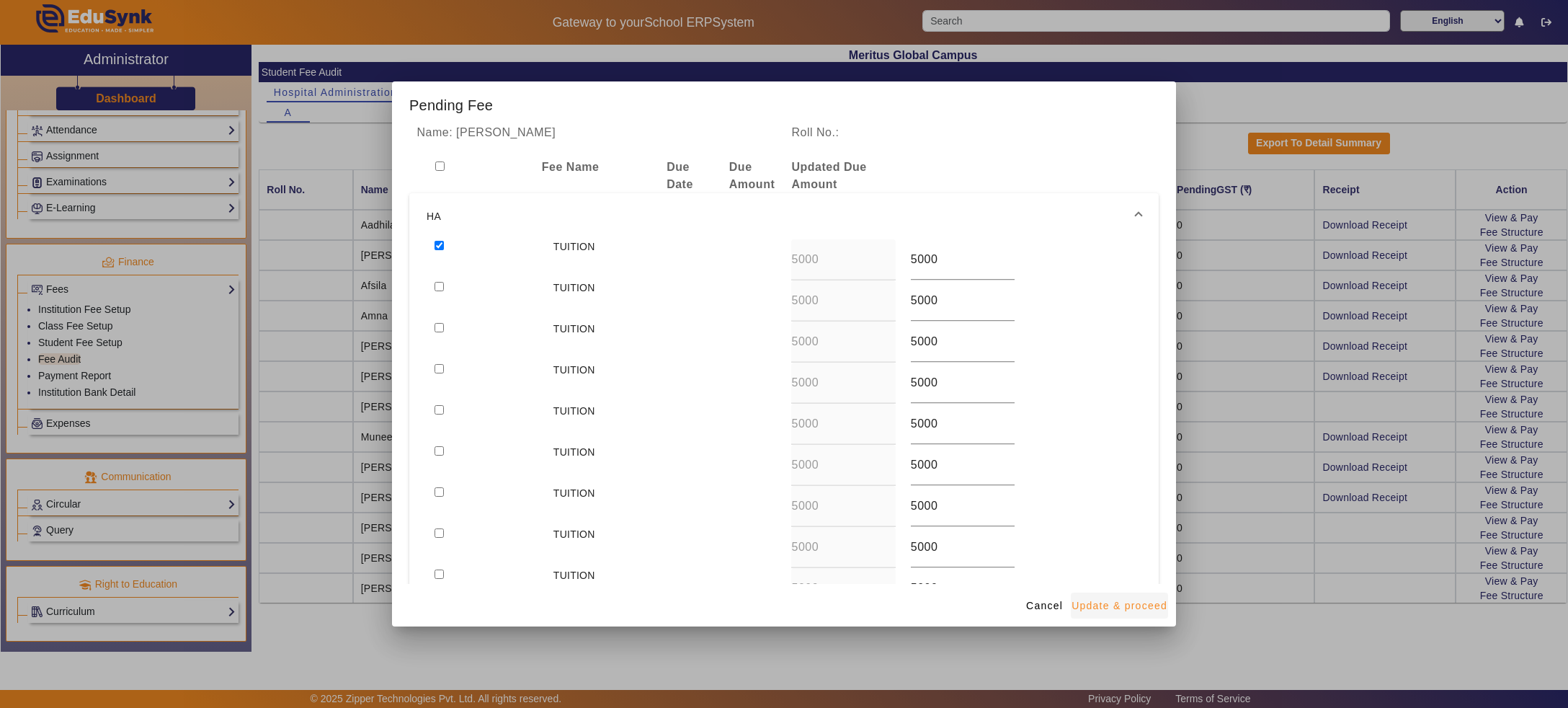 click at bounding box center [1119, 606] 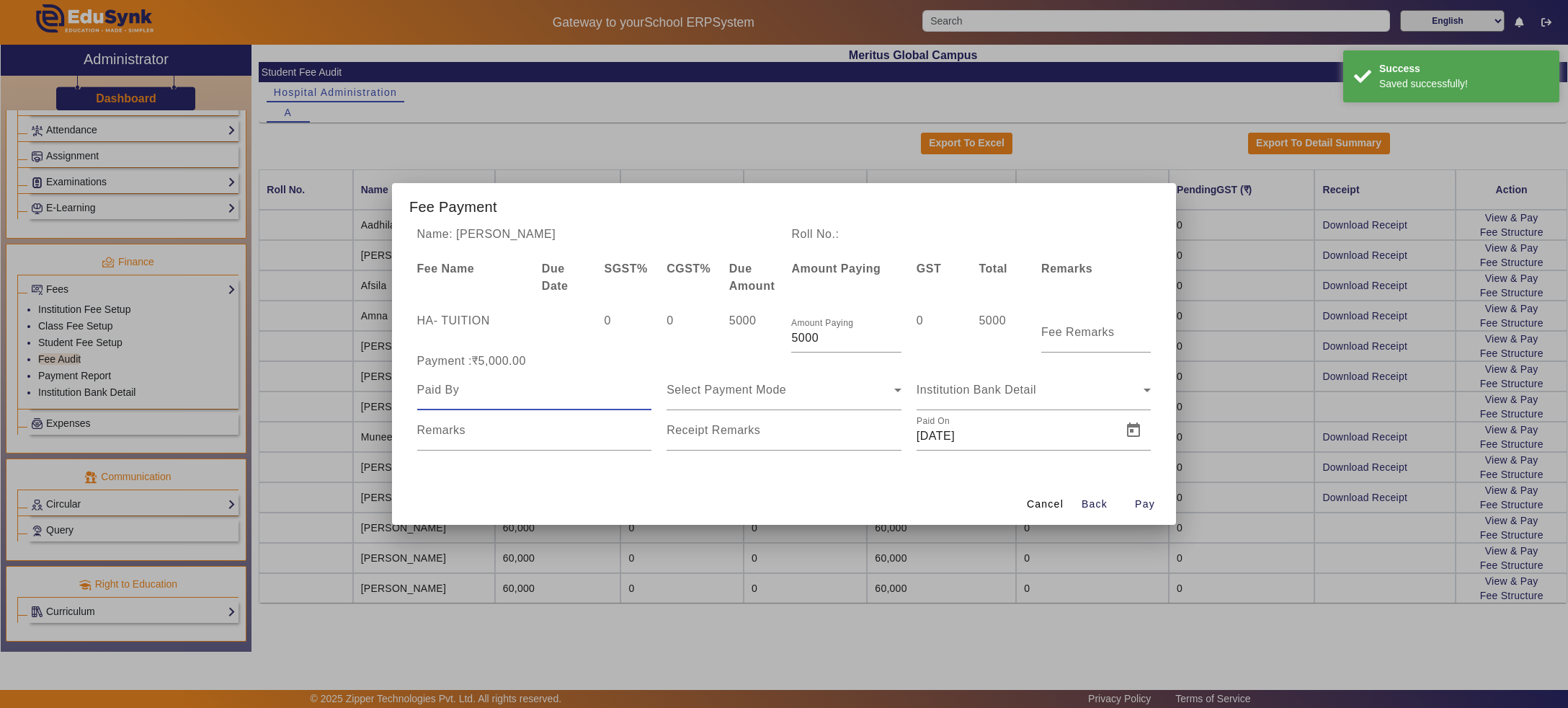 click at bounding box center (535, 390) 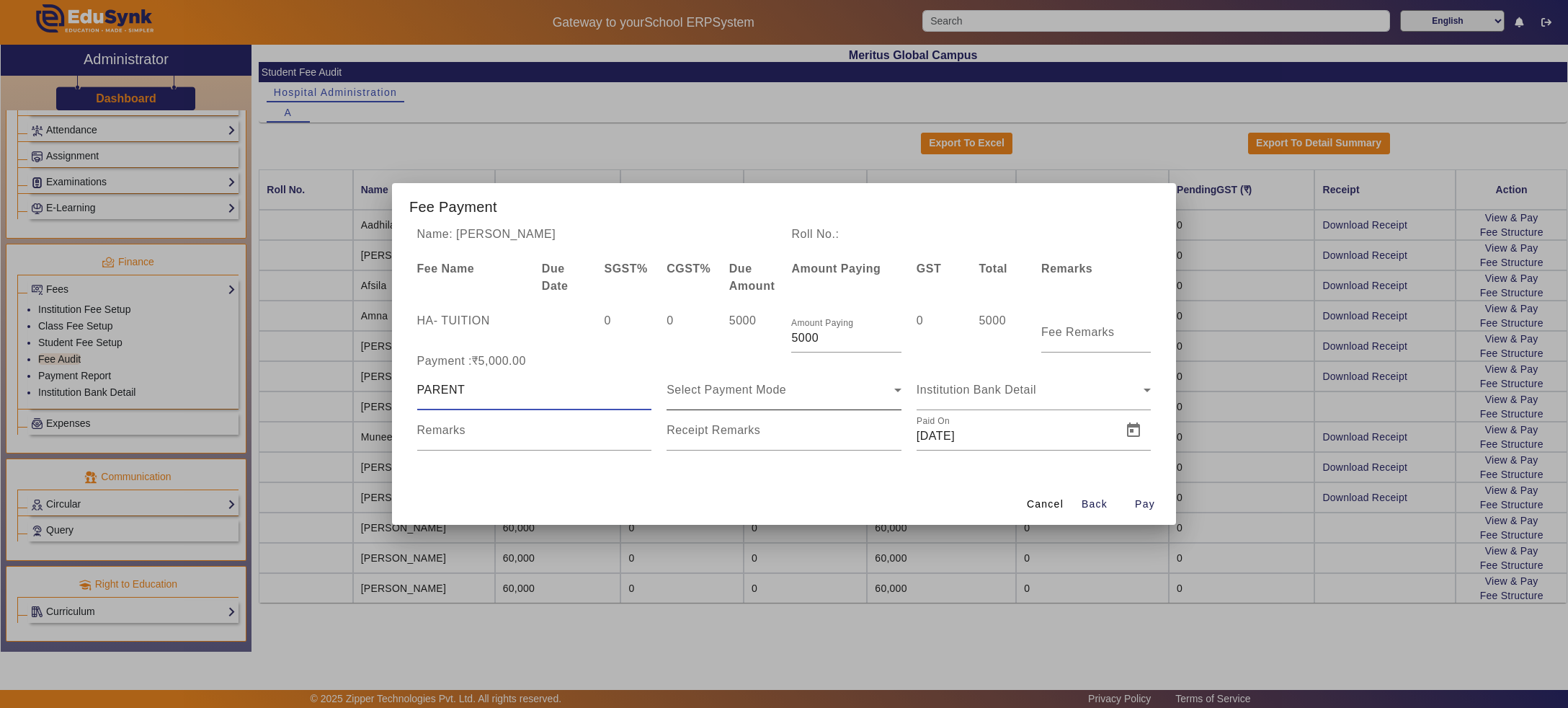 click on "Select Payment Mode" at bounding box center (780, 390) 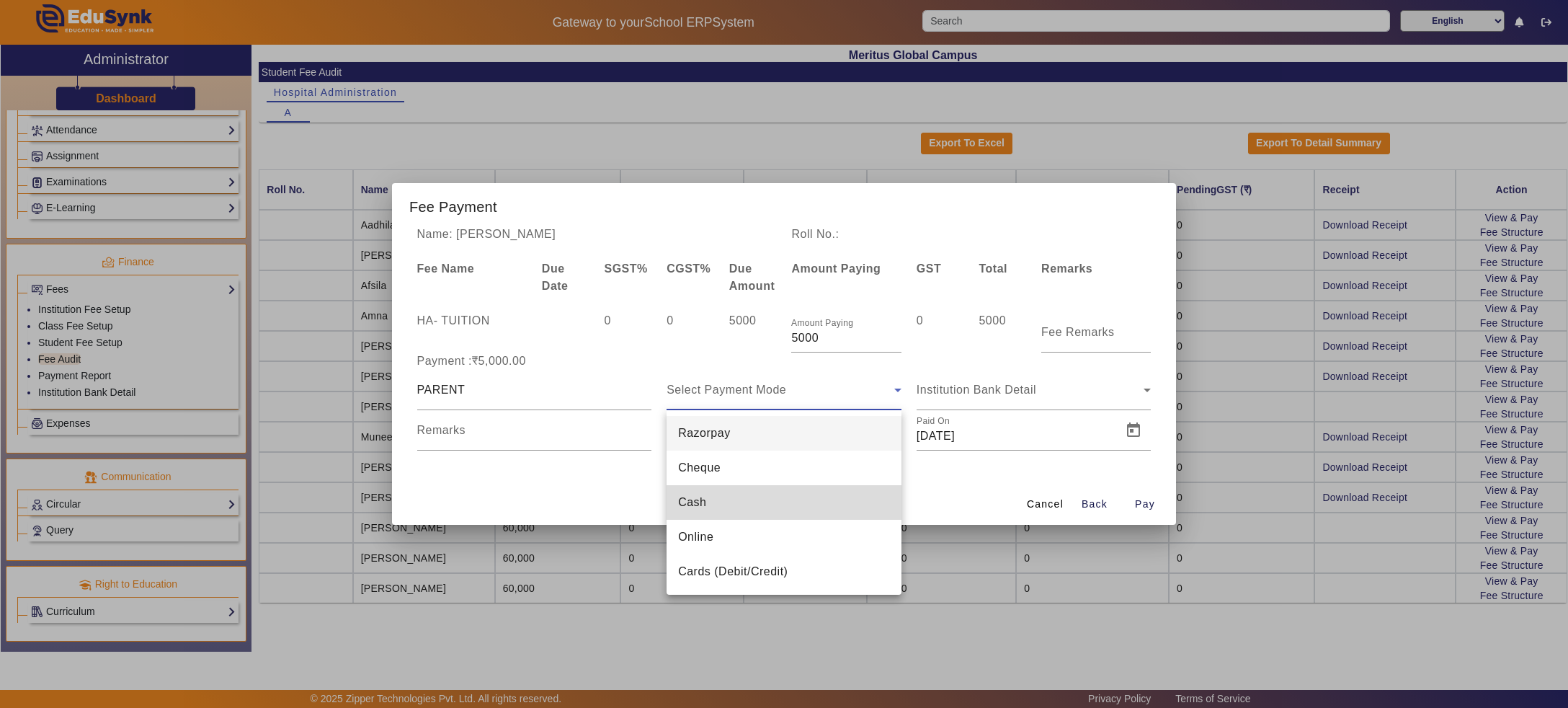 click on "Cash" at bounding box center [784, 503] 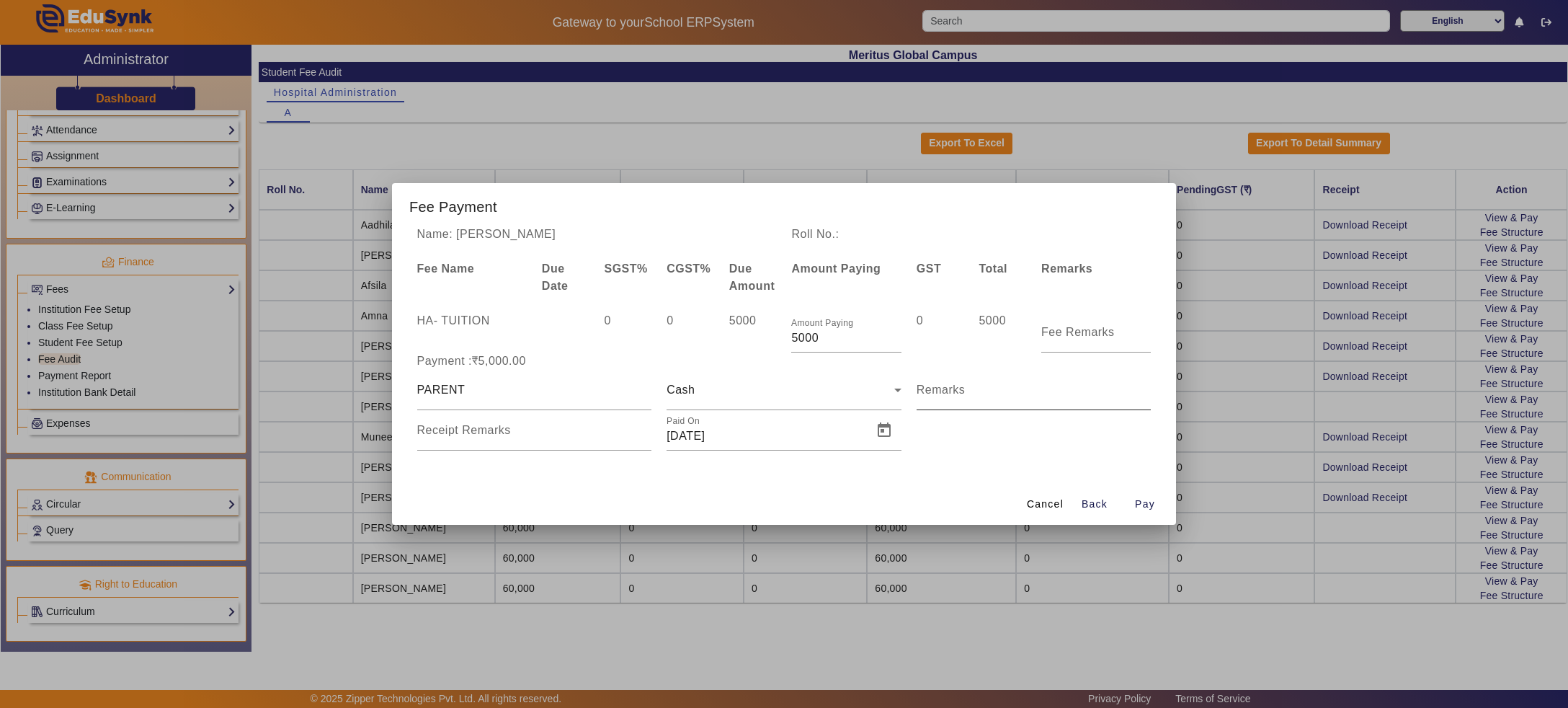 click on "Remarks" at bounding box center [941, 389] 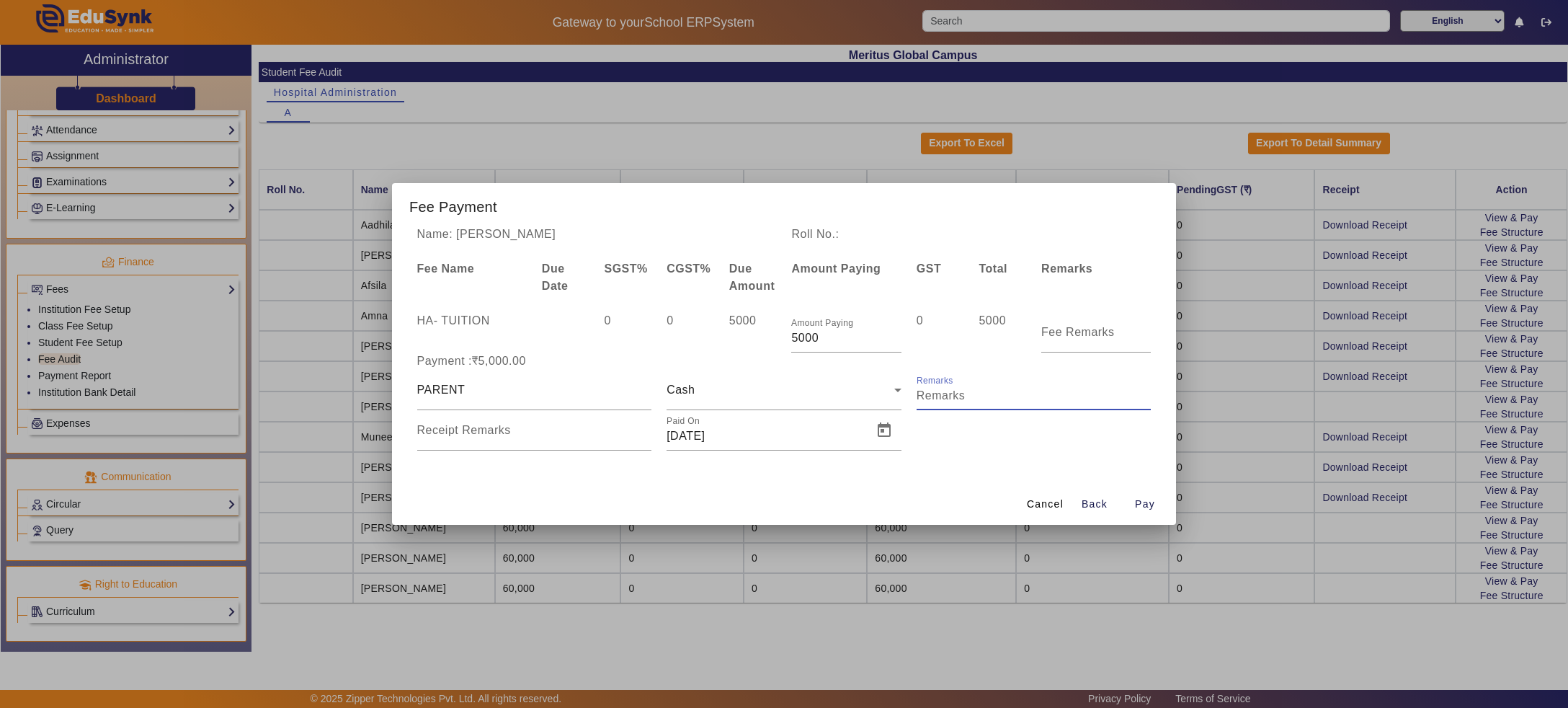 click on "Remarks" at bounding box center [1034, 396] 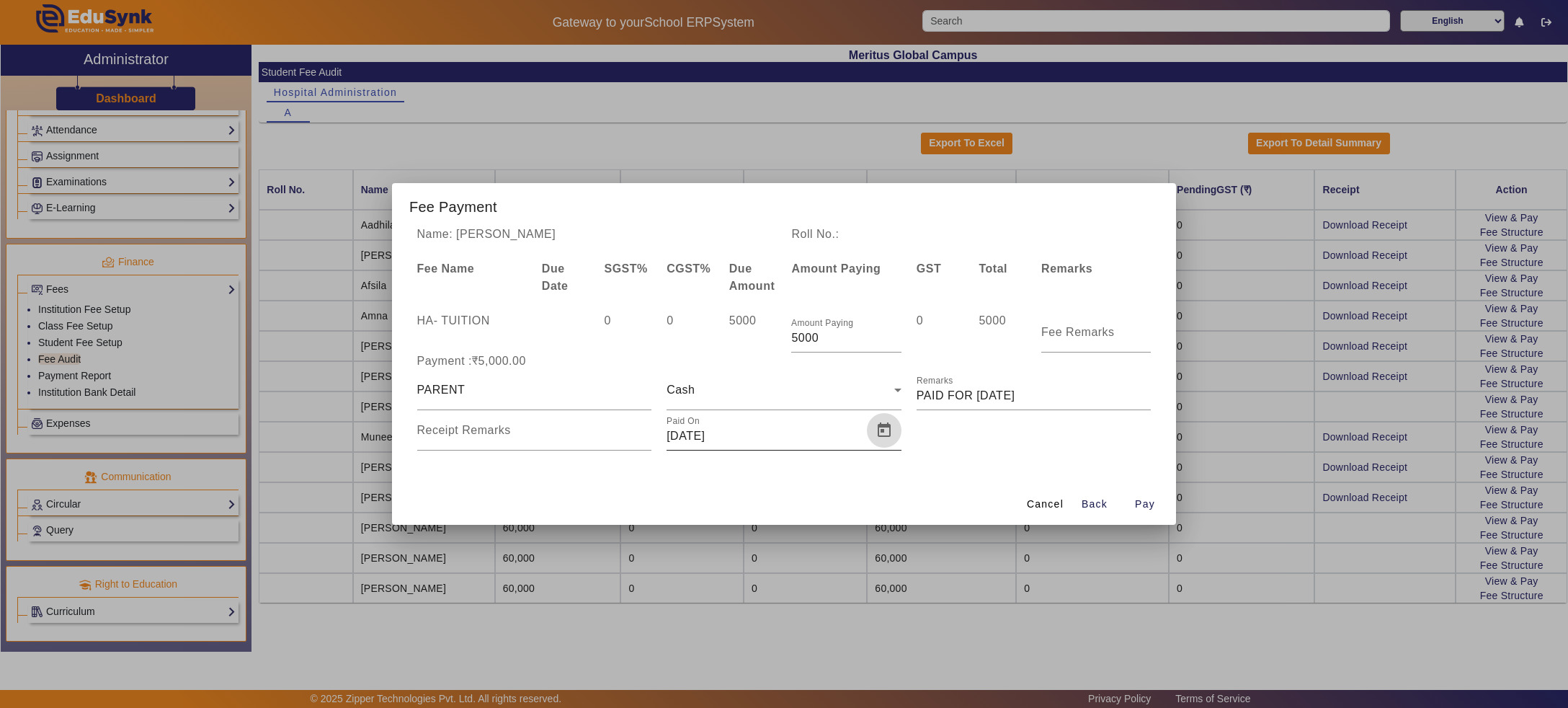 click at bounding box center (884, 430) 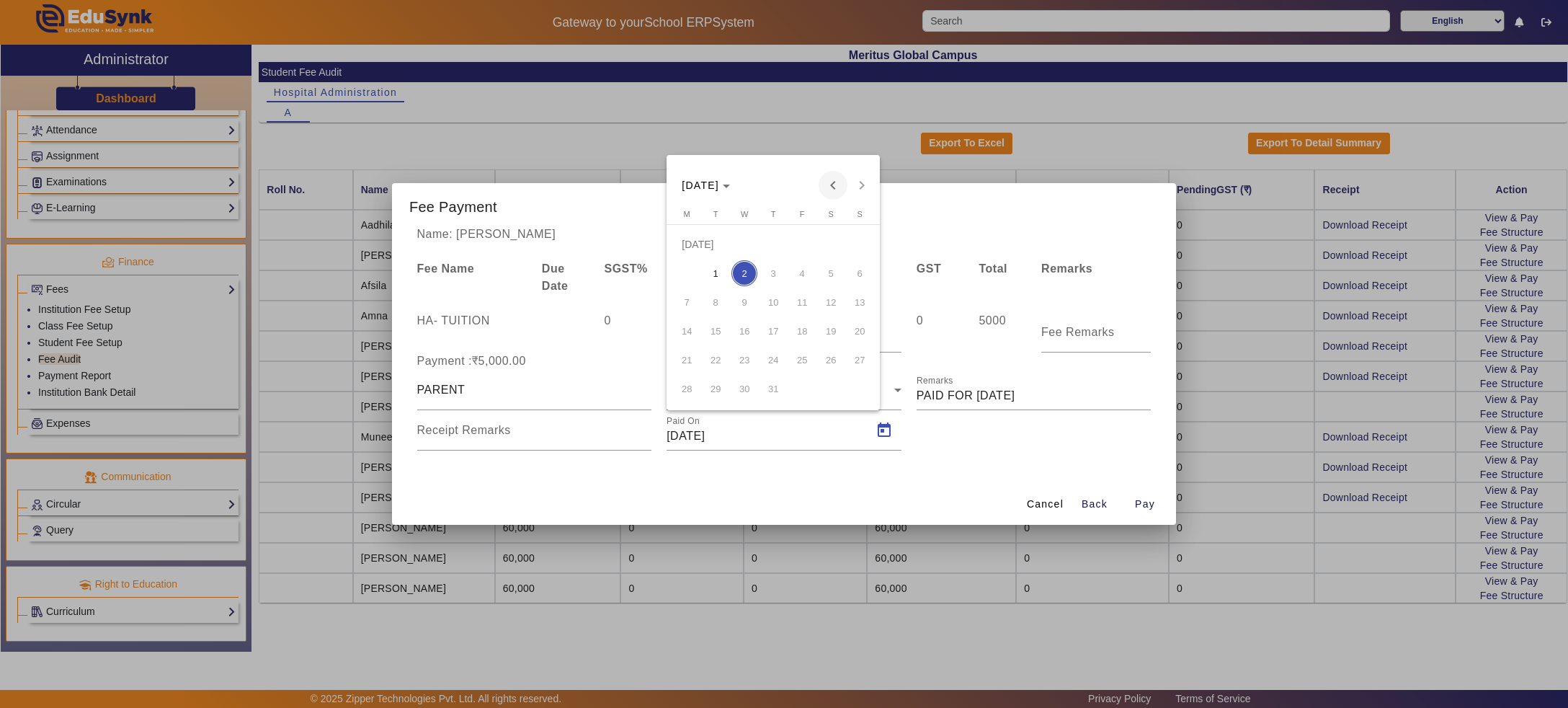 click at bounding box center (833, 185) 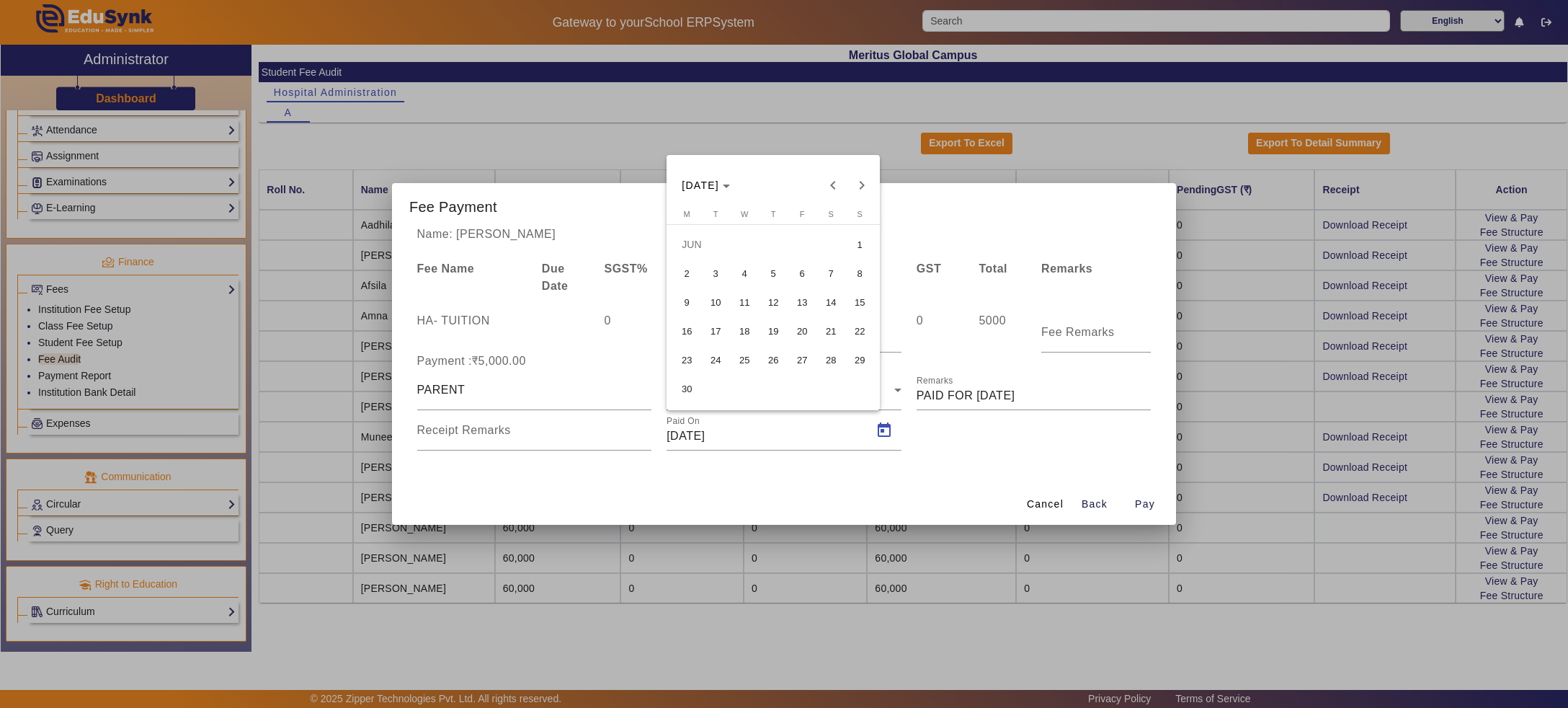 click on "14" at bounding box center [831, 302] 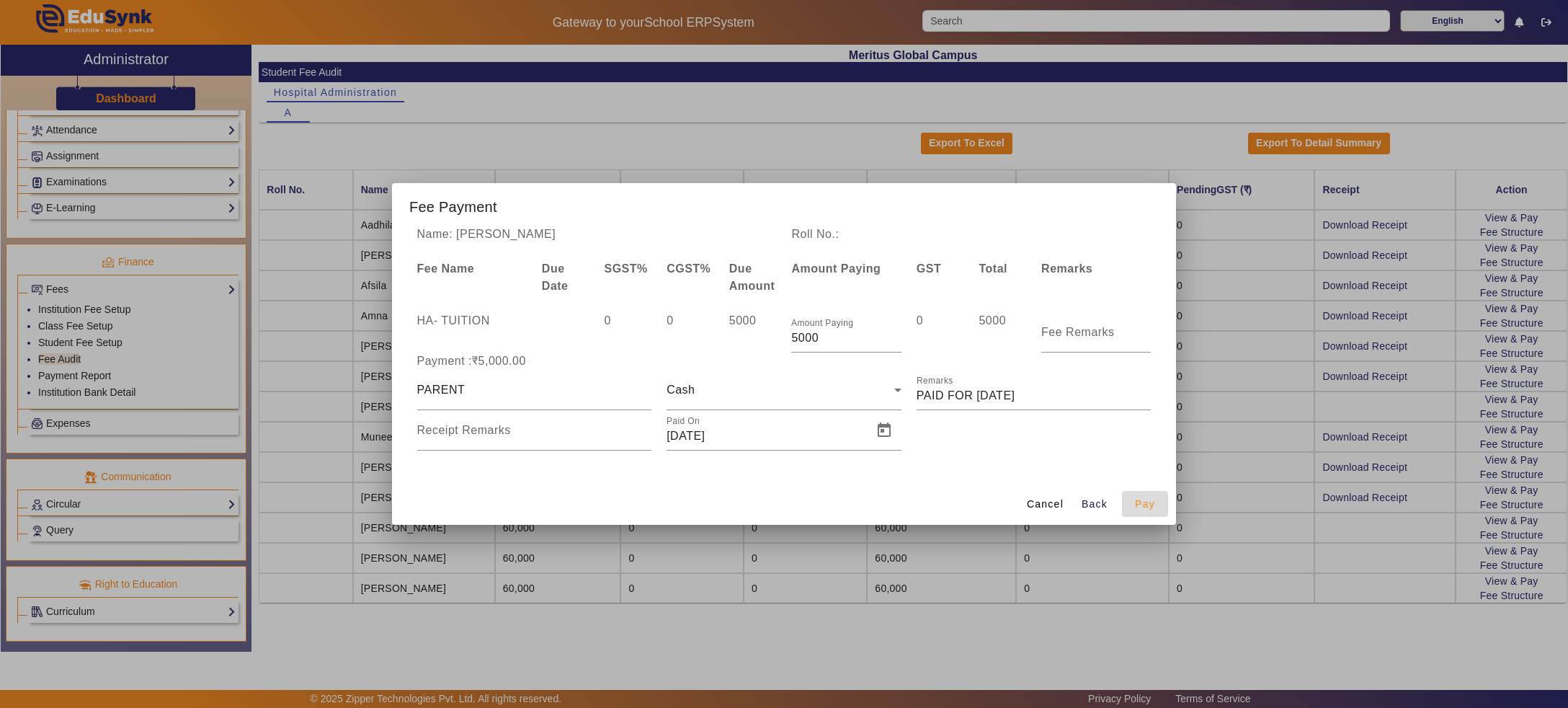 click on "Pay" at bounding box center [1145, 504] 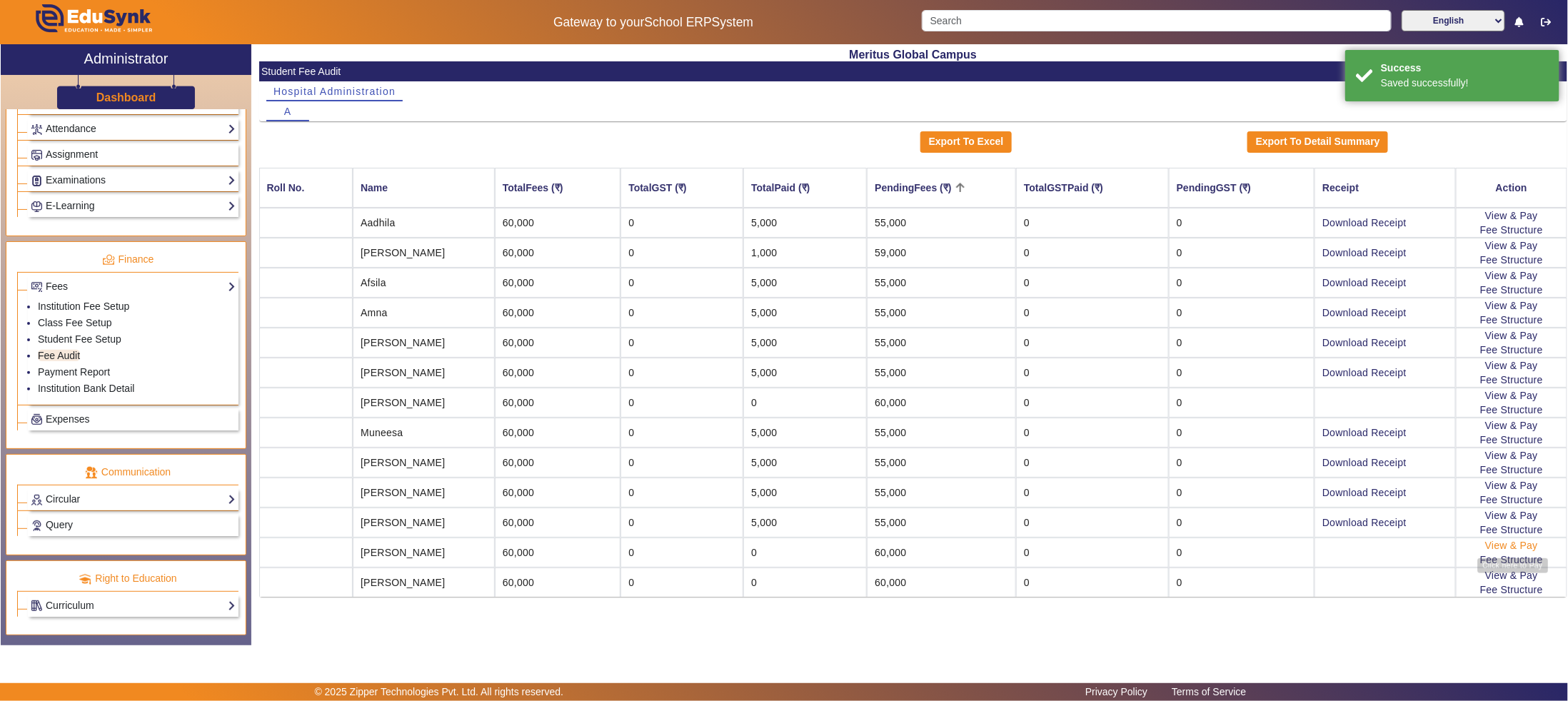 click on "View & Pay" 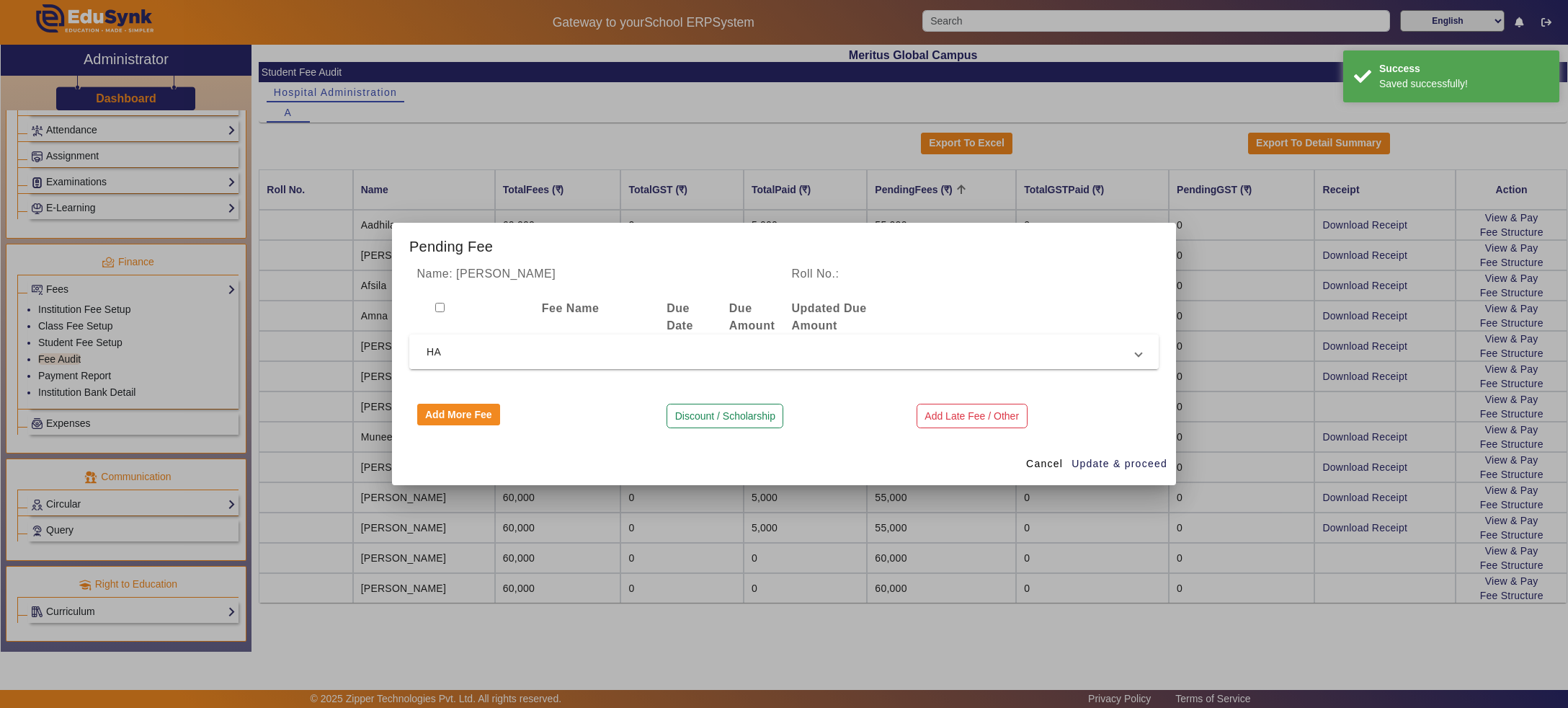 click on "HA" at bounding box center (781, 352) 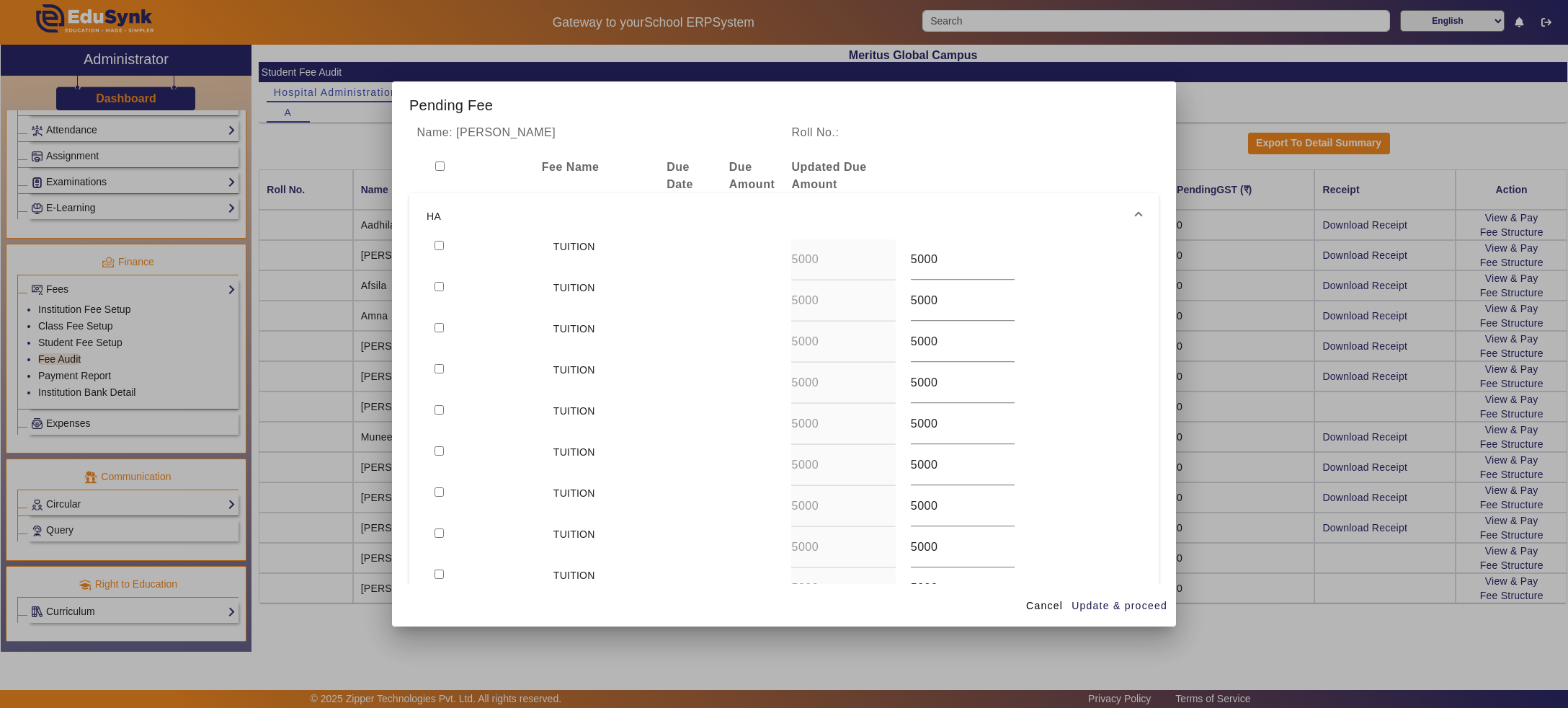 click at bounding box center [439, 245] 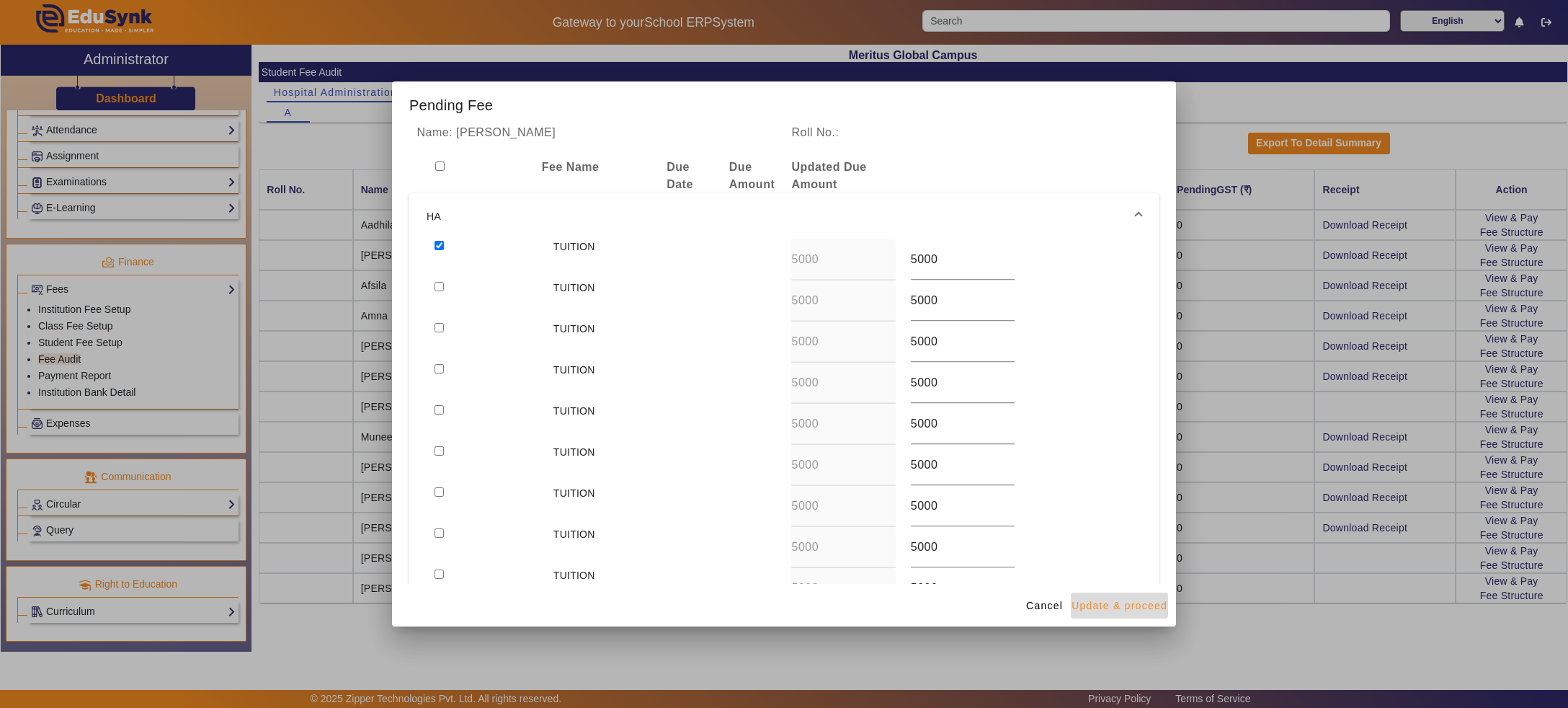 click on "Update & proceed" at bounding box center [1119, 606] 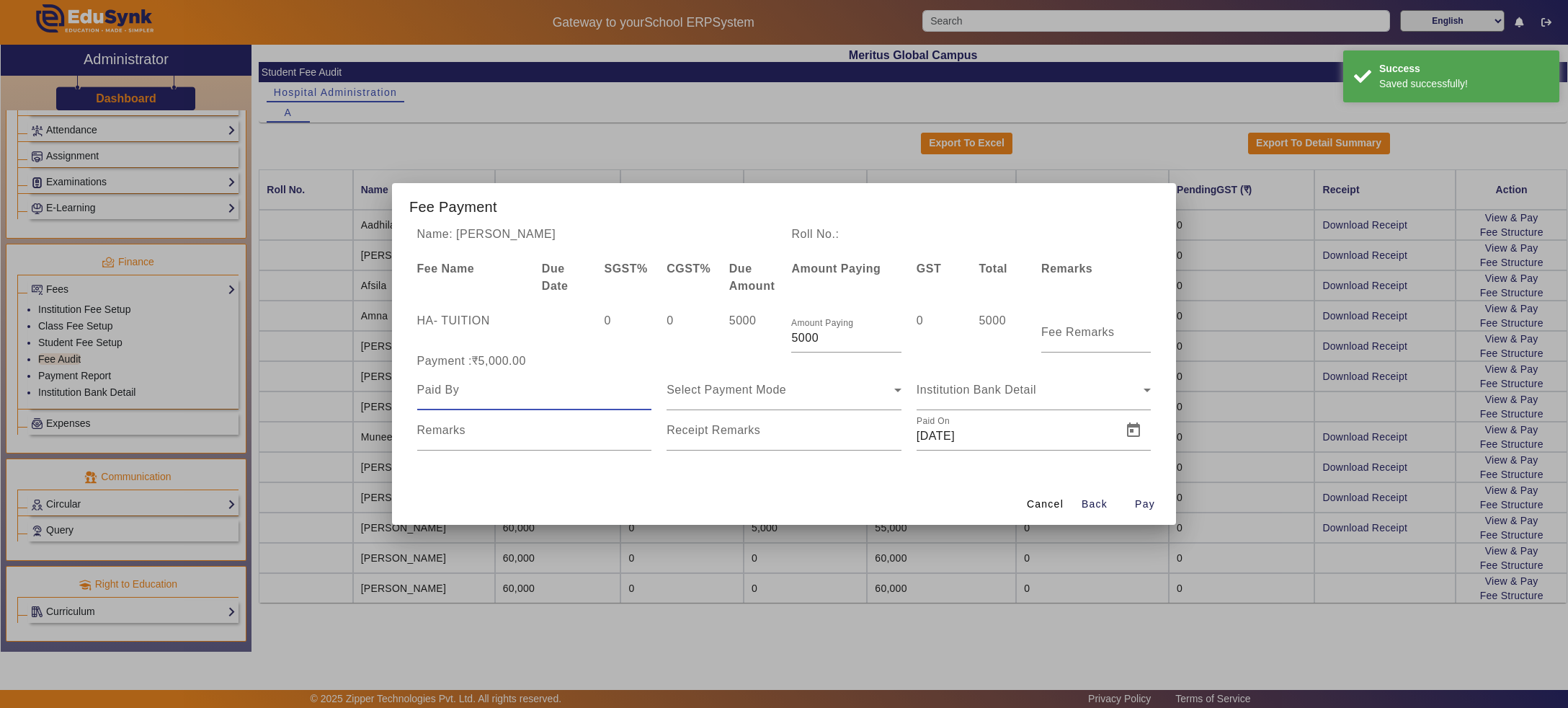 click at bounding box center (535, 390) 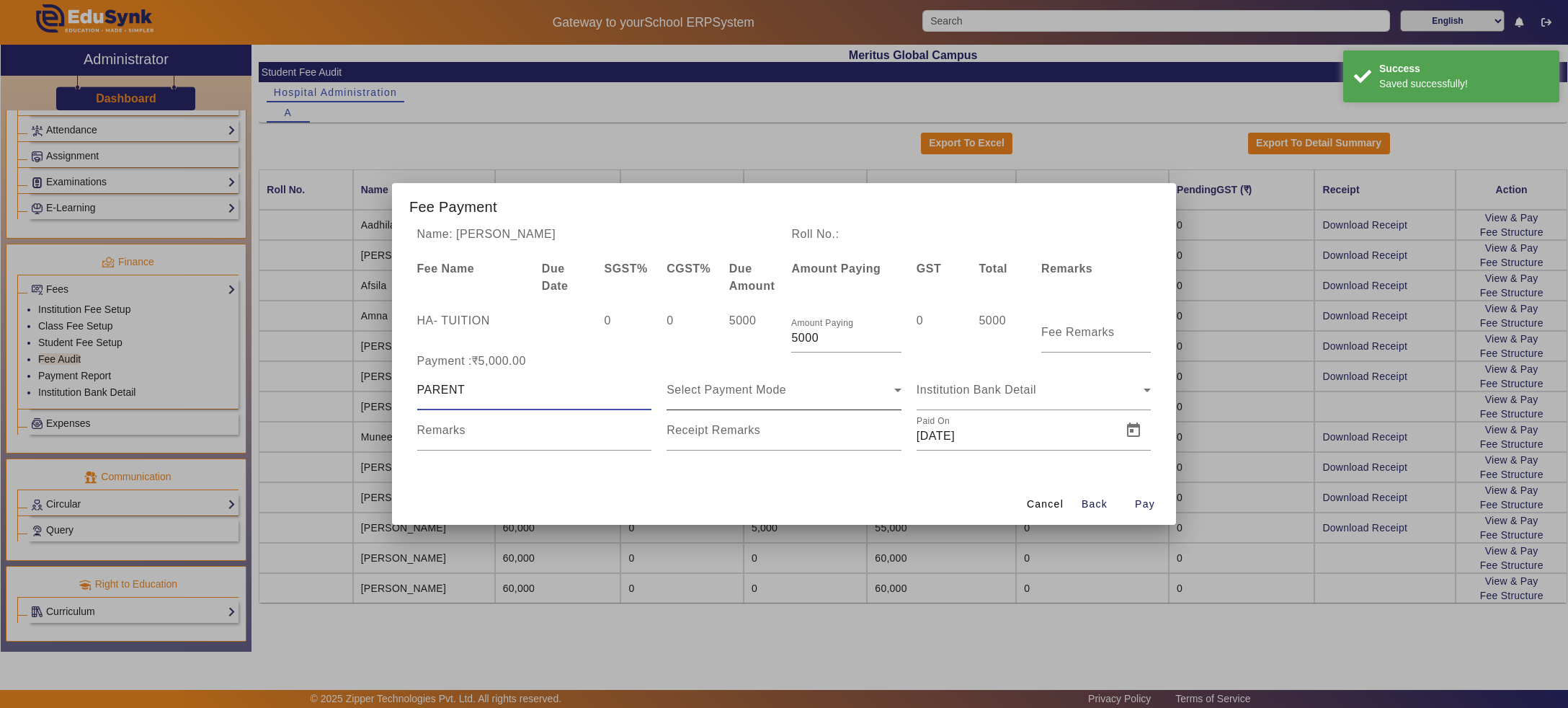 click on "Select Payment Mode" at bounding box center (780, 390) 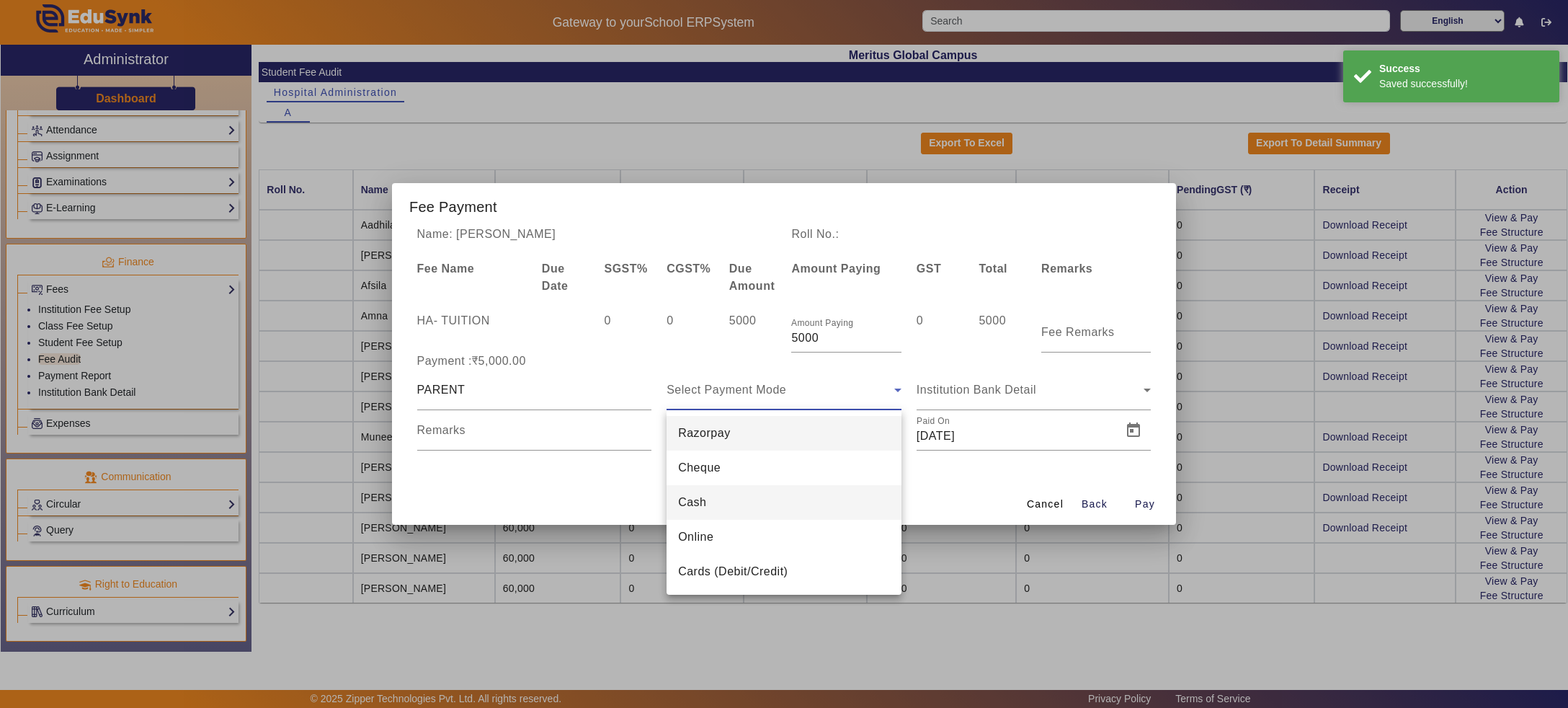 click on "Cash" at bounding box center [784, 503] 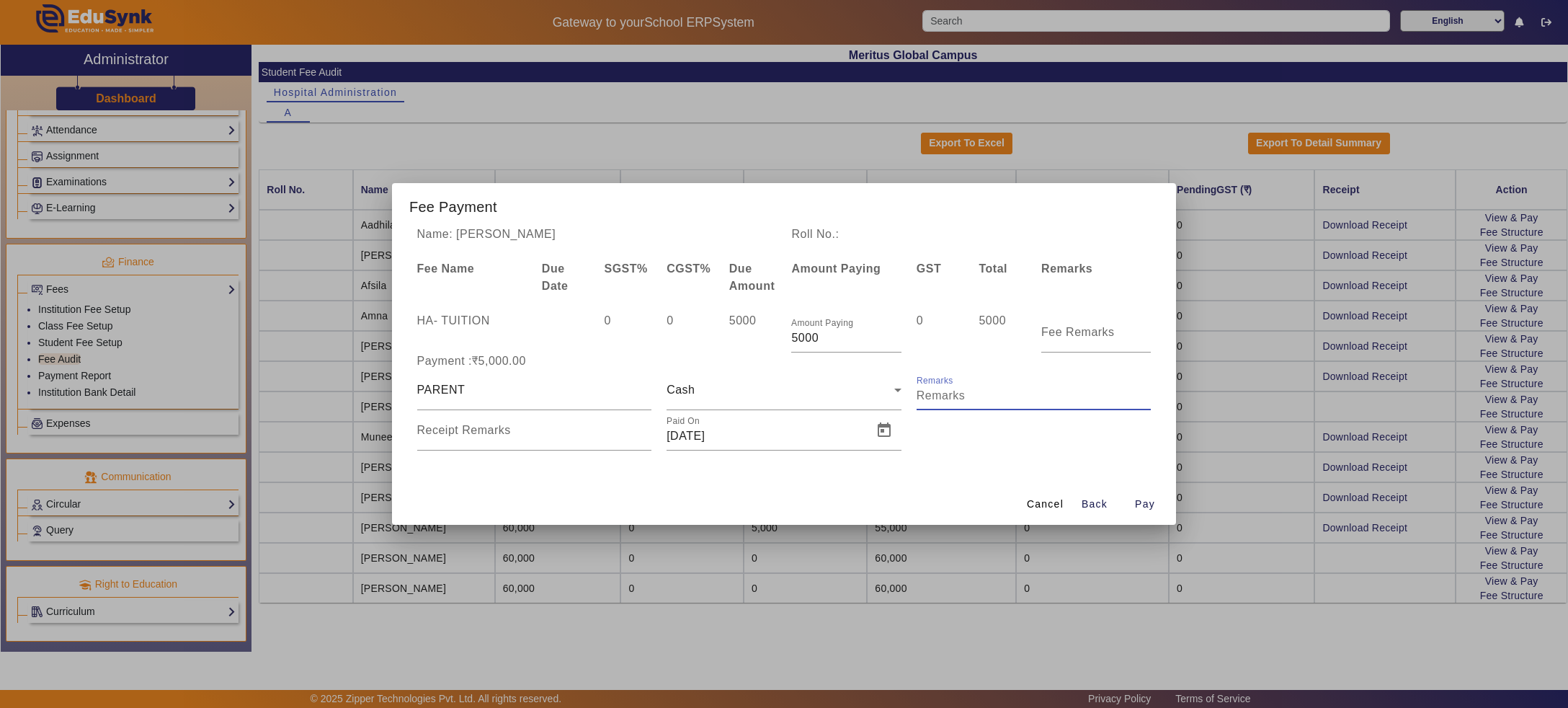 click on "Remarks" at bounding box center [1034, 396] 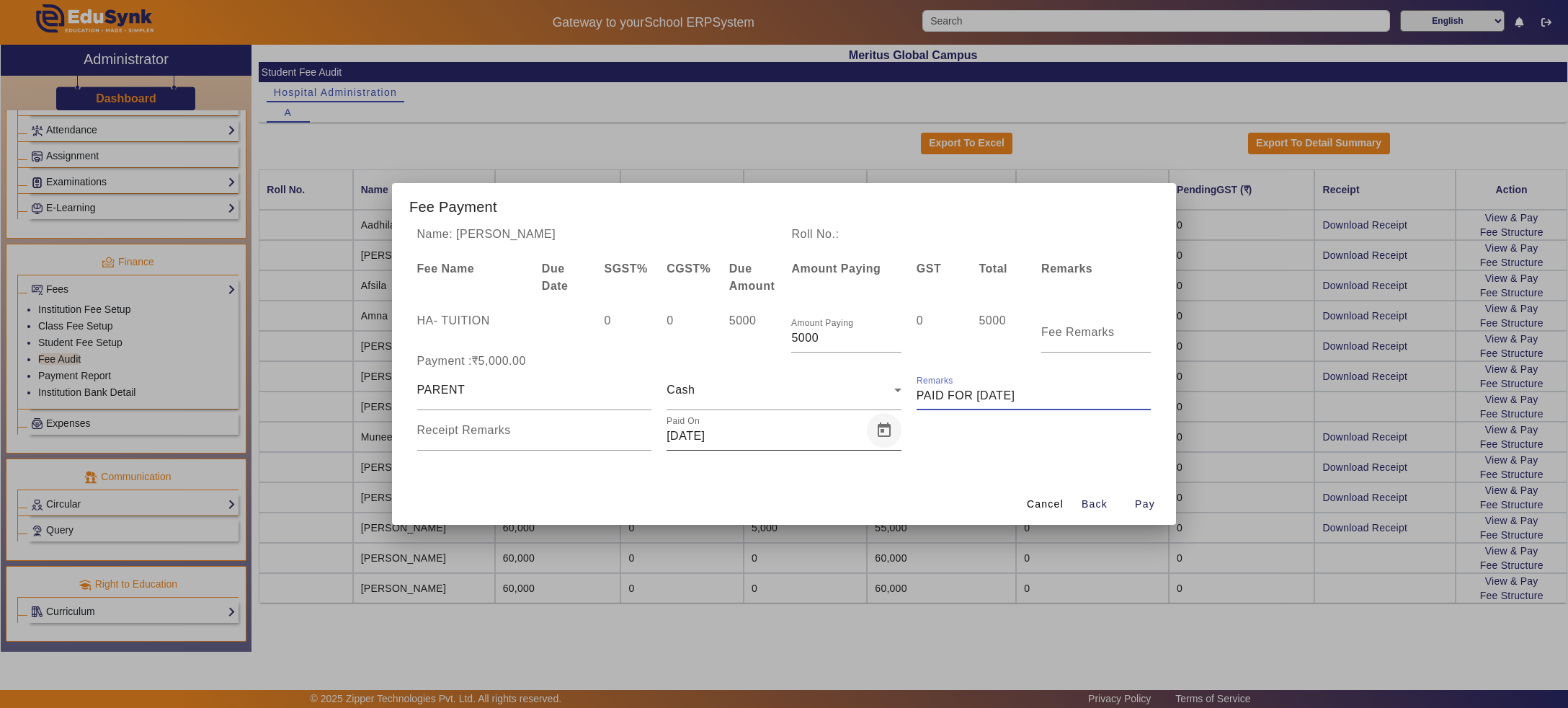 click at bounding box center [884, 430] 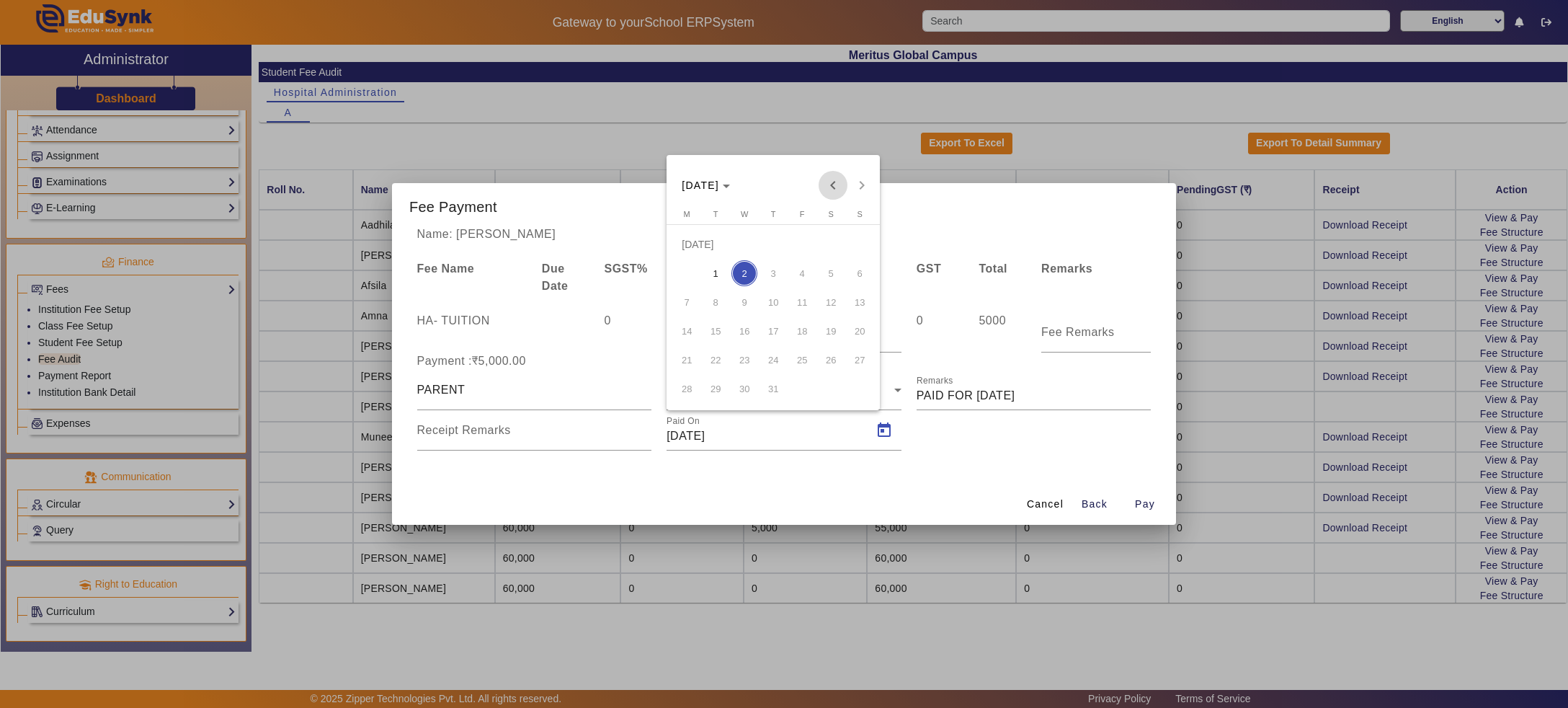click at bounding box center (833, 185) 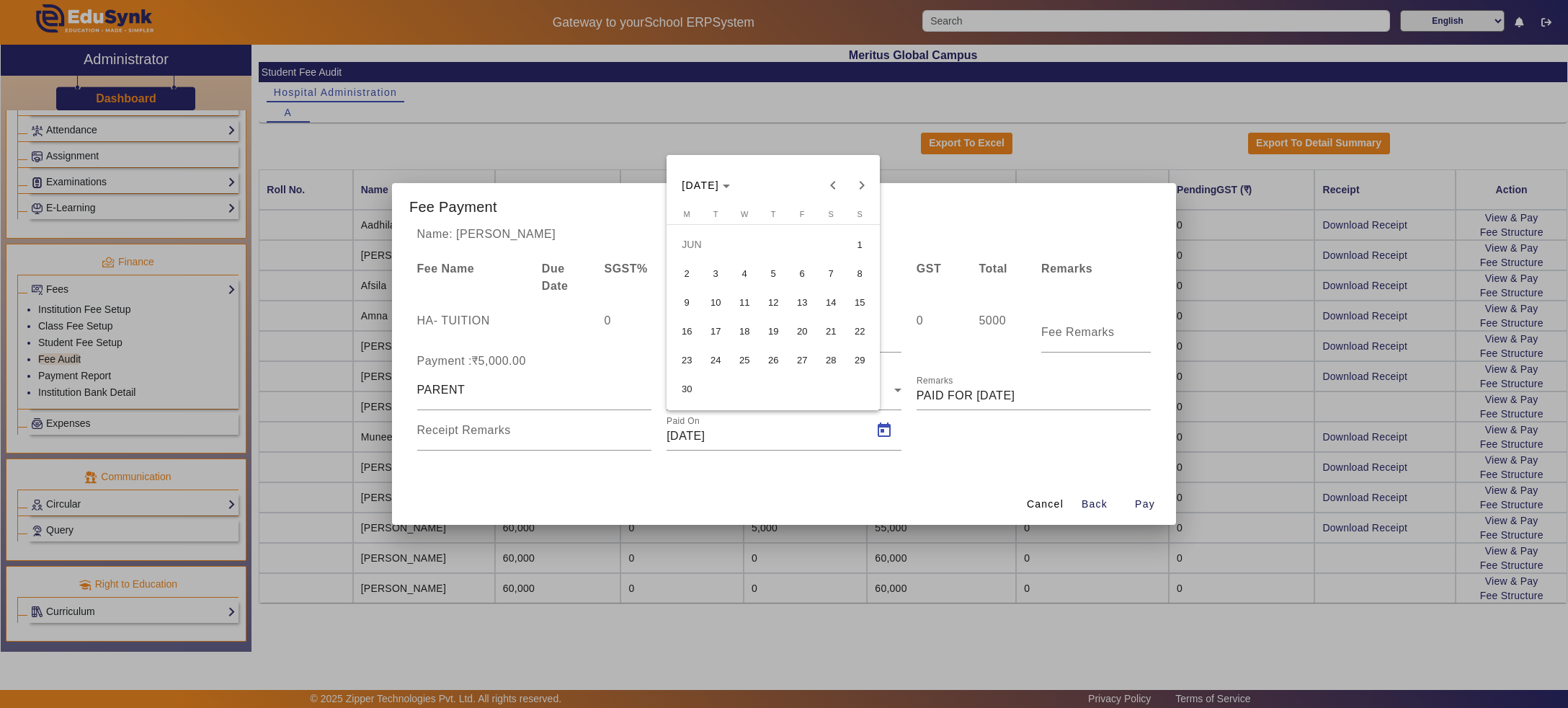click on "20" at bounding box center [802, 331] 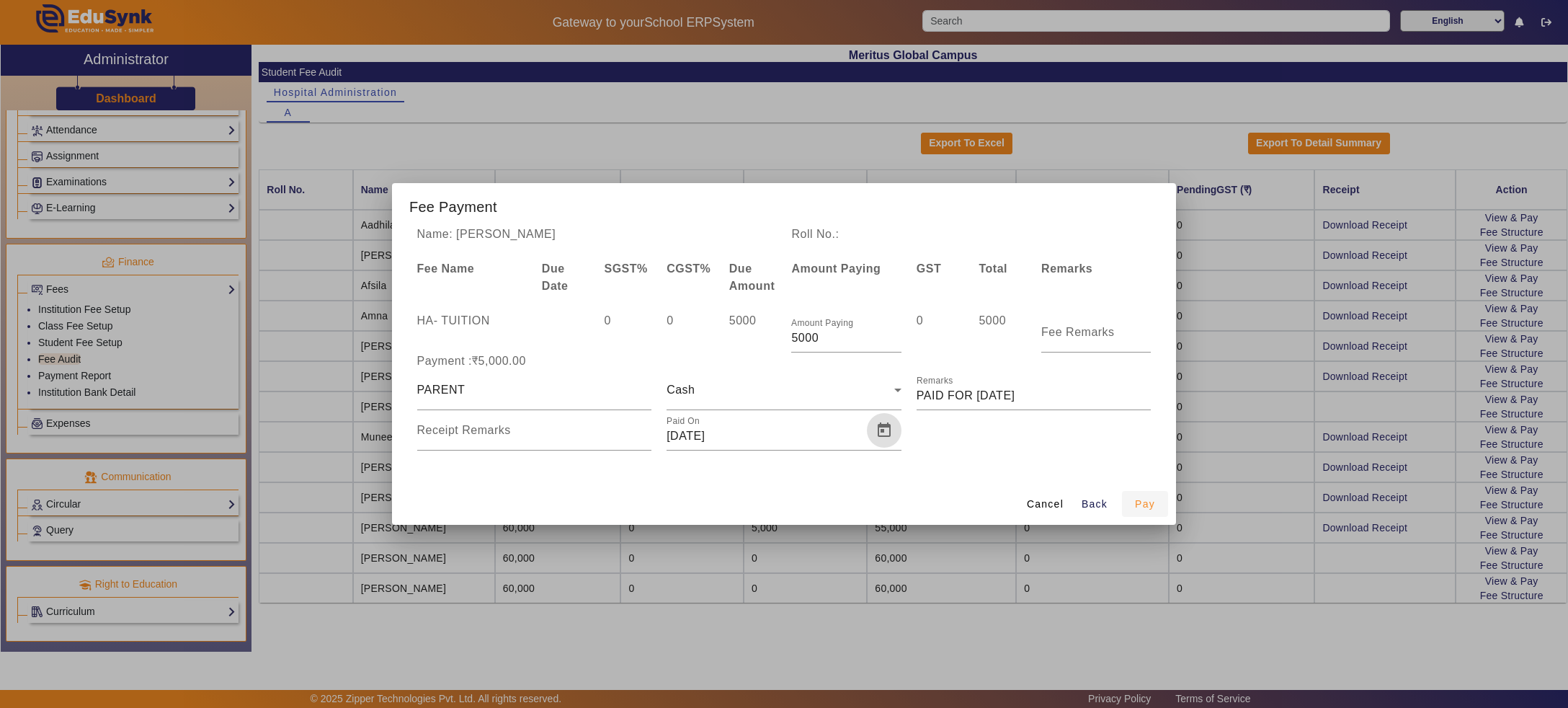 click on "Pay" at bounding box center (1145, 504) 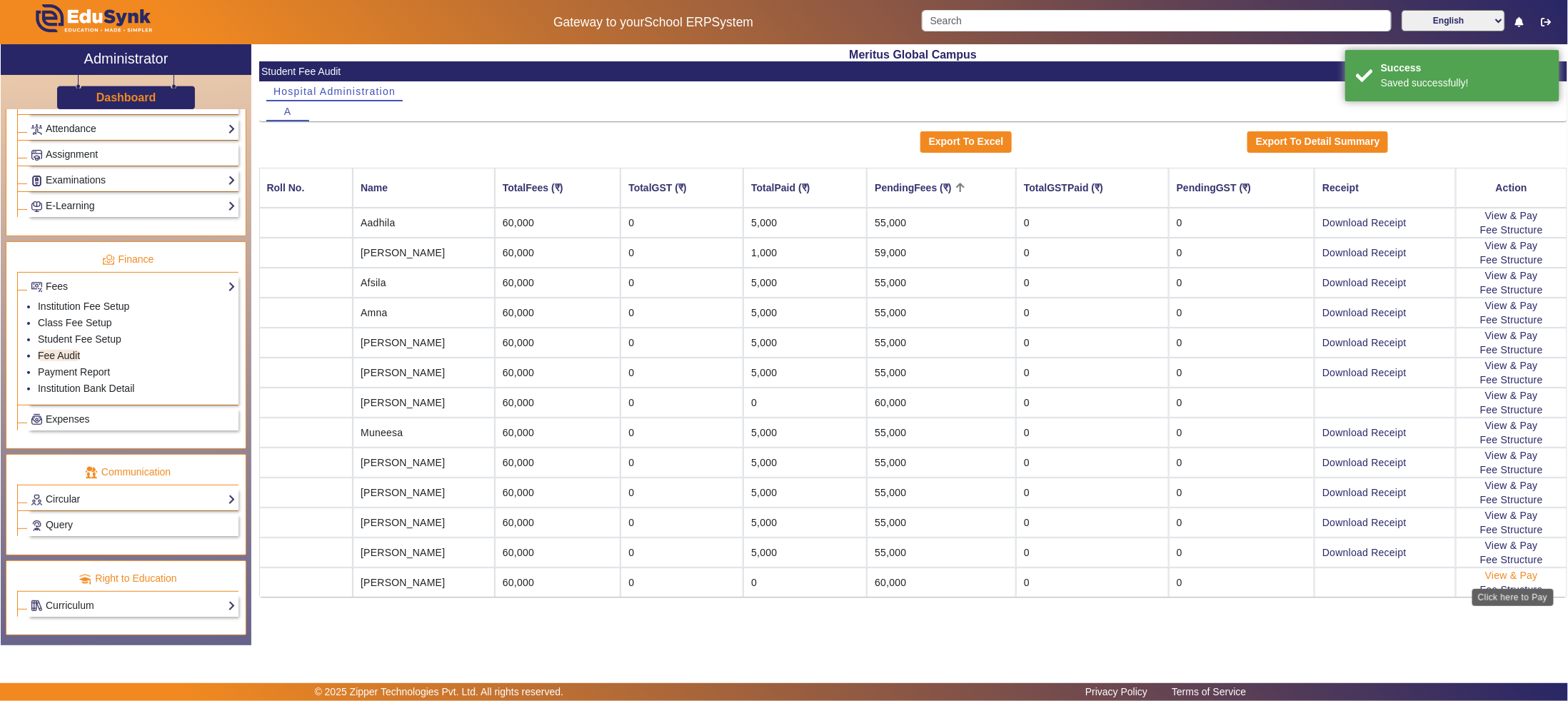click on "View & Pay" 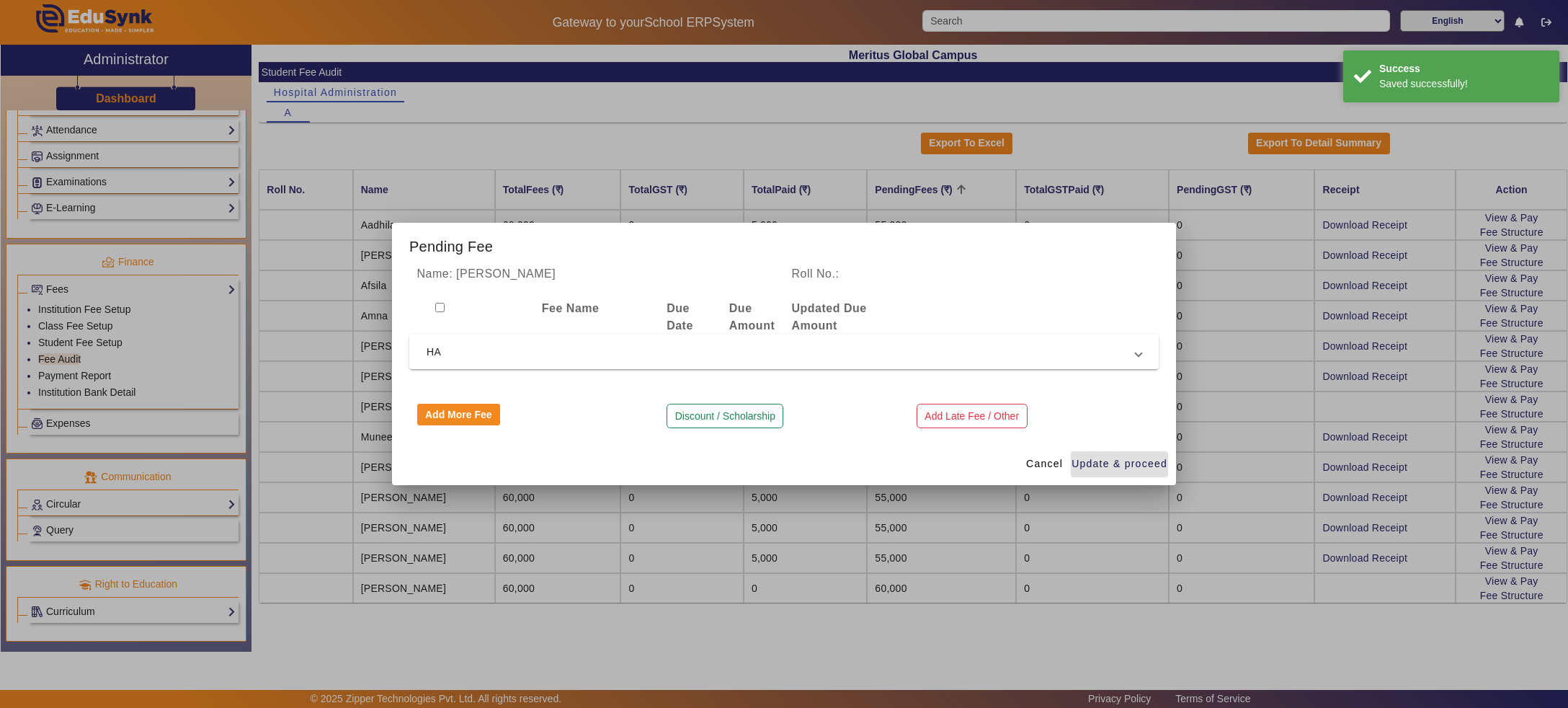 click on "HA" at bounding box center [781, 352] 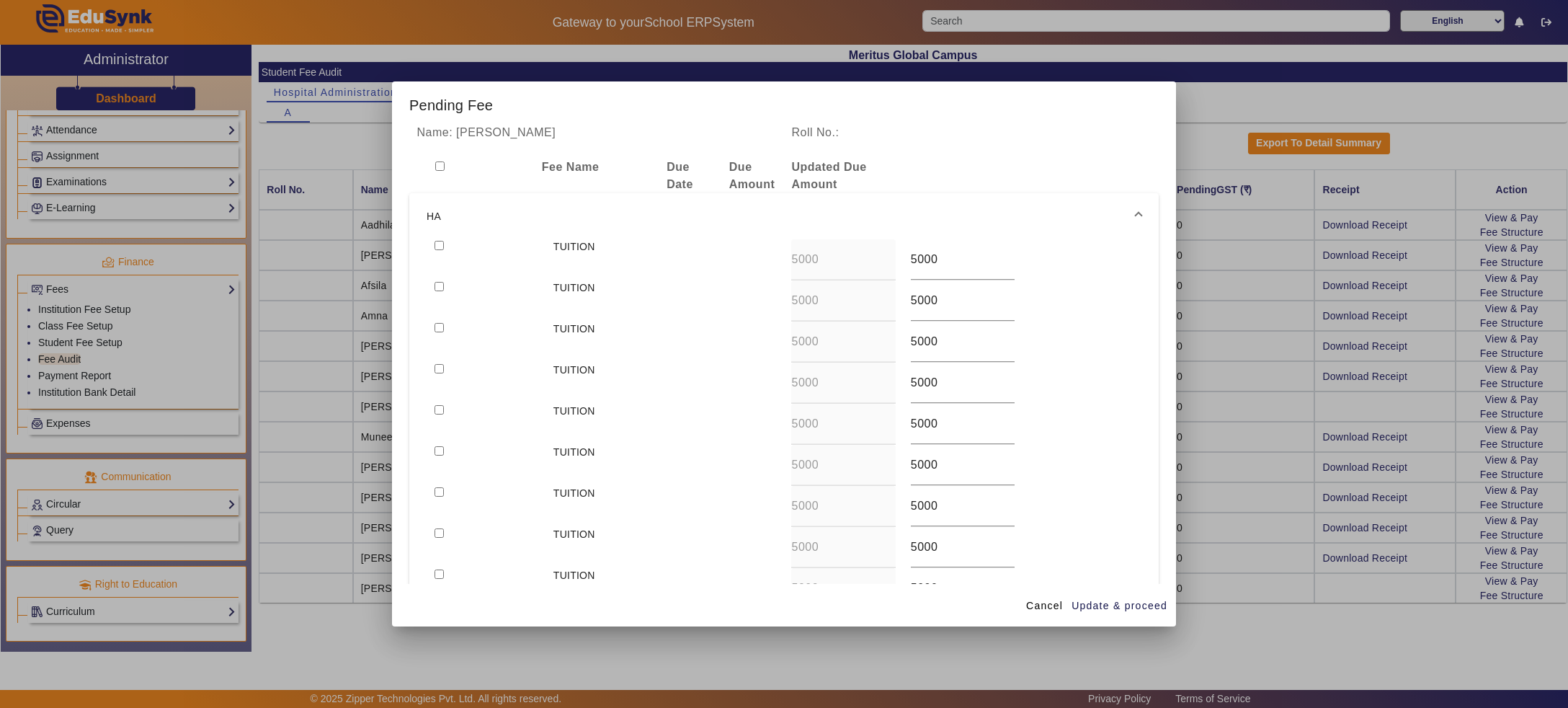 click at bounding box center [439, 245] 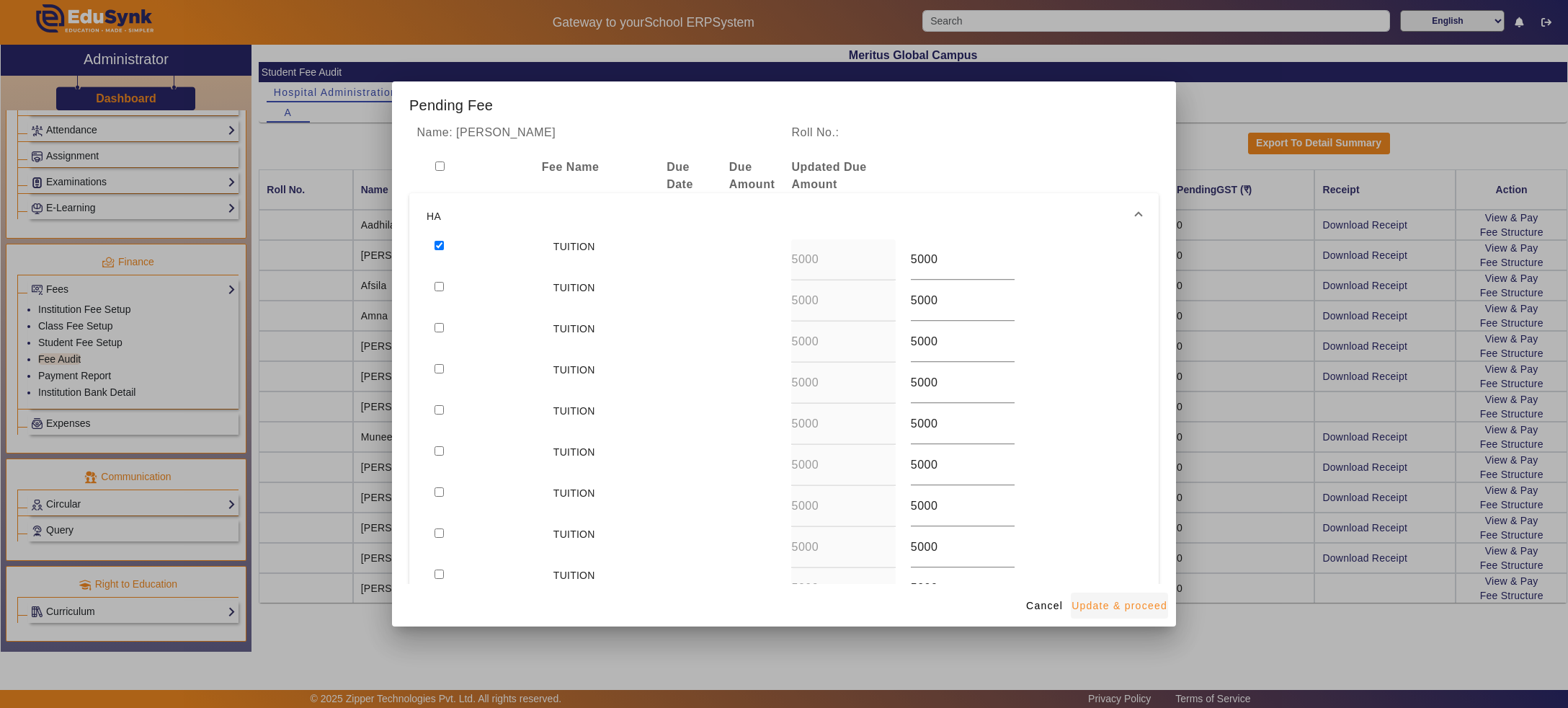 click on "Update & proceed" at bounding box center [1119, 606] 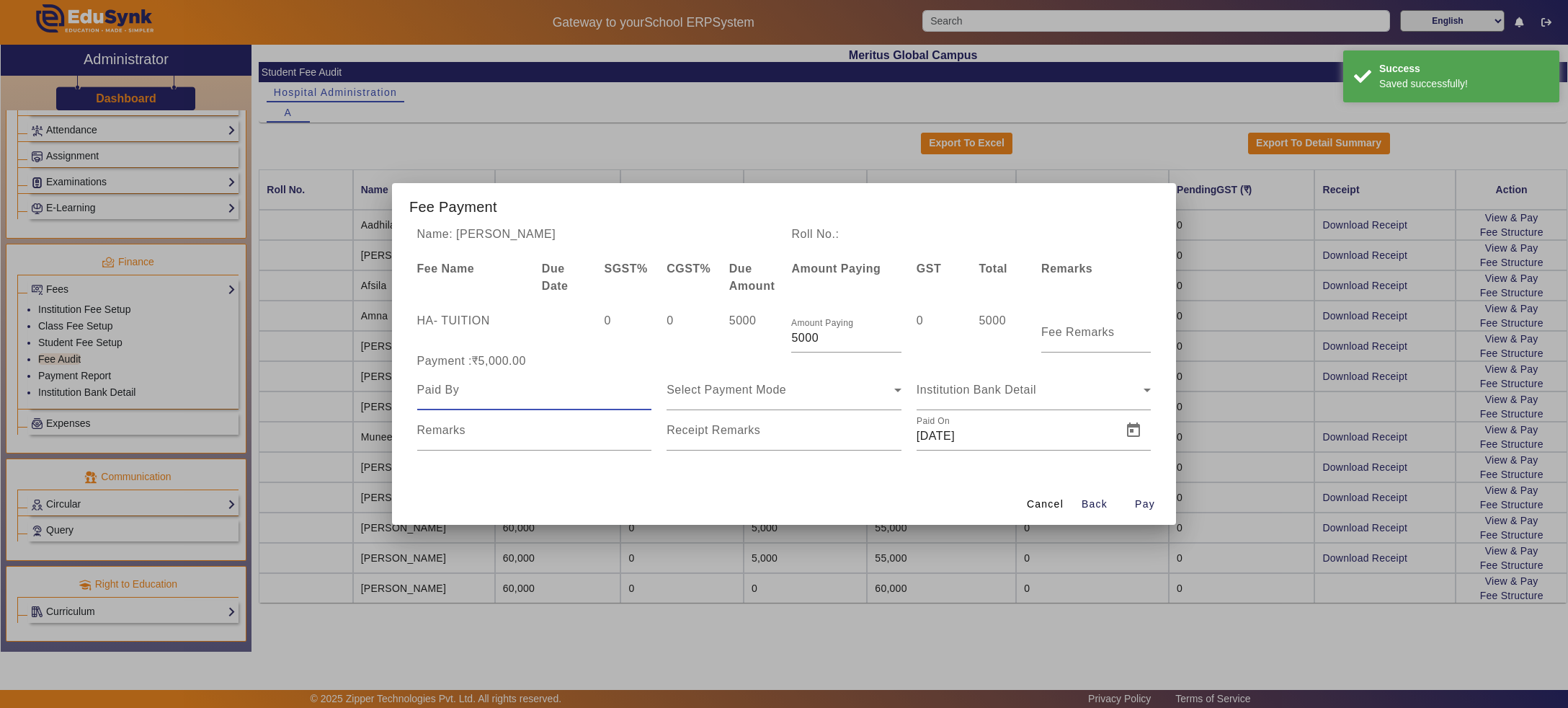 click at bounding box center (535, 390) 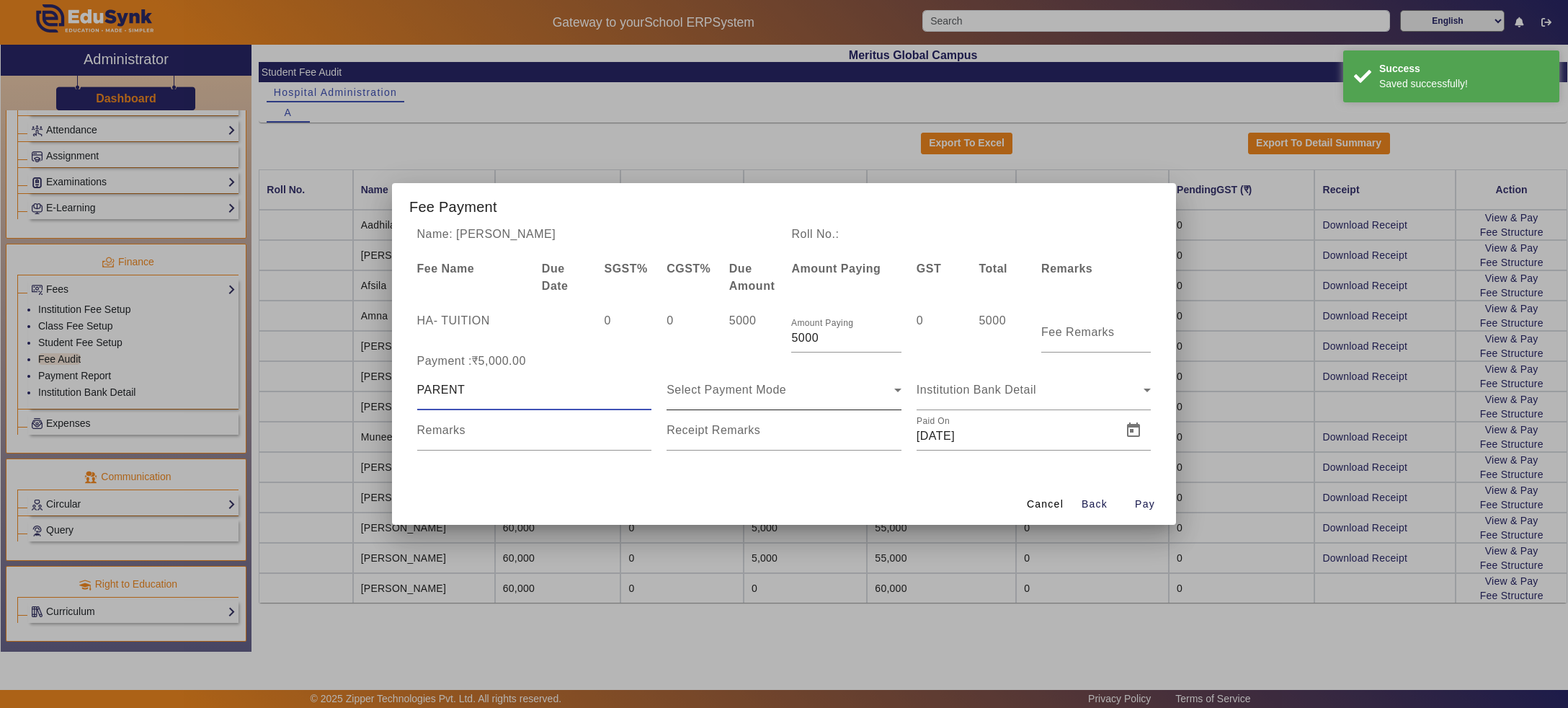 click 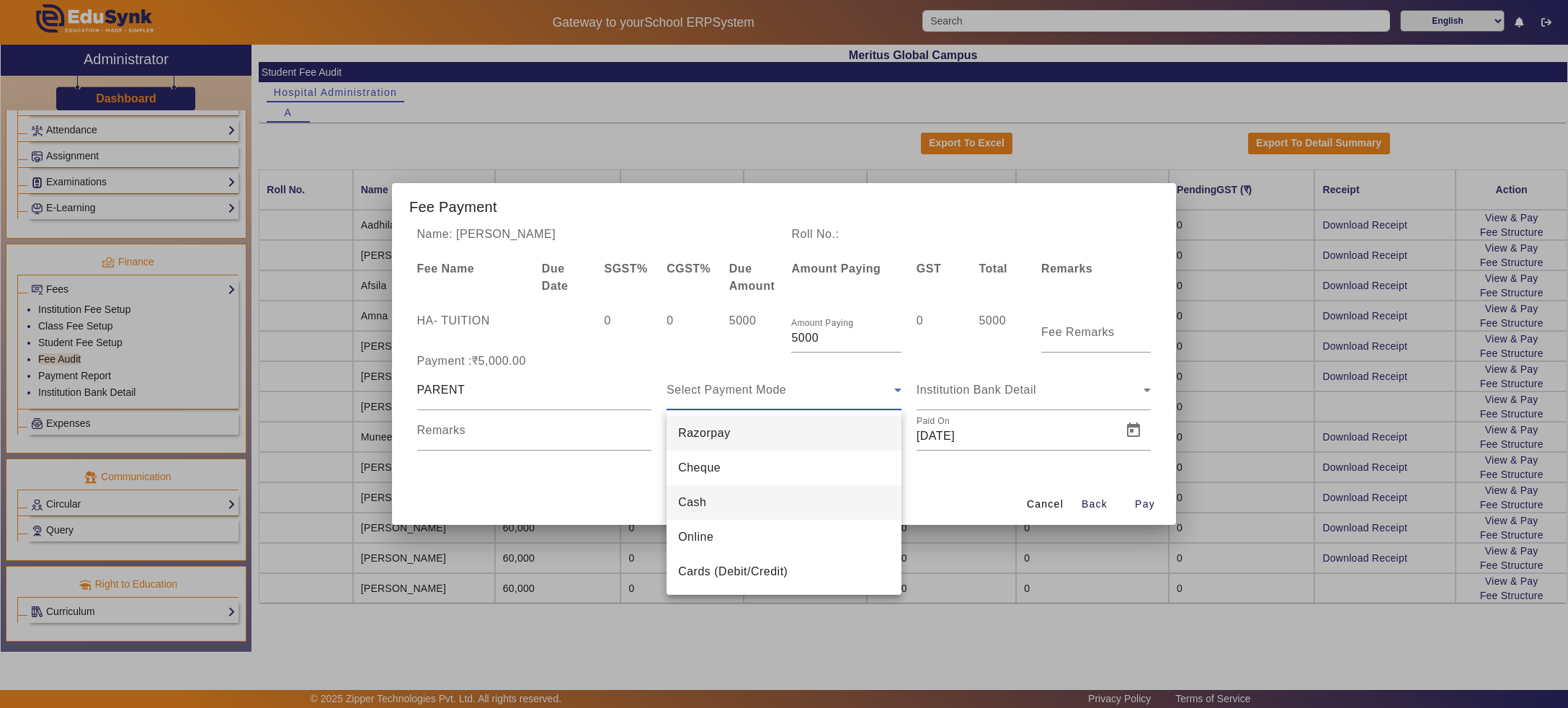click on "Cash" at bounding box center (784, 503) 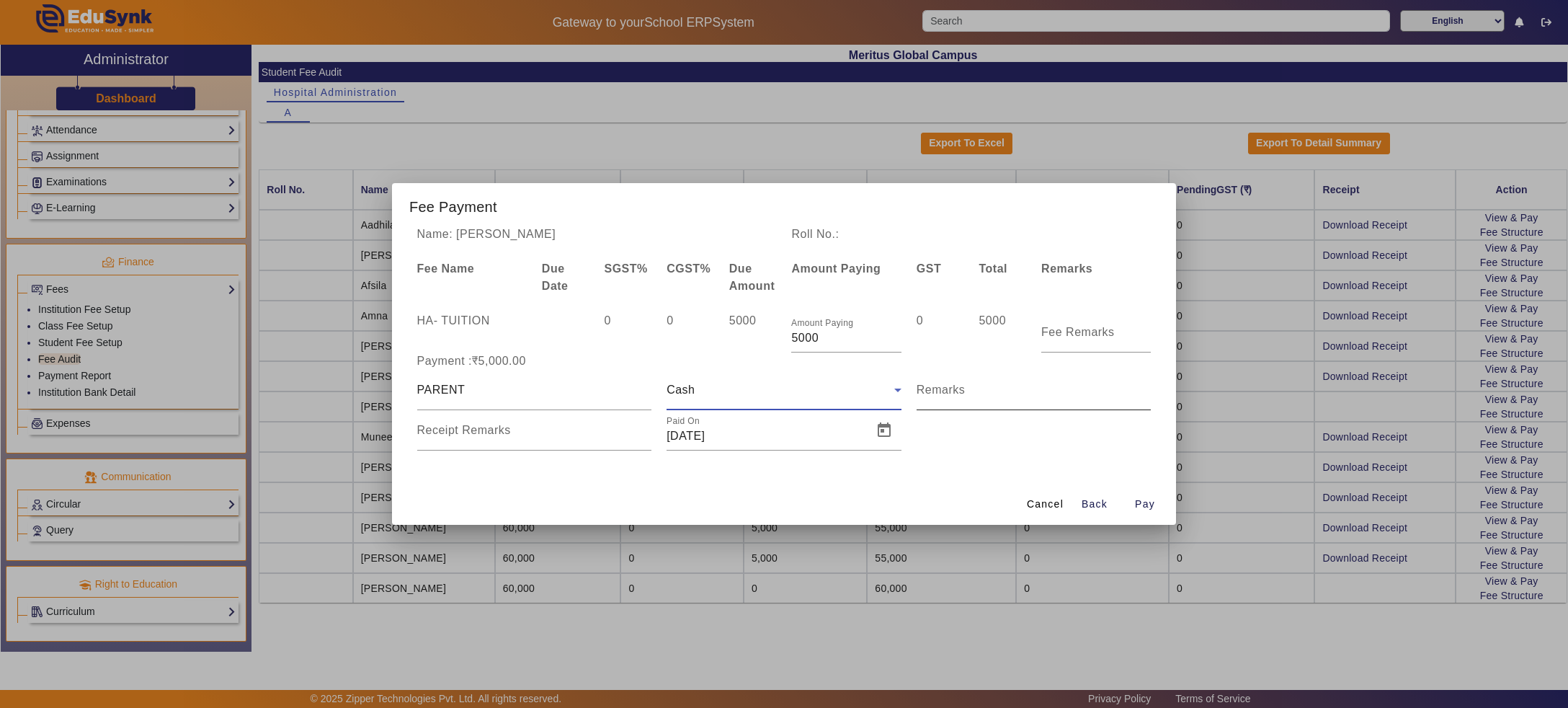 click on "Remarks" at bounding box center [1034, 396] 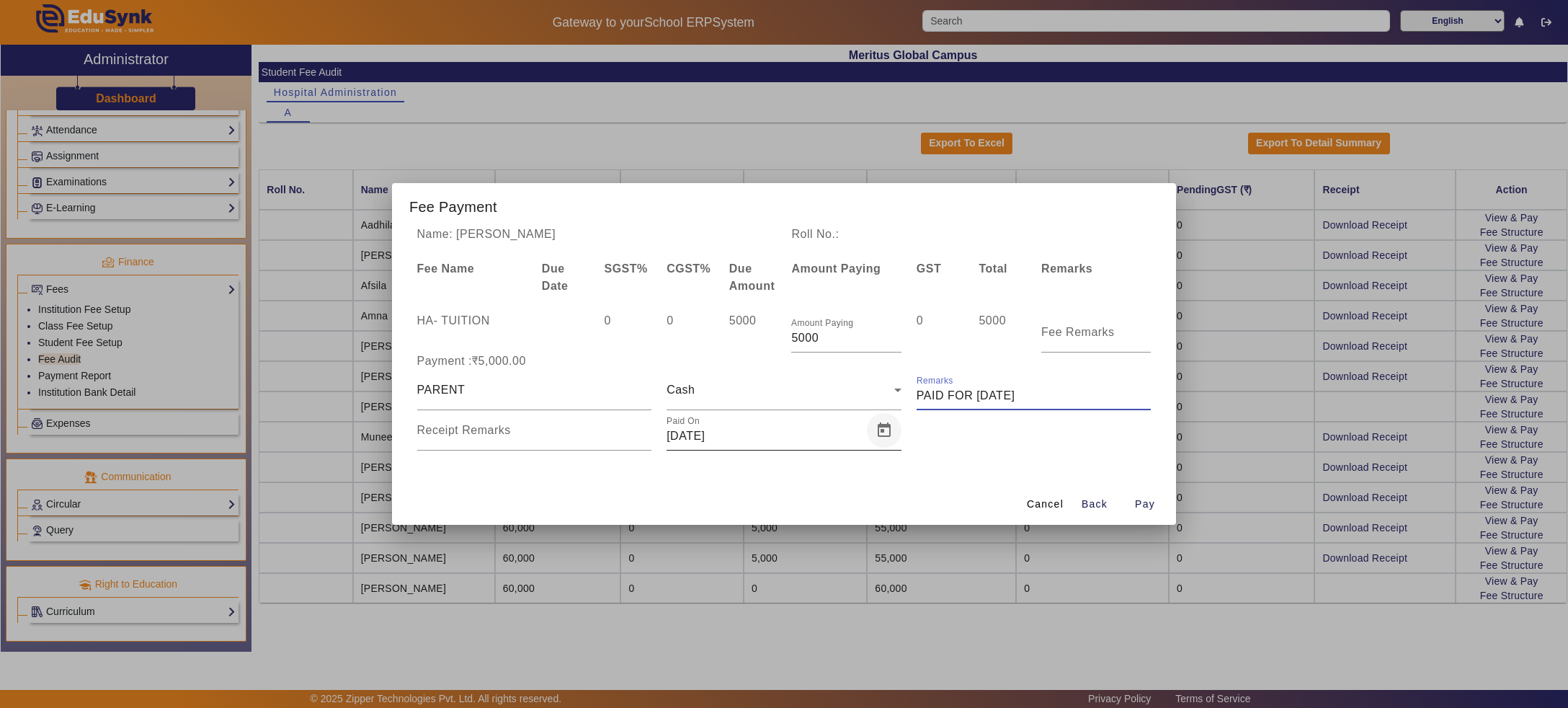 click at bounding box center (884, 430) 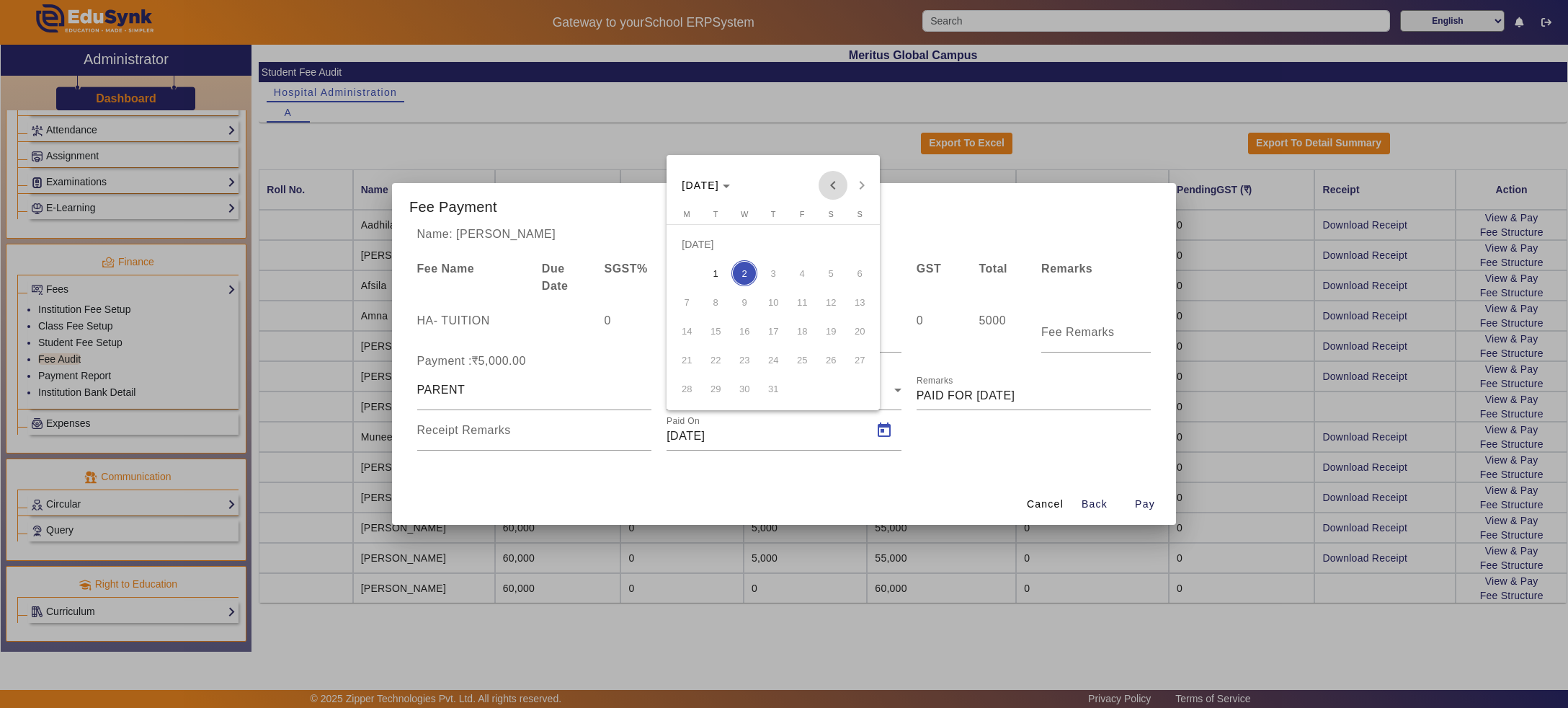click at bounding box center [833, 185] 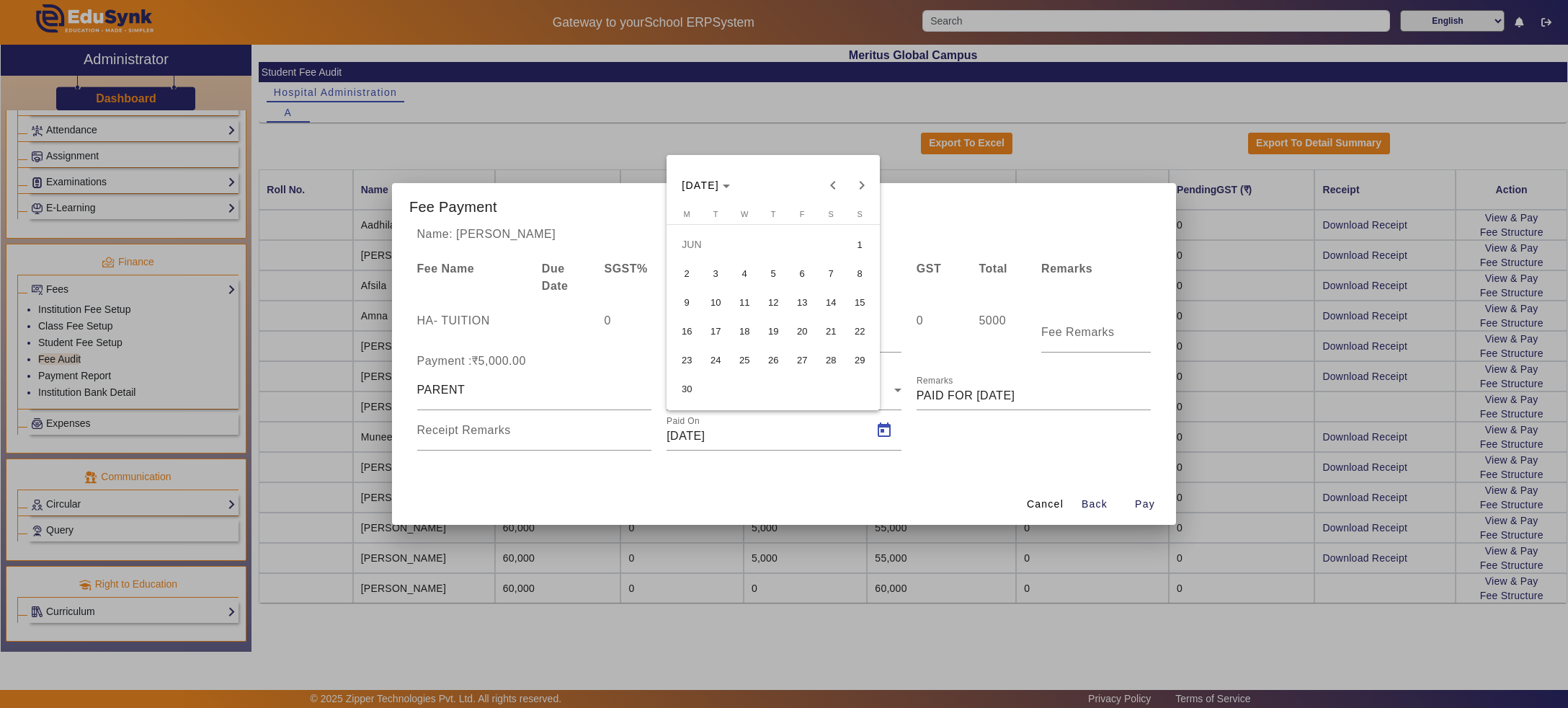 click on "10" at bounding box center [716, 302] 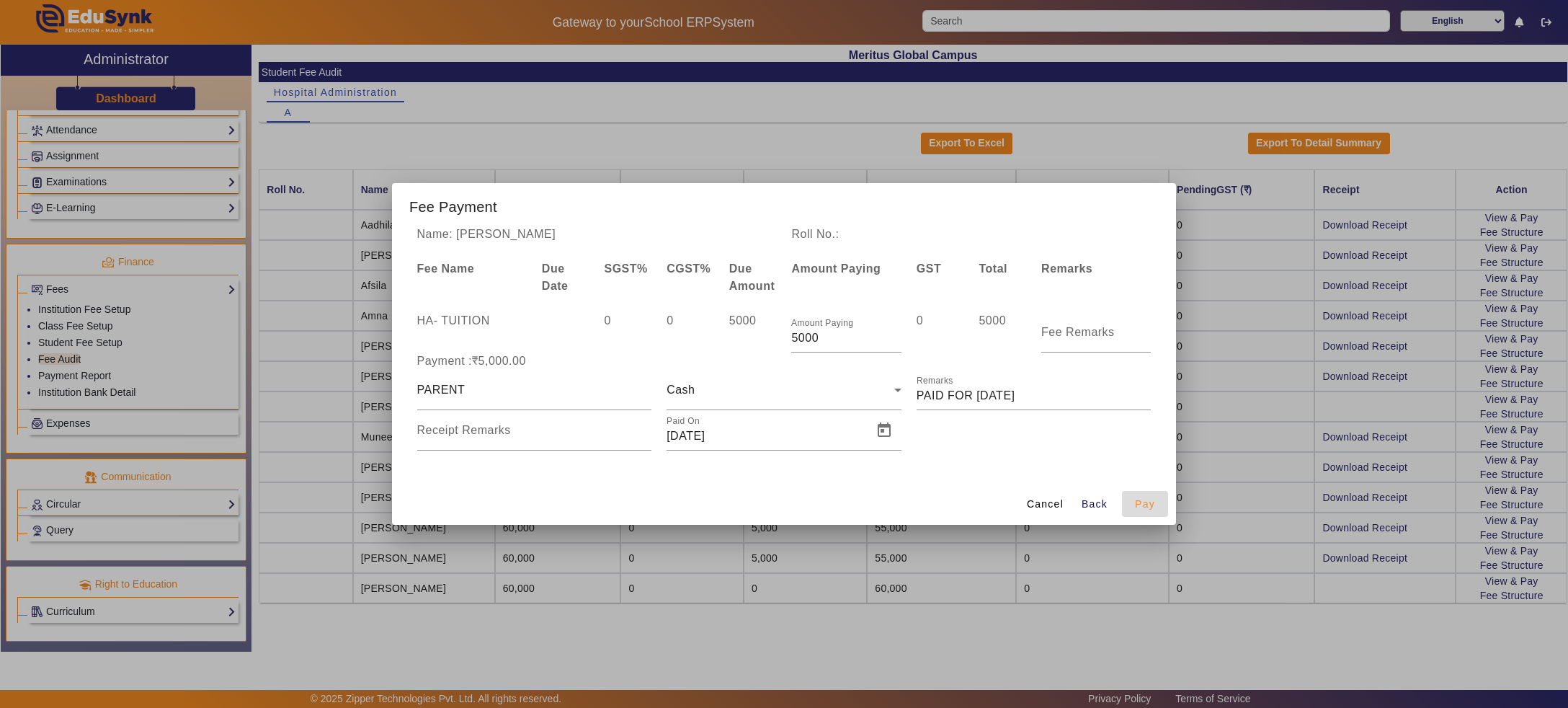 click on "Pay" at bounding box center [1145, 504] 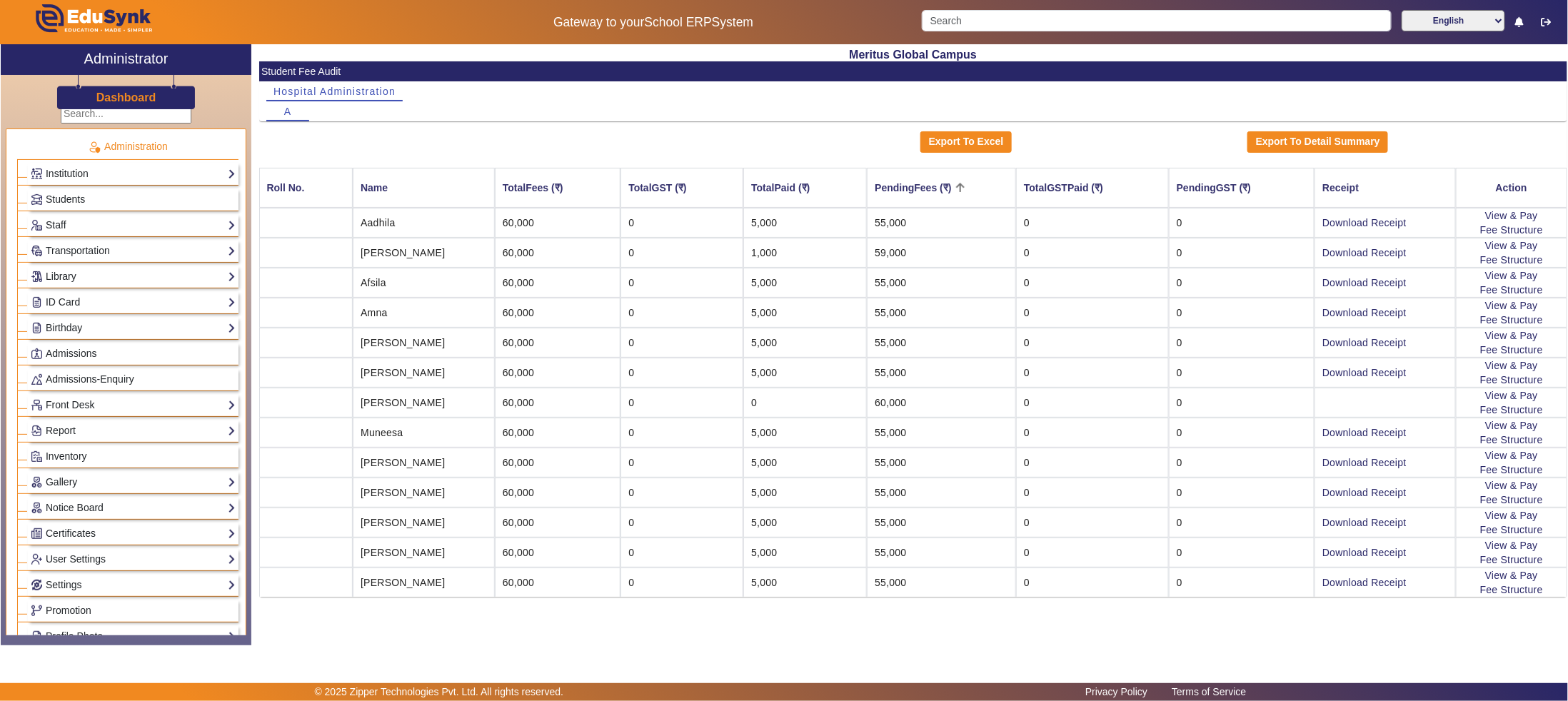 scroll, scrollTop: 1, scrollLeft: 0, axis: vertical 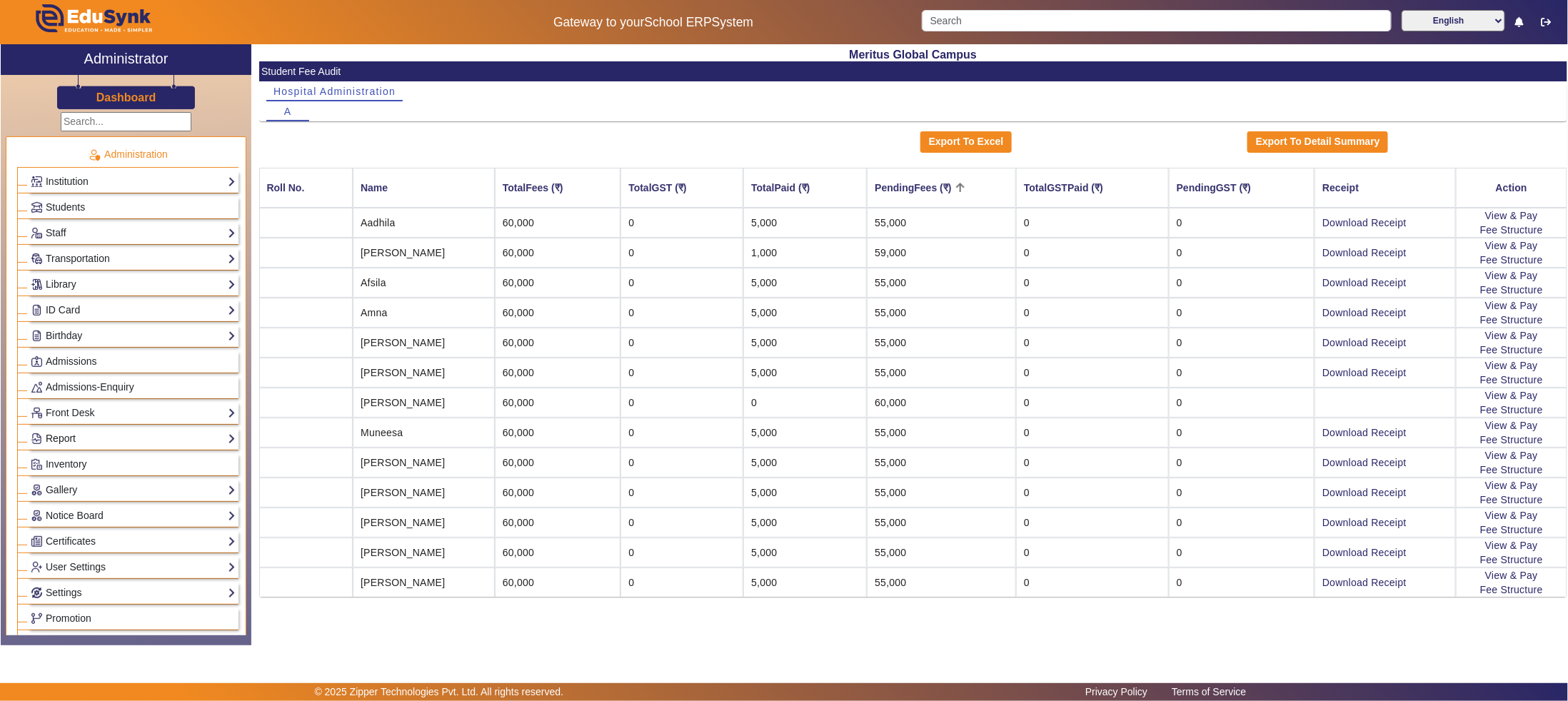 click on "Report" 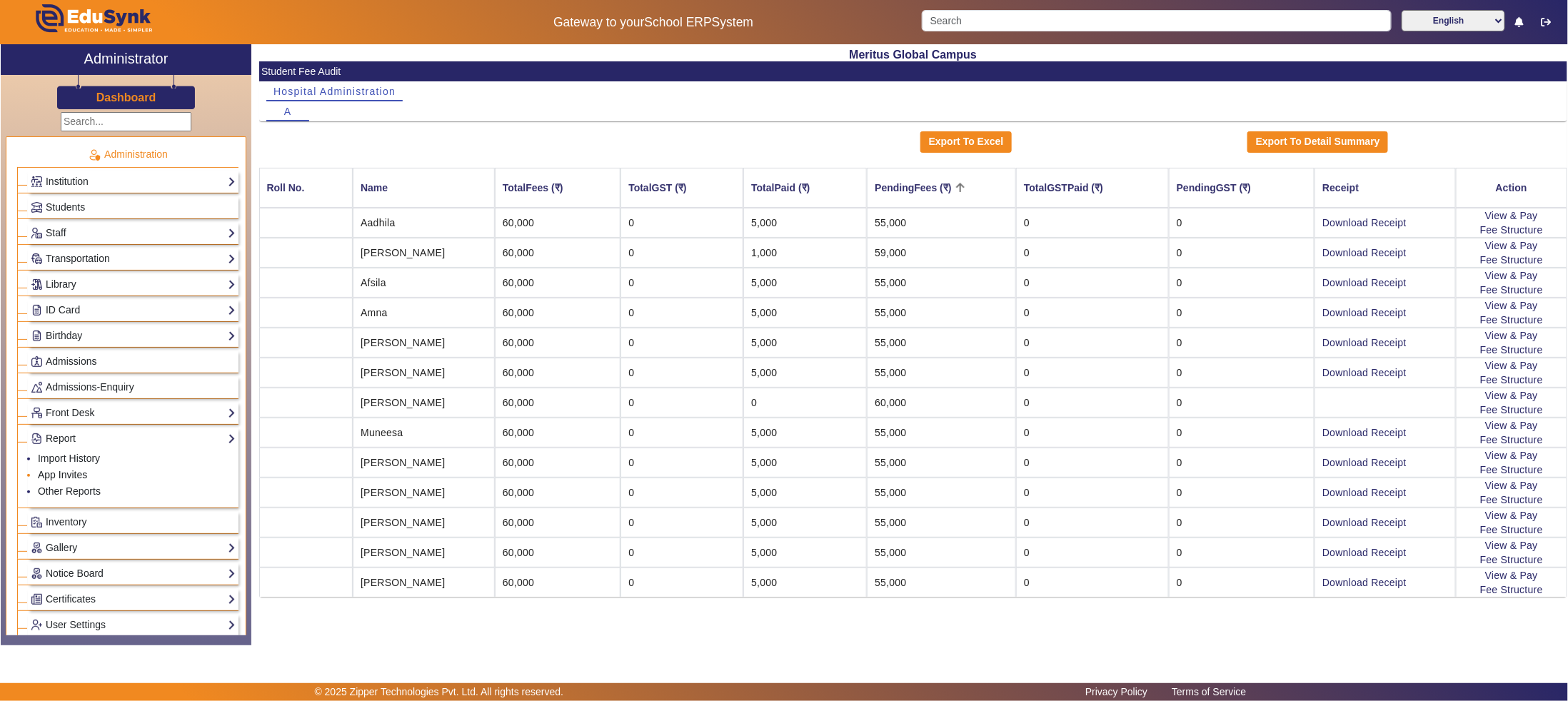 click on "App Invites" 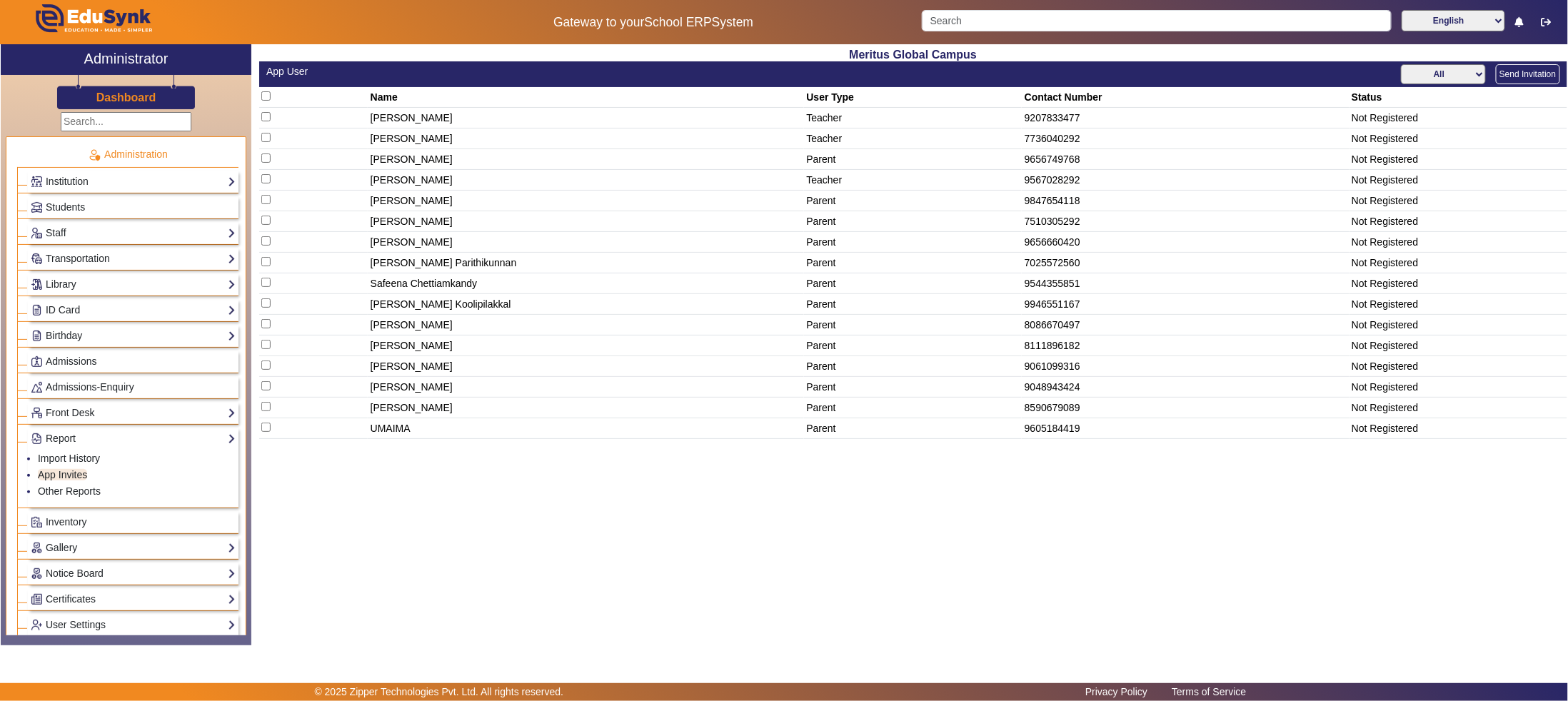 click 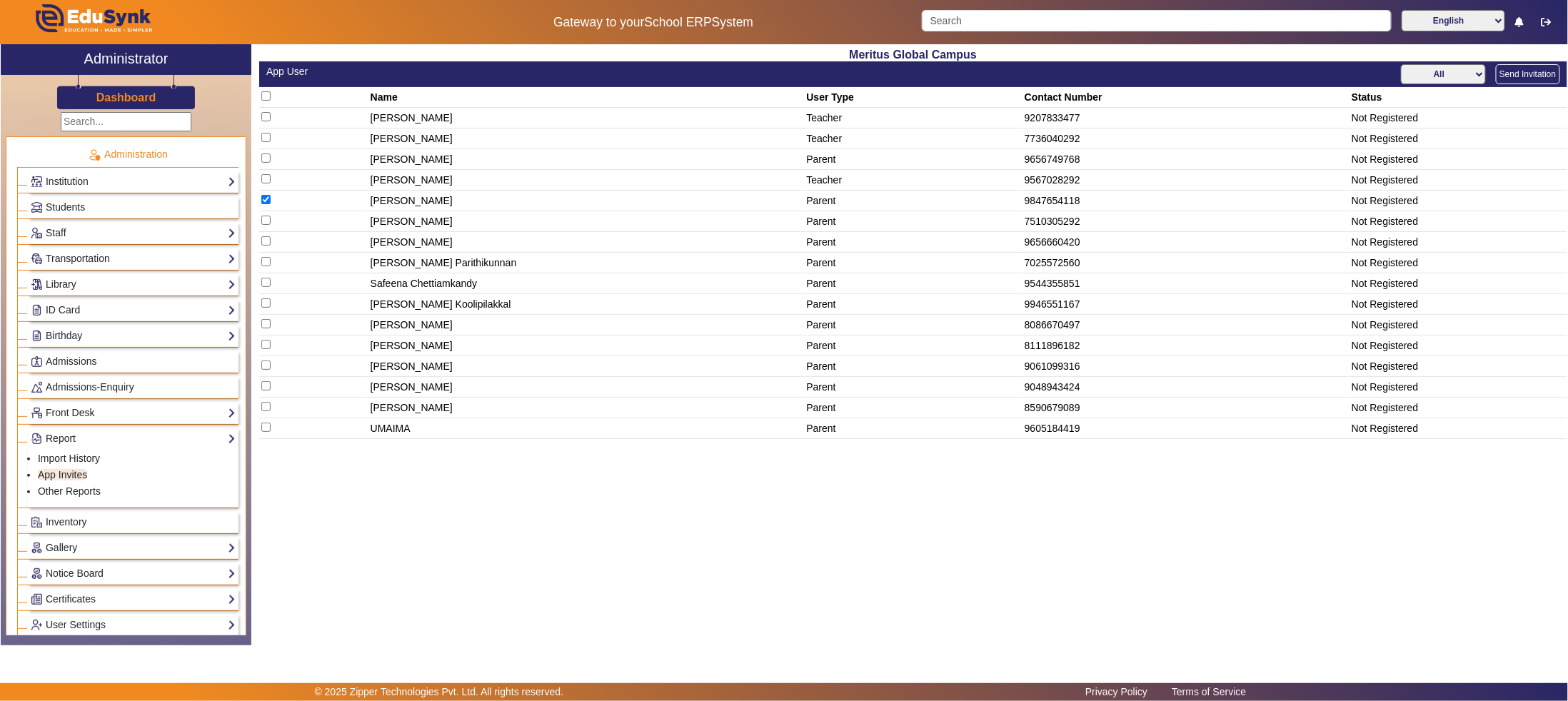 click 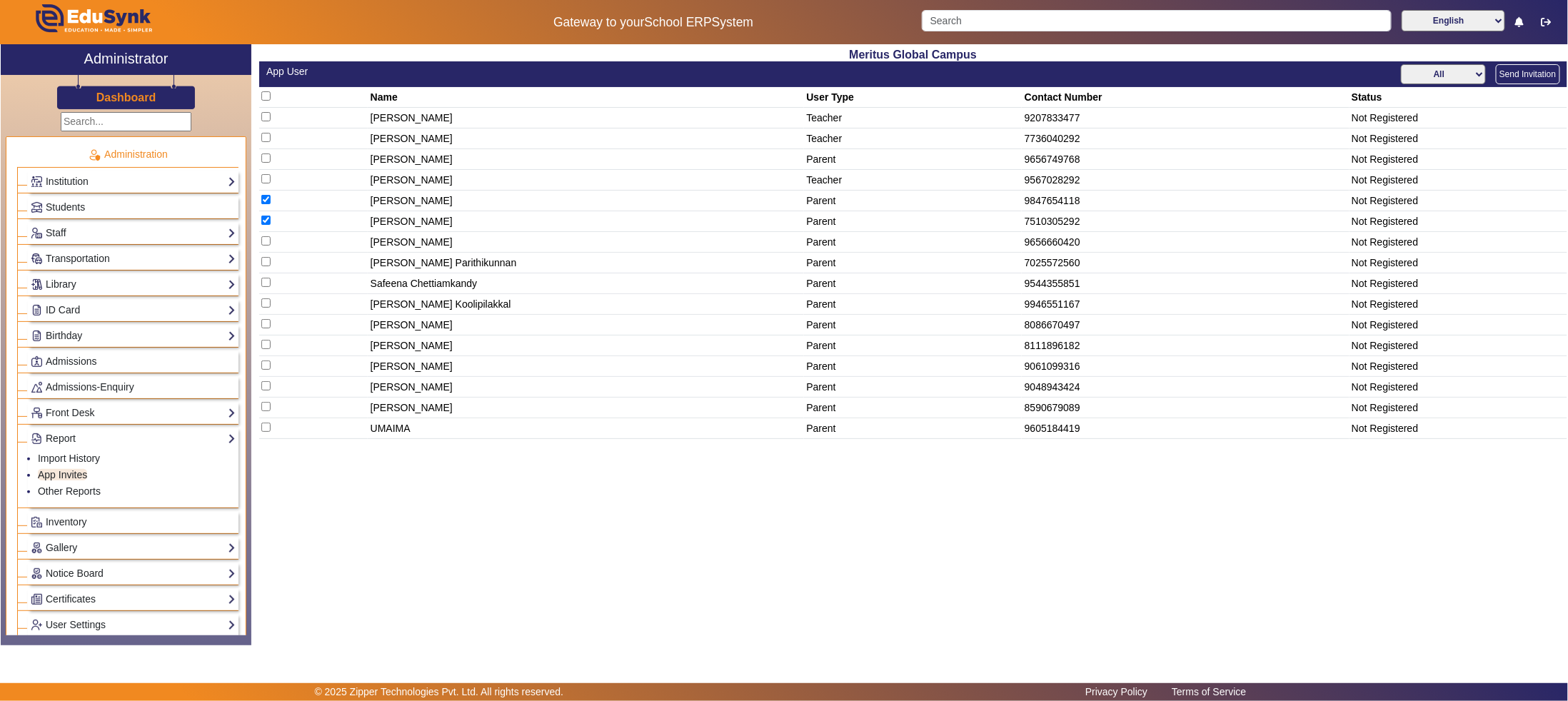 click 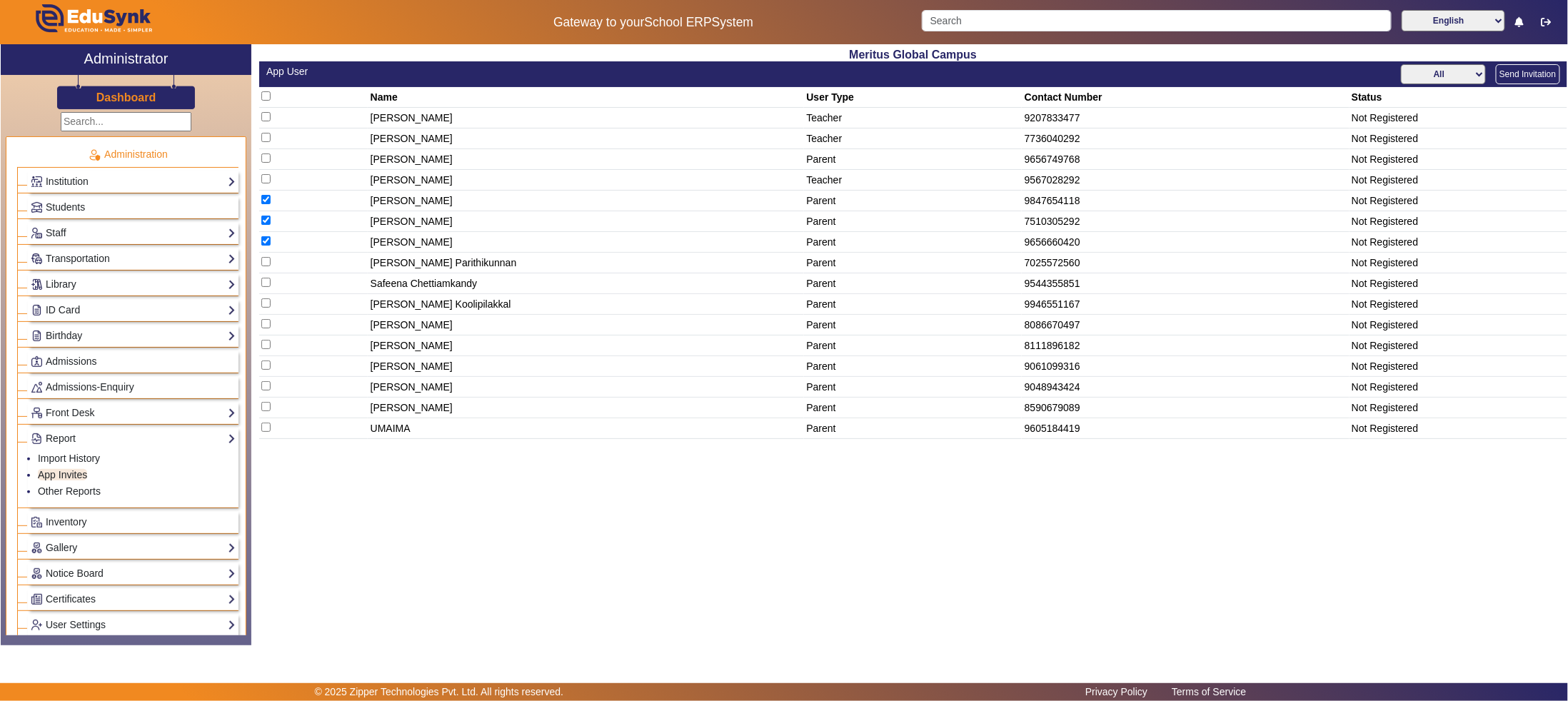 click 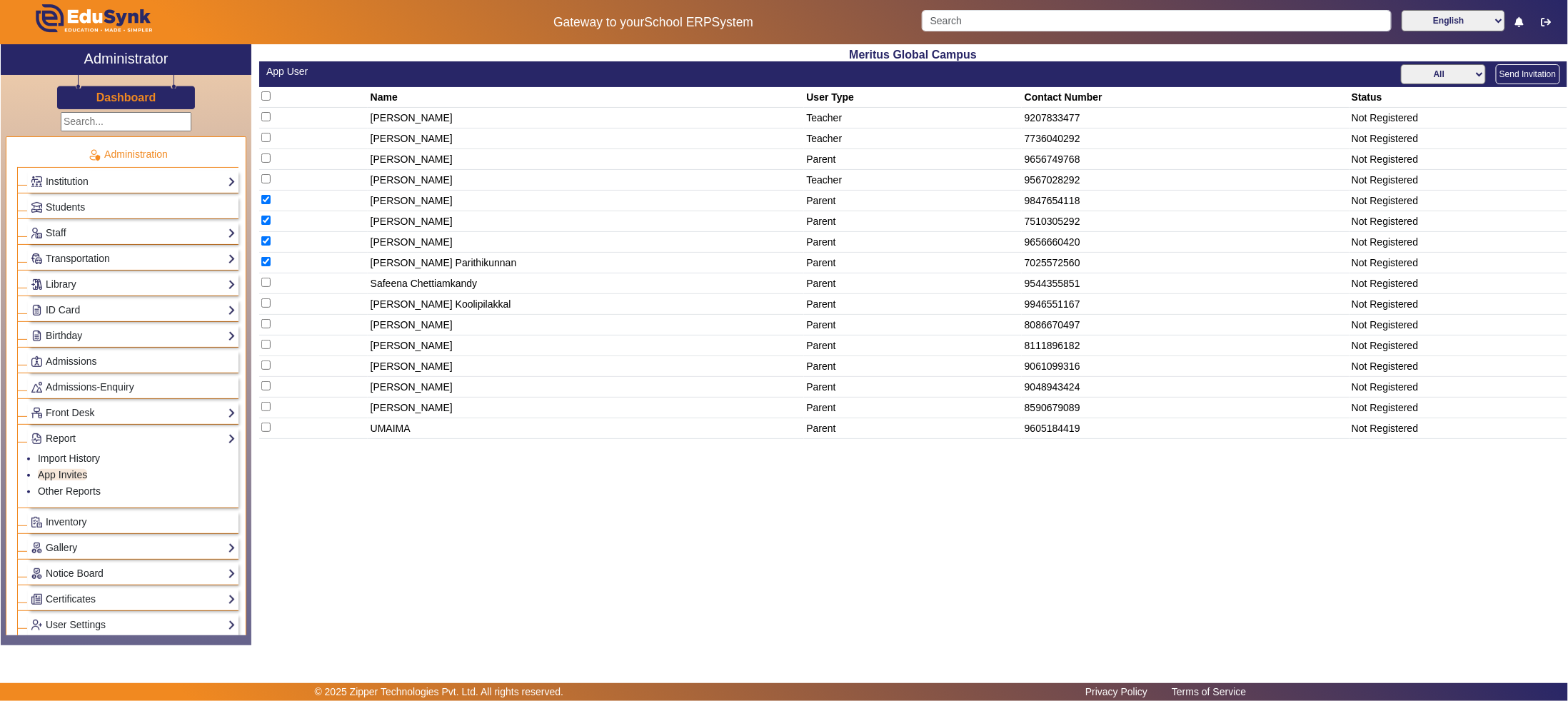 click 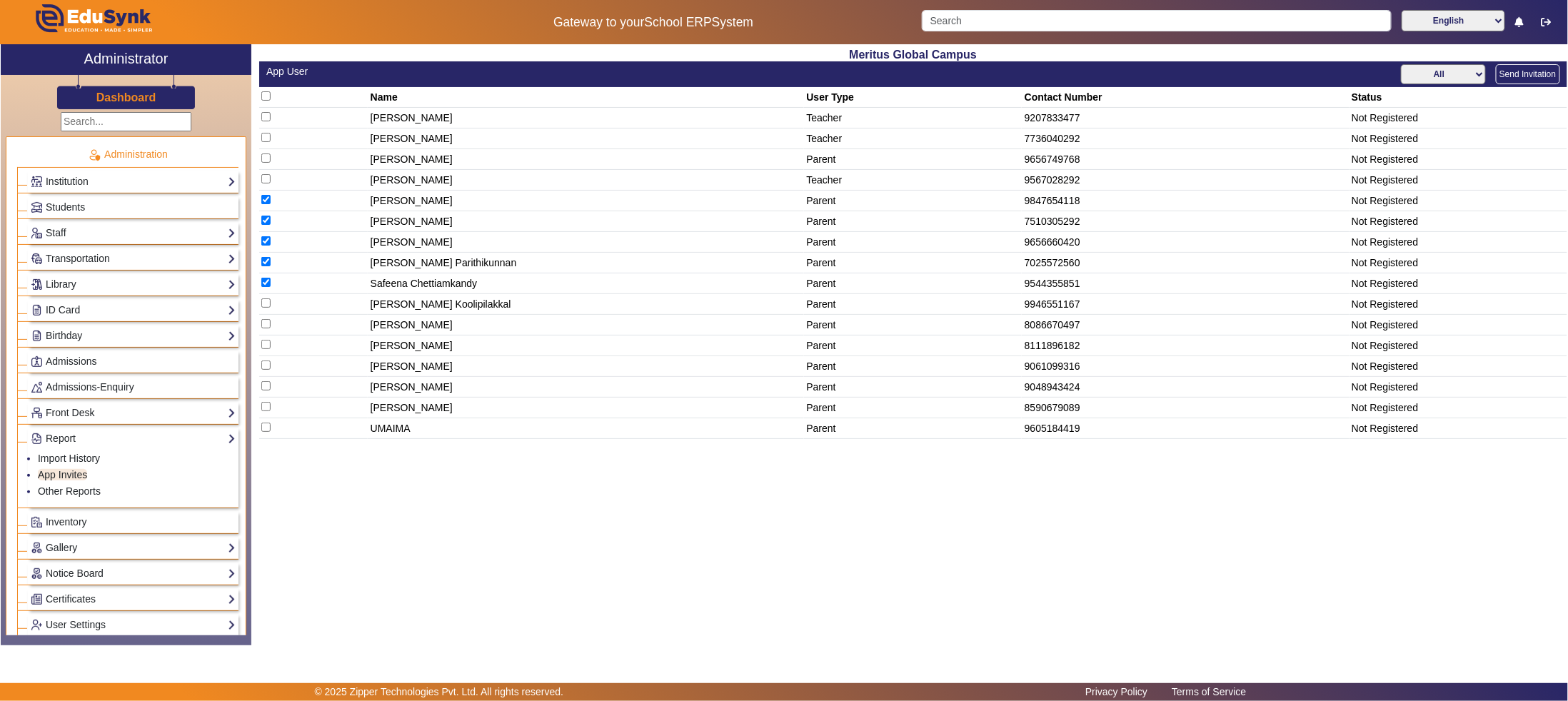 click 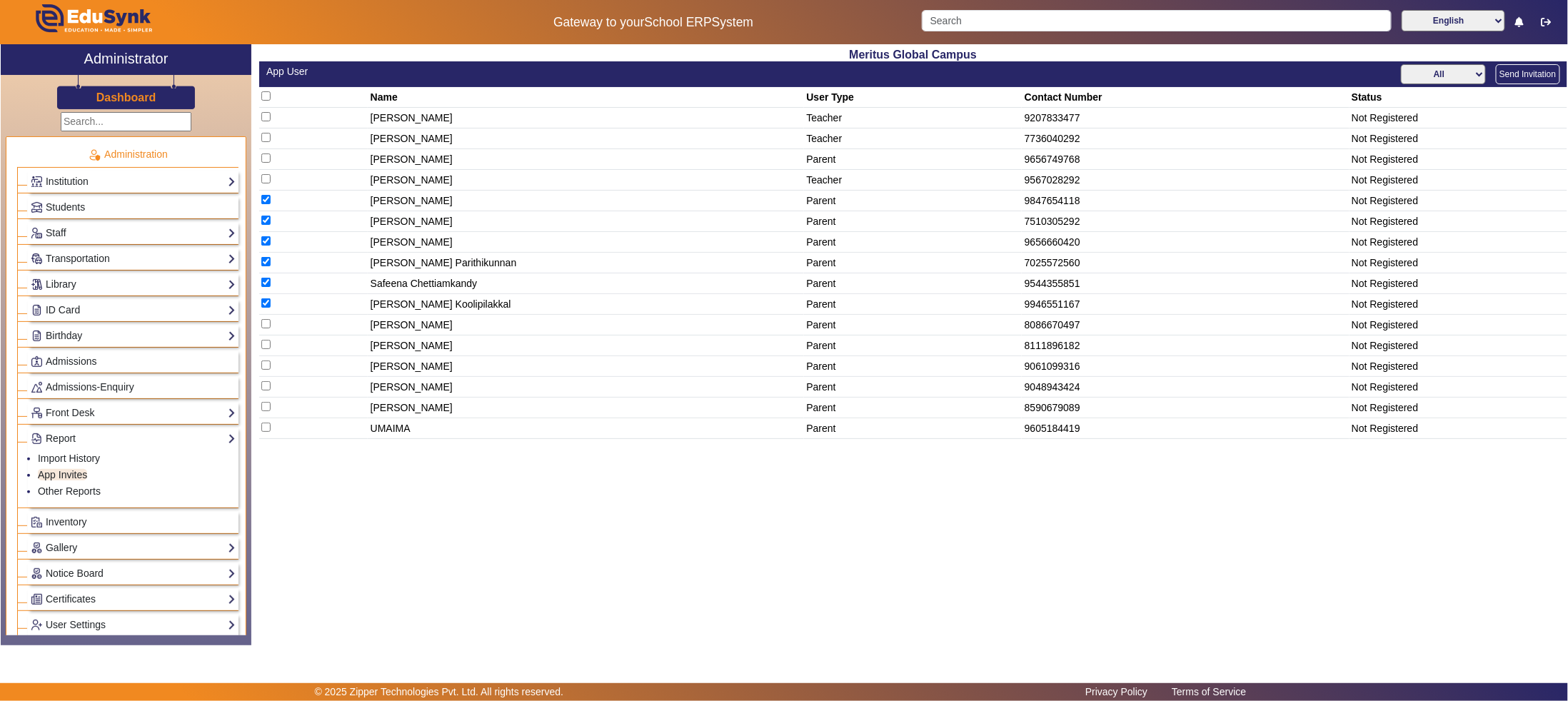 click 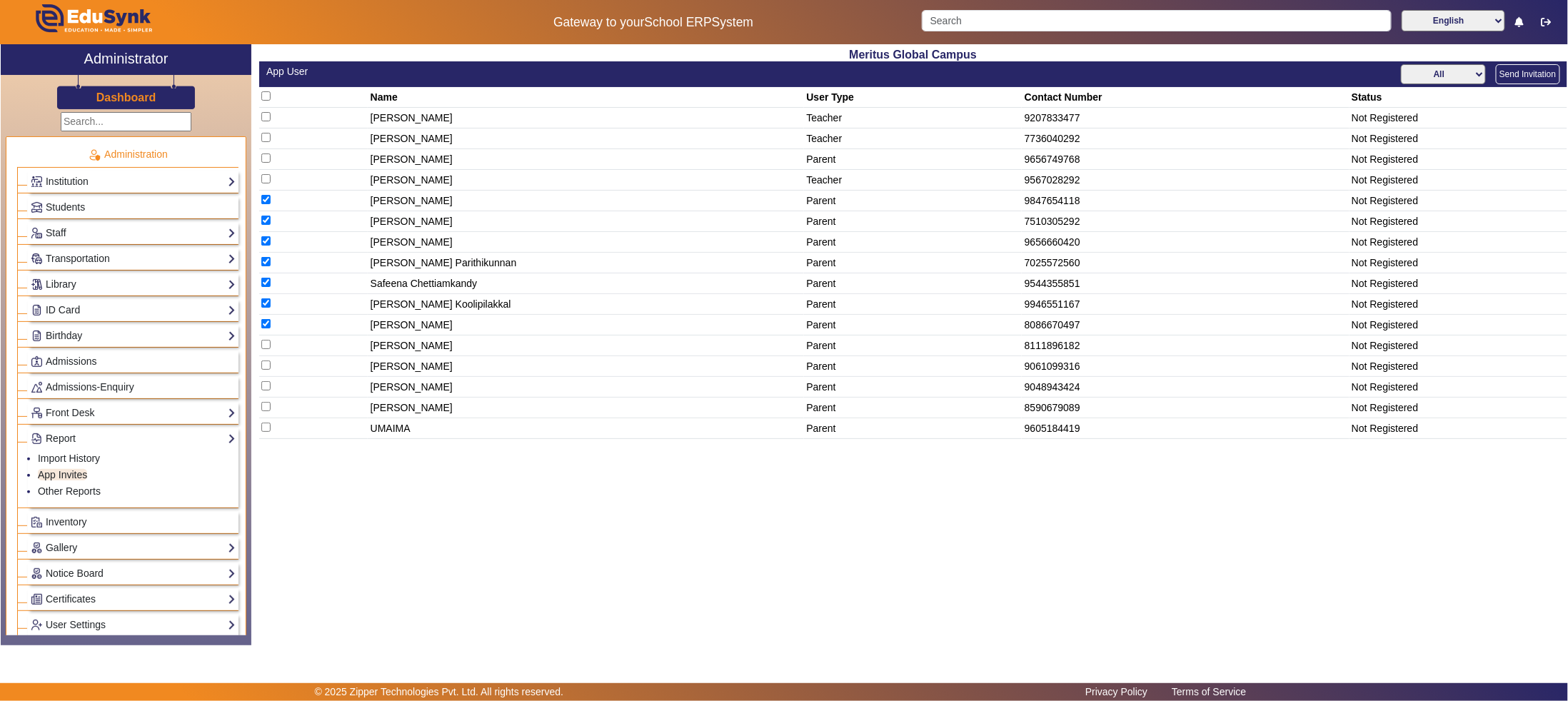 click 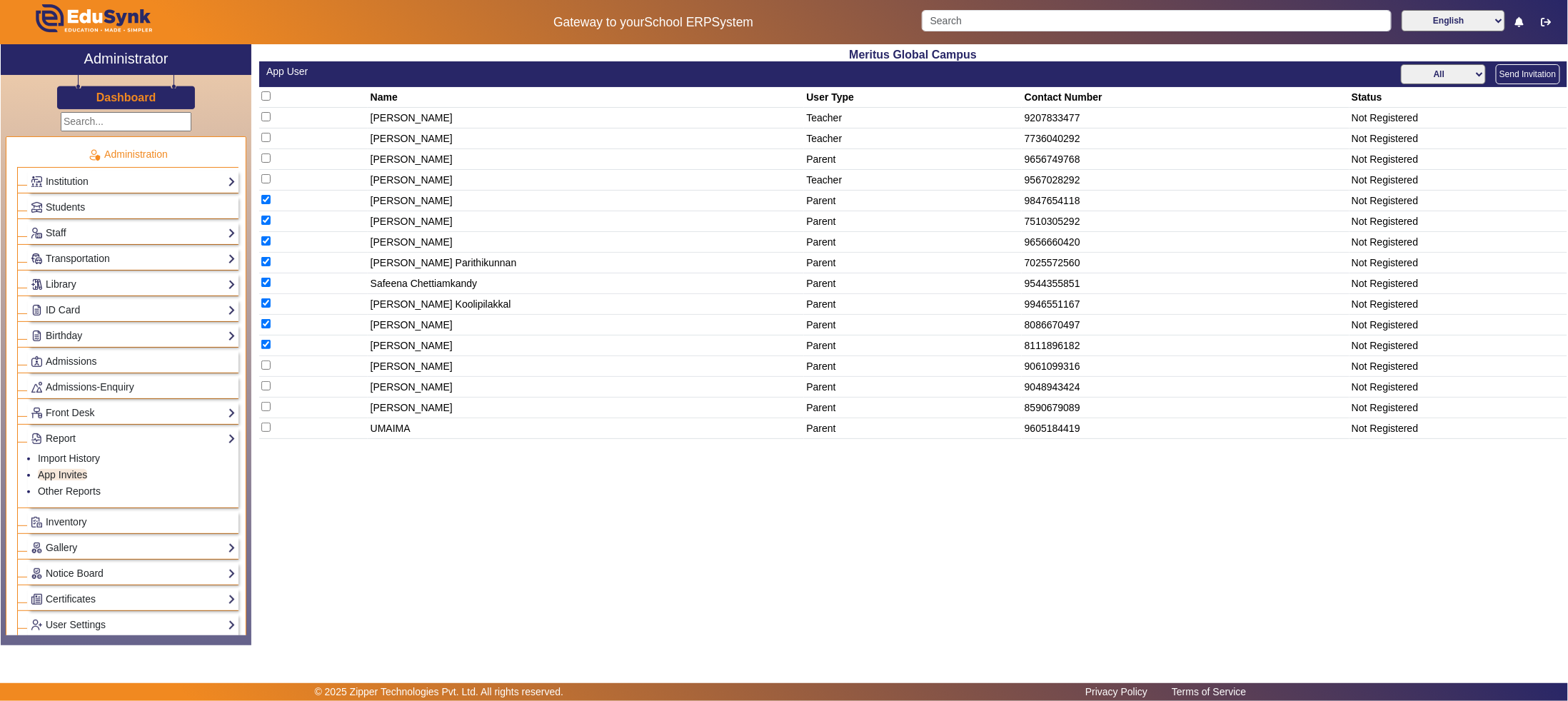 click 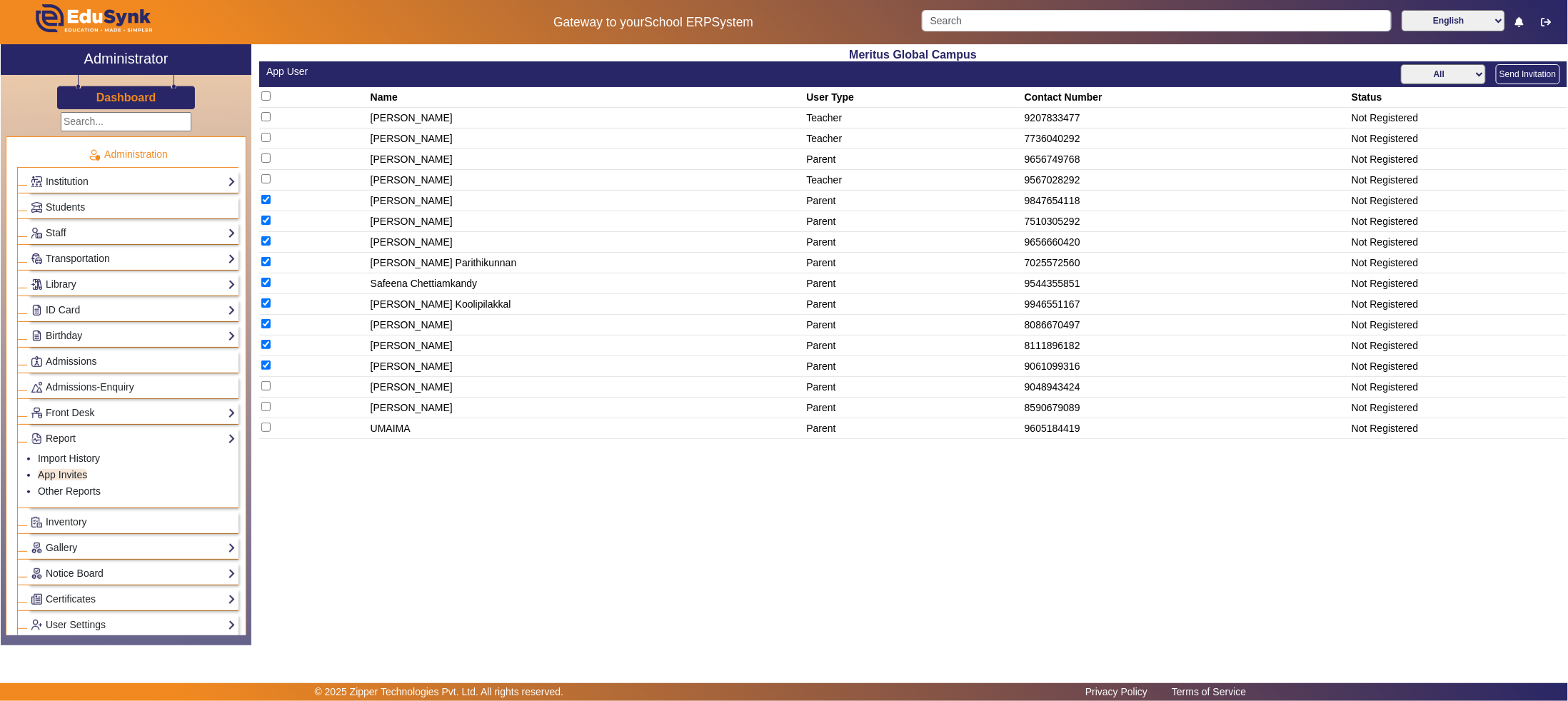 click 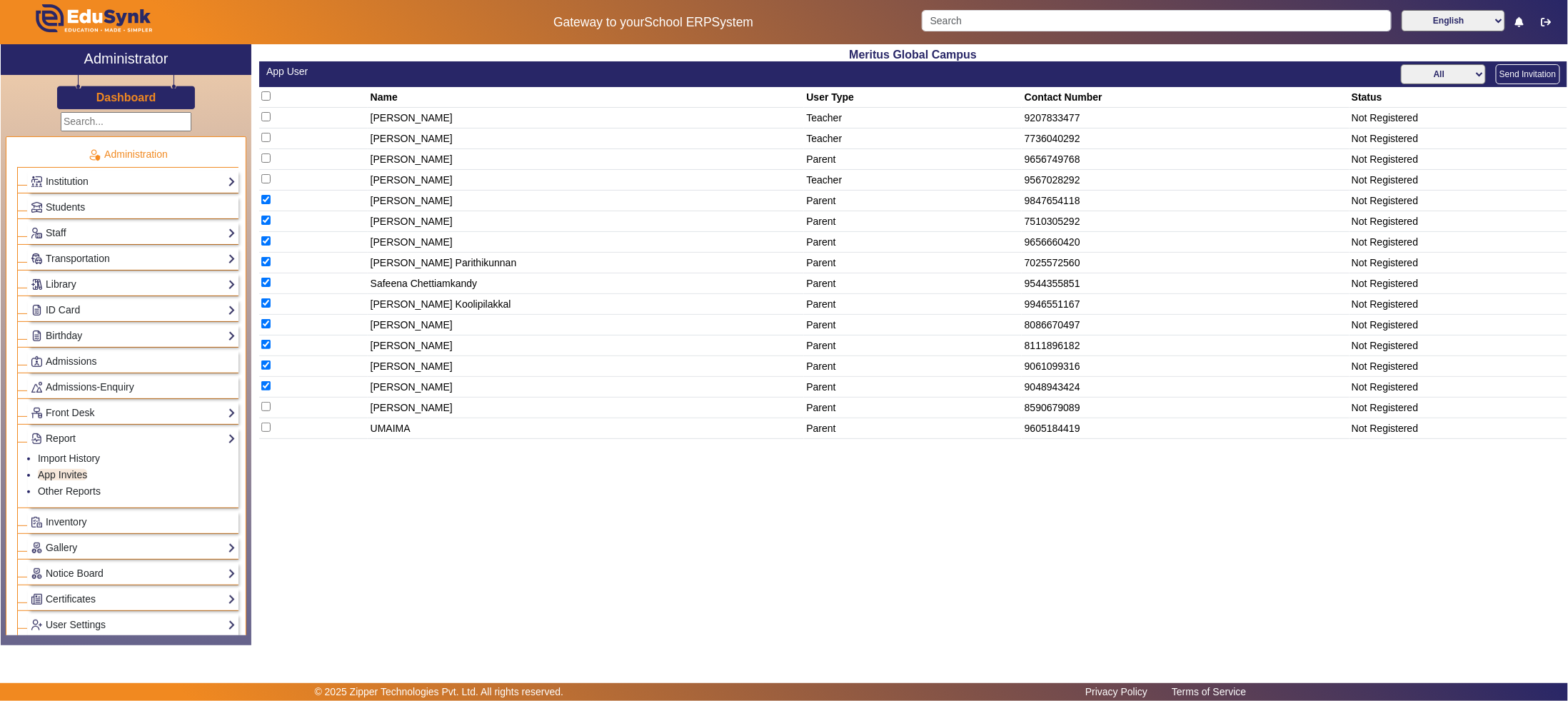 click 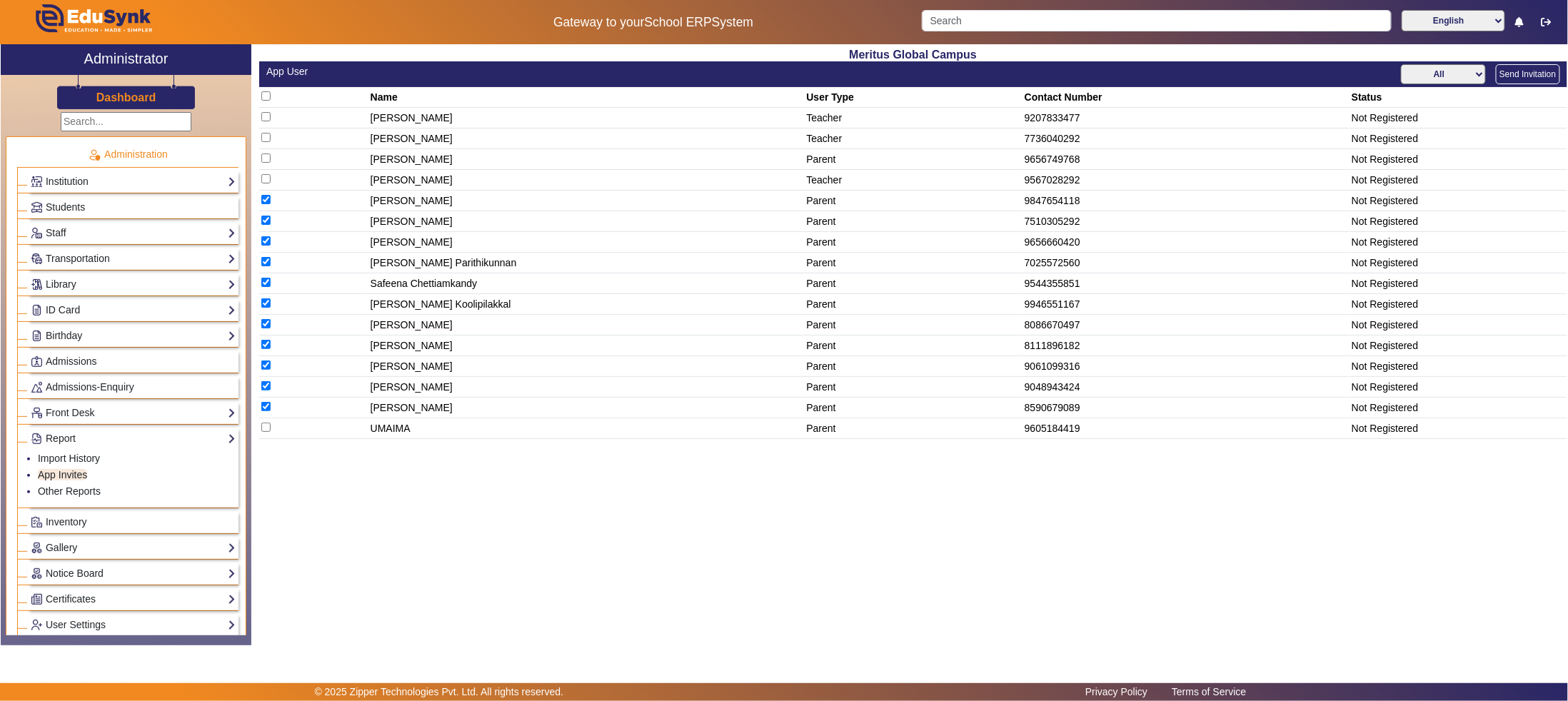 click 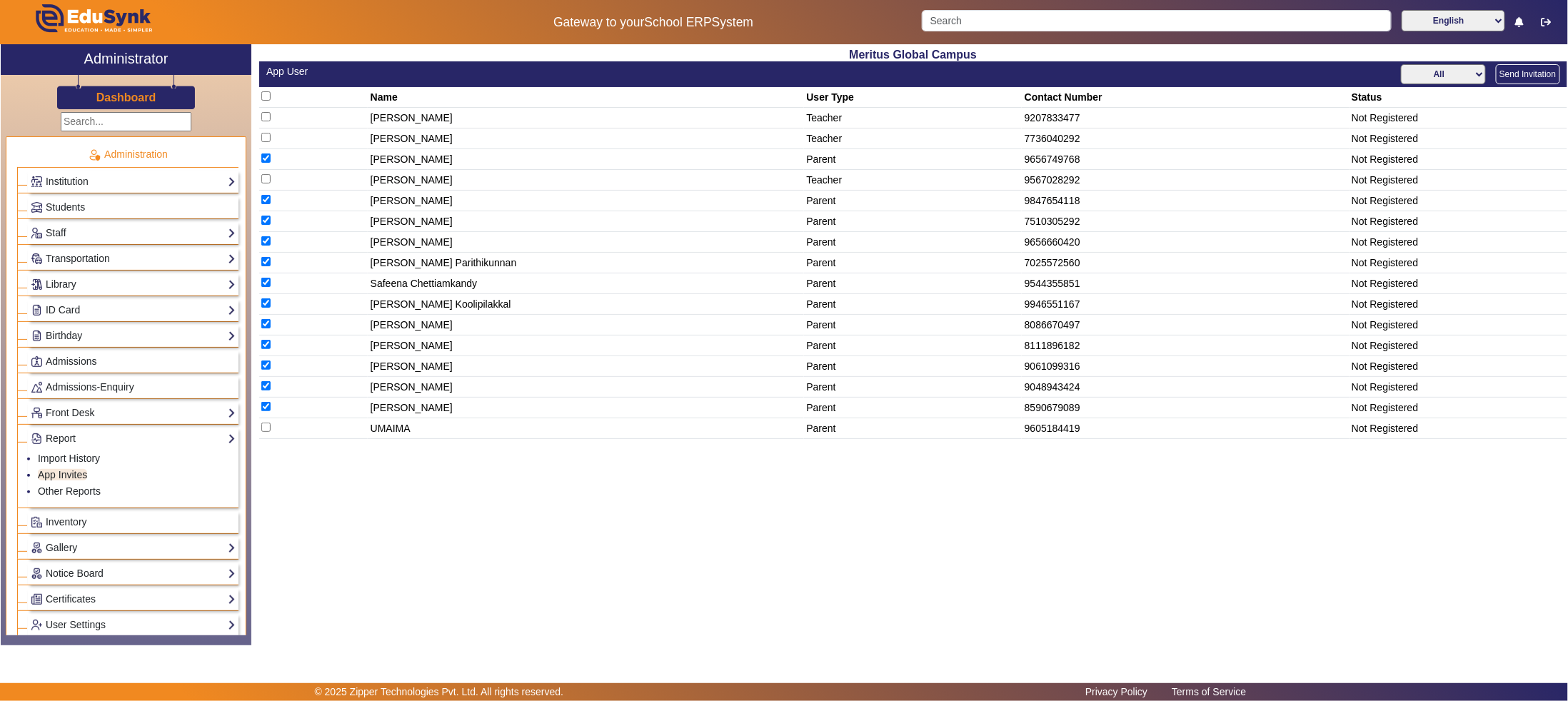 click 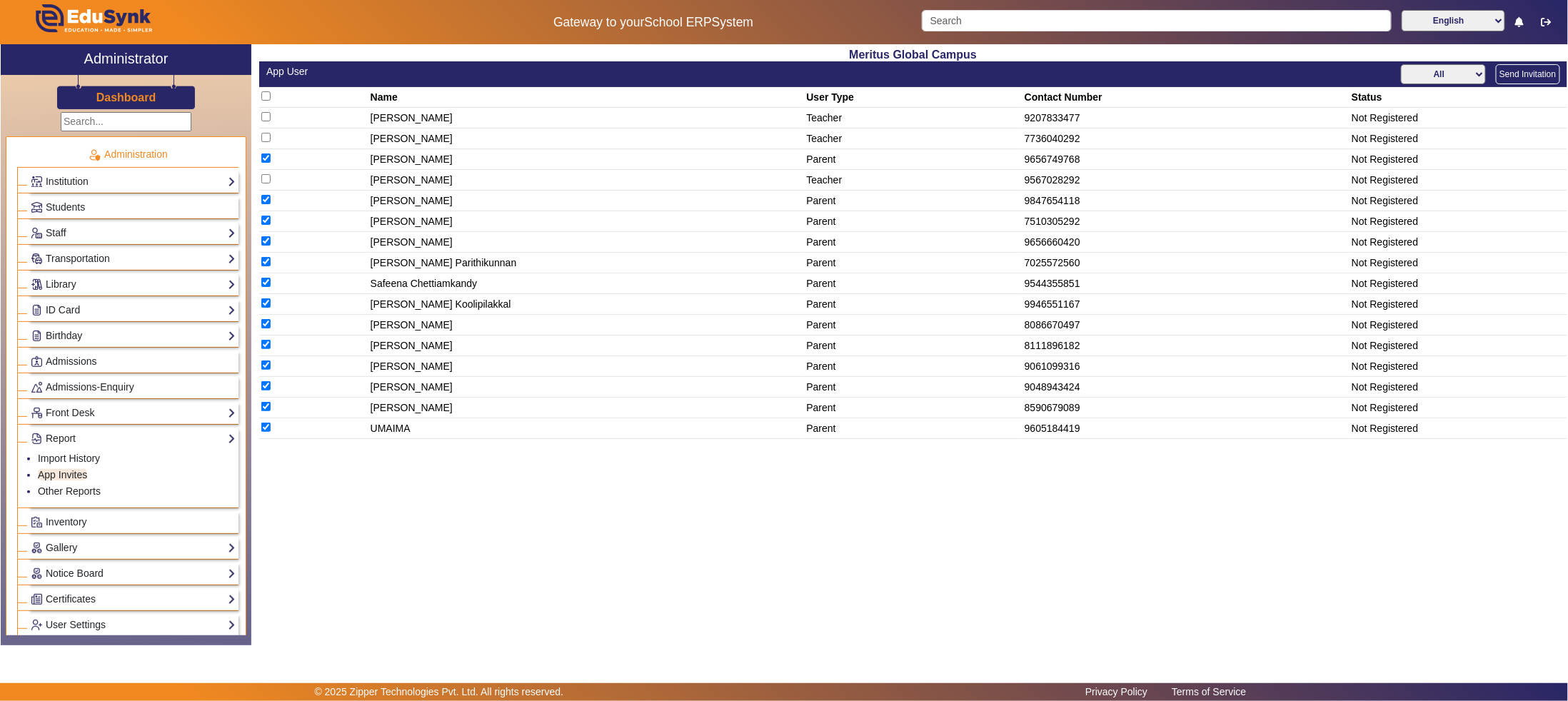 click 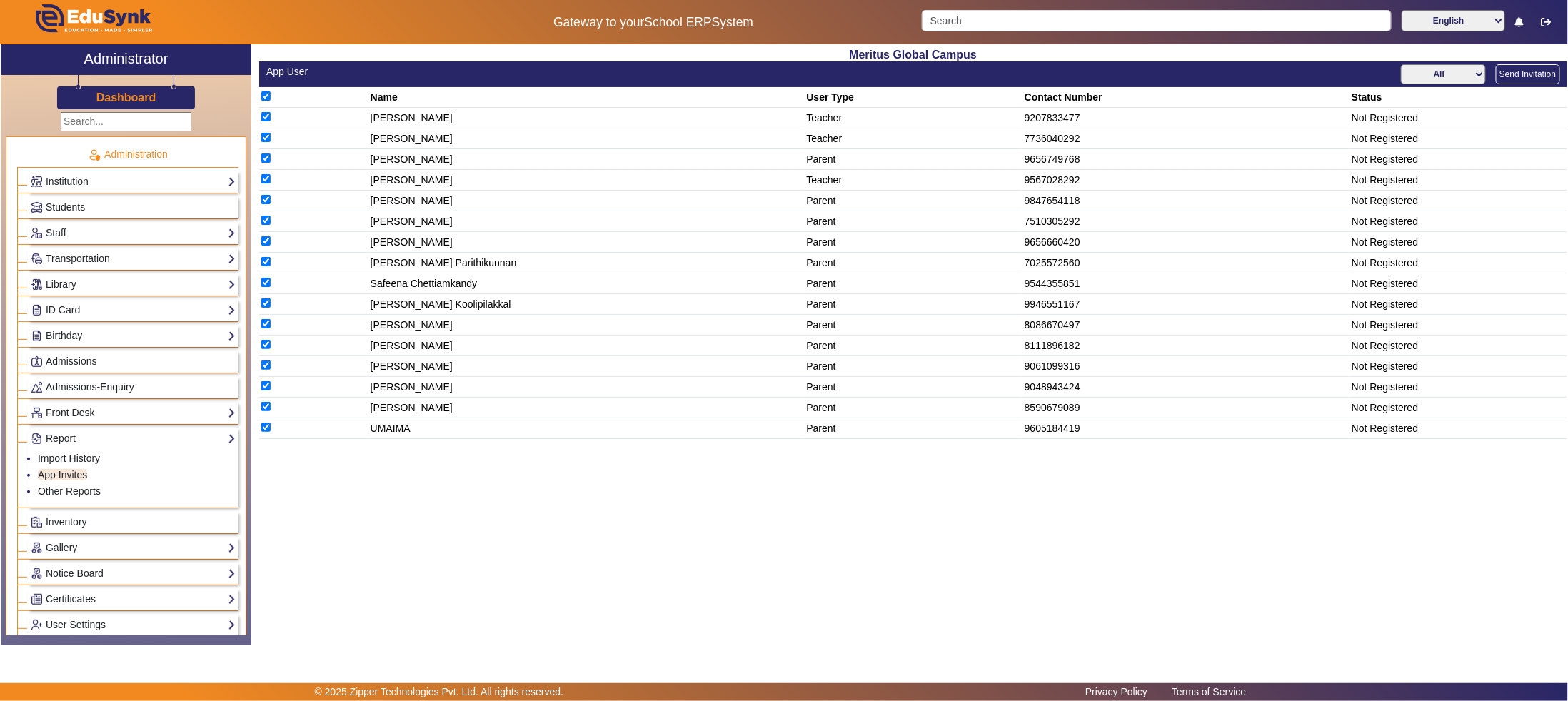 click on "Send Invitation" 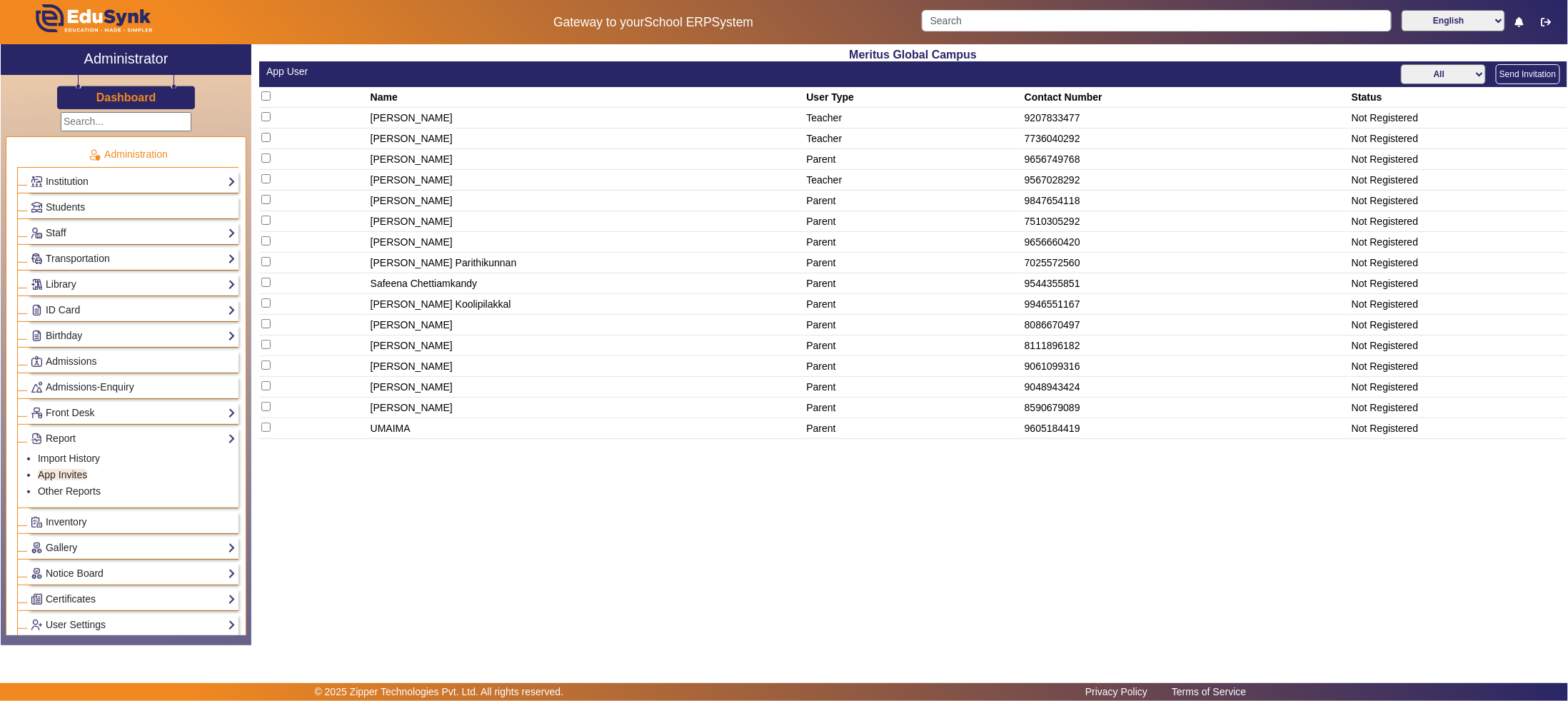 click 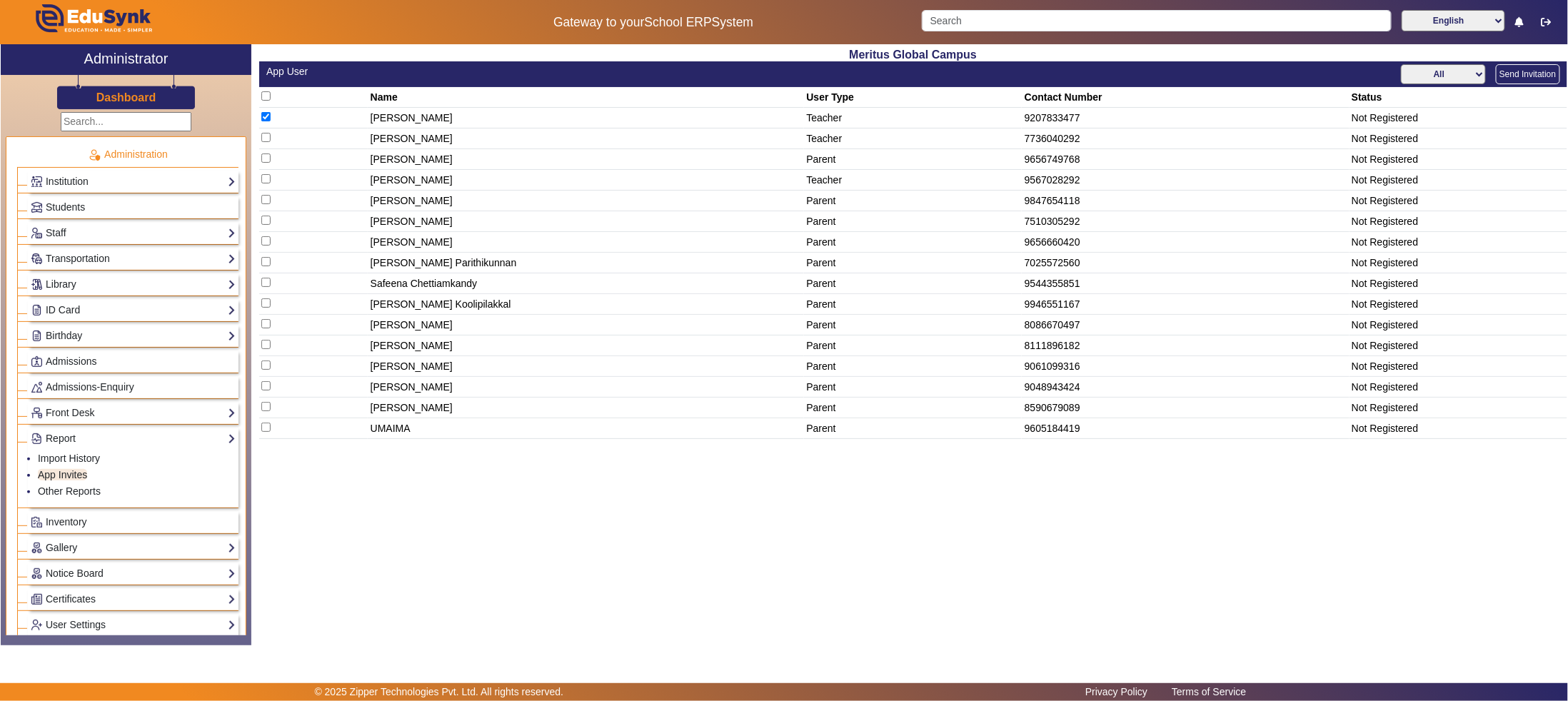 click on "Send Invitation" 